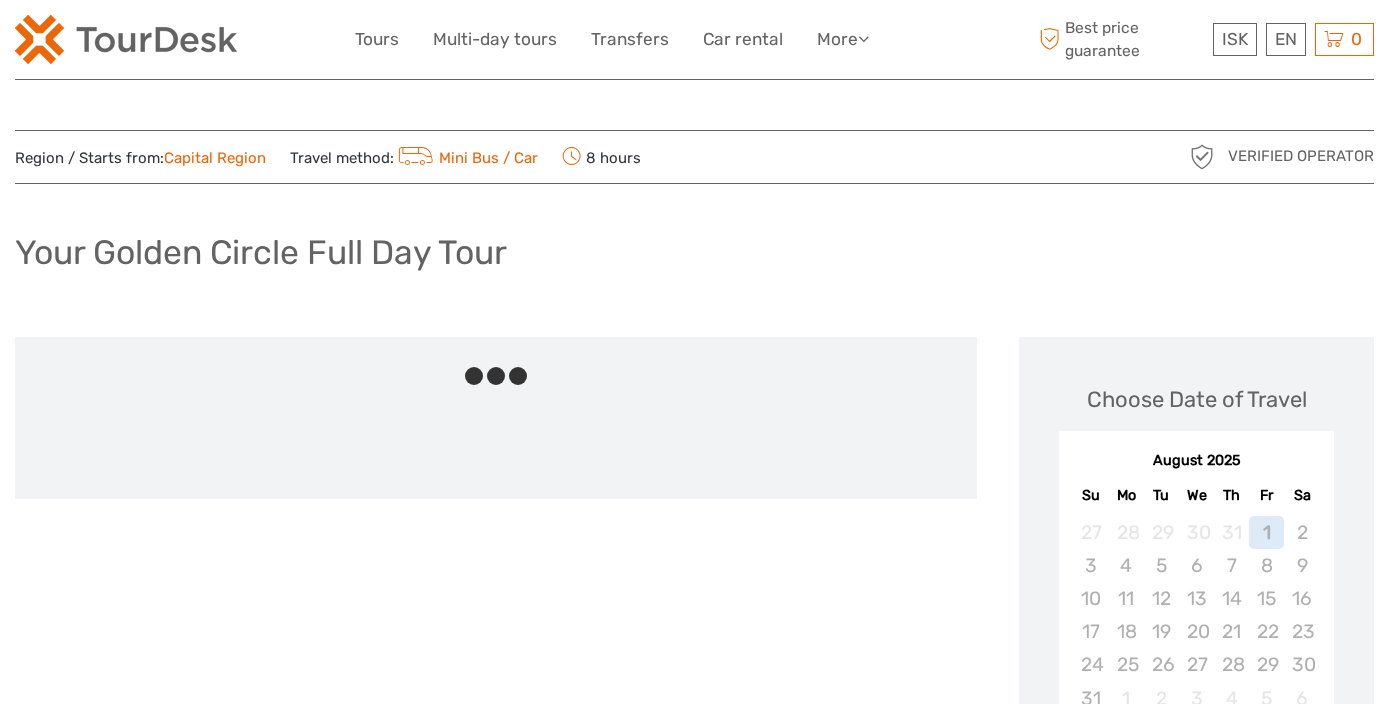 scroll, scrollTop: 0, scrollLeft: 0, axis: both 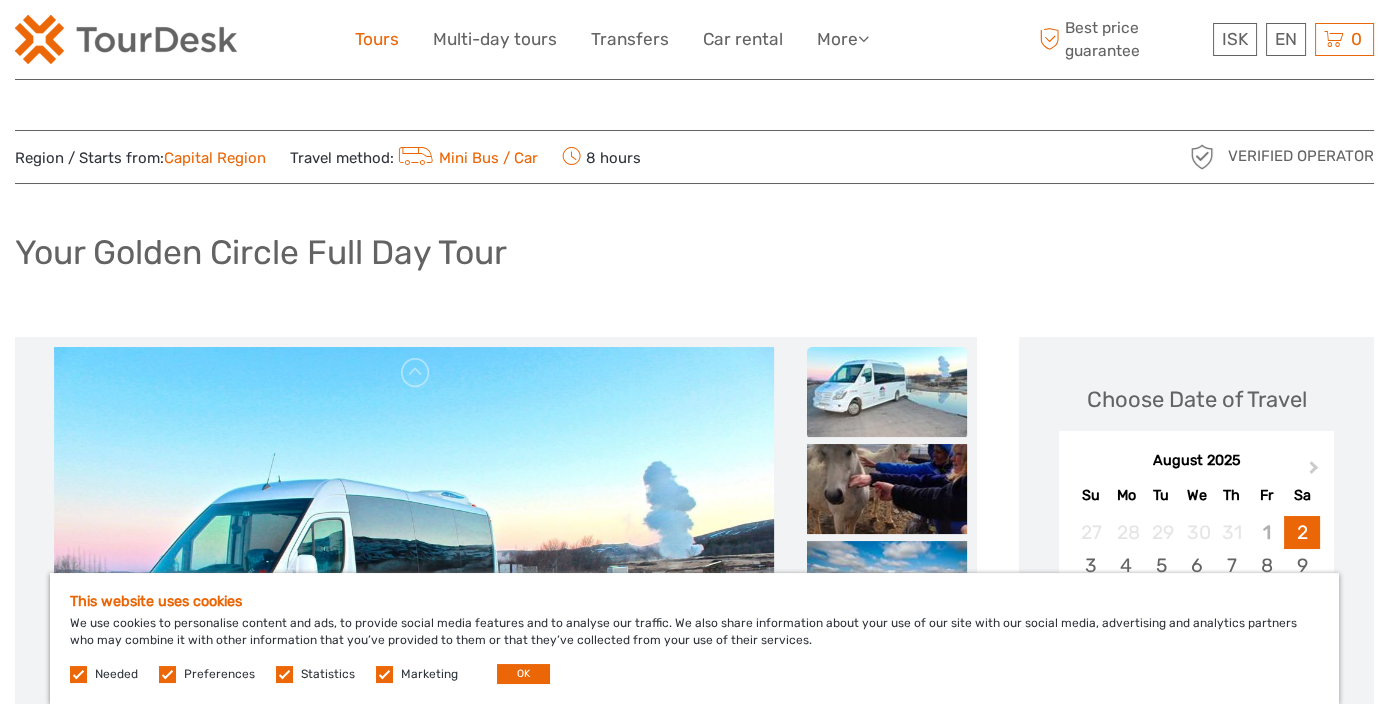 click on "Tours" at bounding box center (377, 39) 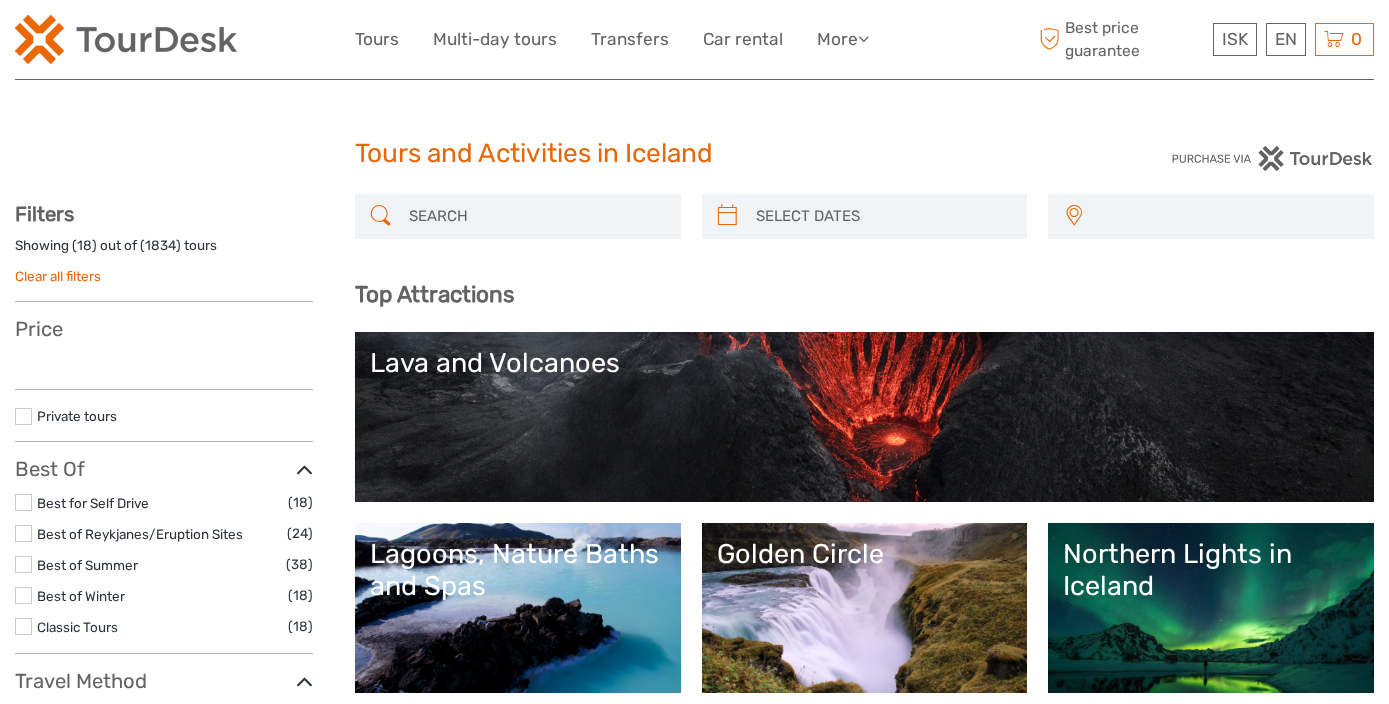 select 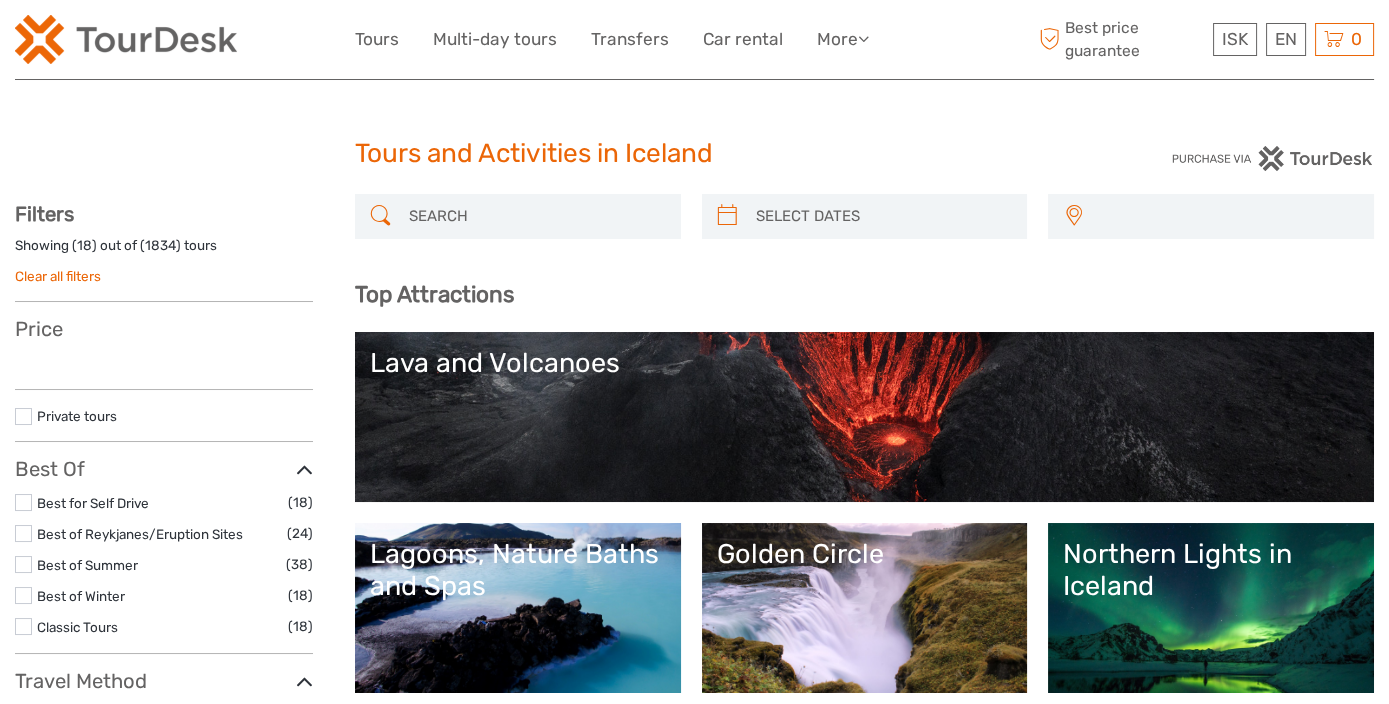 select 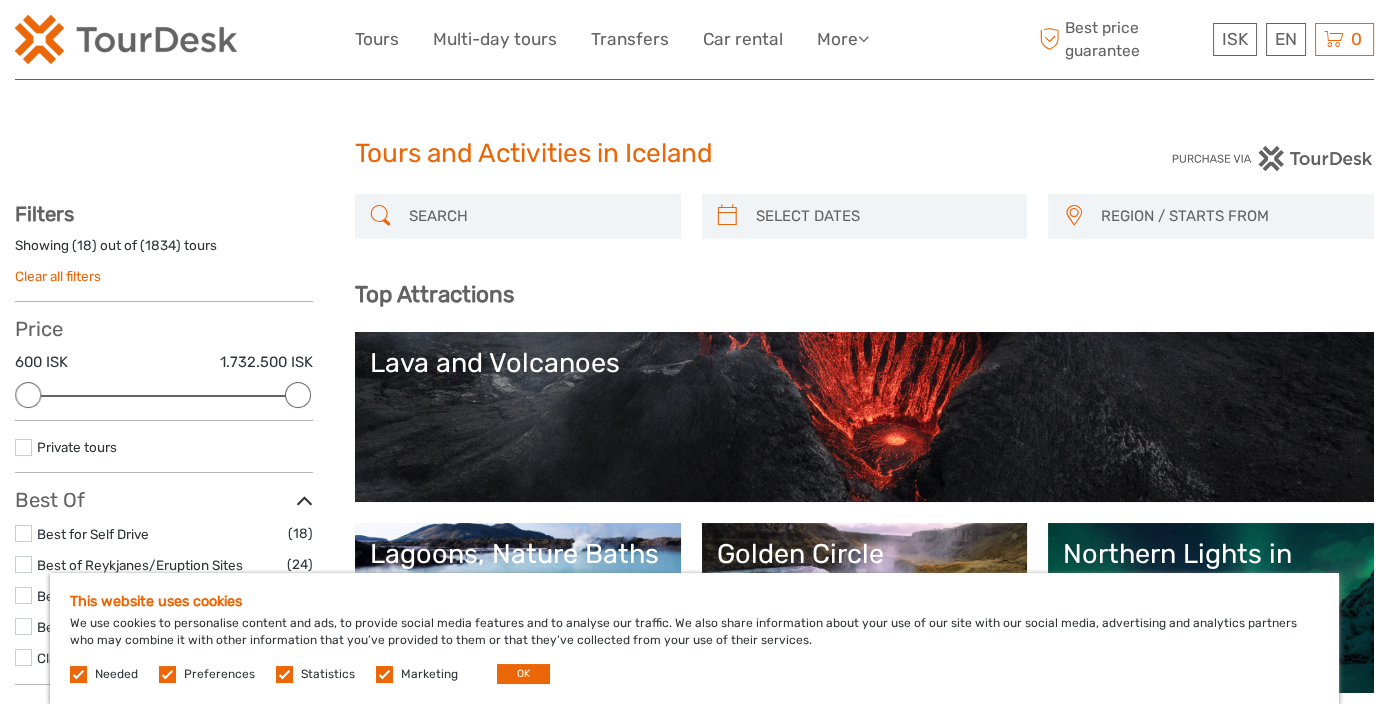 scroll, scrollTop: 0, scrollLeft: 0, axis: both 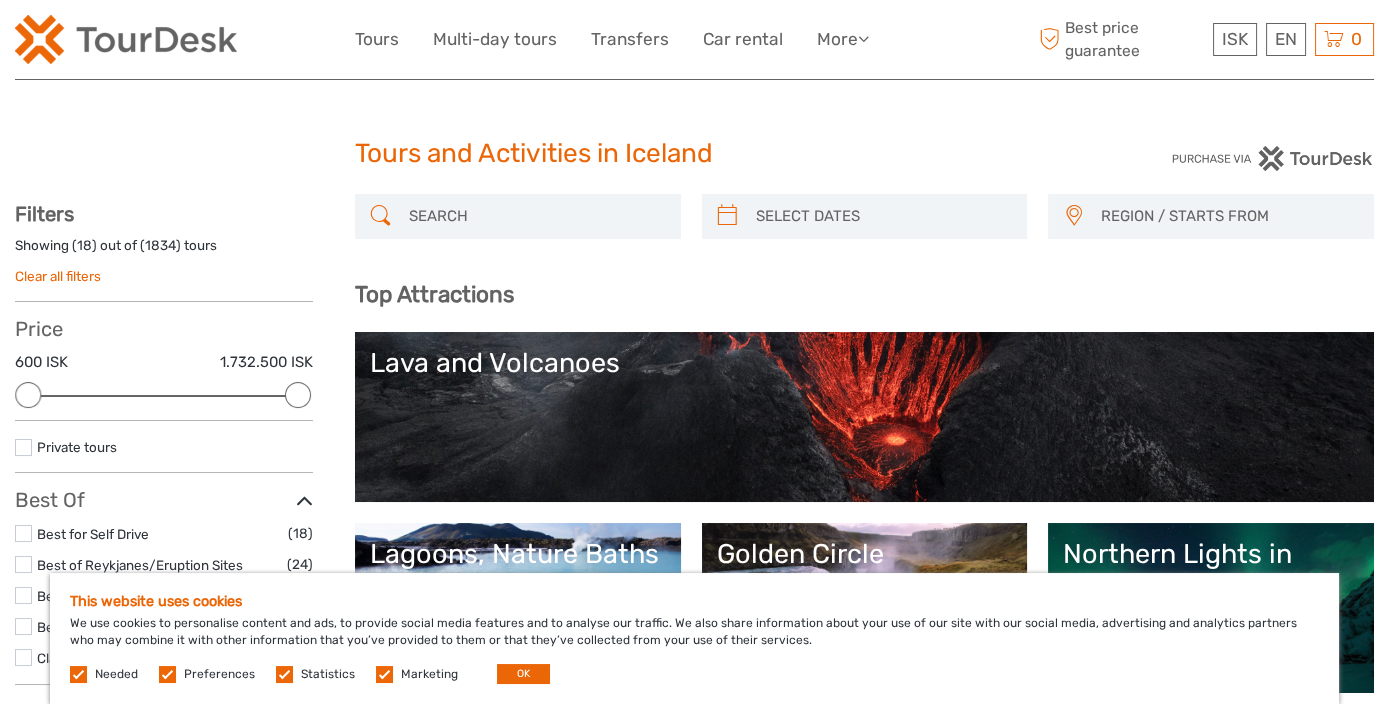 click at bounding box center (536, 216) 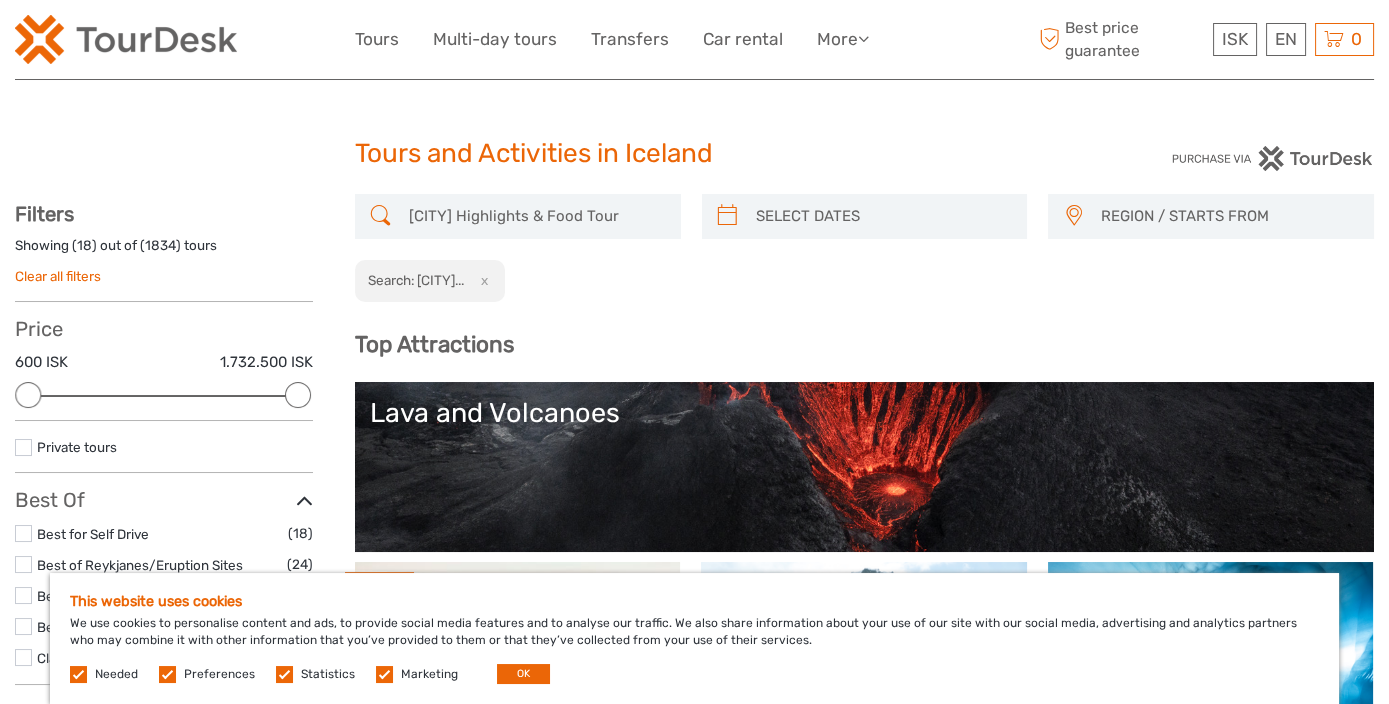 scroll, scrollTop: 108, scrollLeft: 0, axis: vertical 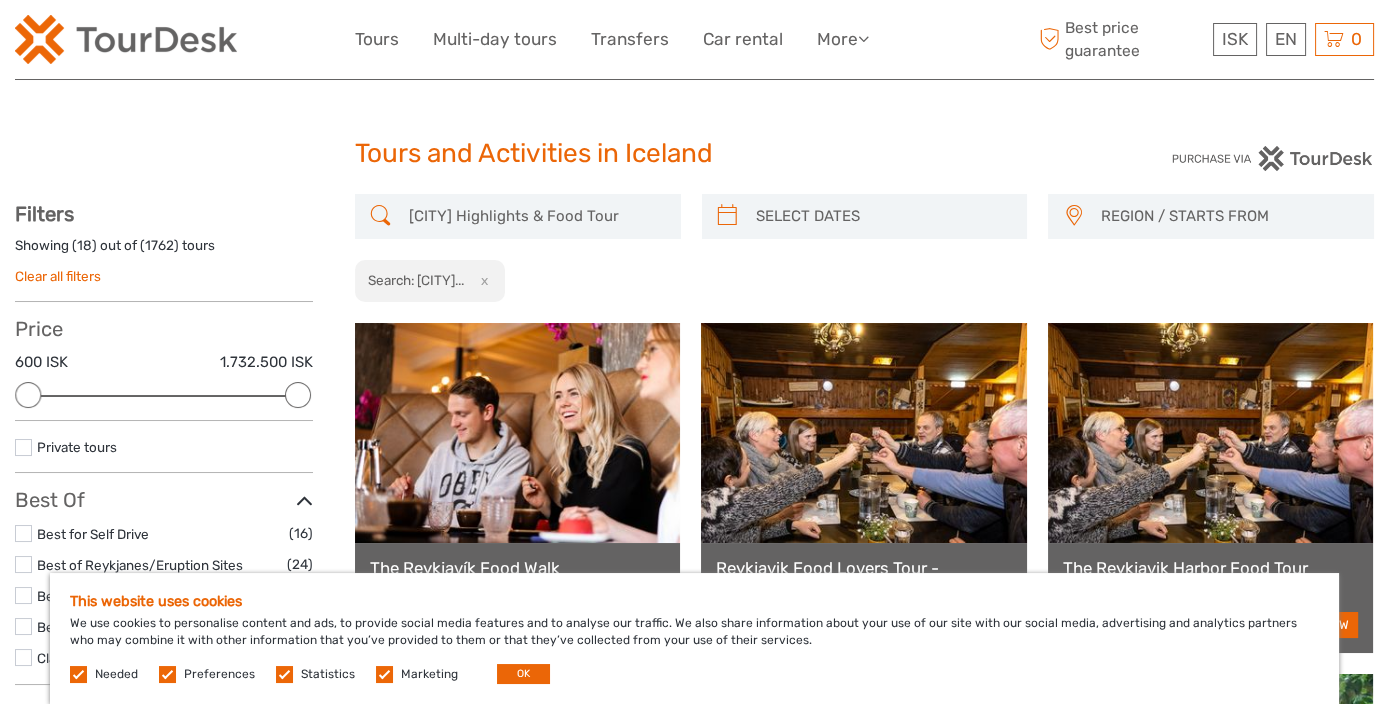 drag, startPoint x: 642, startPoint y: 223, endPoint x: 316, endPoint y: 221, distance: 326.00613 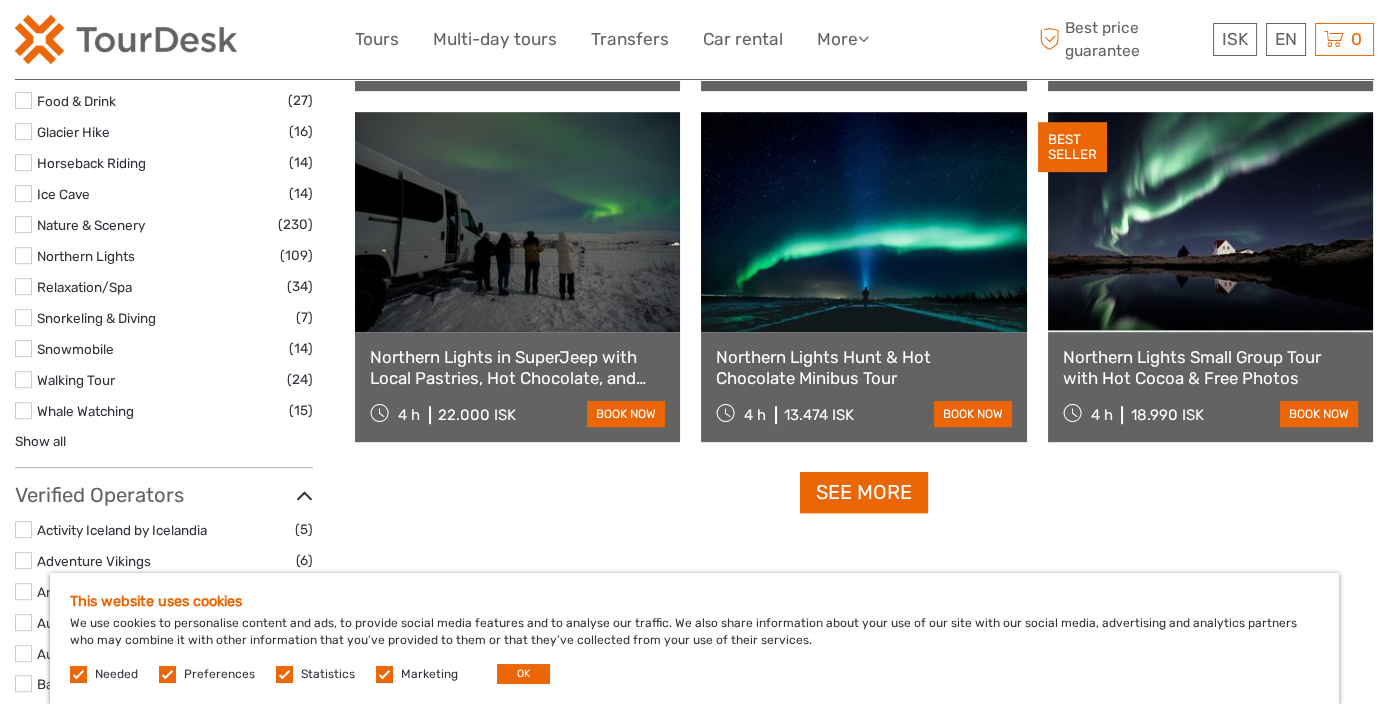 scroll, scrollTop: 2000, scrollLeft: 0, axis: vertical 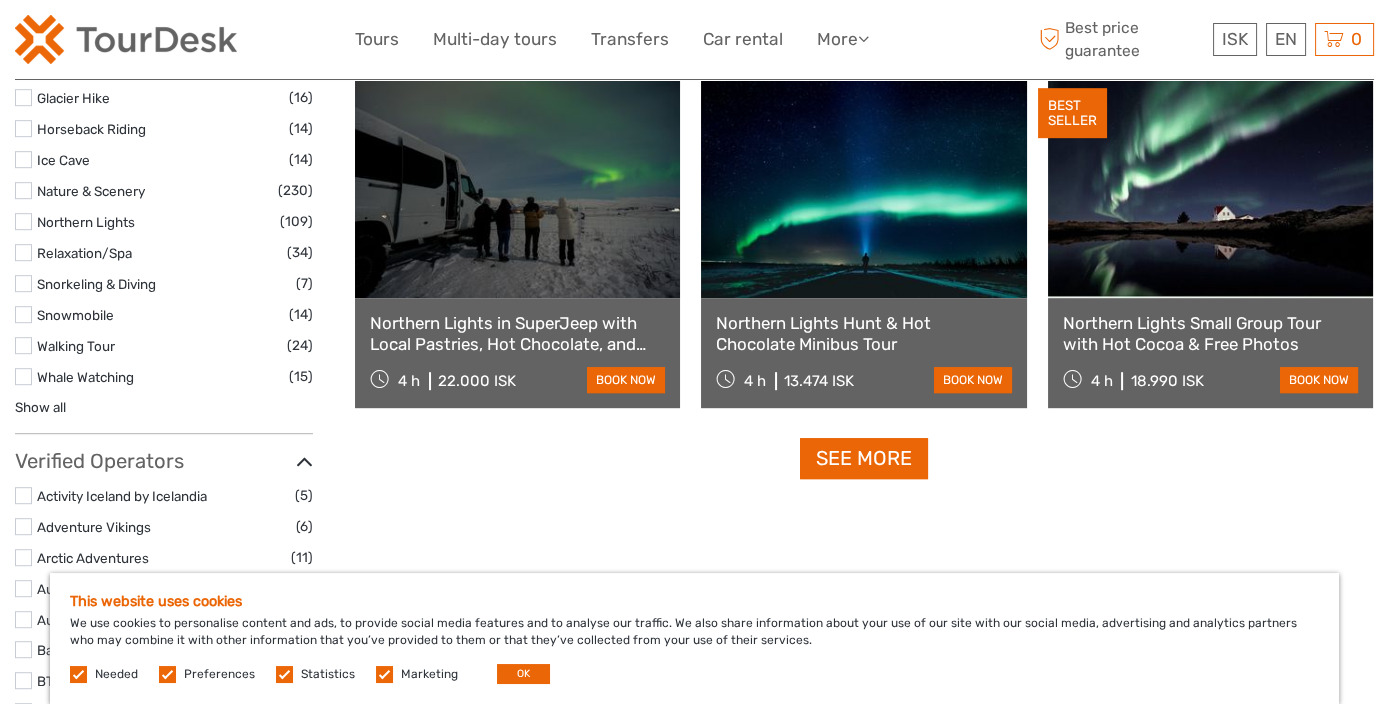 type on "northern lights" 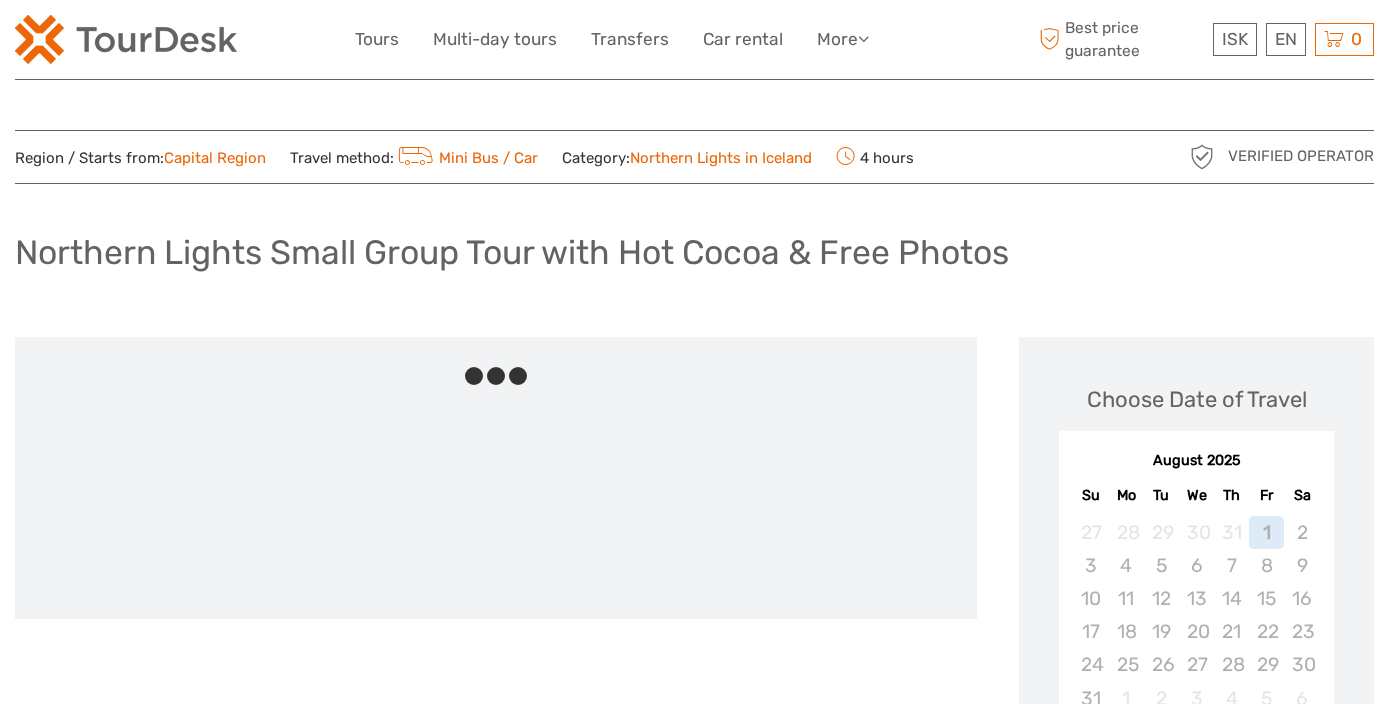 scroll, scrollTop: 0, scrollLeft: 0, axis: both 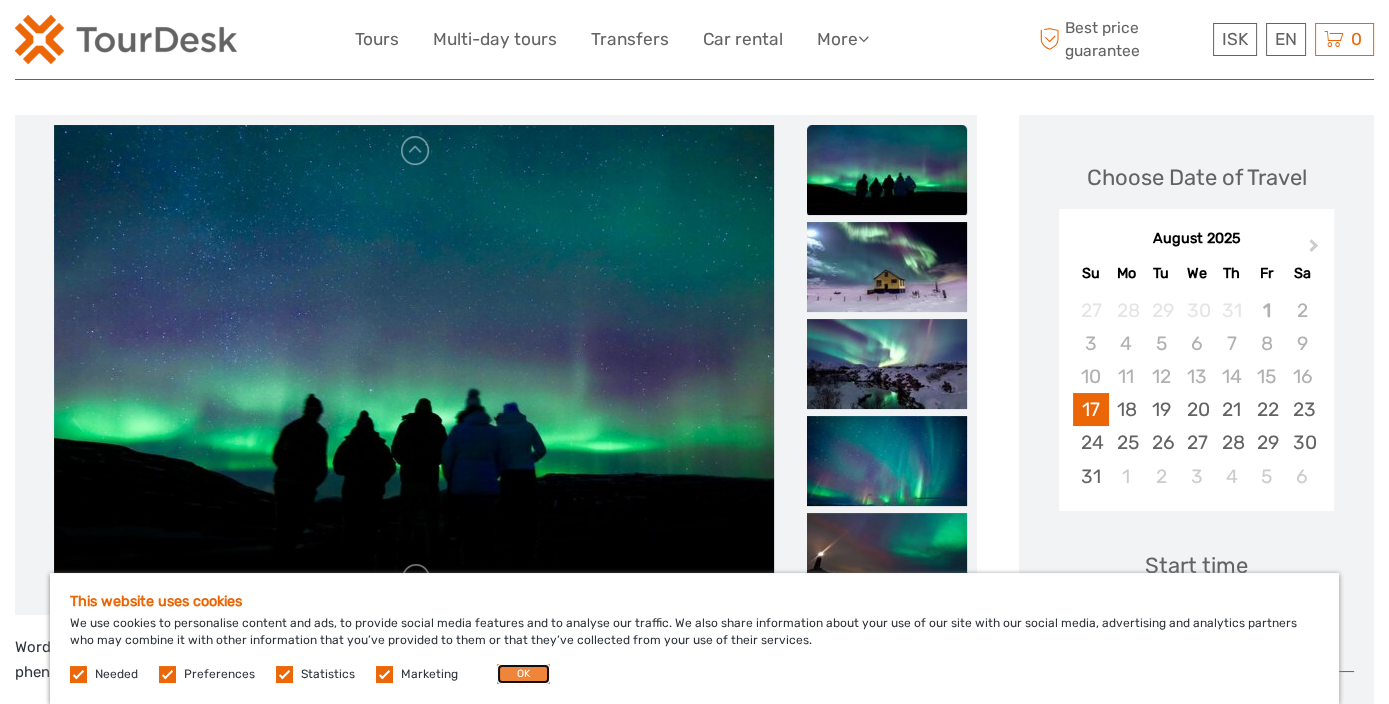 click on "OK" at bounding box center [523, 674] 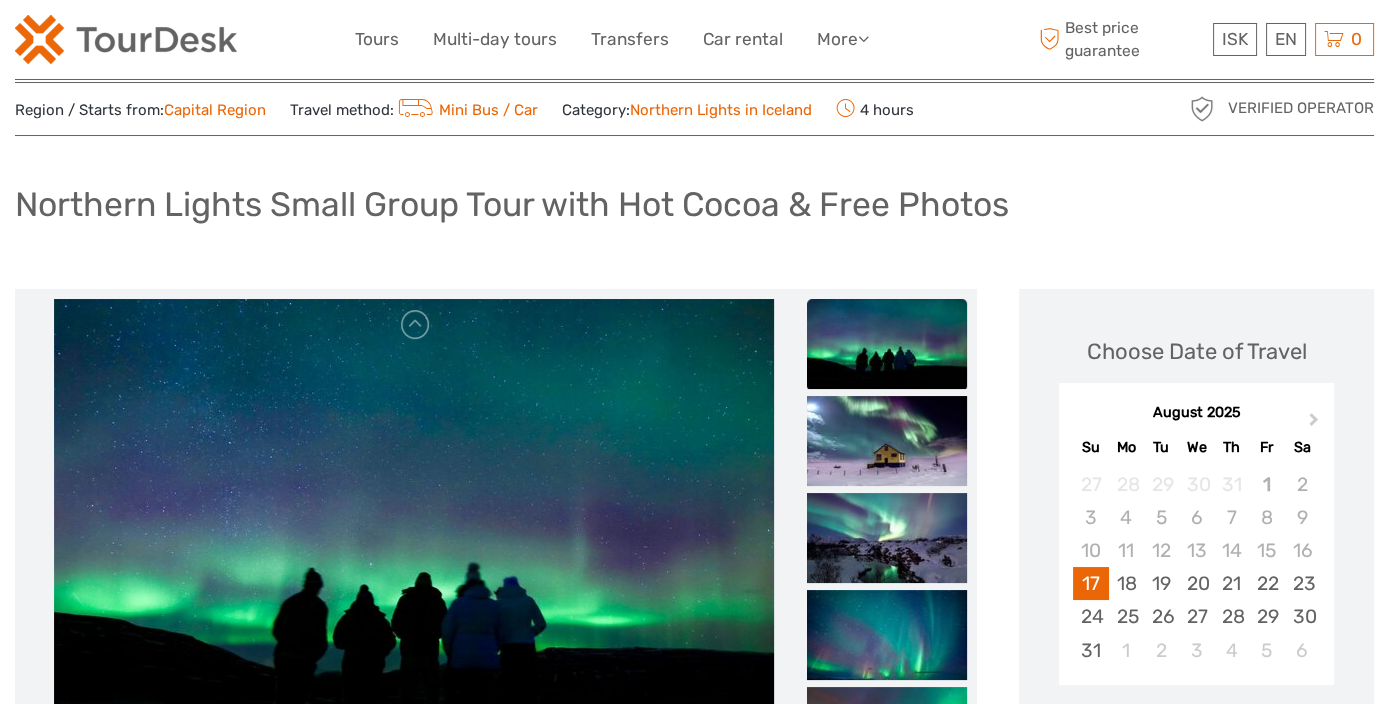 scroll, scrollTop: 0, scrollLeft: 0, axis: both 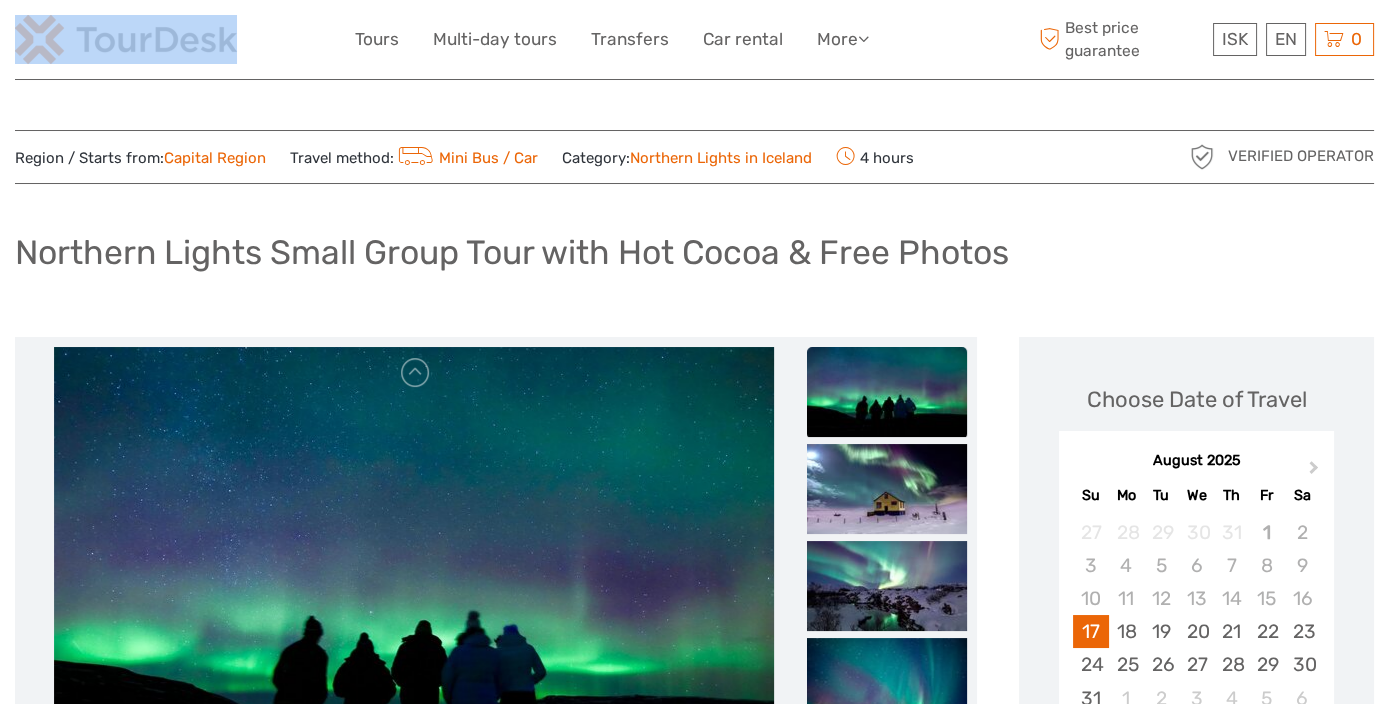 drag, startPoint x: 250, startPoint y: 40, endPoint x: 89, endPoint y: 40, distance: 161 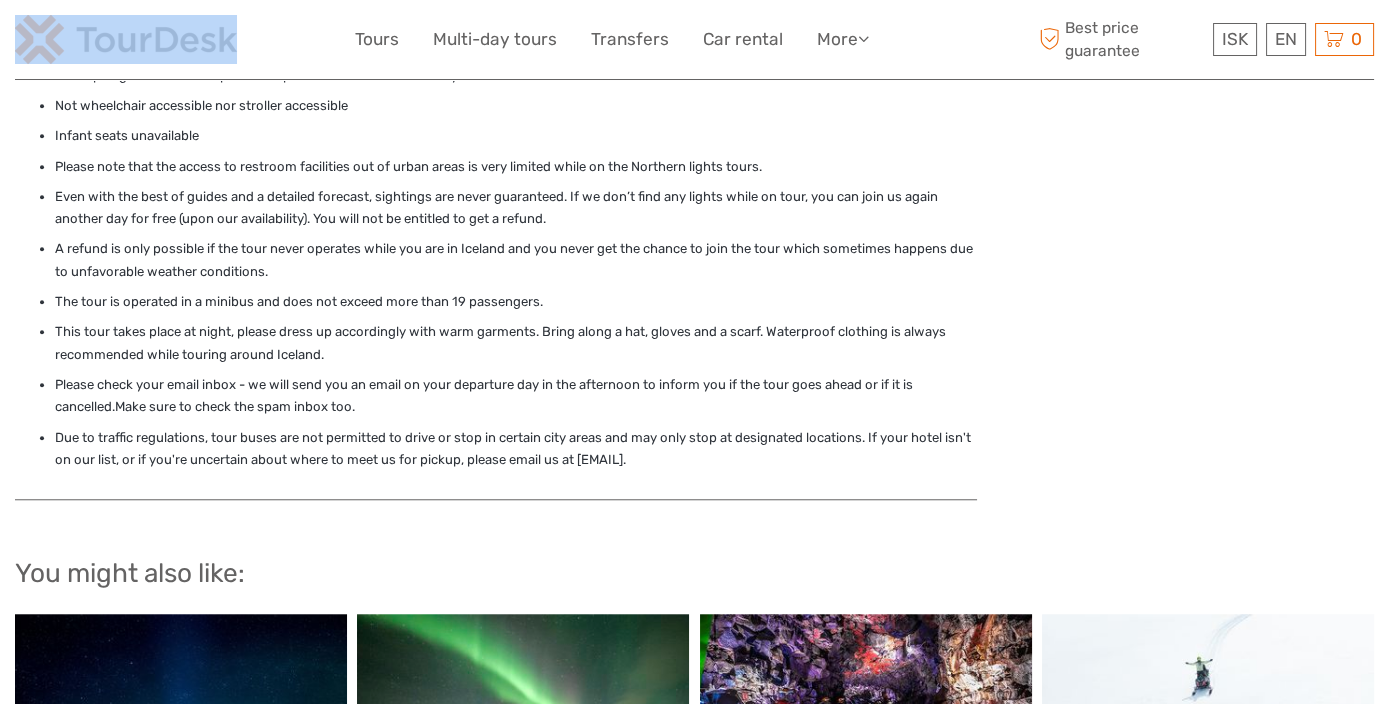 scroll, scrollTop: 2788, scrollLeft: 0, axis: vertical 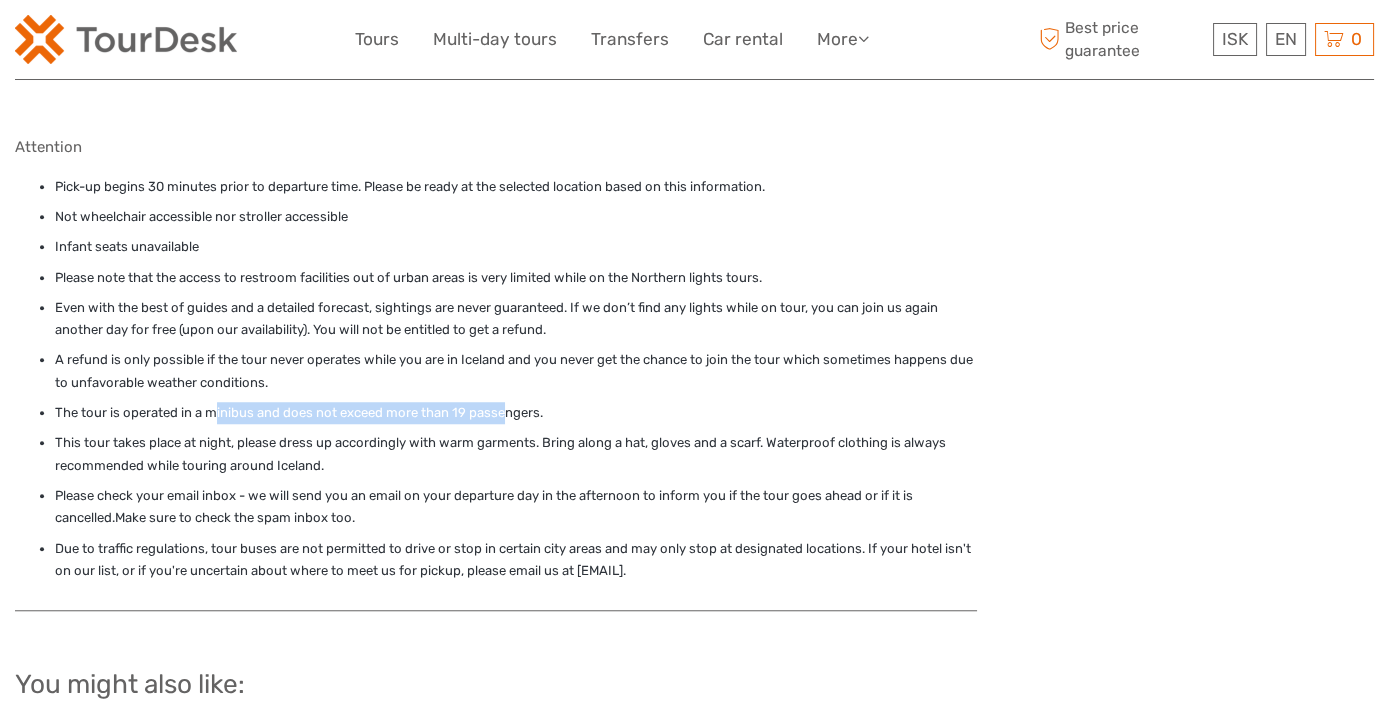 drag, startPoint x: 279, startPoint y: 411, endPoint x: 504, endPoint y: 414, distance: 225.02 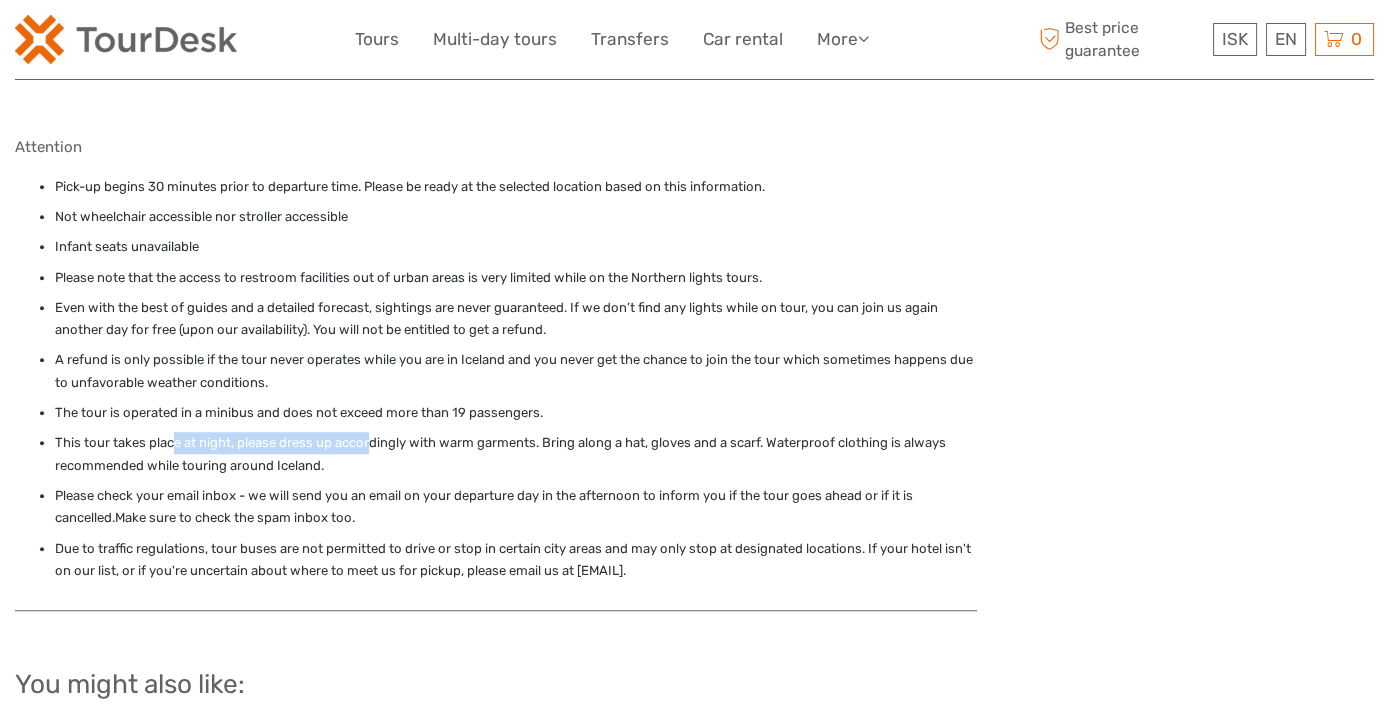 drag, startPoint x: 176, startPoint y: 431, endPoint x: 368, endPoint y: 442, distance: 192.31485 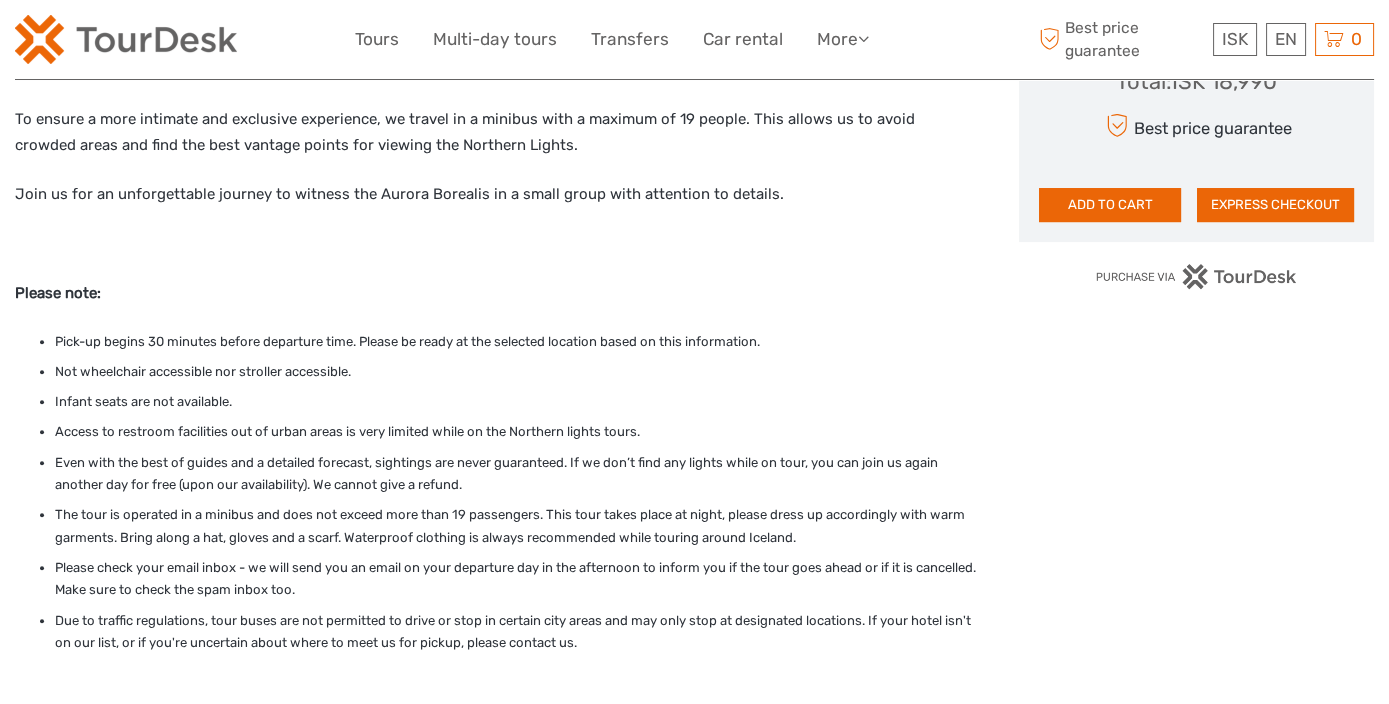 scroll, scrollTop: 1333, scrollLeft: 0, axis: vertical 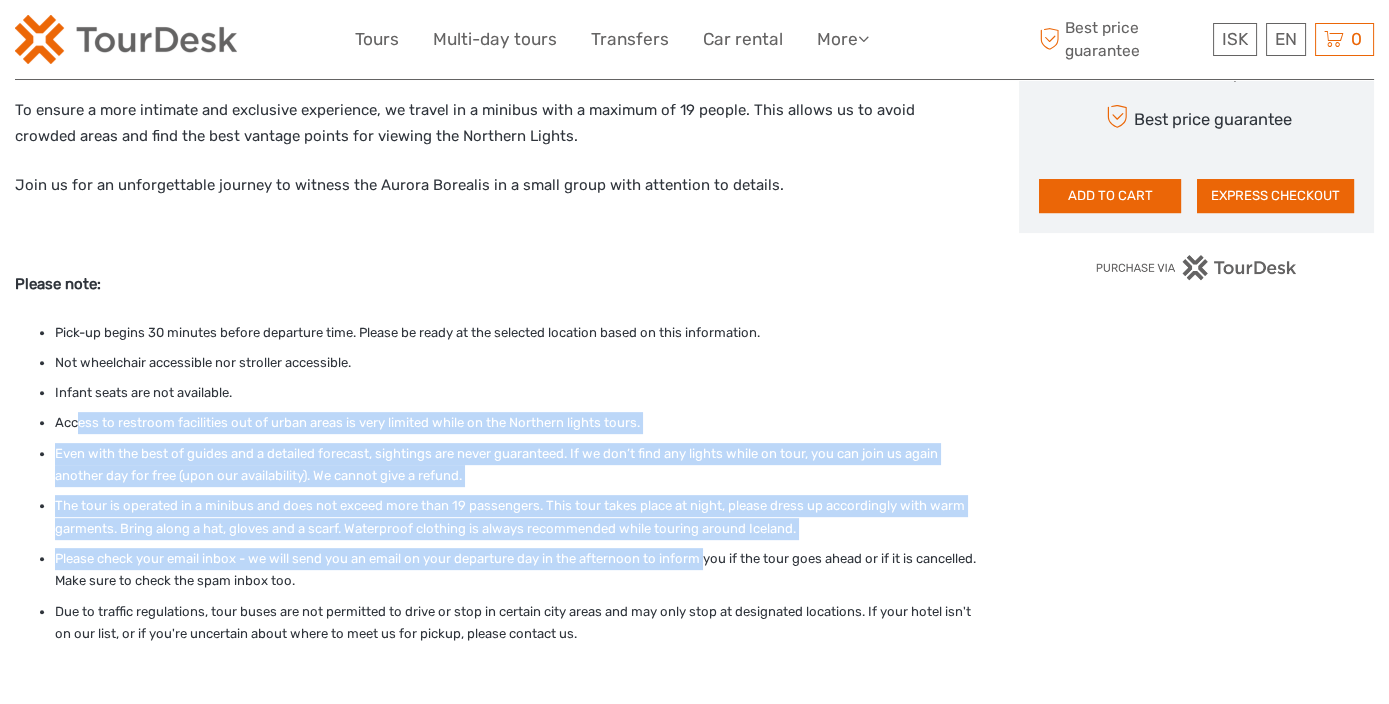 drag, startPoint x: 74, startPoint y: 426, endPoint x: 705, endPoint y: 544, distance: 641.9385 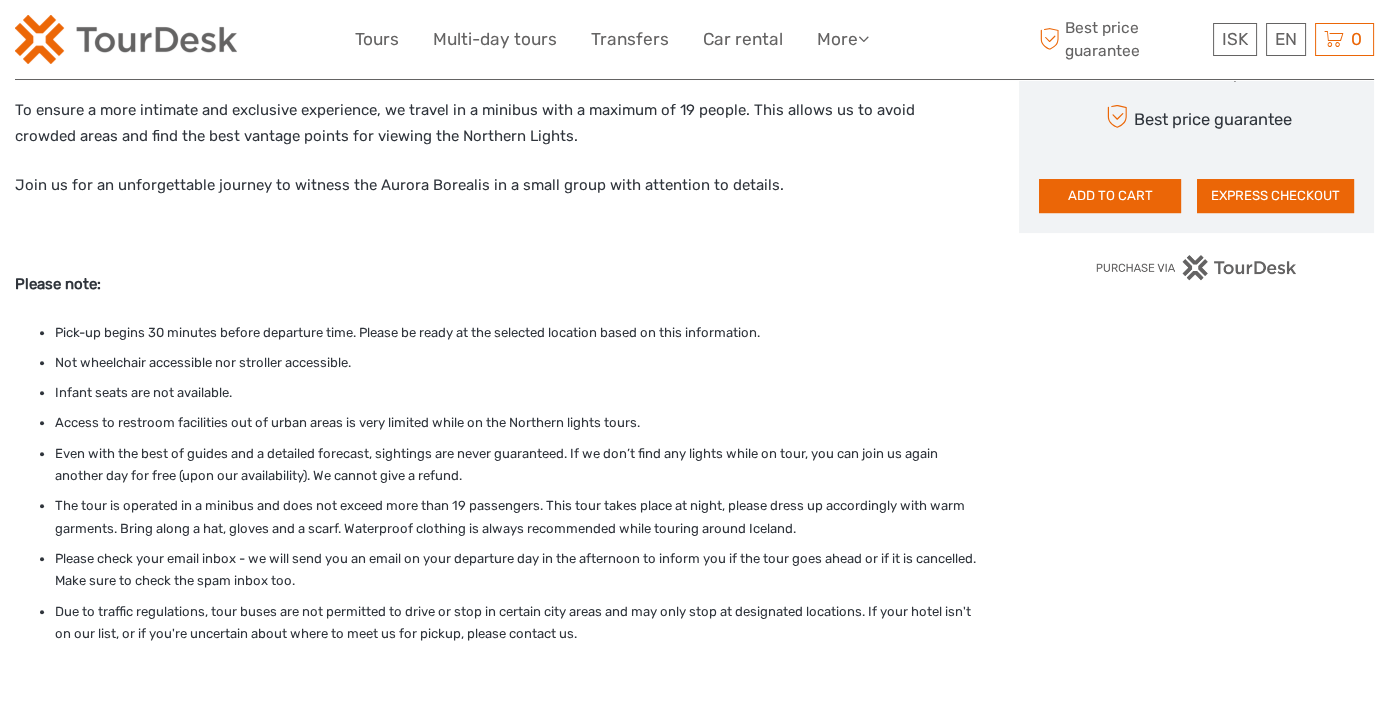 click on "Please check your email inbox - we will send you an email on your departure day in the afternoon to inform you if the tour goes ahead or if it is cancelled. Make sure to check the spam inbox too." at bounding box center [516, 570] 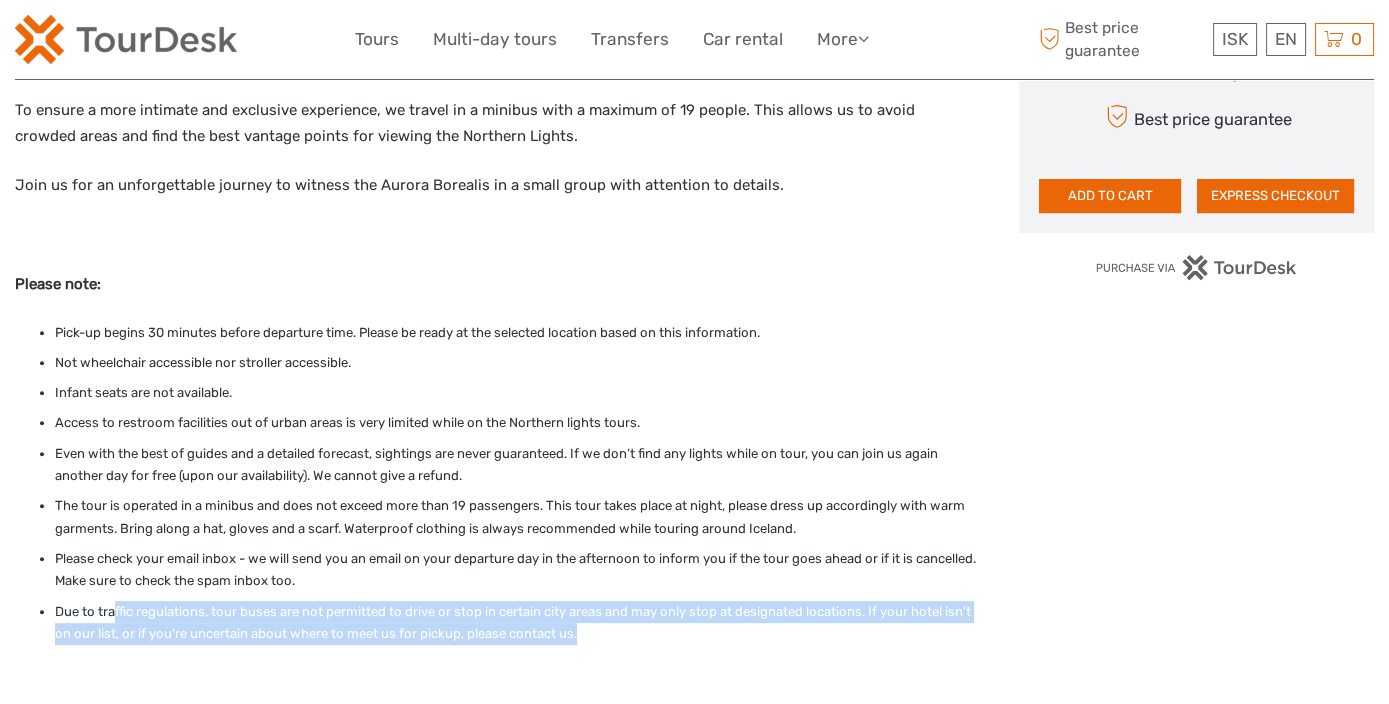 drag, startPoint x: 111, startPoint y: 603, endPoint x: 891, endPoint y: 631, distance: 780.5024 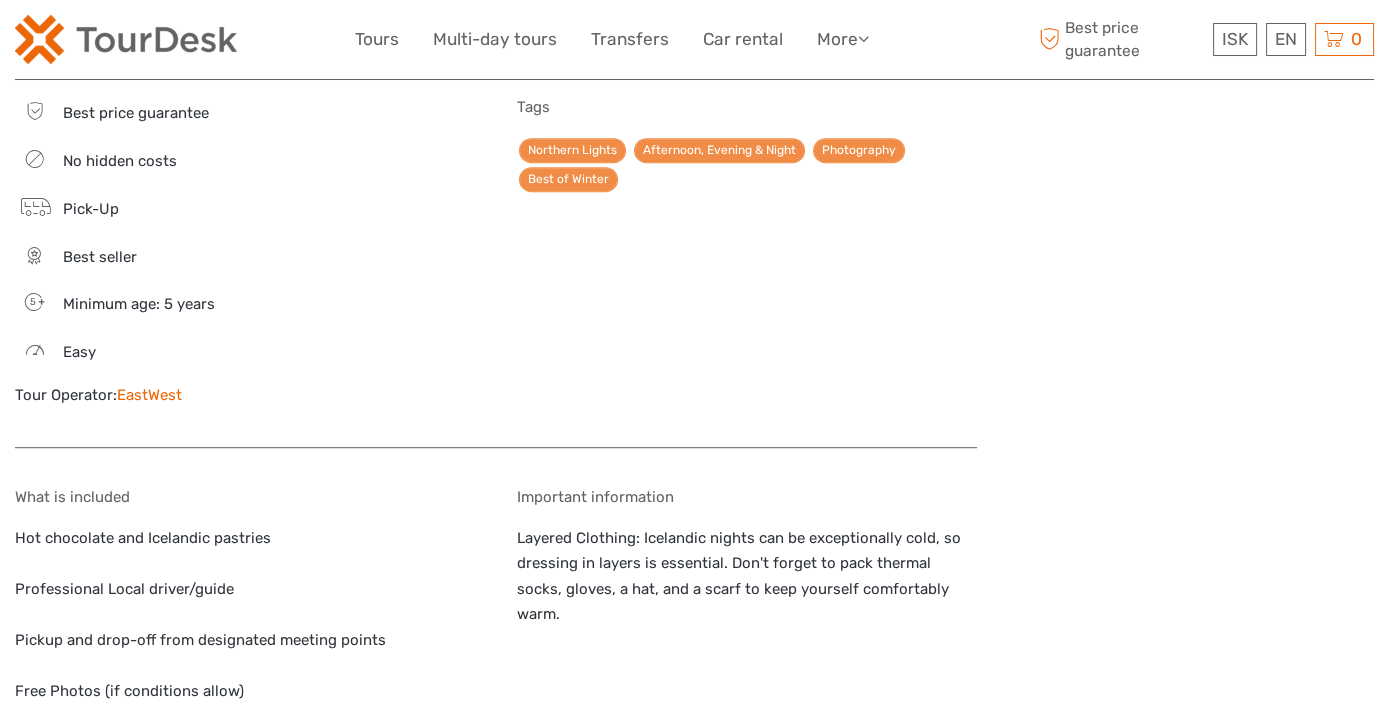scroll, scrollTop: 2000, scrollLeft: 0, axis: vertical 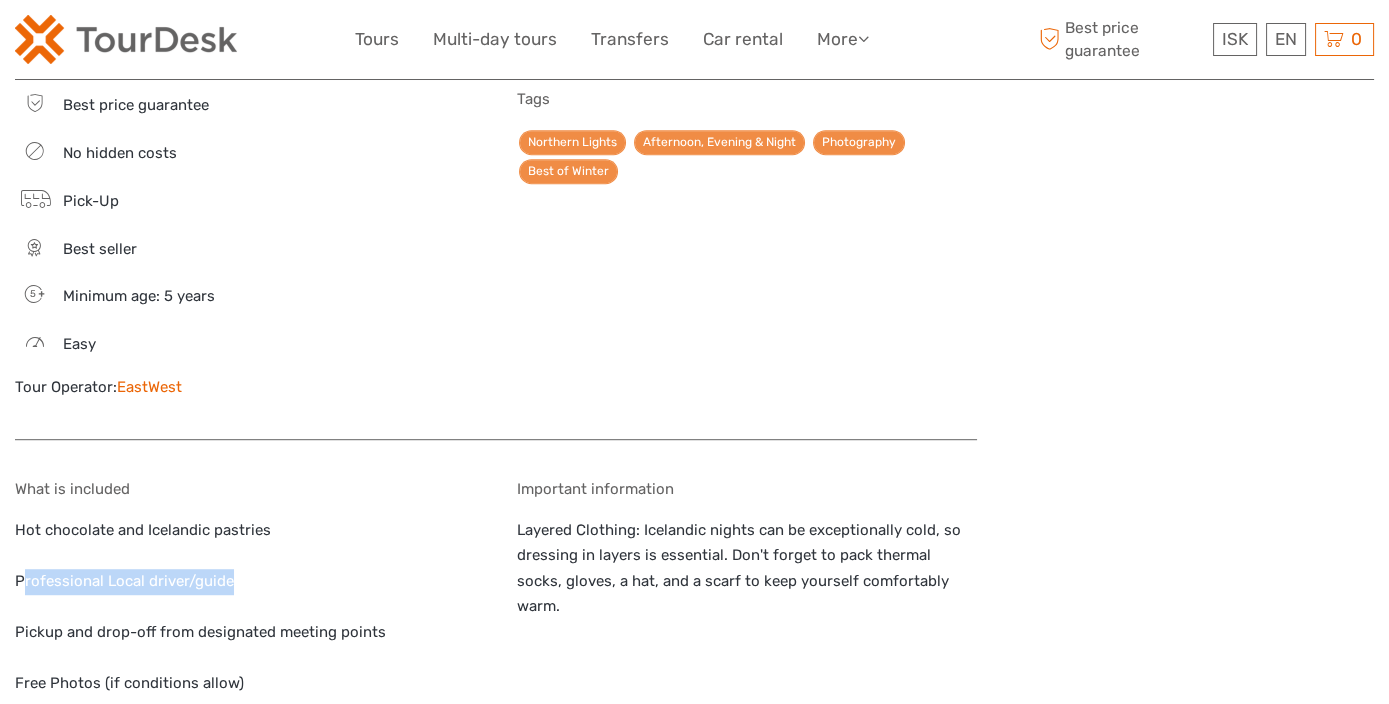 drag, startPoint x: 26, startPoint y: 579, endPoint x: 238, endPoint y: 579, distance: 212 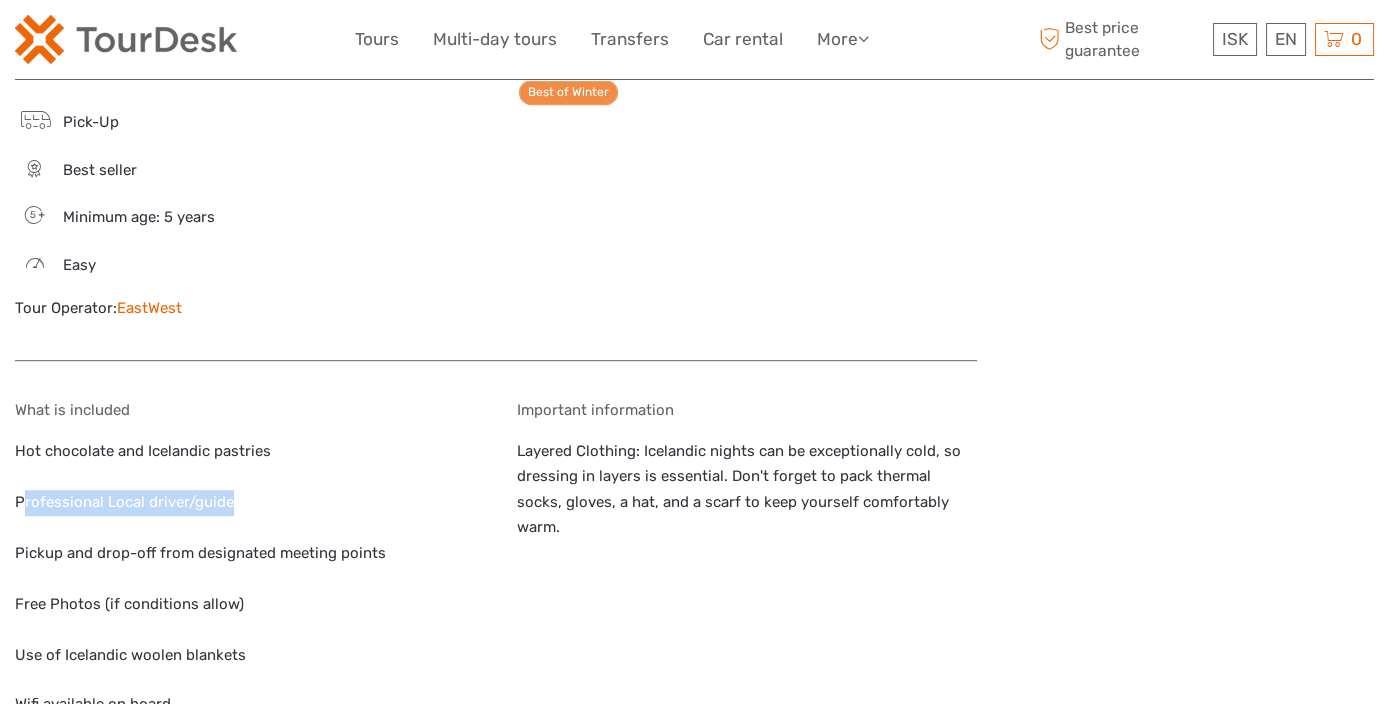 scroll, scrollTop: 2111, scrollLeft: 0, axis: vertical 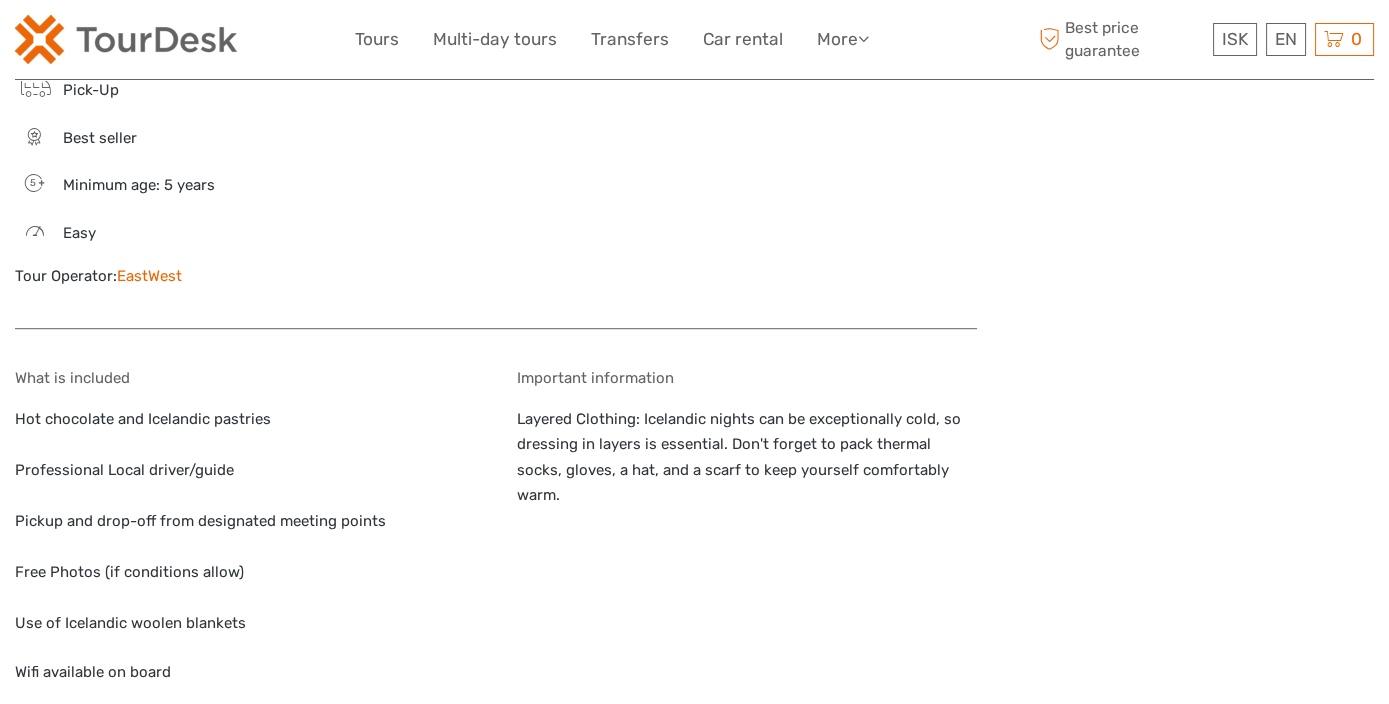 click on "Hot chocolate and Icelandic pastries Professional Local driver/guide Pickup and drop-off from designated meeting points Free Photos (if conditions allow) Use of Icelandic woolen blankets" at bounding box center (245, 522) 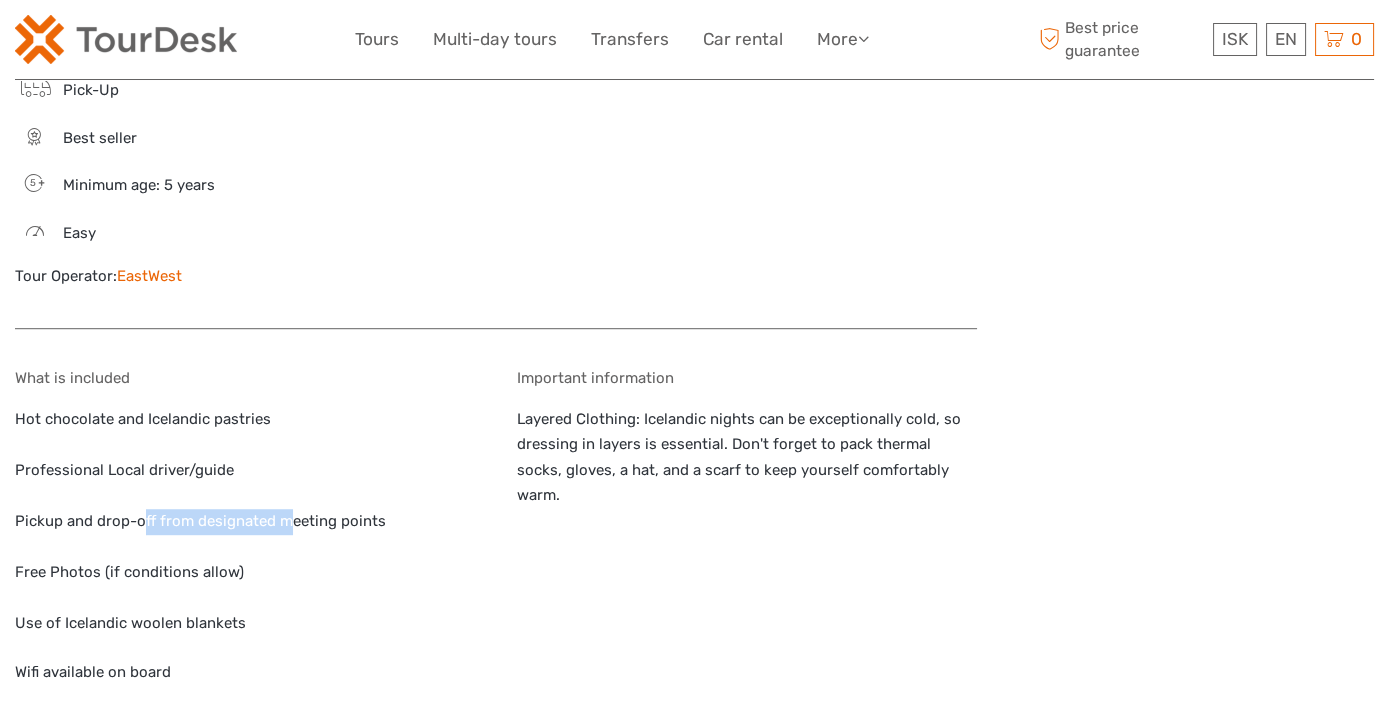 drag, startPoint x: 142, startPoint y: 521, endPoint x: 288, endPoint y: 531, distance: 146.34207 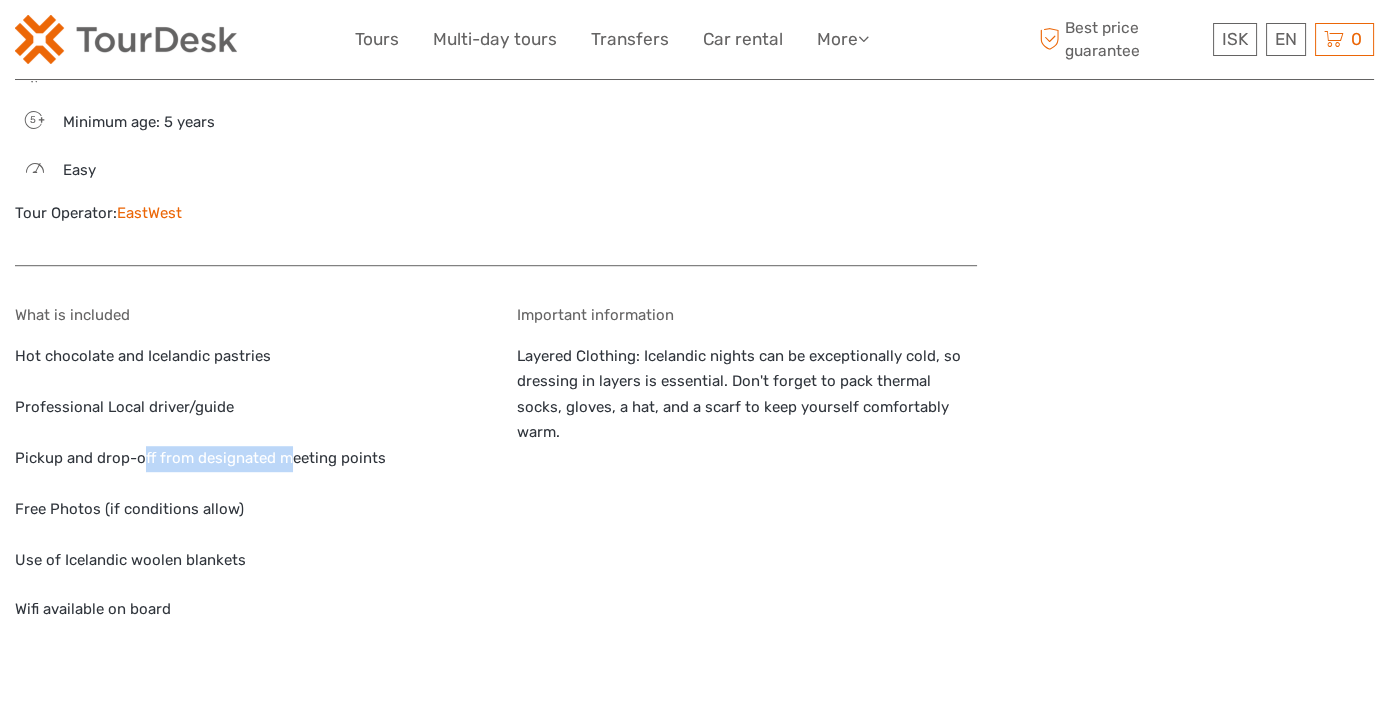 scroll, scrollTop: 2222, scrollLeft: 0, axis: vertical 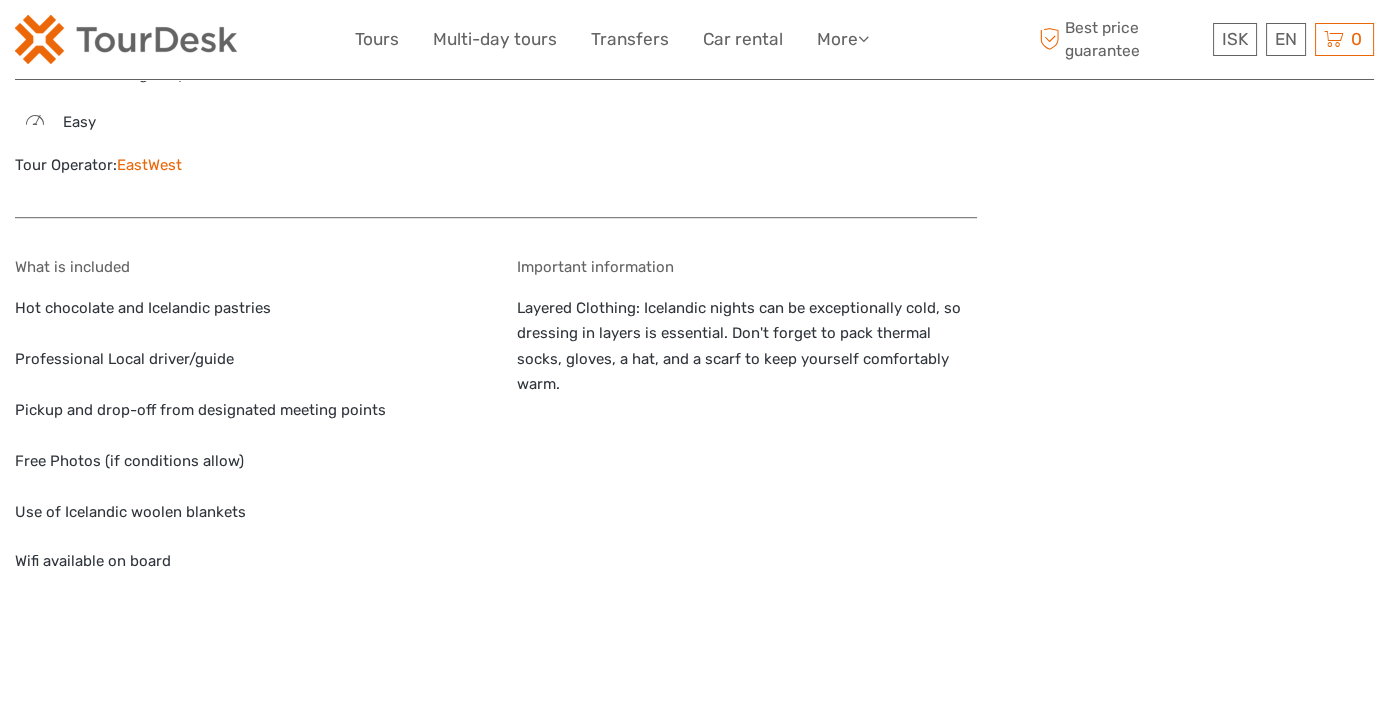 click on "Wifi available on board" at bounding box center [245, 562] 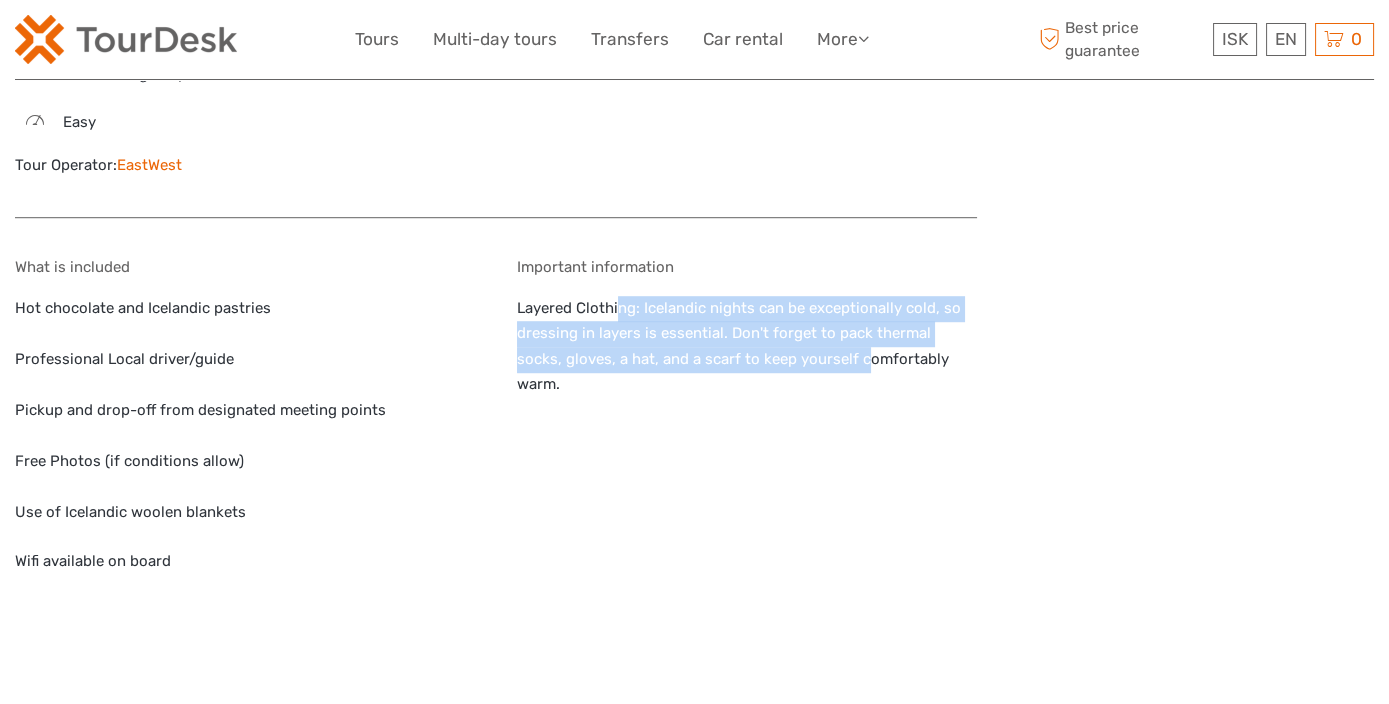 drag, startPoint x: 616, startPoint y: 300, endPoint x: 814, endPoint y: 375, distance: 211.7286 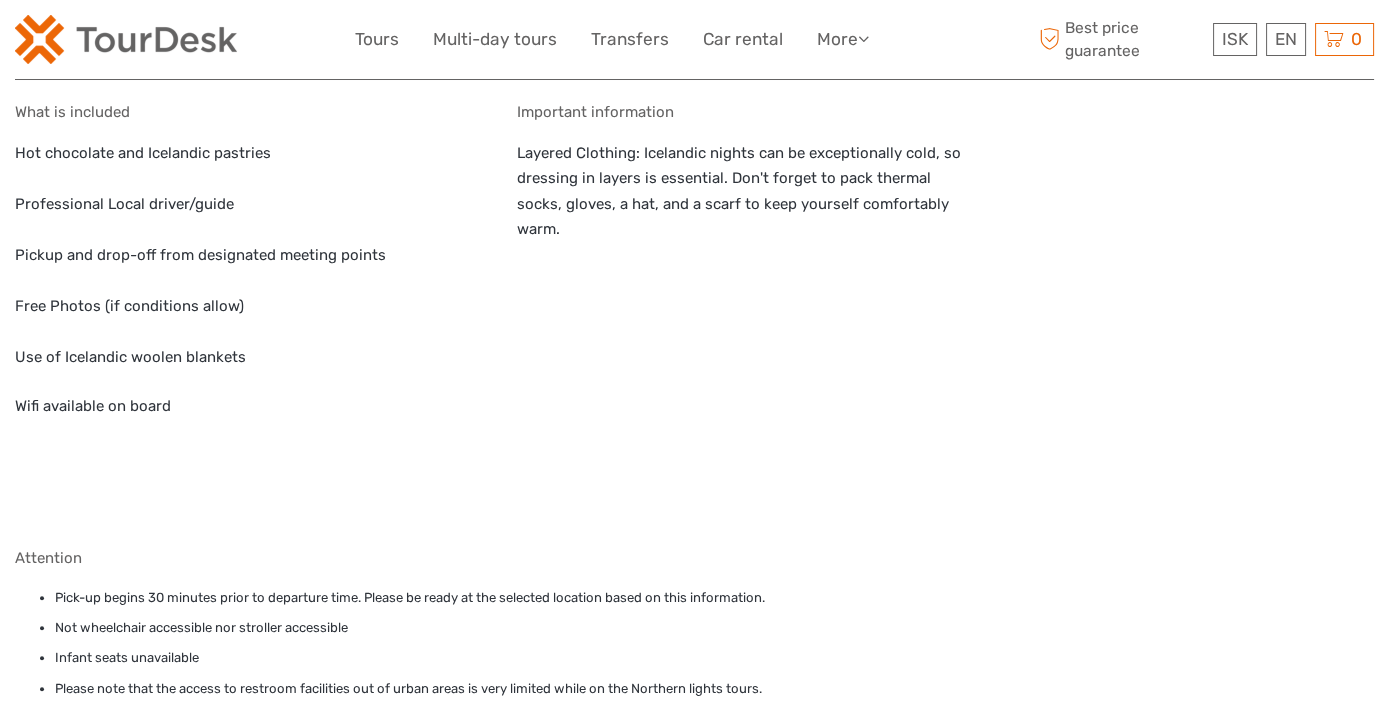 scroll, scrollTop: 2555, scrollLeft: 0, axis: vertical 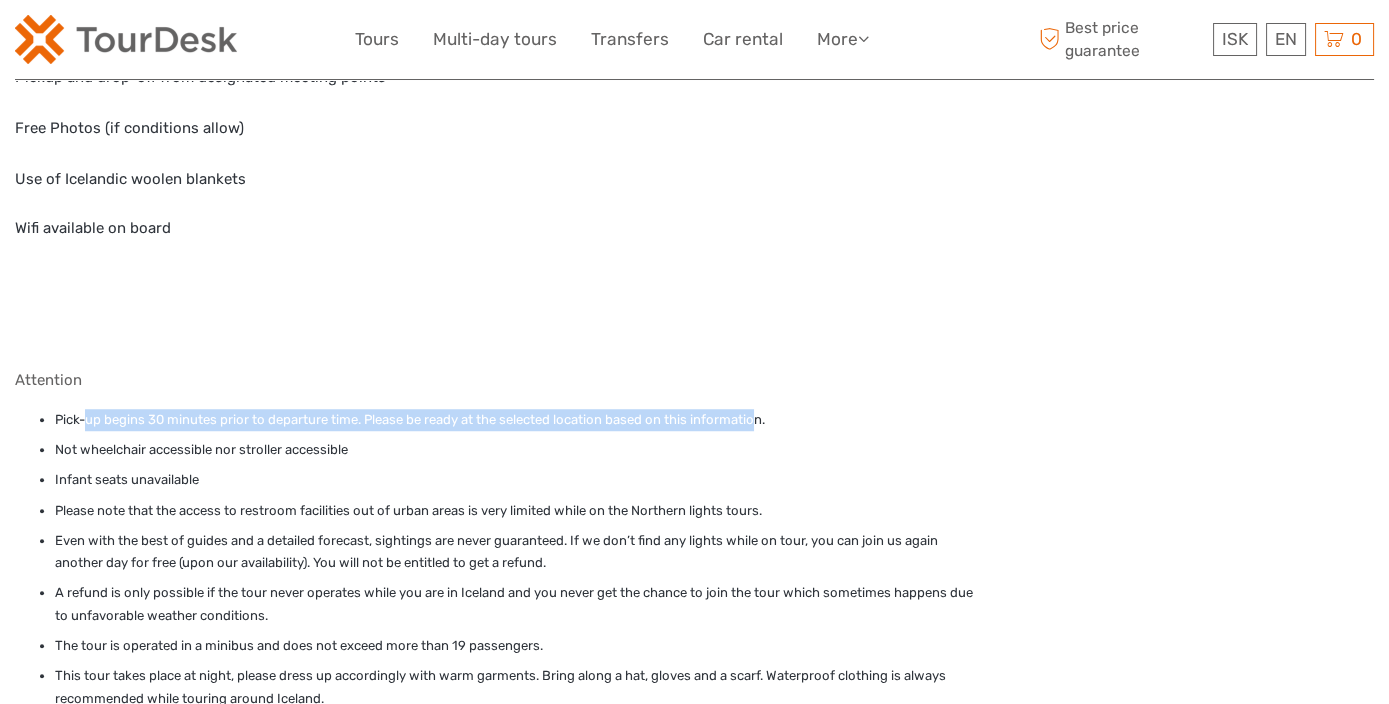 drag, startPoint x: 83, startPoint y: 421, endPoint x: 760, endPoint y: 421, distance: 677 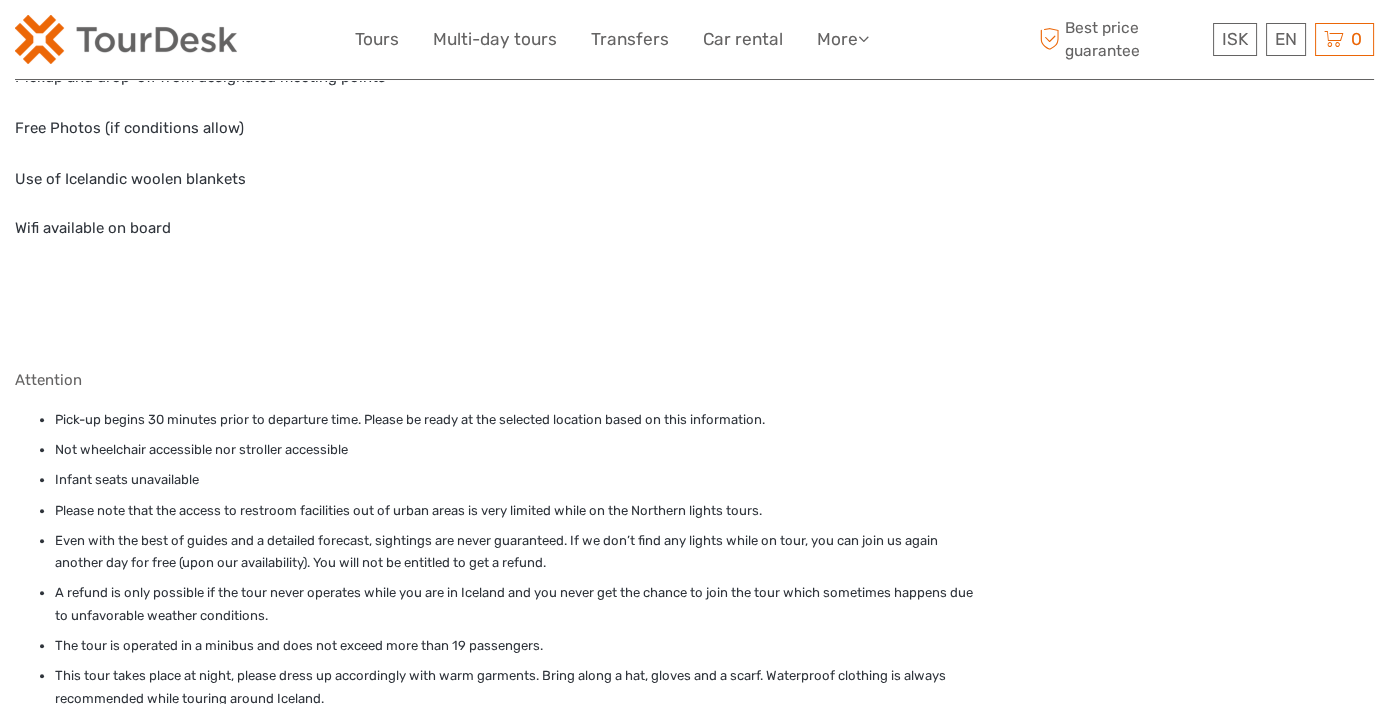 click on "Infant seats unavailable" at bounding box center [516, 480] 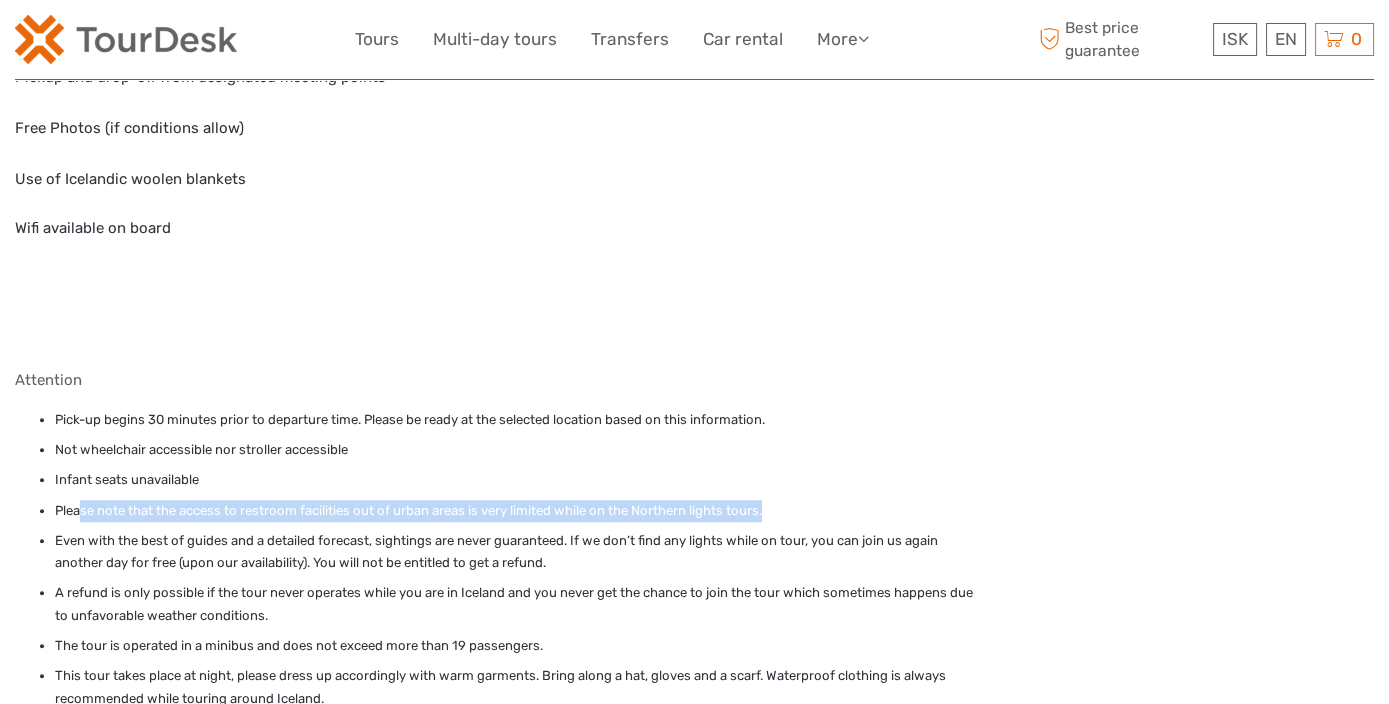 drag, startPoint x: 82, startPoint y: 507, endPoint x: 827, endPoint y: 510, distance: 745.00604 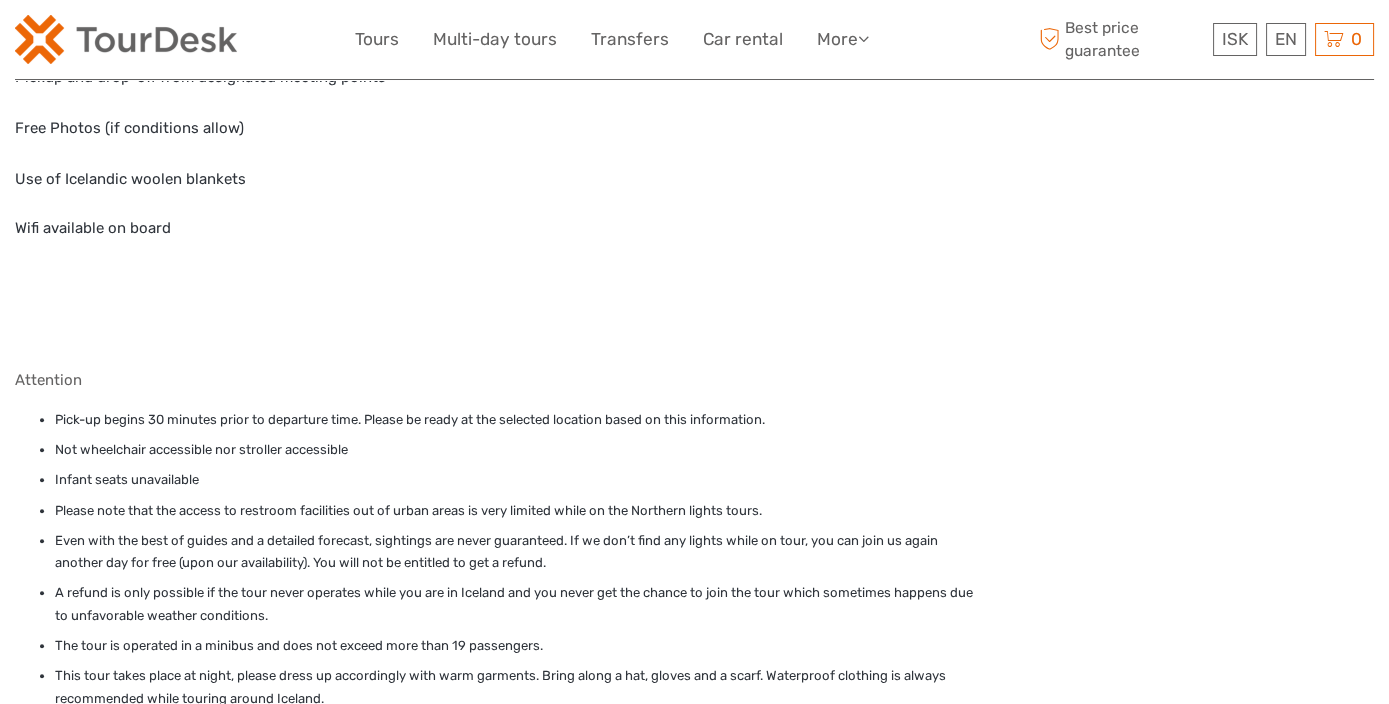 click on "Even with the best of guides and a detailed forecast, sightings are never guaranteed. If we don’t find any lights while on tour, you can join us again another day for free (upon our availability). You will not be entitled to get a refund." at bounding box center (516, 552) 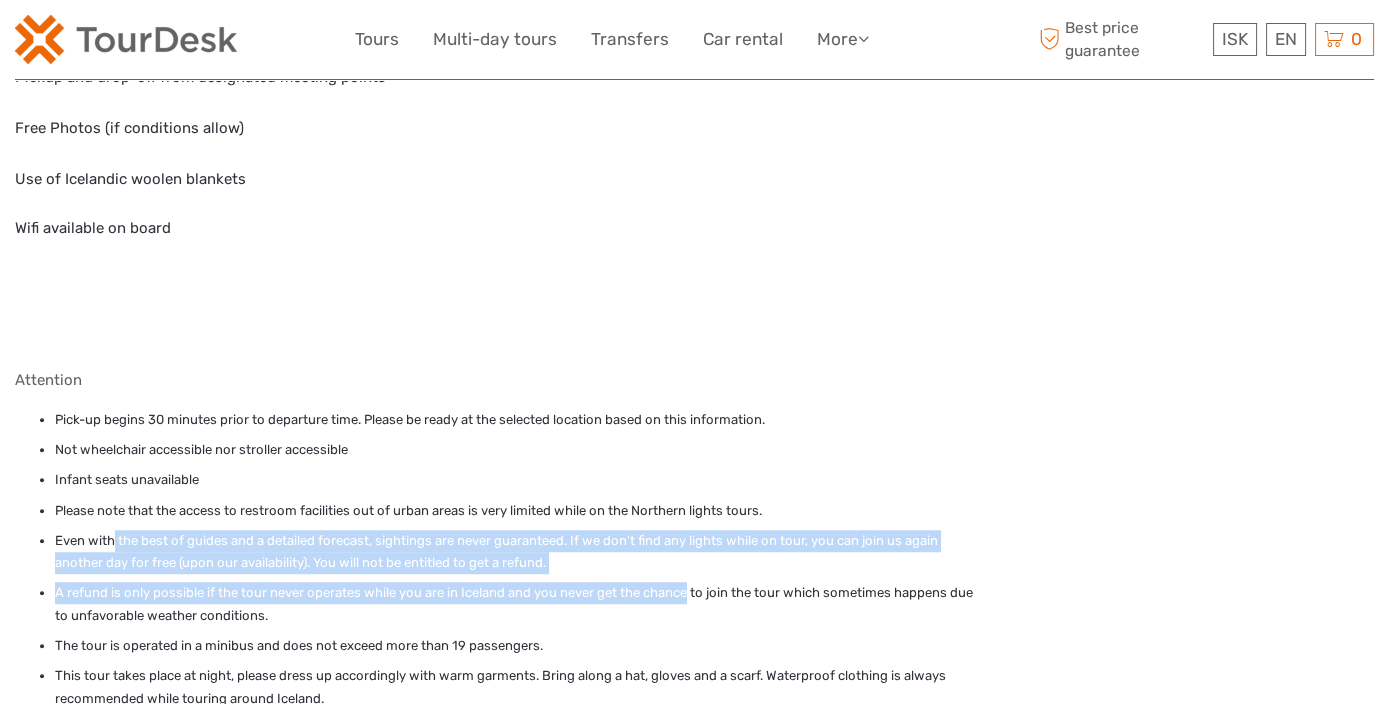 drag, startPoint x: 113, startPoint y: 539, endPoint x: 687, endPoint y: 575, distance: 575.1278 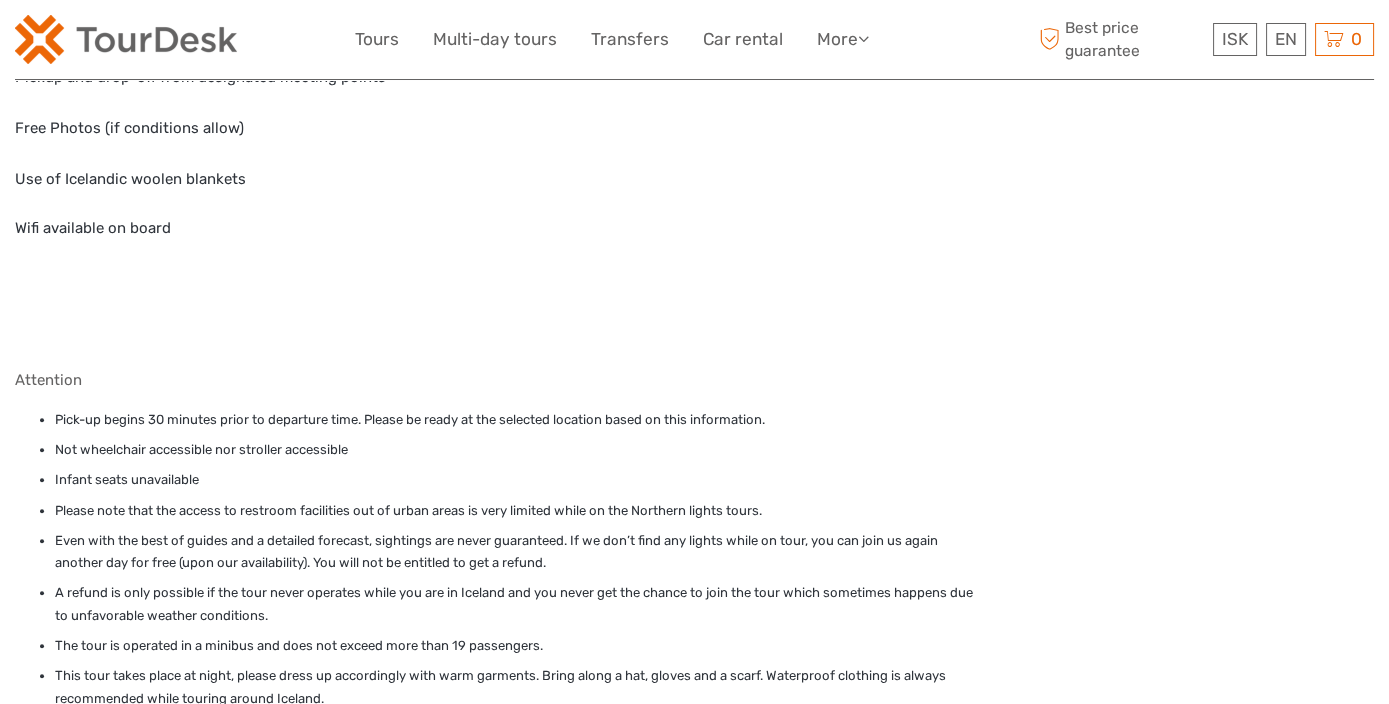 click on "Even with the best of guides and a detailed forecast, sightings are never guaranteed. If we don’t find any lights while on tour, you can join us again another day for free (upon our availability). You will not be entitled to get a refund." at bounding box center (516, 552) 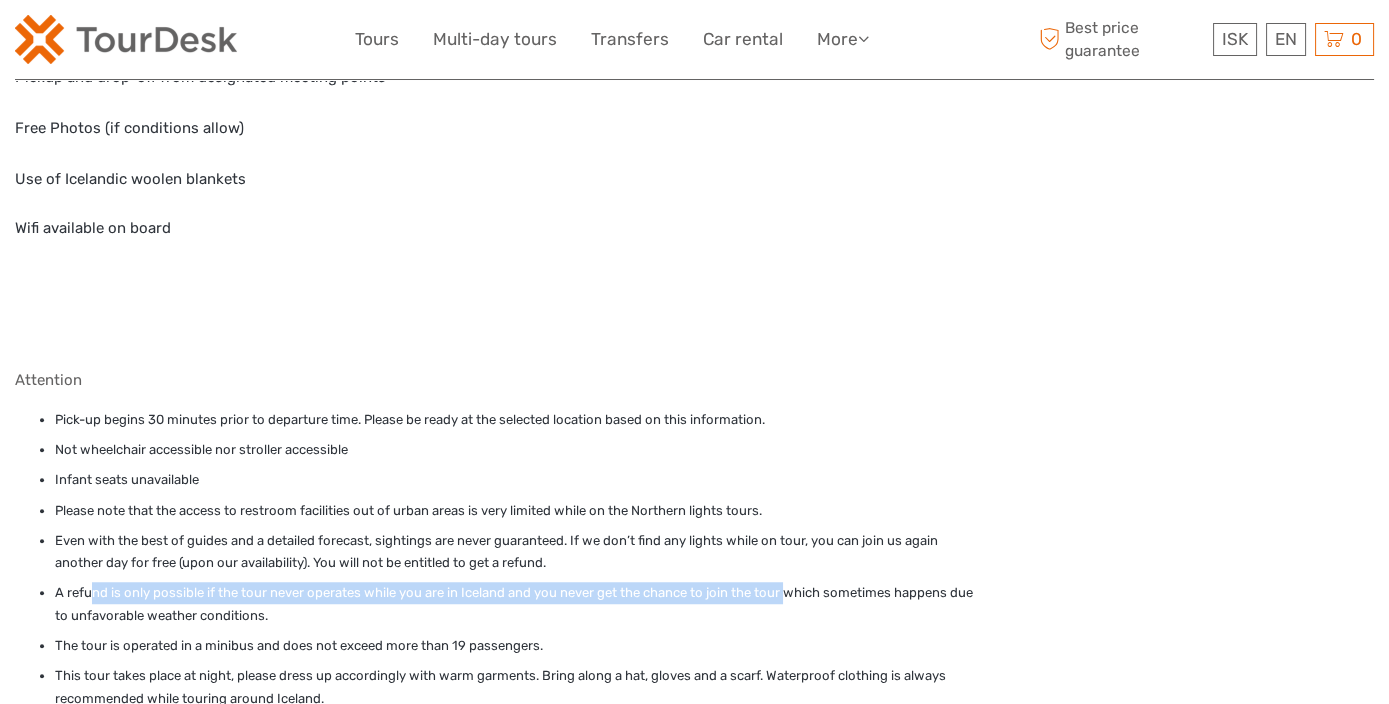 drag, startPoint x: 94, startPoint y: 581, endPoint x: 785, endPoint y: 597, distance: 691.18524 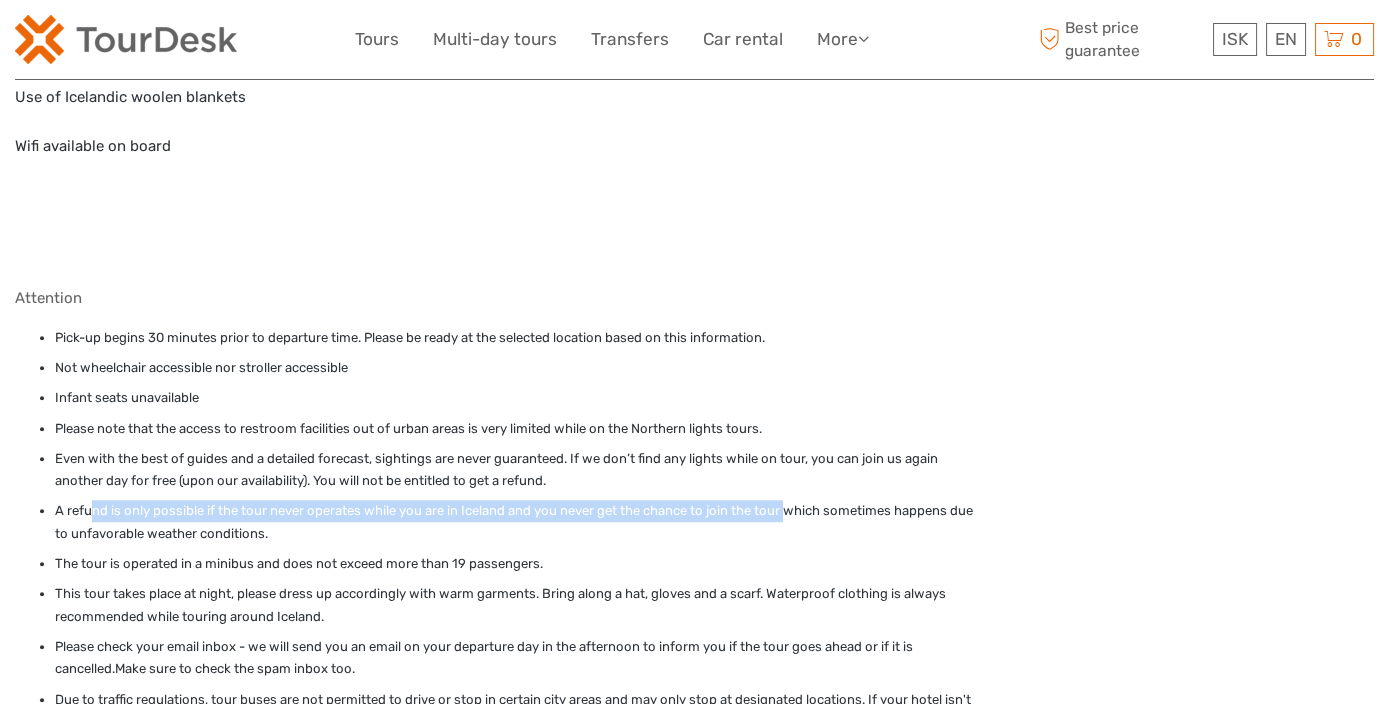 scroll, scrollTop: 2666, scrollLeft: 0, axis: vertical 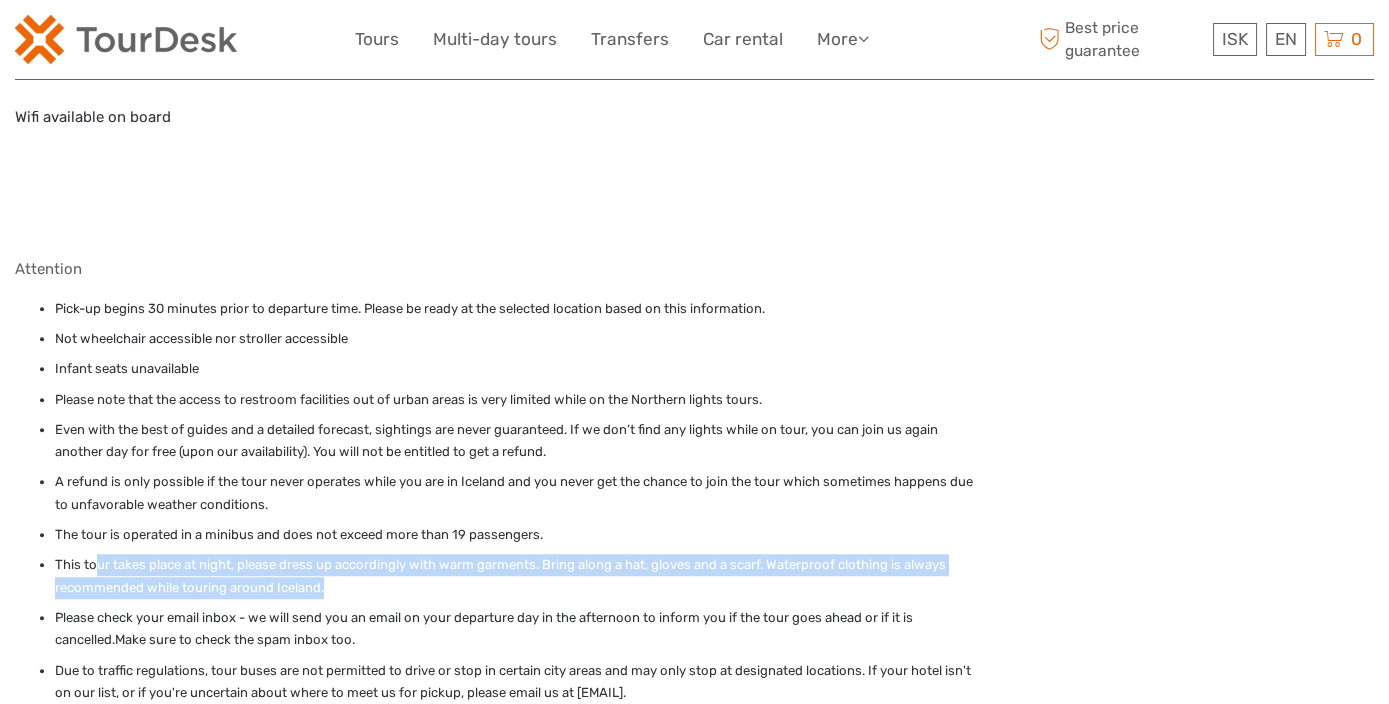 drag, startPoint x: 94, startPoint y: 554, endPoint x: 792, endPoint y: 585, distance: 698.68805 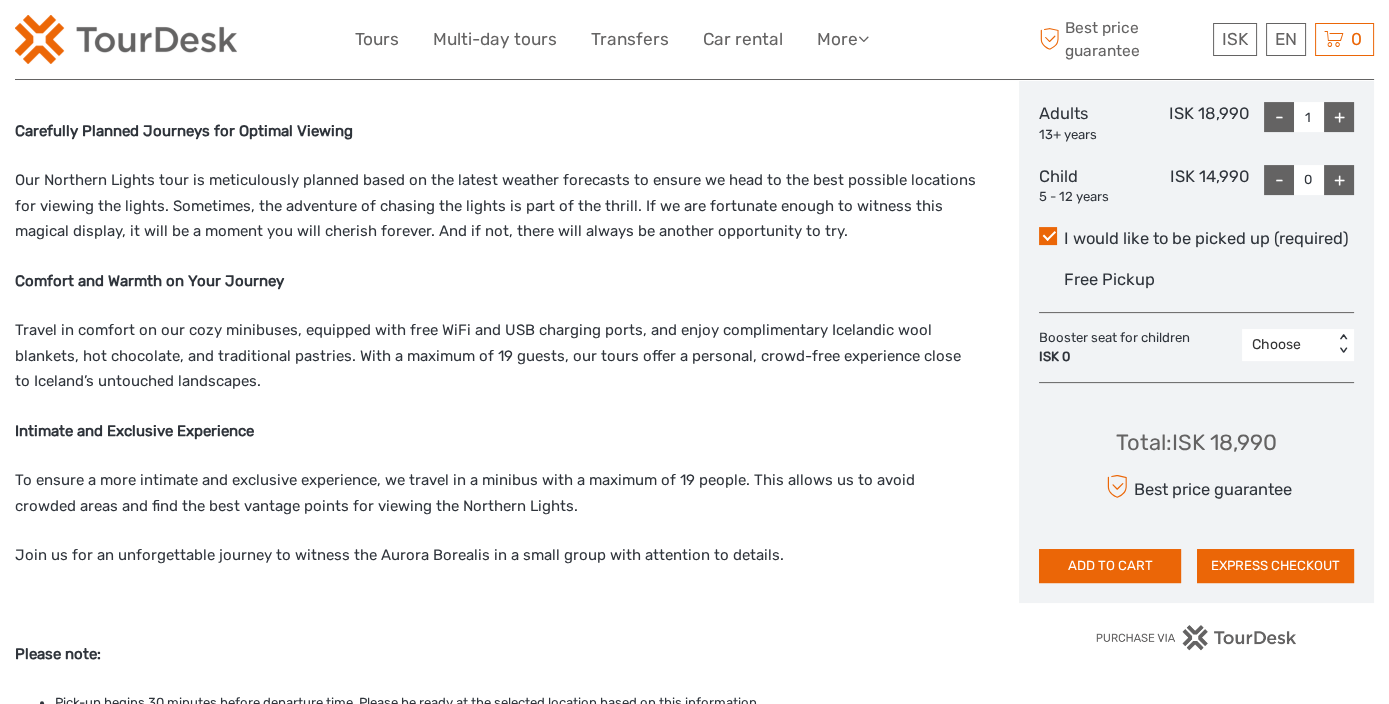scroll, scrollTop: 802, scrollLeft: 0, axis: vertical 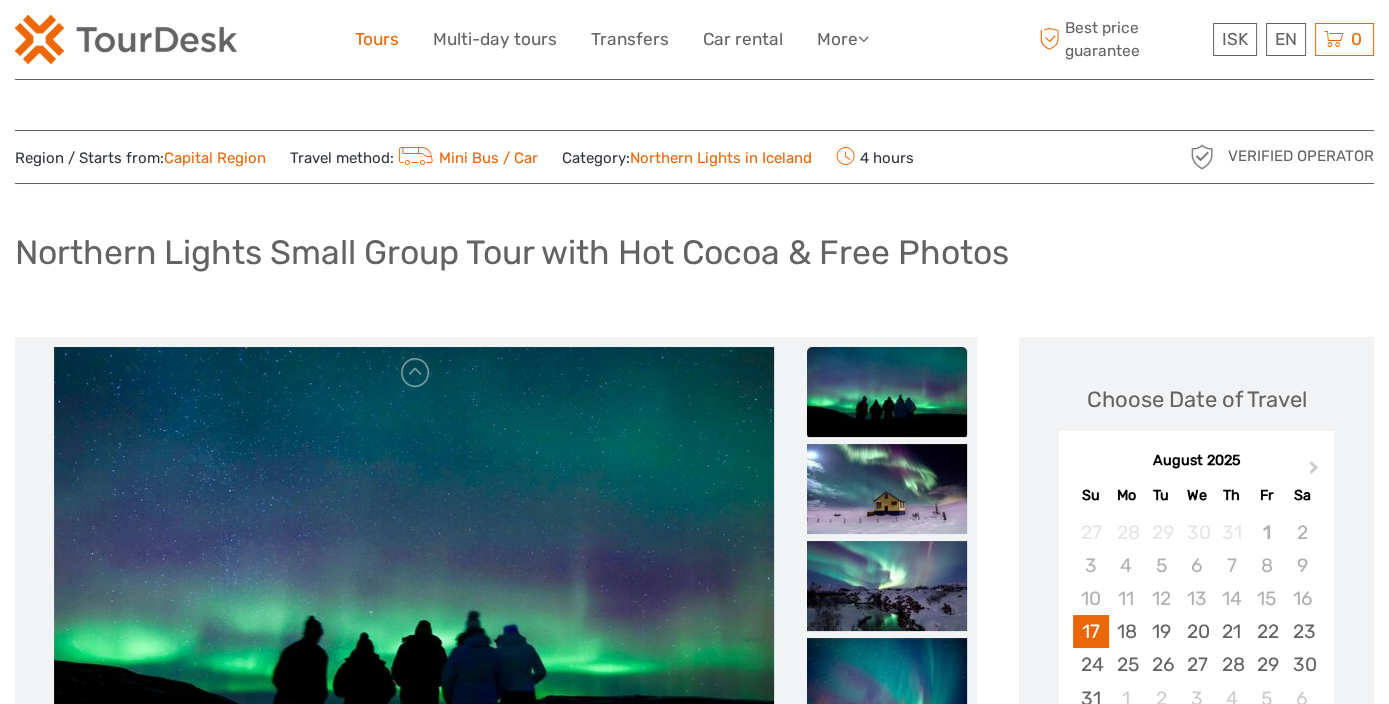 click on "Tours" at bounding box center [377, 39] 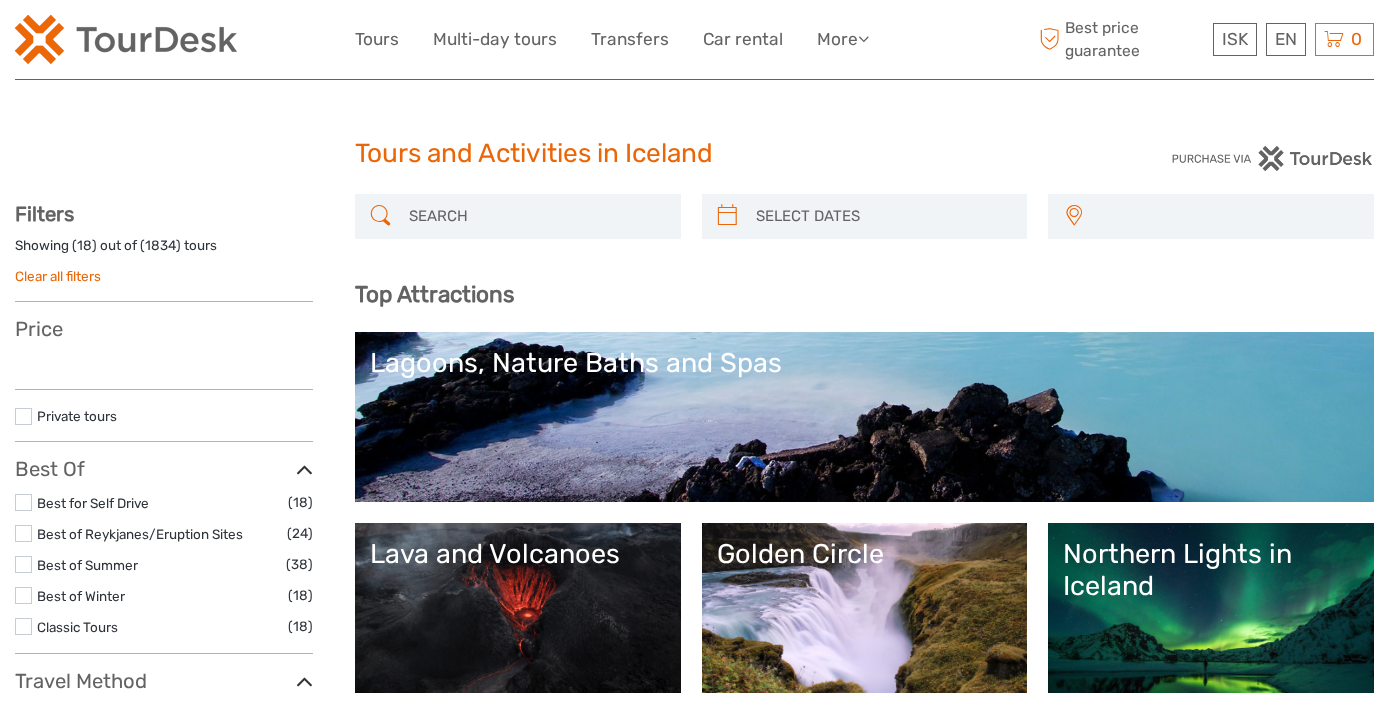 select 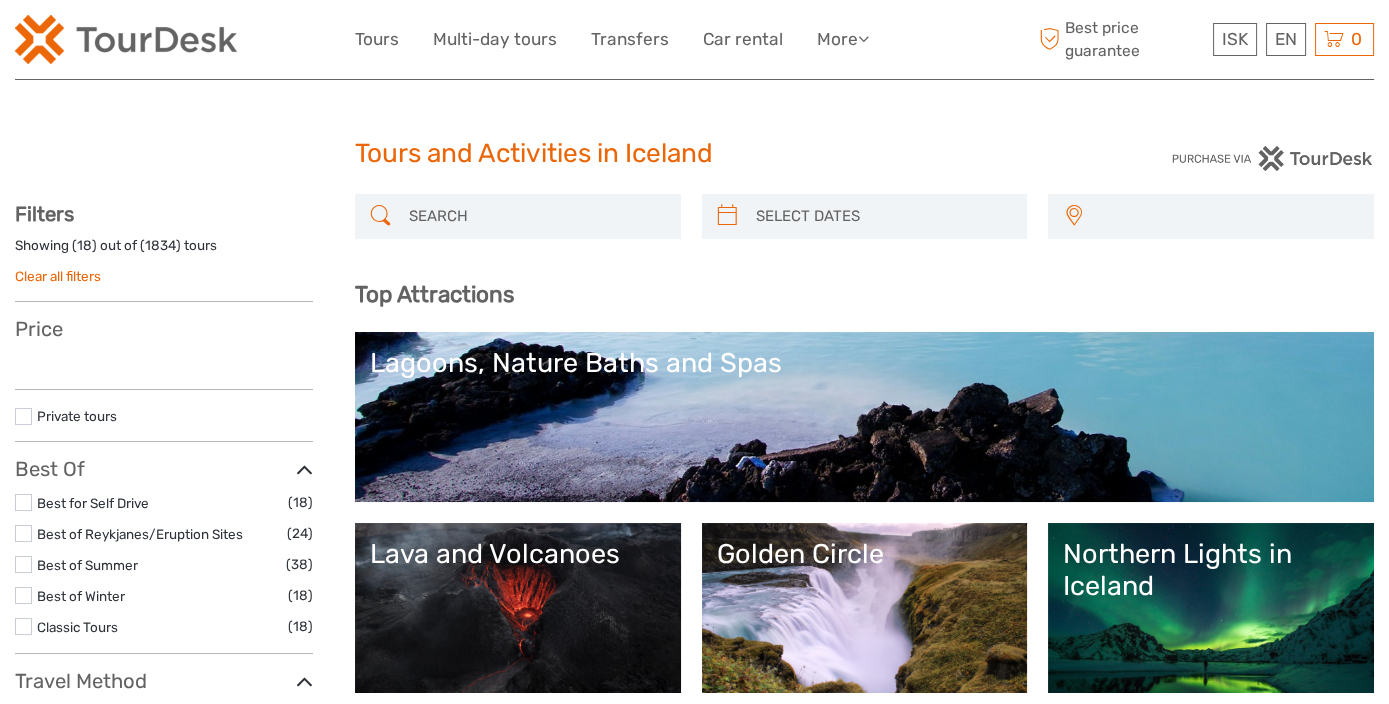 select 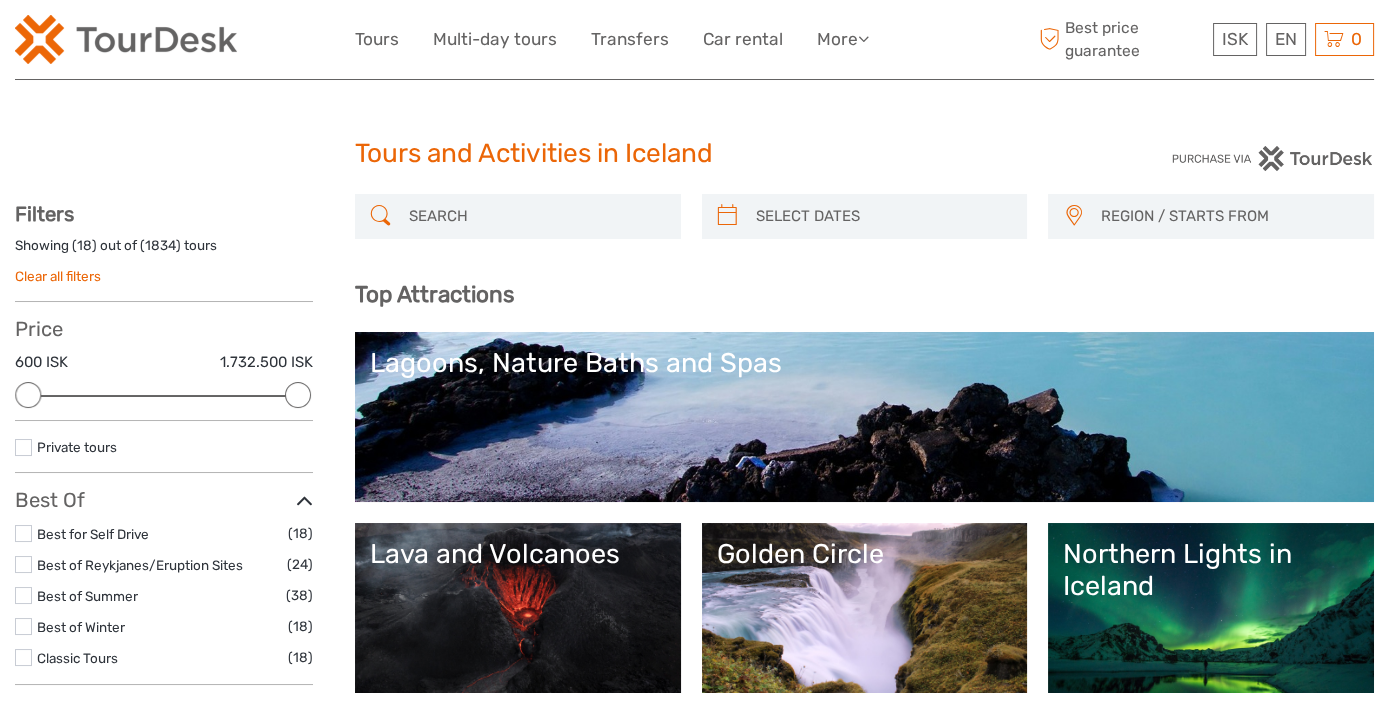 click at bounding box center (536, 216) 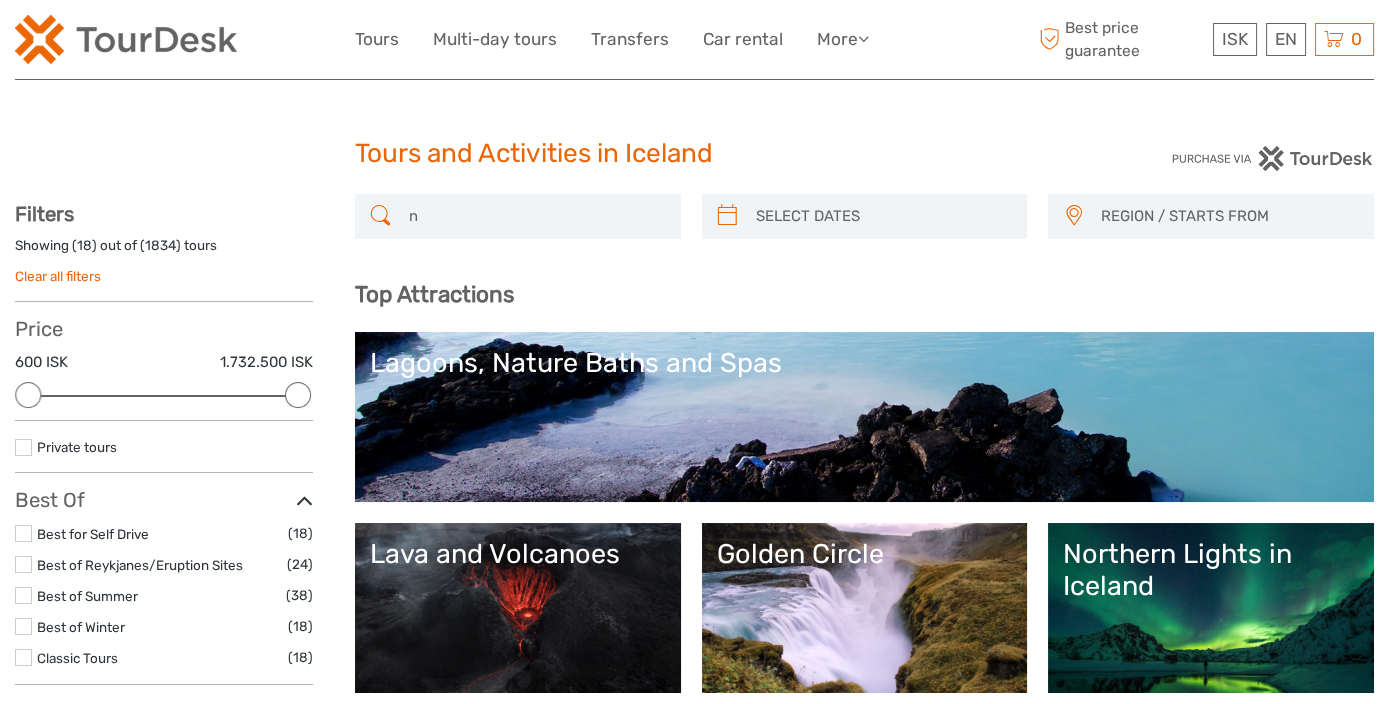 scroll, scrollTop: 0, scrollLeft: 0, axis: both 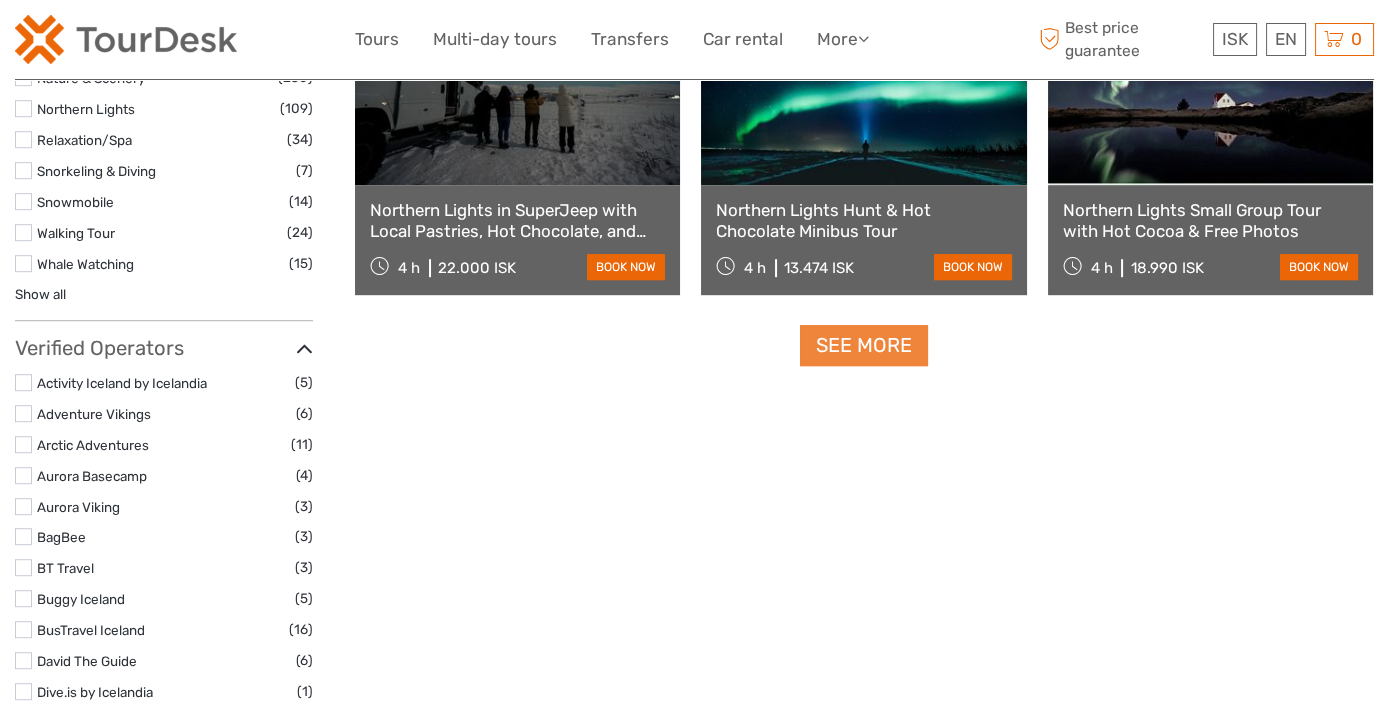 type on "northern lights" 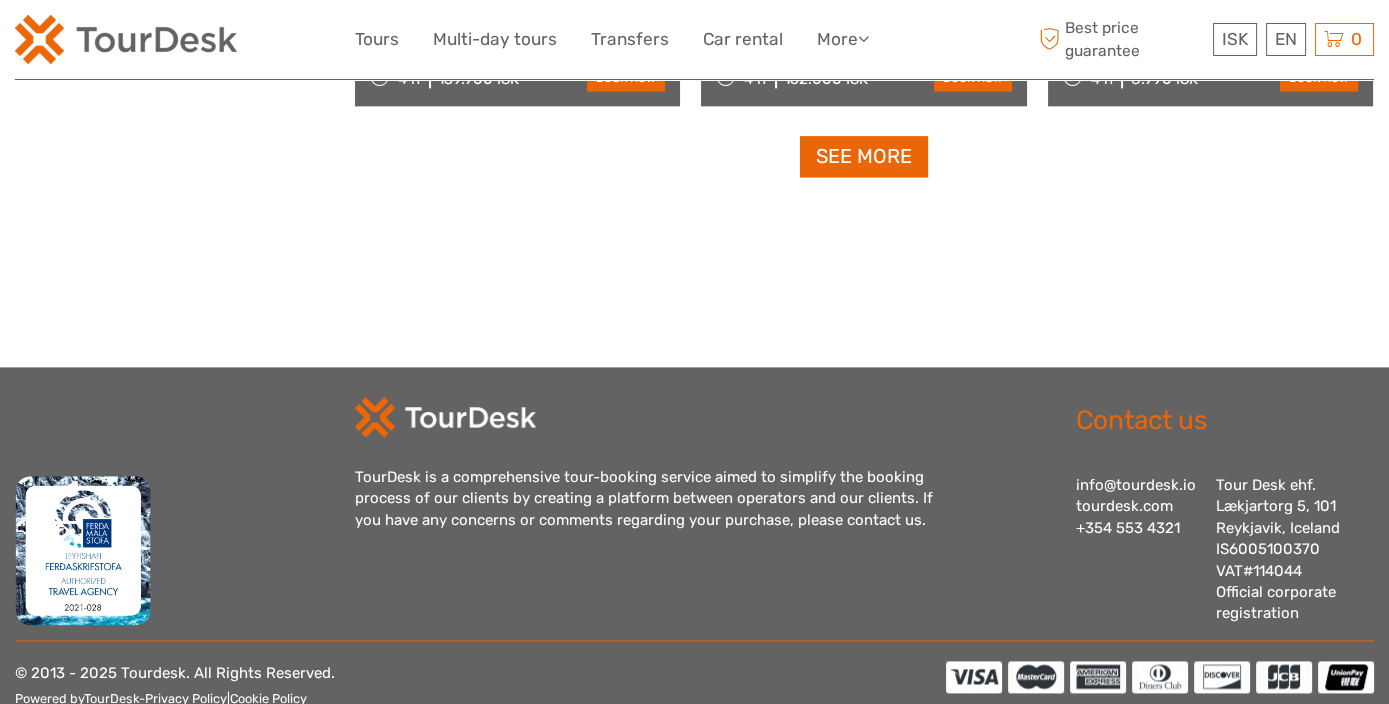 scroll, scrollTop: 4373, scrollLeft: 0, axis: vertical 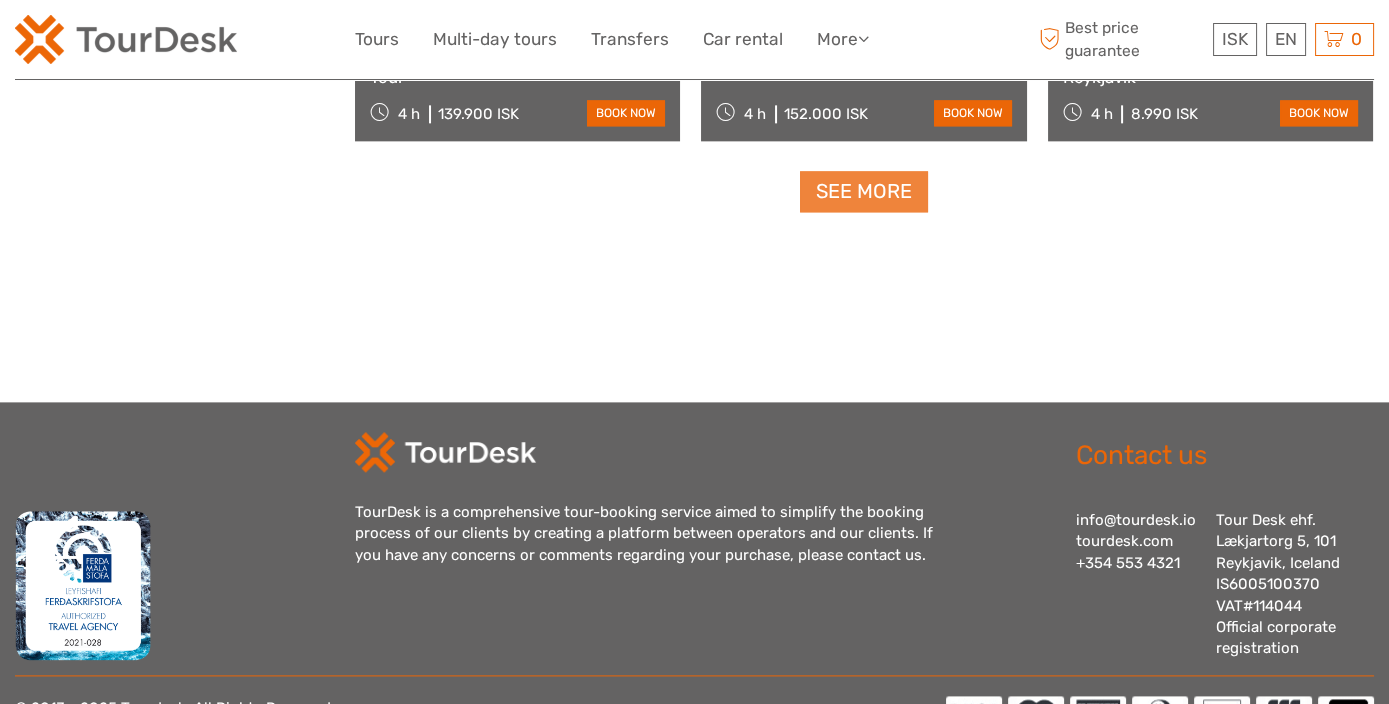 click on "See more" at bounding box center (864, 191) 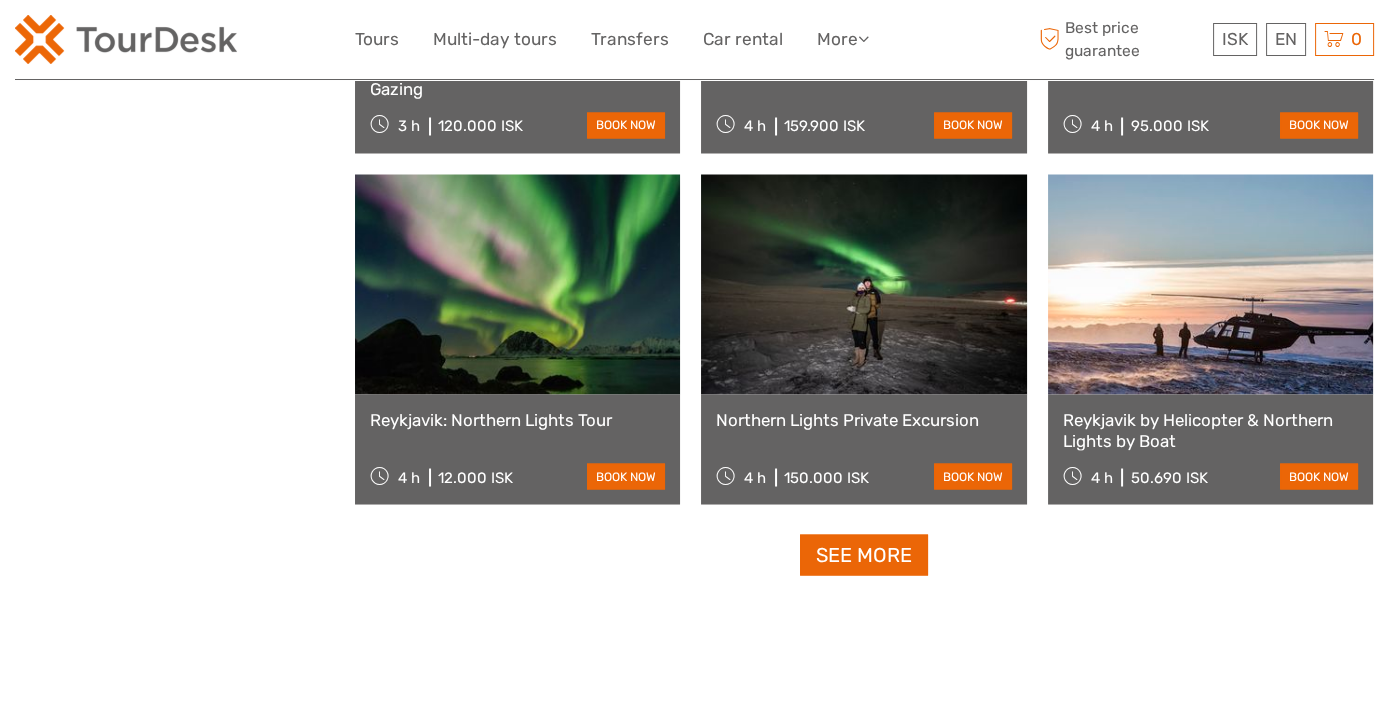 scroll, scrollTop: 6151, scrollLeft: 0, axis: vertical 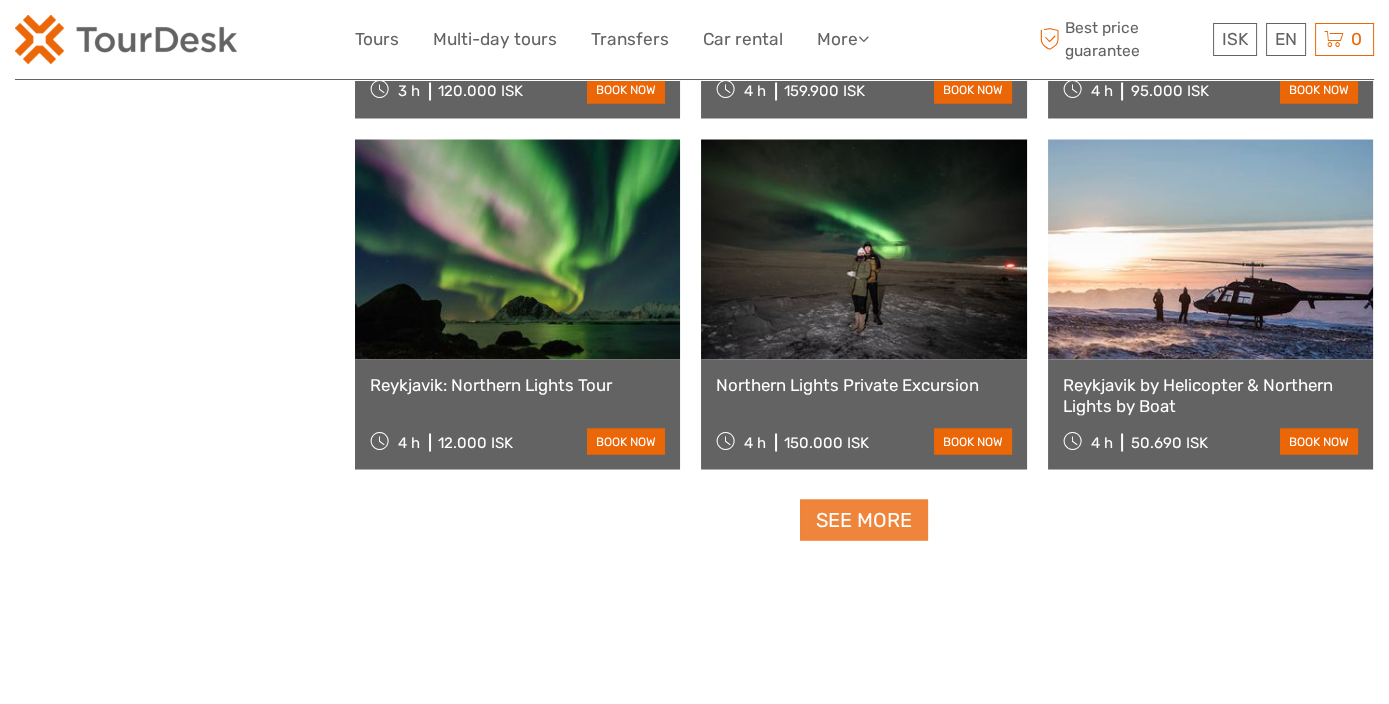 click on "See more" at bounding box center (864, 519) 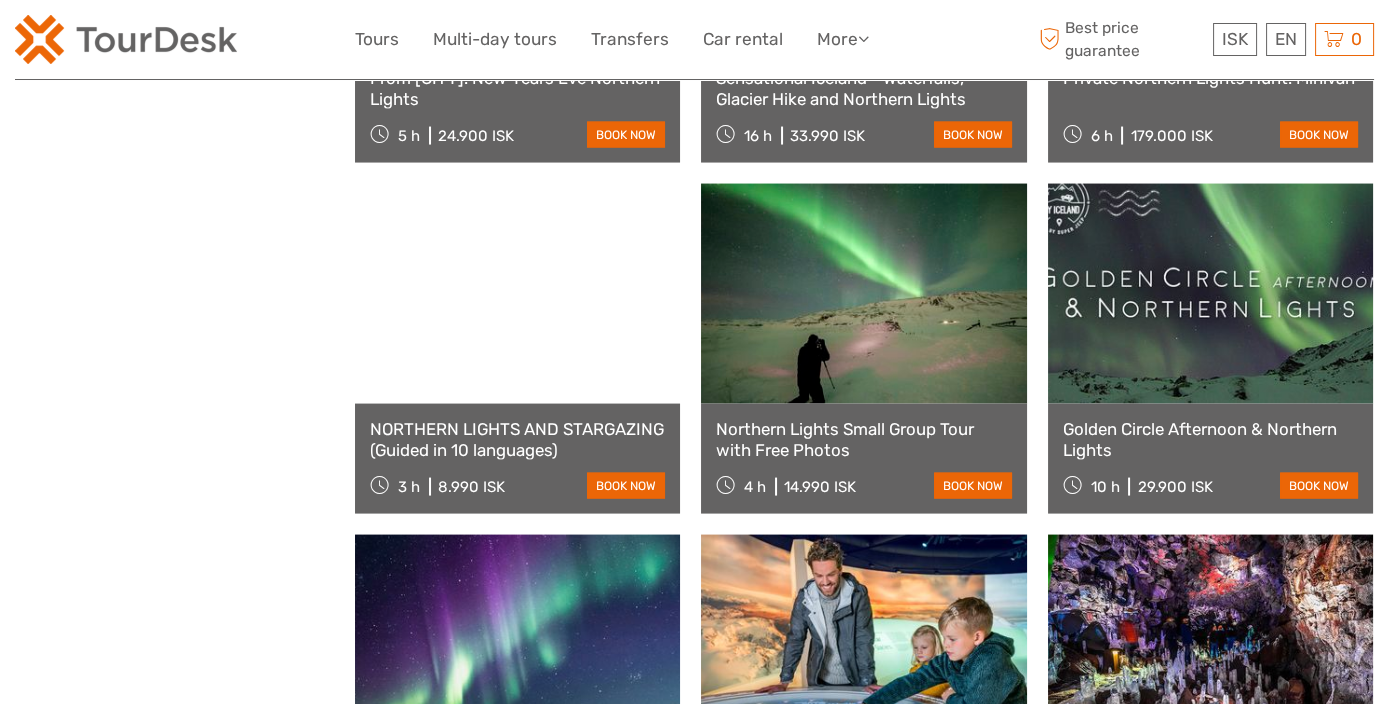 scroll, scrollTop: 6817, scrollLeft: 0, axis: vertical 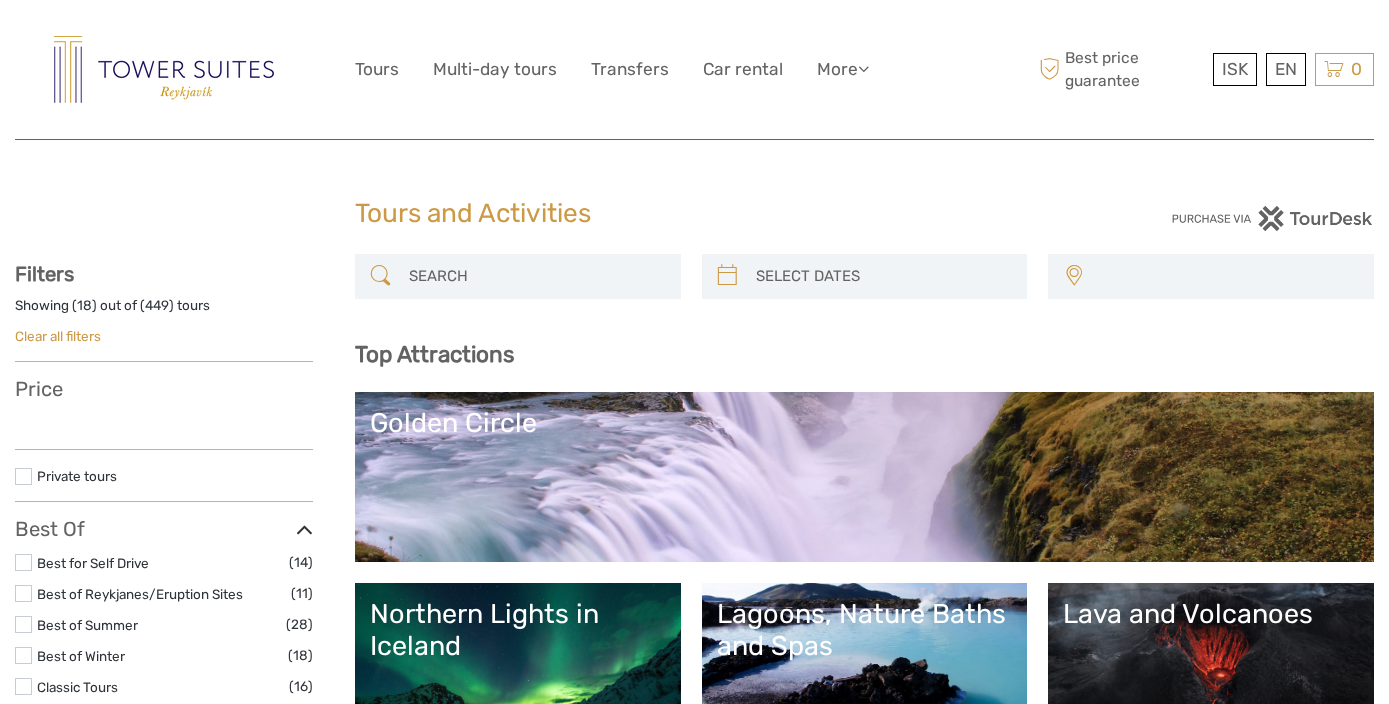 select 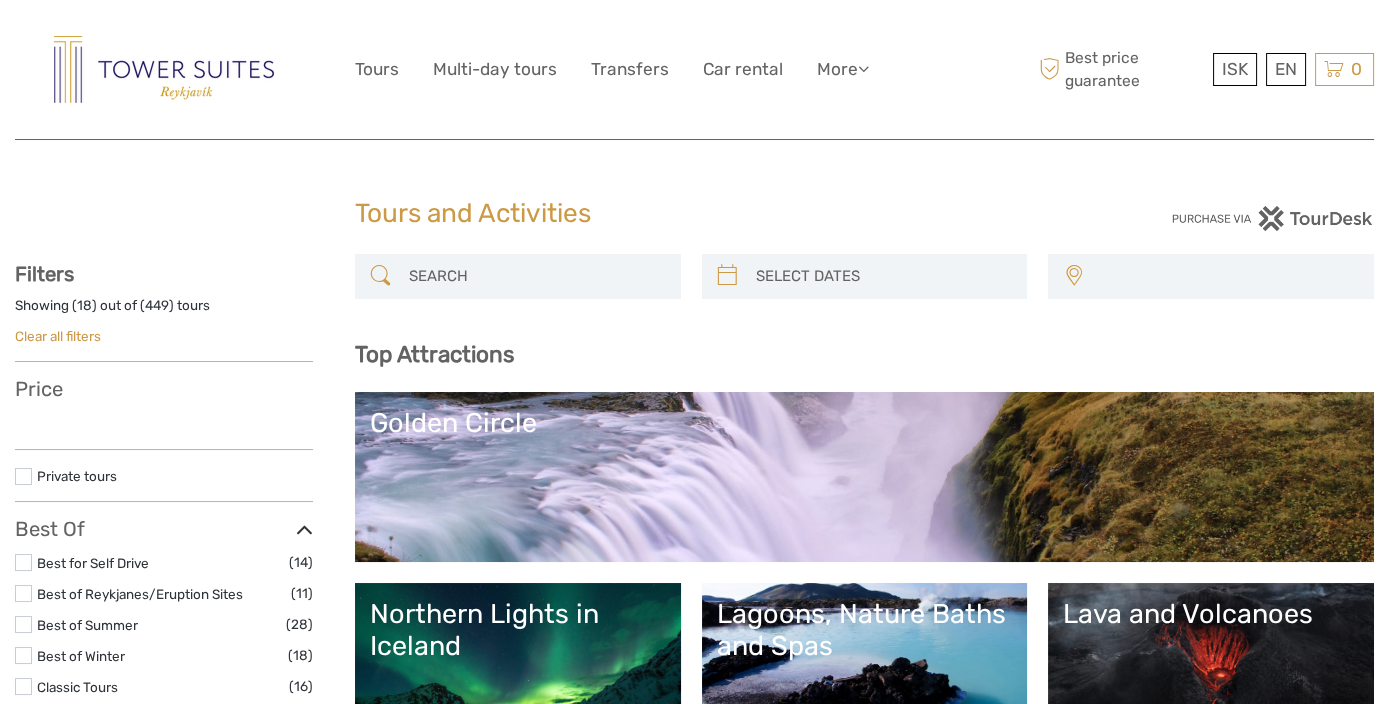 select 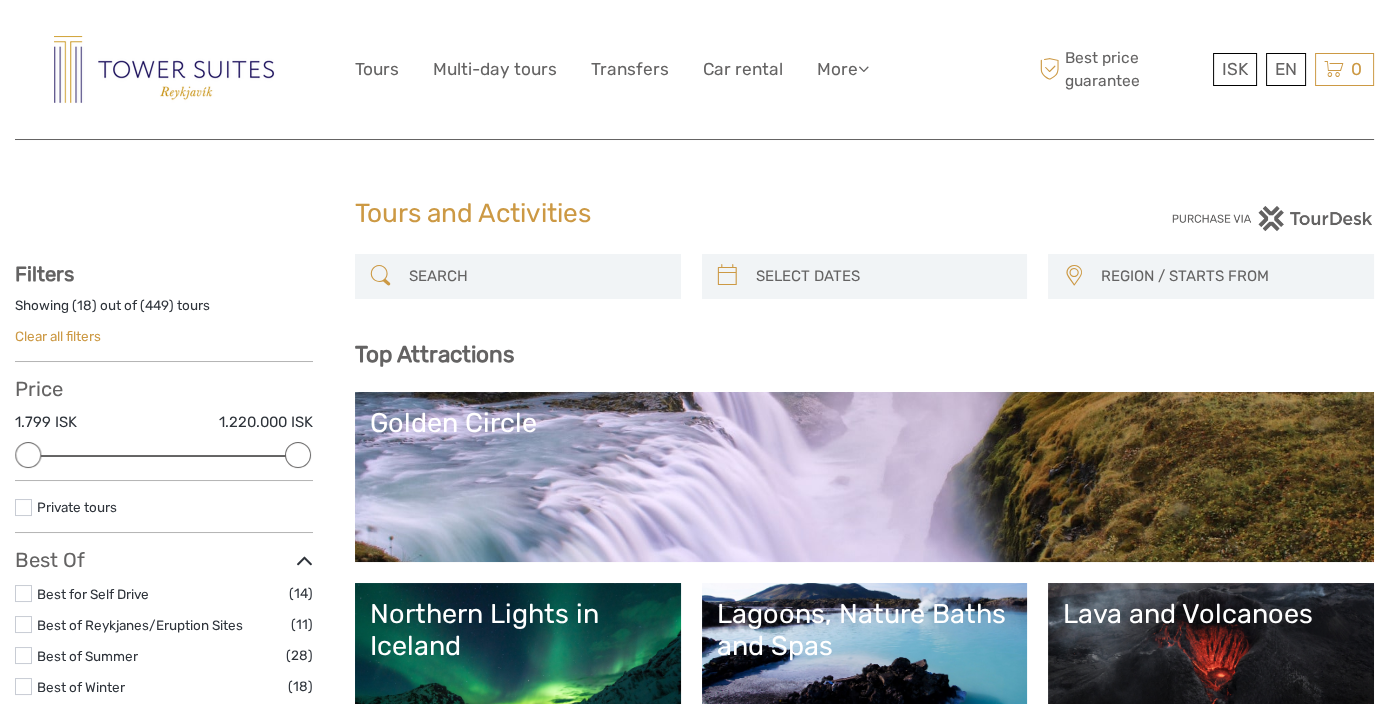 scroll, scrollTop: 0, scrollLeft: 0, axis: both 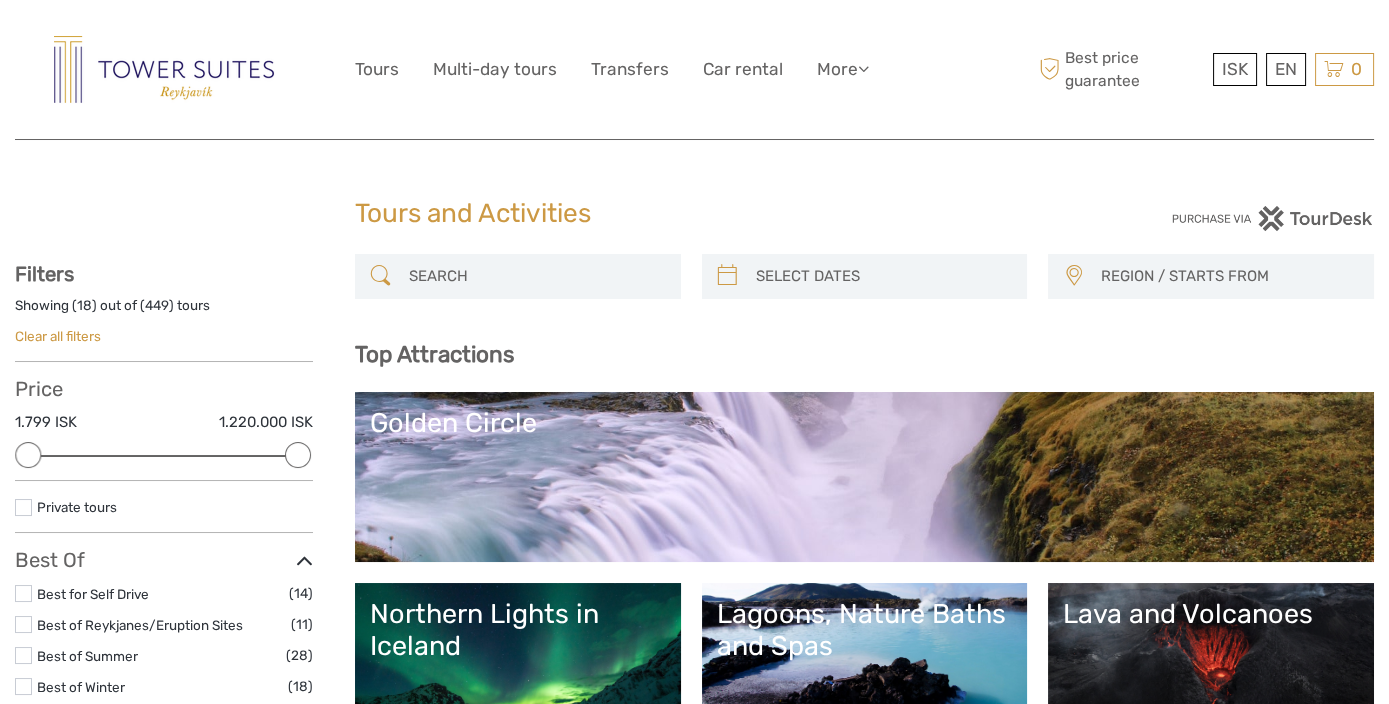 click at bounding box center (536, 276) 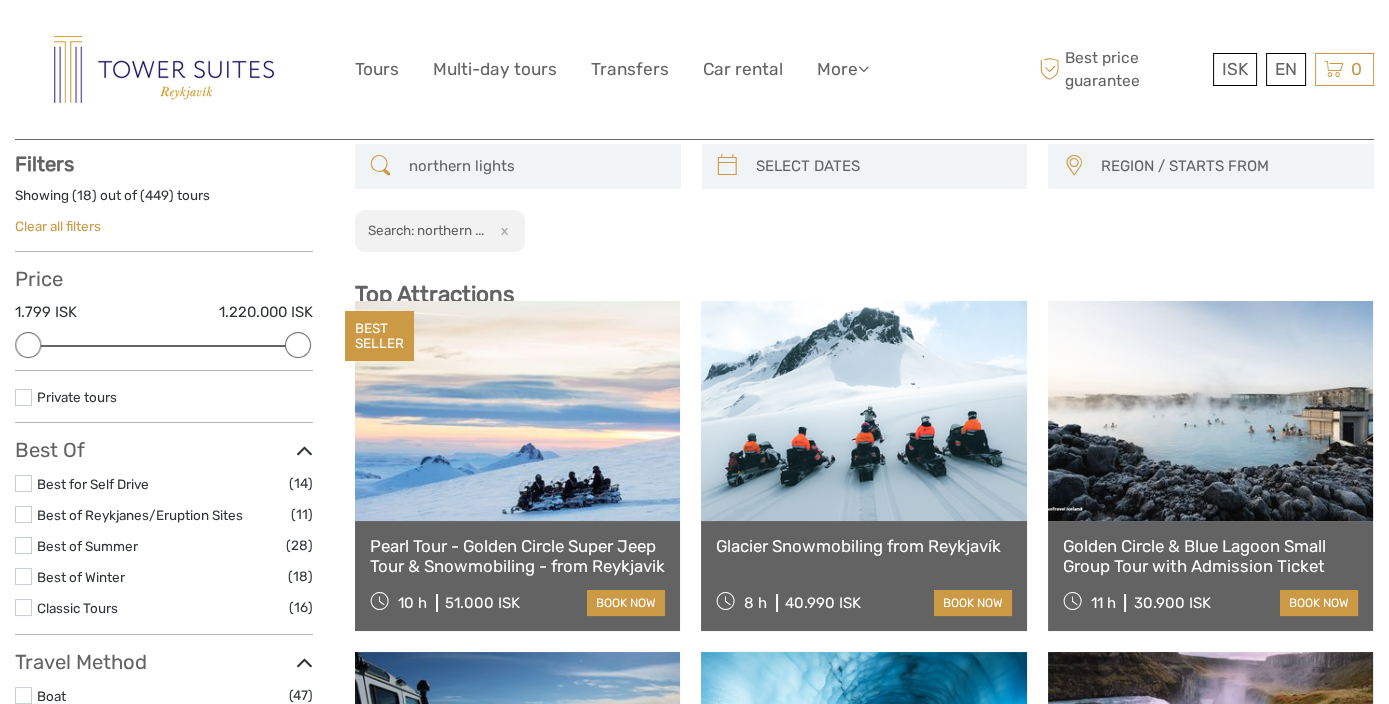 scroll, scrollTop: 113, scrollLeft: 0, axis: vertical 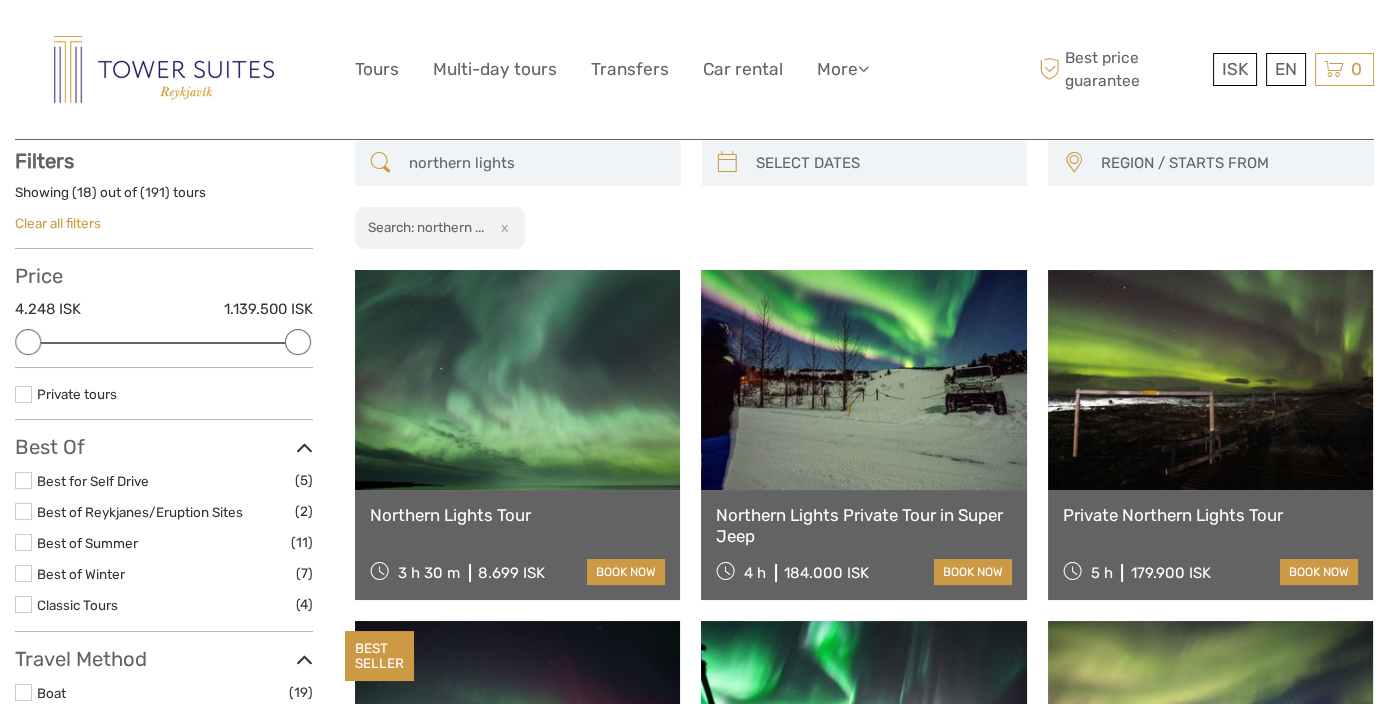 type on "northern lights" 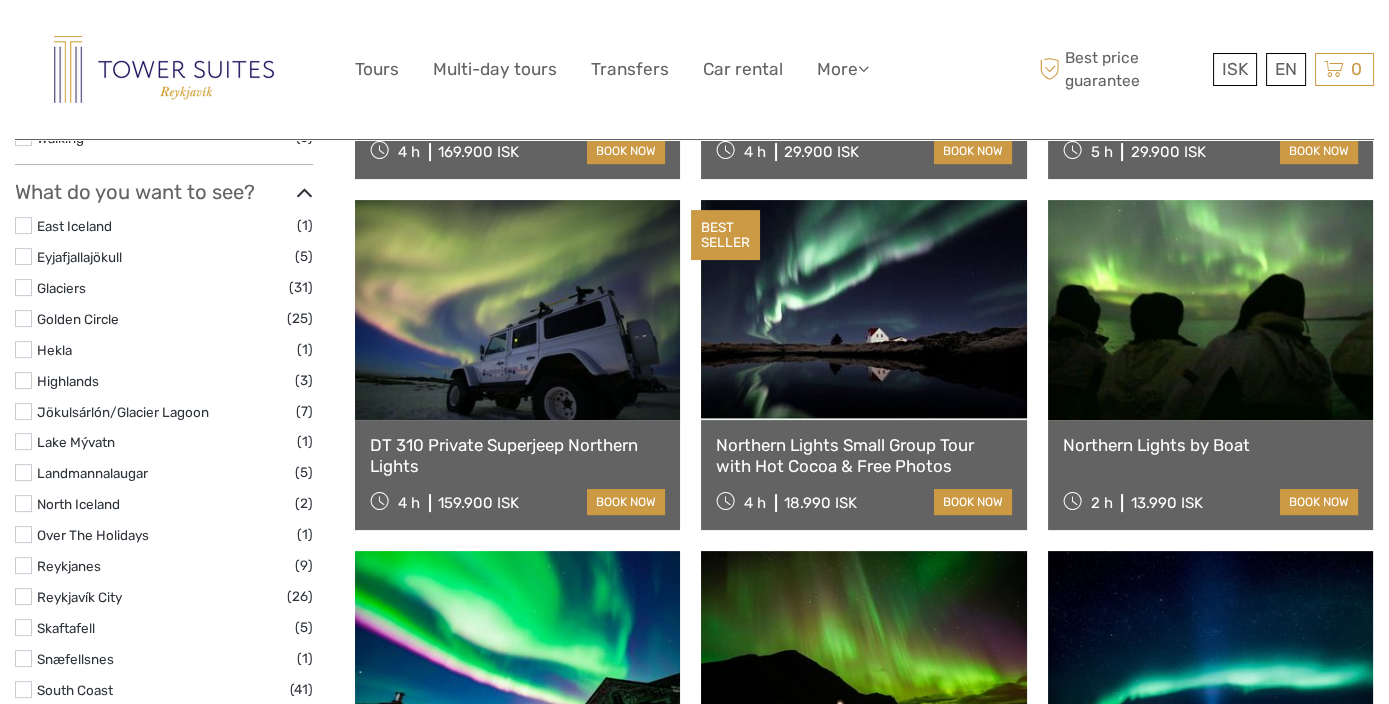 scroll, scrollTop: 888, scrollLeft: 0, axis: vertical 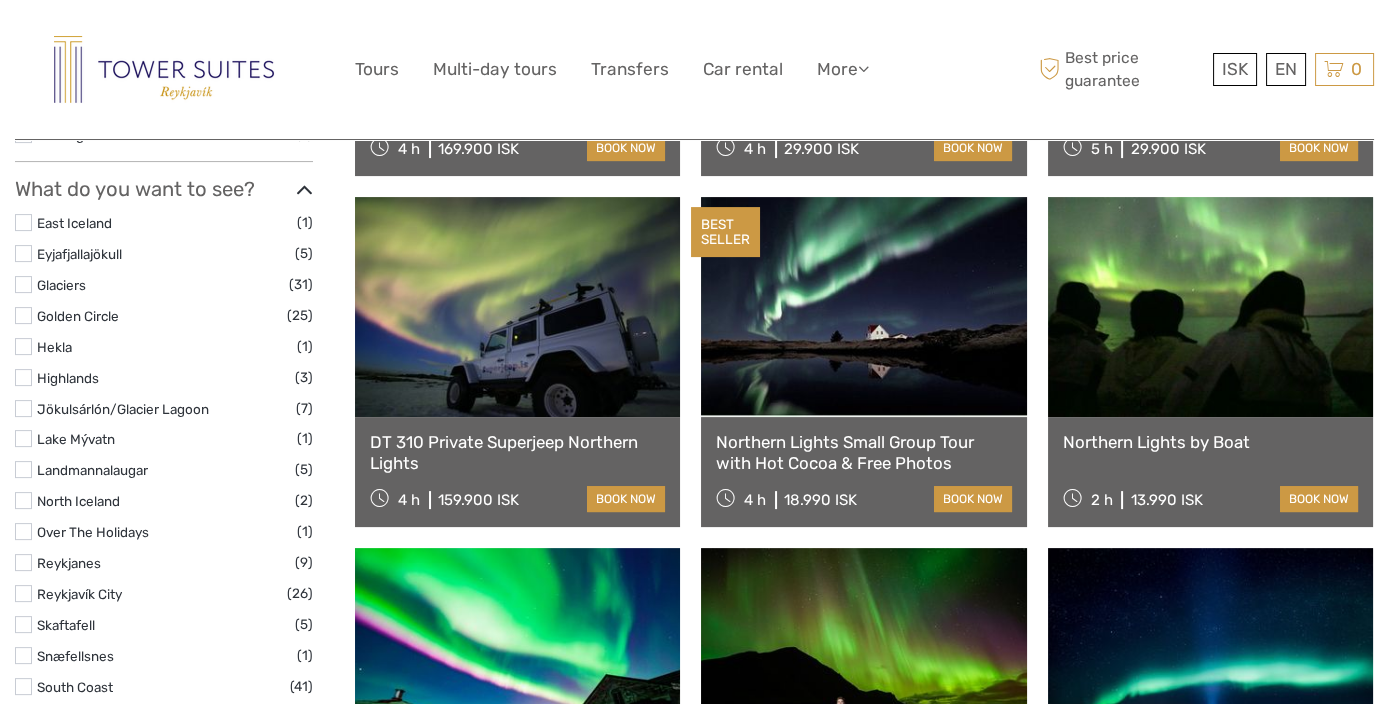 click on "Northern Lights Small Group Tour with Hot Cocoa & Free Photos" at bounding box center (863, 452) 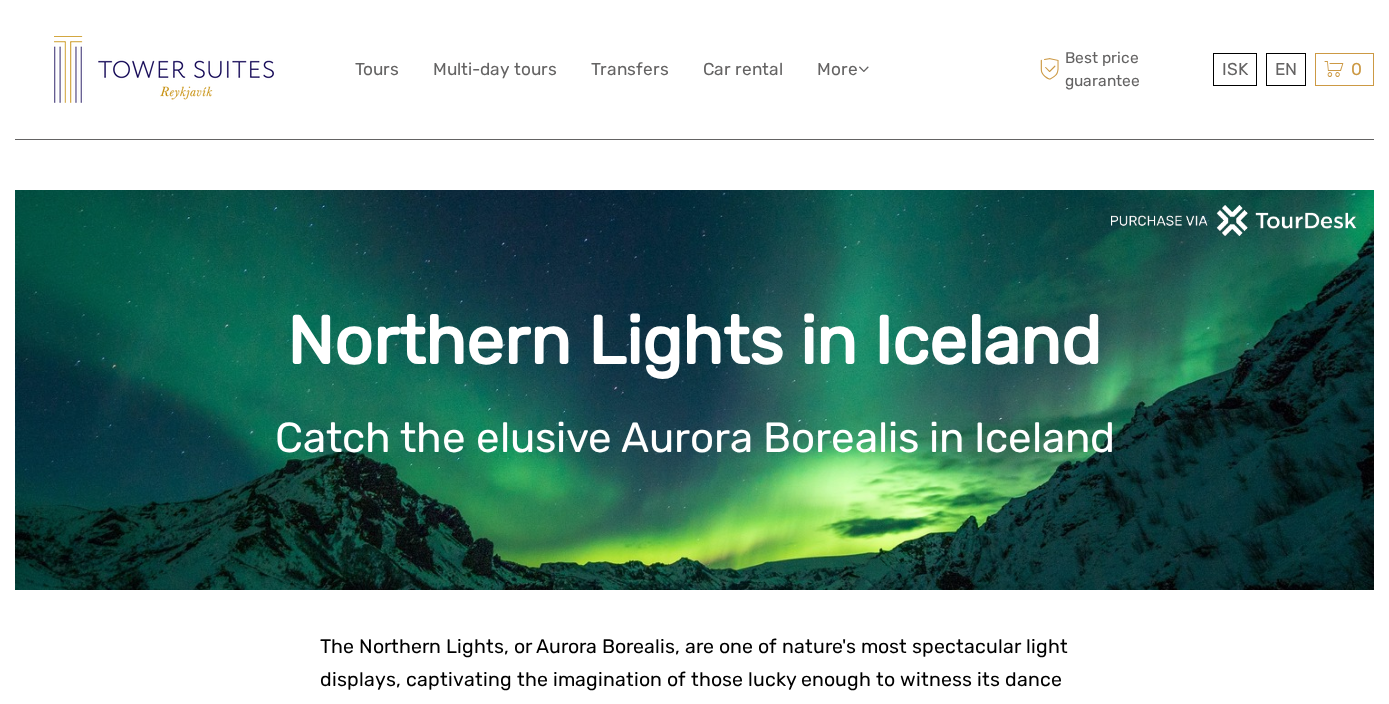 scroll, scrollTop: 0, scrollLeft: 0, axis: both 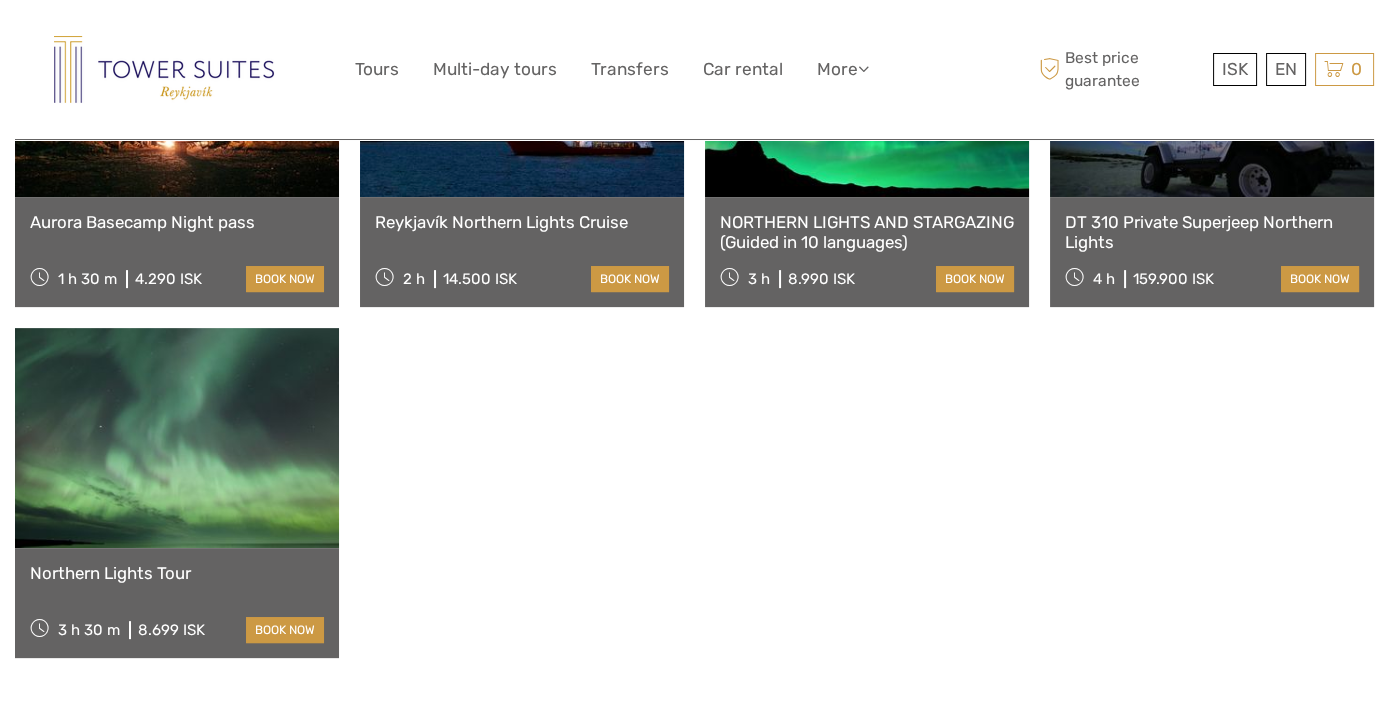 click on "Northern Lights Tour
3 h 30 m
8.699 ISK
book now" at bounding box center (177, 603) 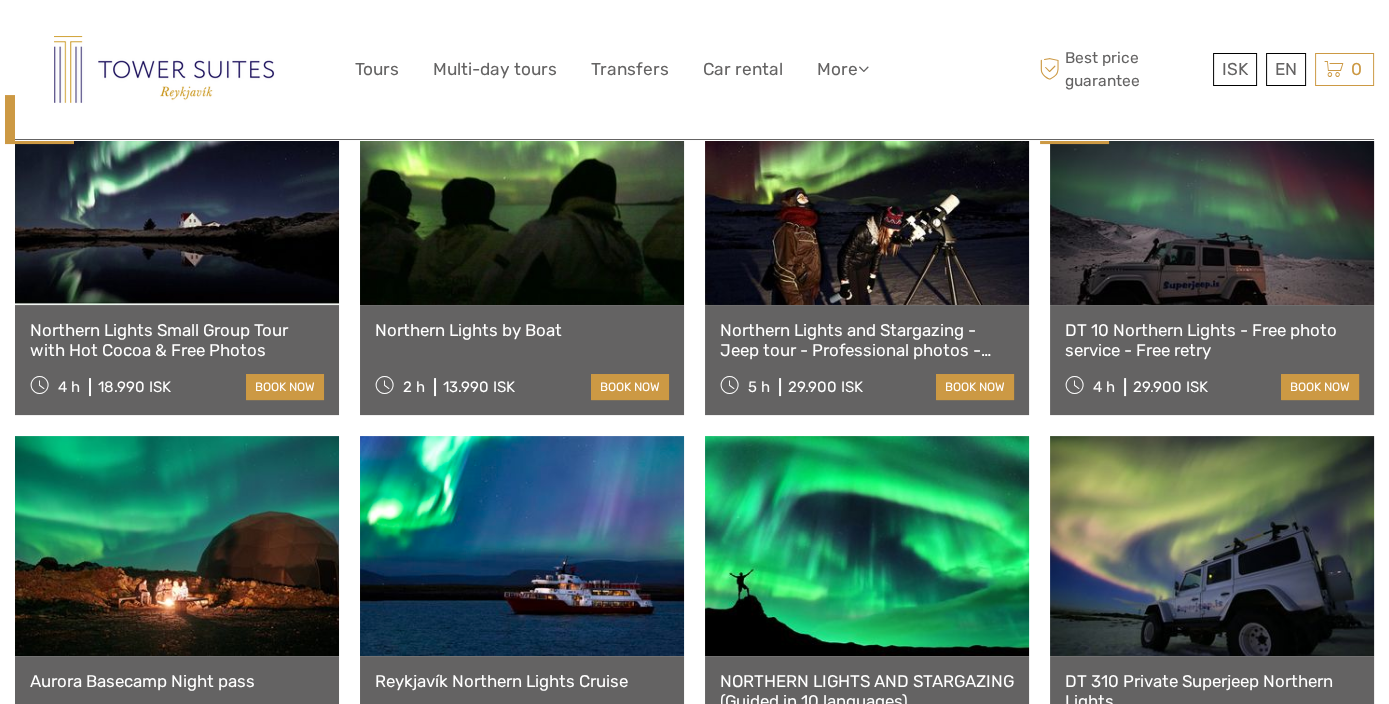 scroll, scrollTop: 664, scrollLeft: 0, axis: vertical 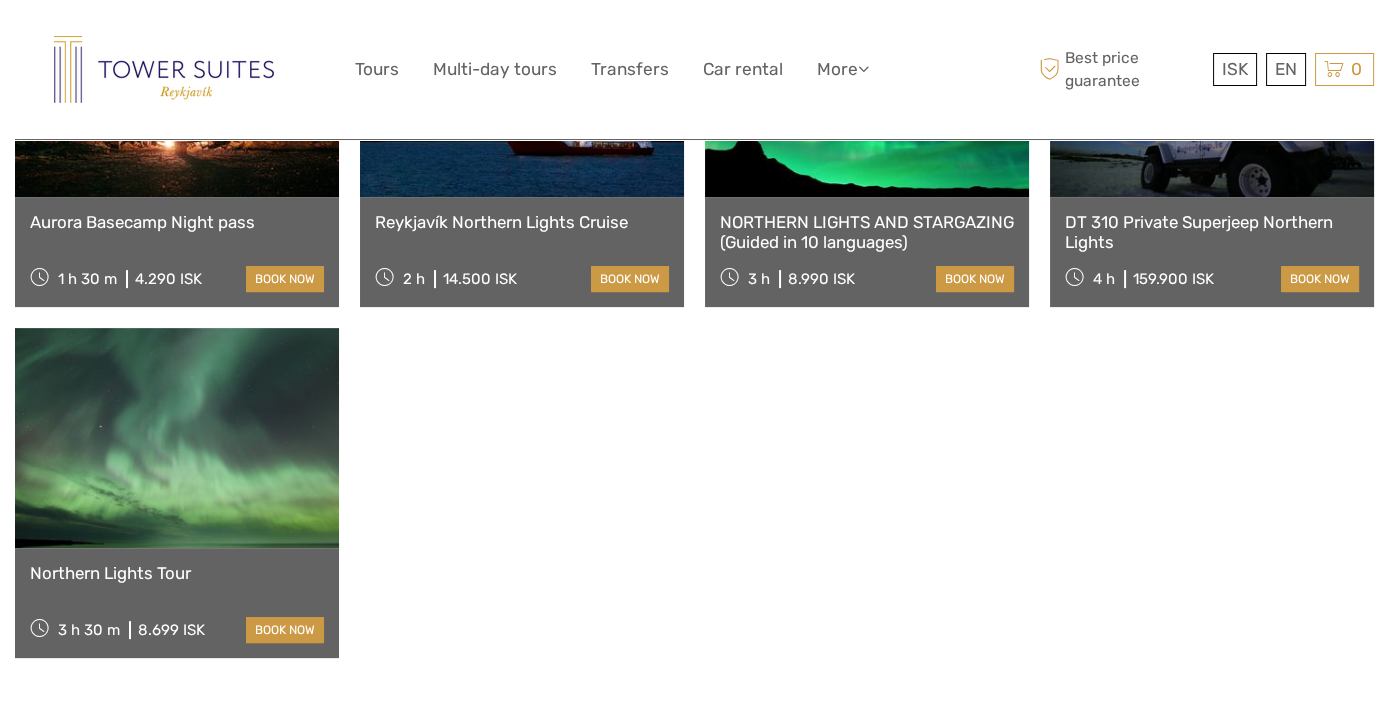 drag, startPoint x: 837, startPoint y: 208, endPoint x: 830, endPoint y: 227, distance: 20.248457 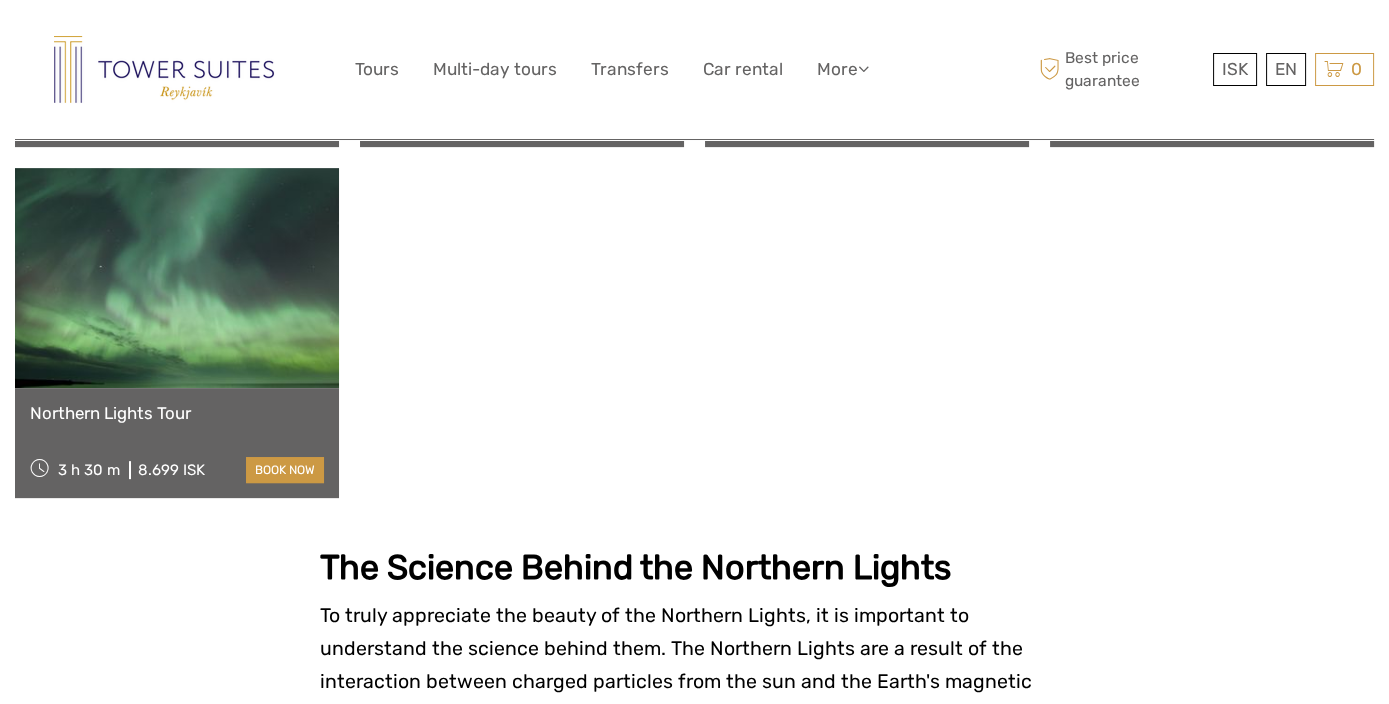 scroll, scrollTop: 1331, scrollLeft: 0, axis: vertical 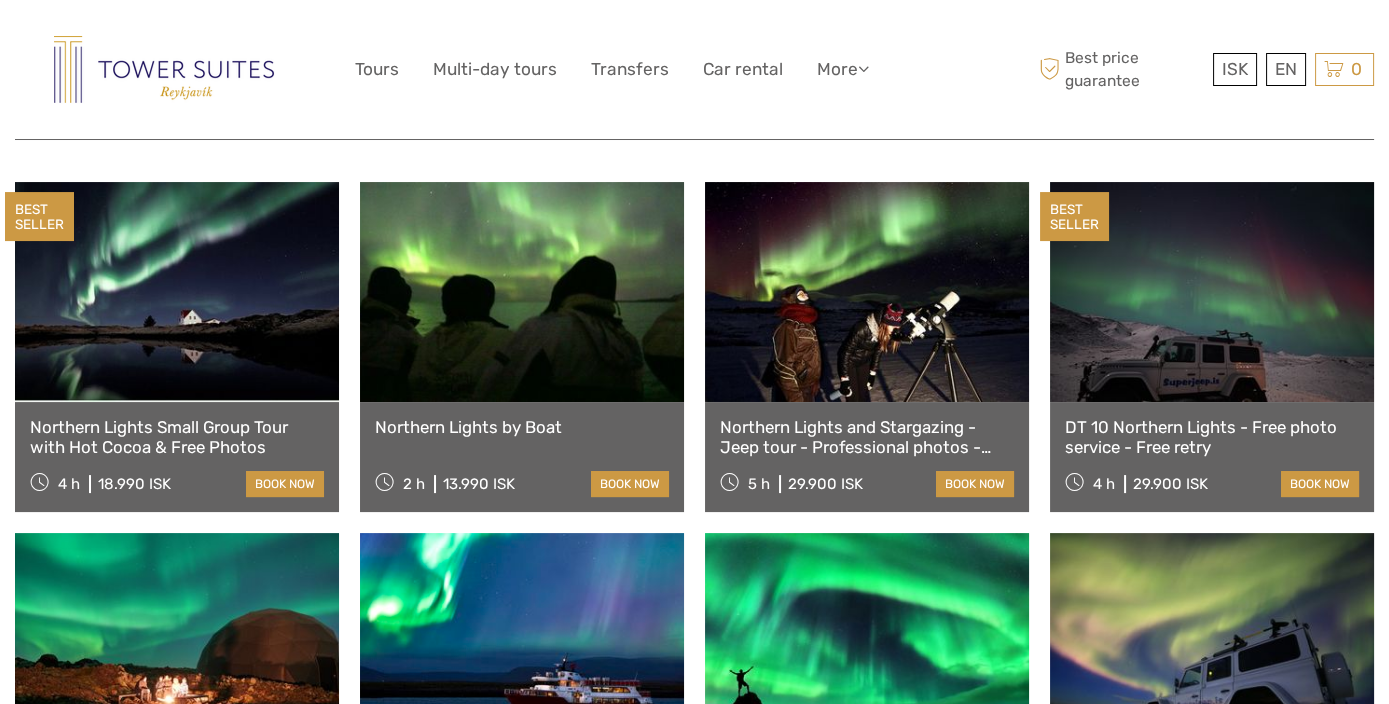 click on "Northern Lights Small Group Tour with Hot Cocoa & Free Photos" at bounding box center (177, 437) 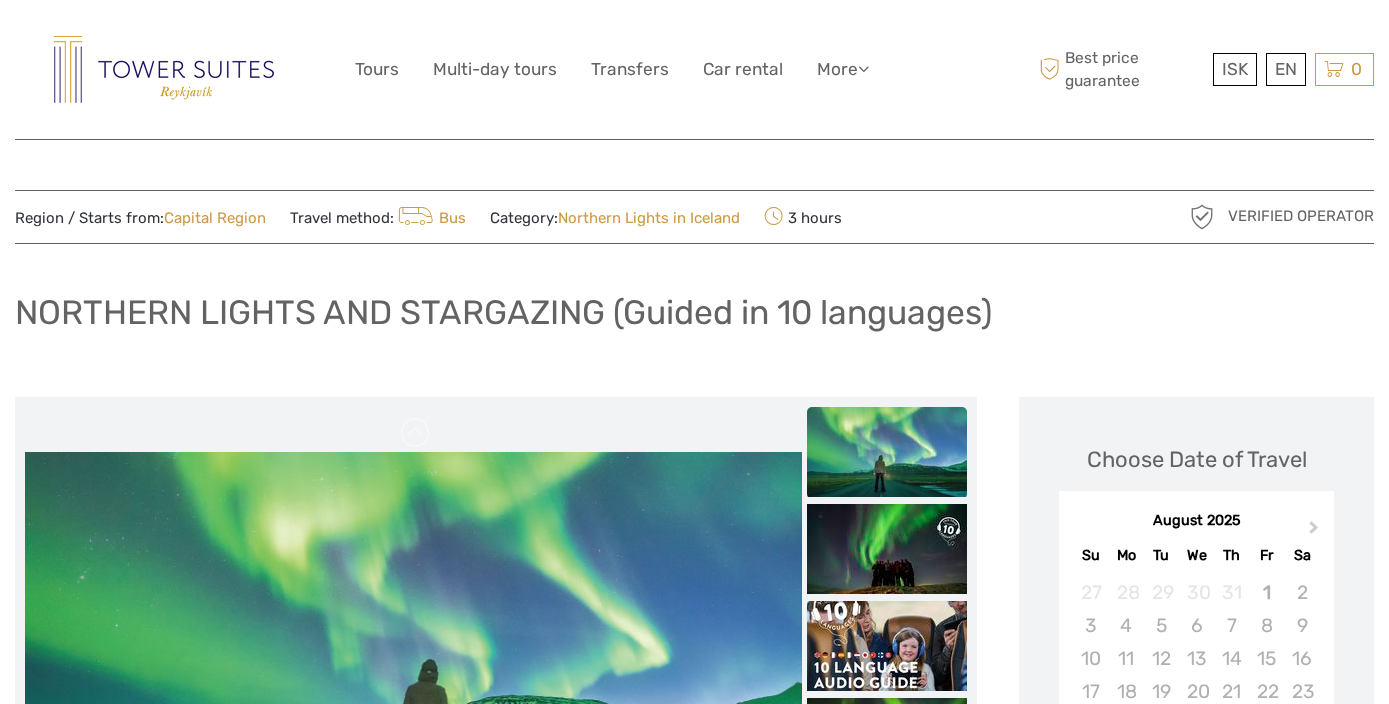 scroll, scrollTop: 0, scrollLeft: 0, axis: both 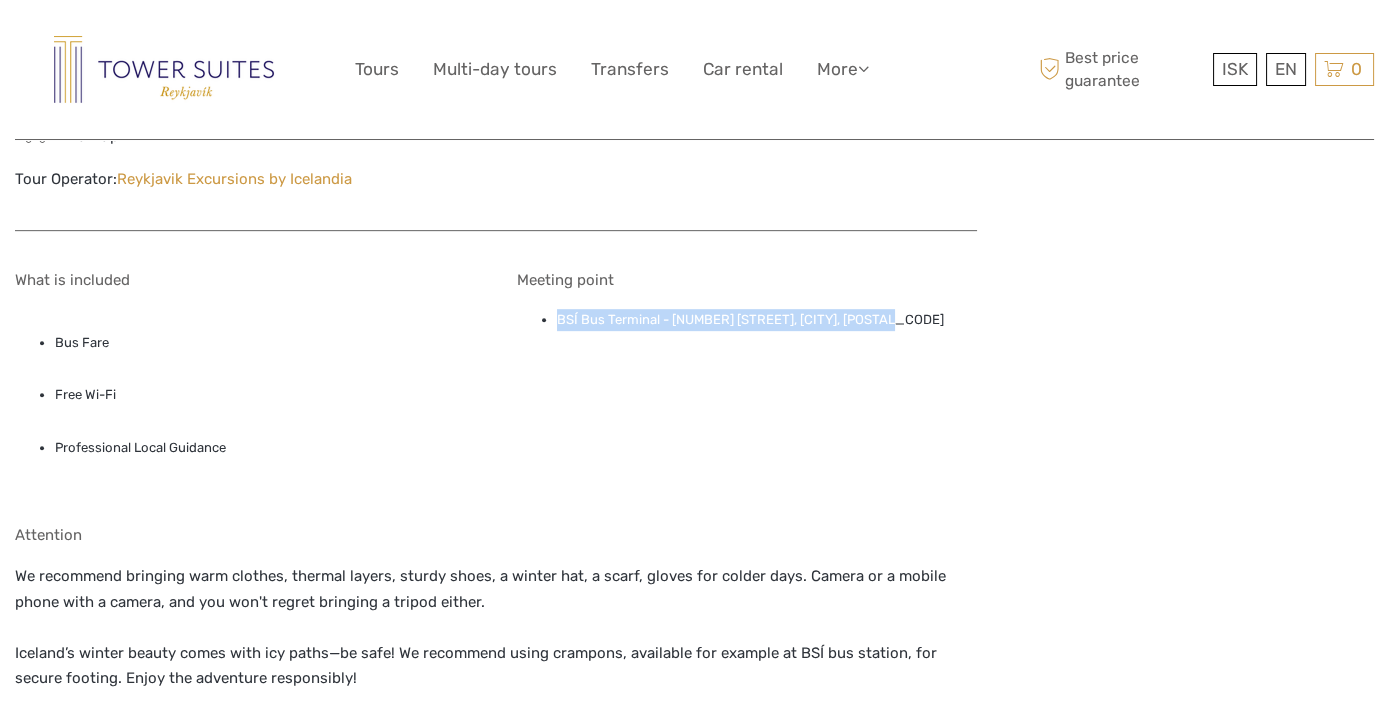 drag, startPoint x: 899, startPoint y: 321, endPoint x: 558, endPoint y: 317, distance: 341.02347 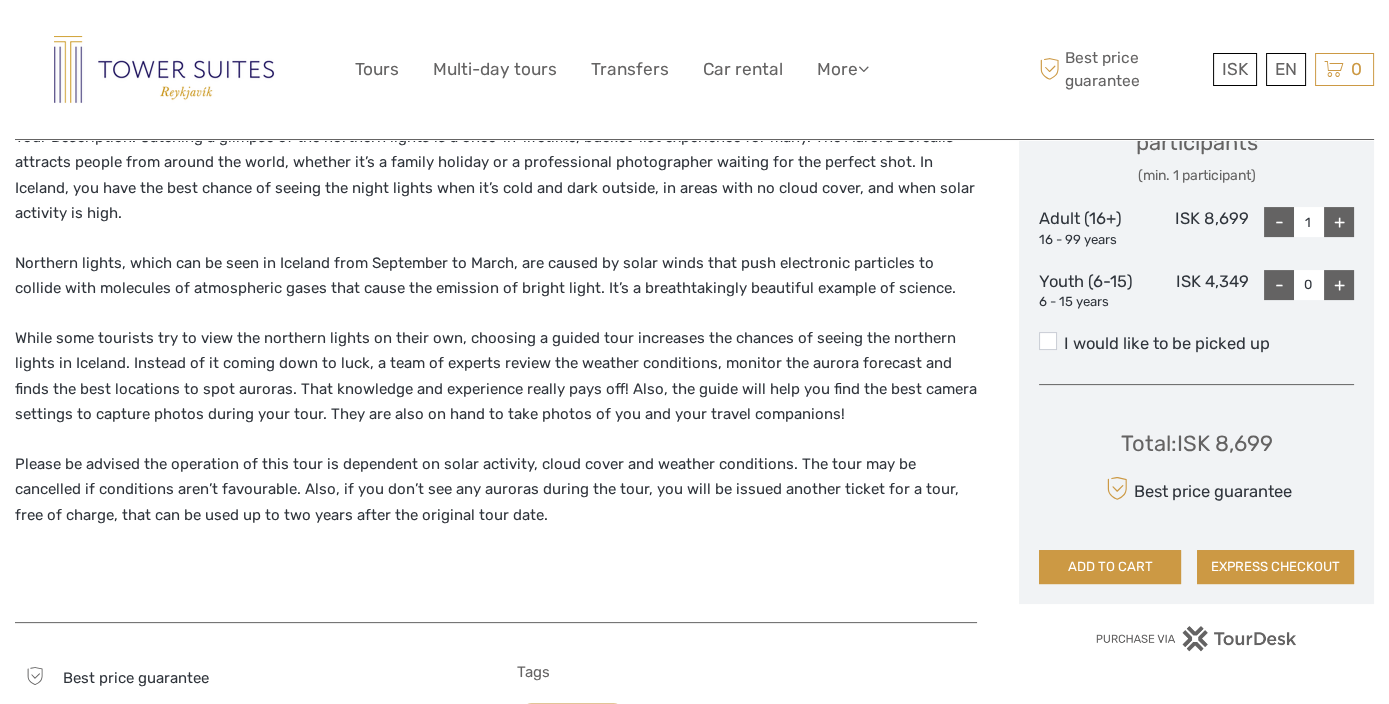 scroll, scrollTop: 888, scrollLeft: 0, axis: vertical 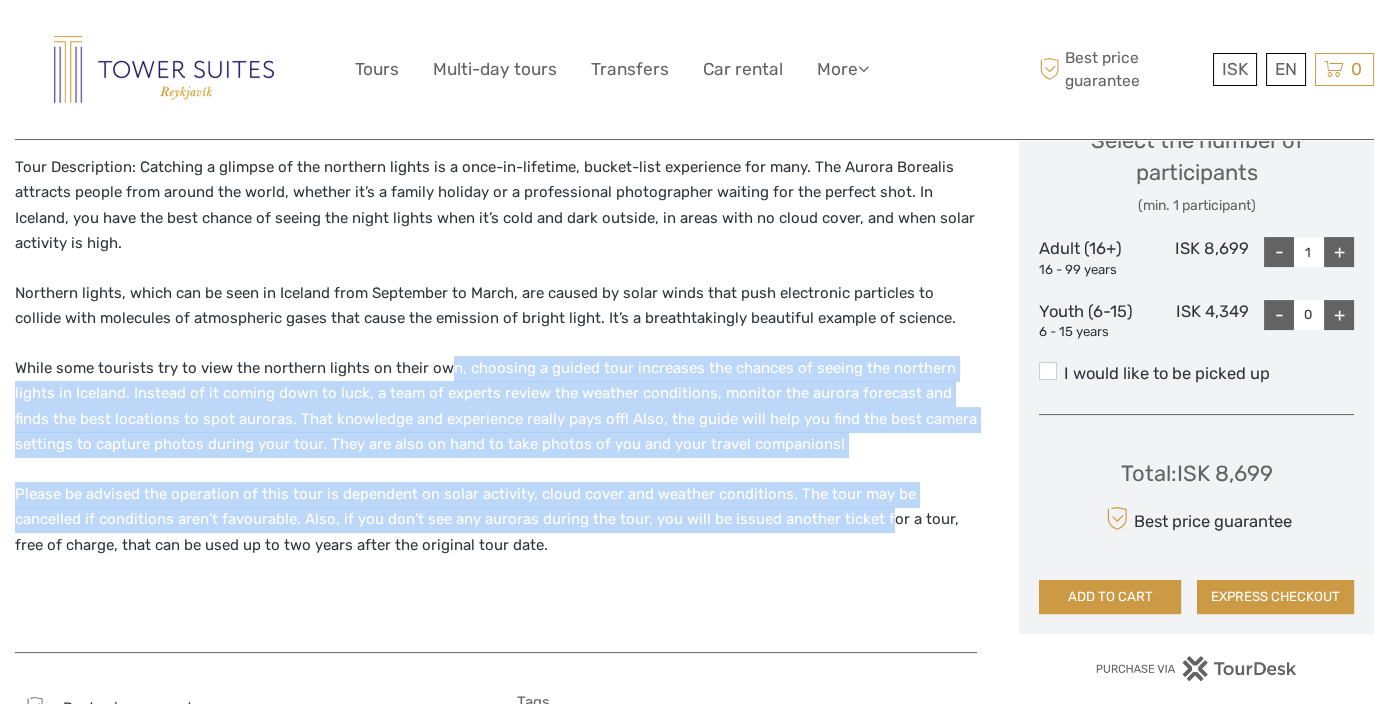 drag, startPoint x: 445, startPoint y: 369, endPoint x: 805, endPoint y: 510, distance: 386.62772 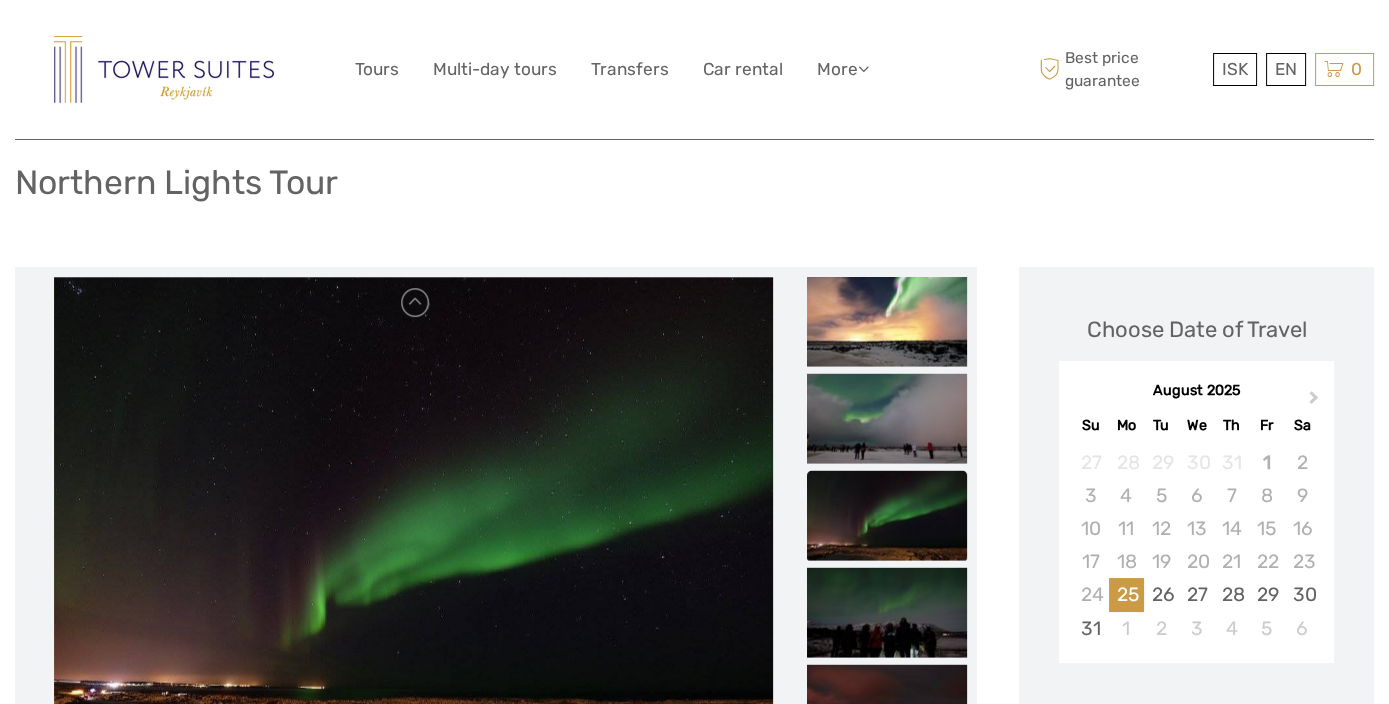scroll, scrollTop: 0, scrollLeft: 0, axis: both 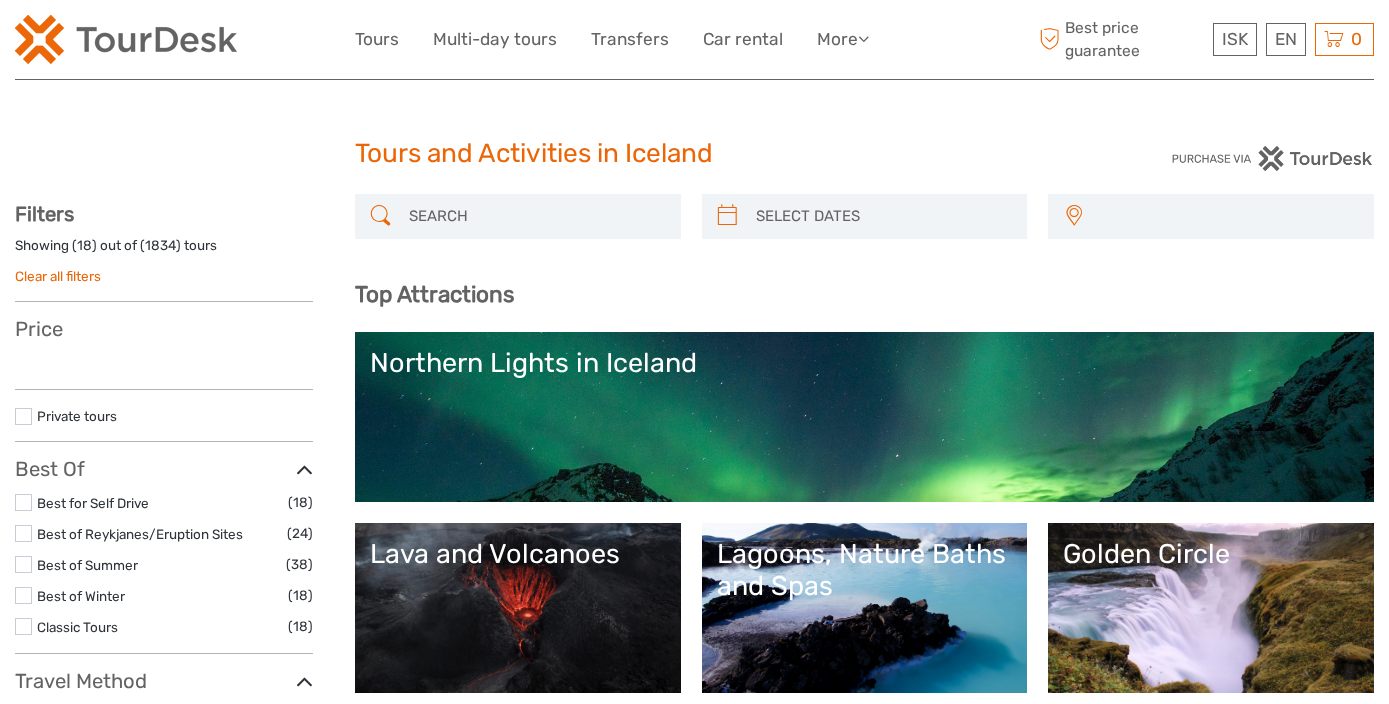 select 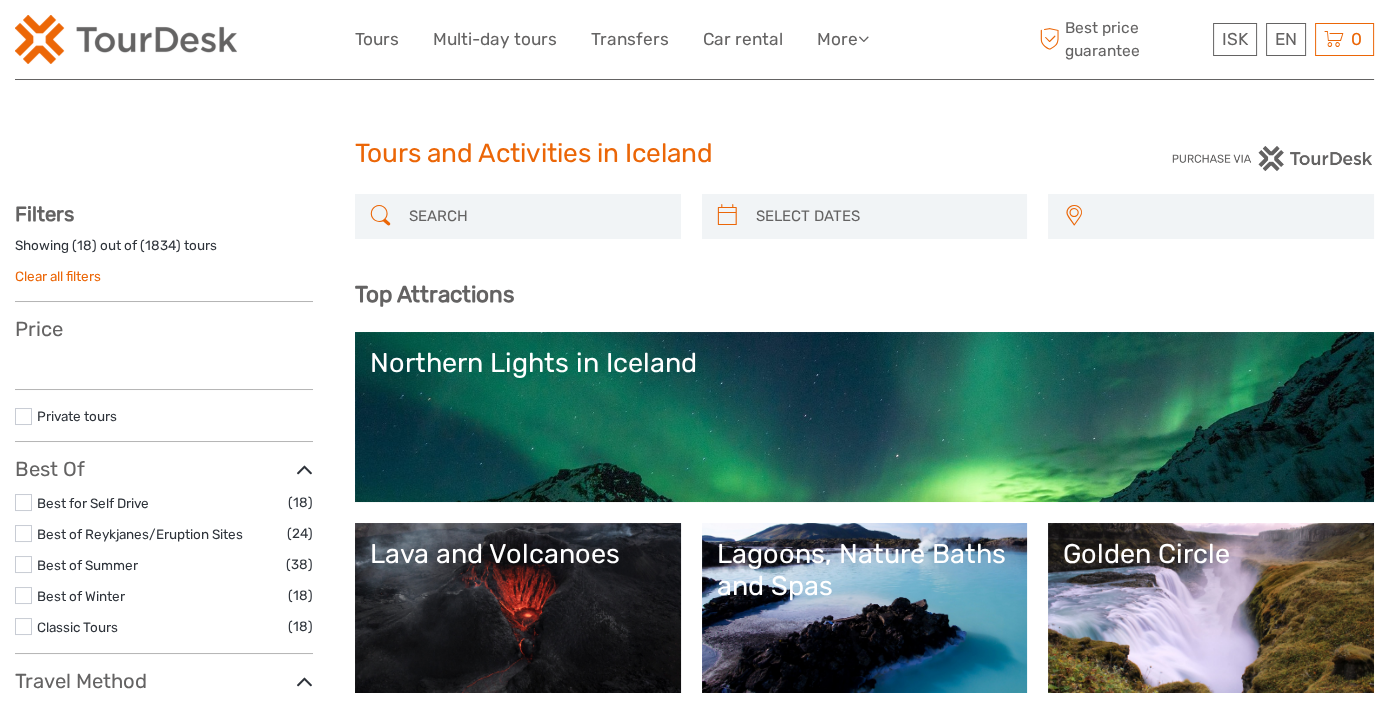 select 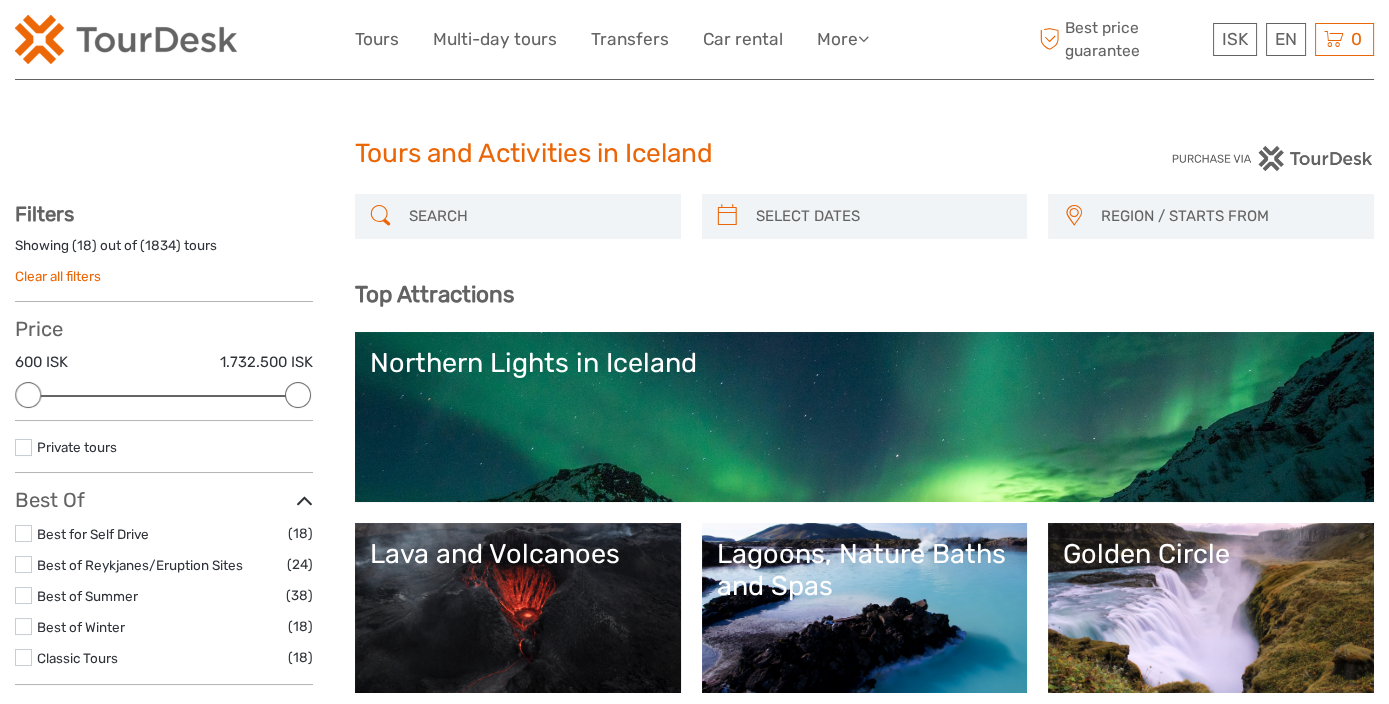 scroll, scrollTop: 0, scrollLeft: 0, axis: both 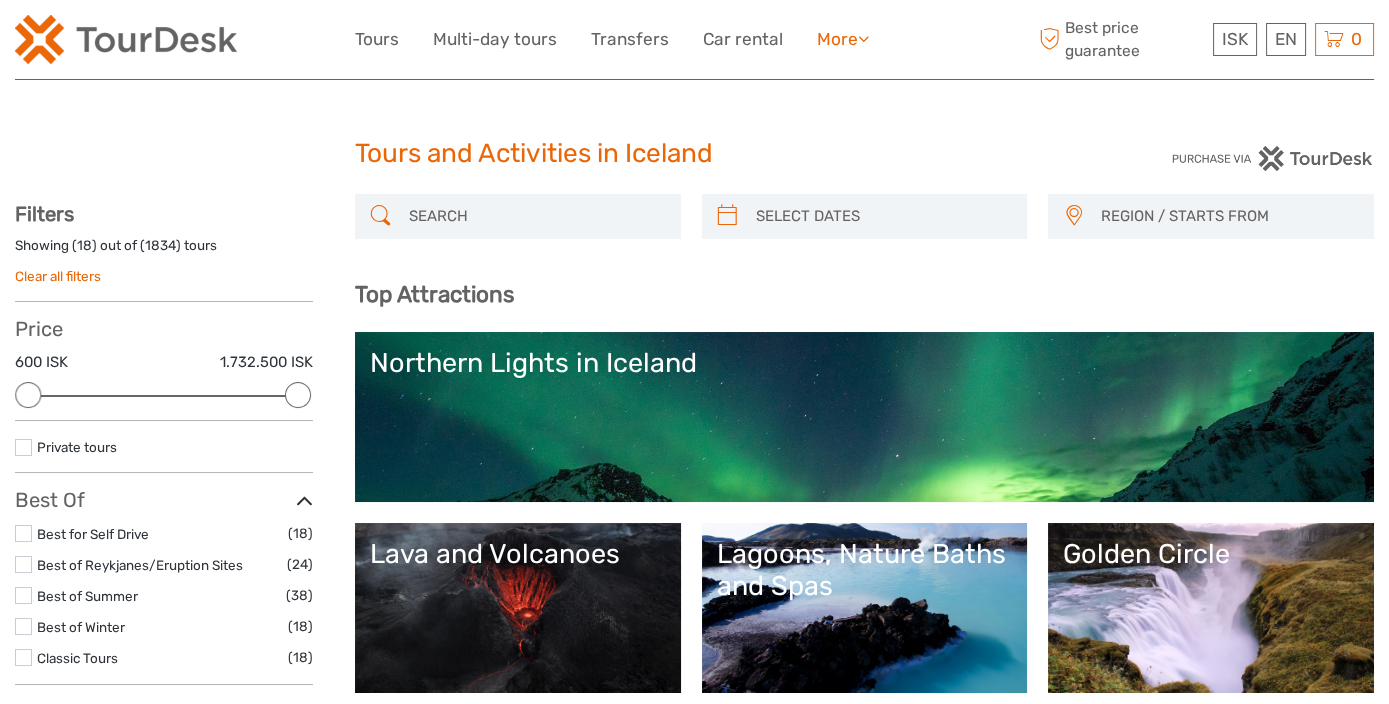 click at bounding box center (863, 38) 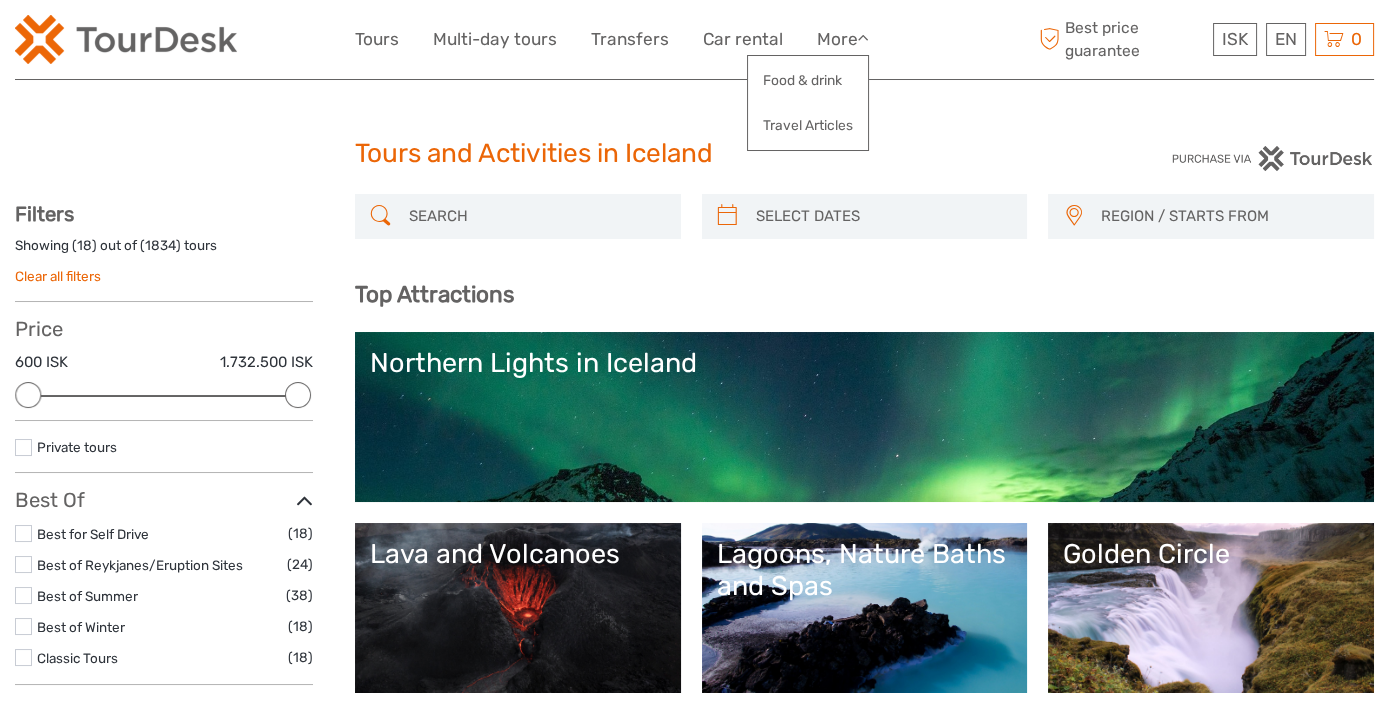 click on "Tours and Activities in Iceland
Tours and Activities in Iceland" at bounding box center (694, 162) 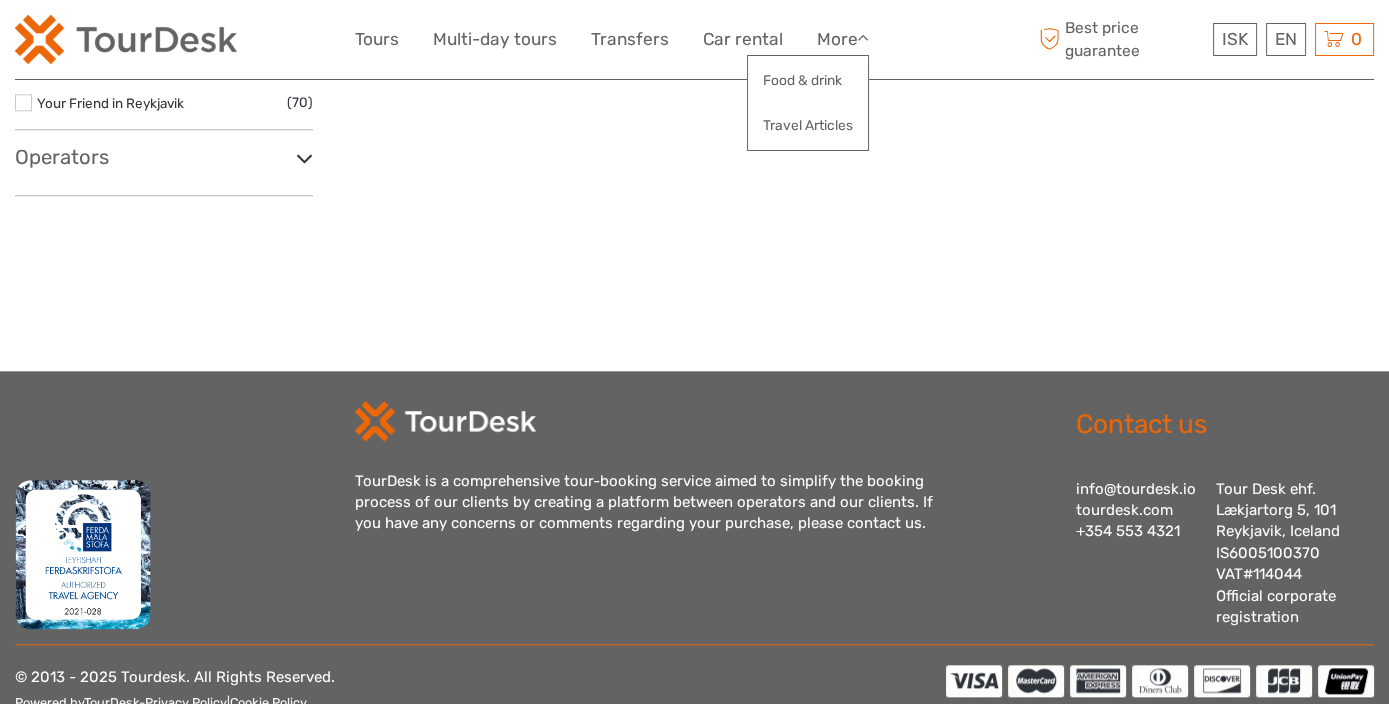 scroll, scrollTop: 3444, scrollLeft: 0, axis: vertical 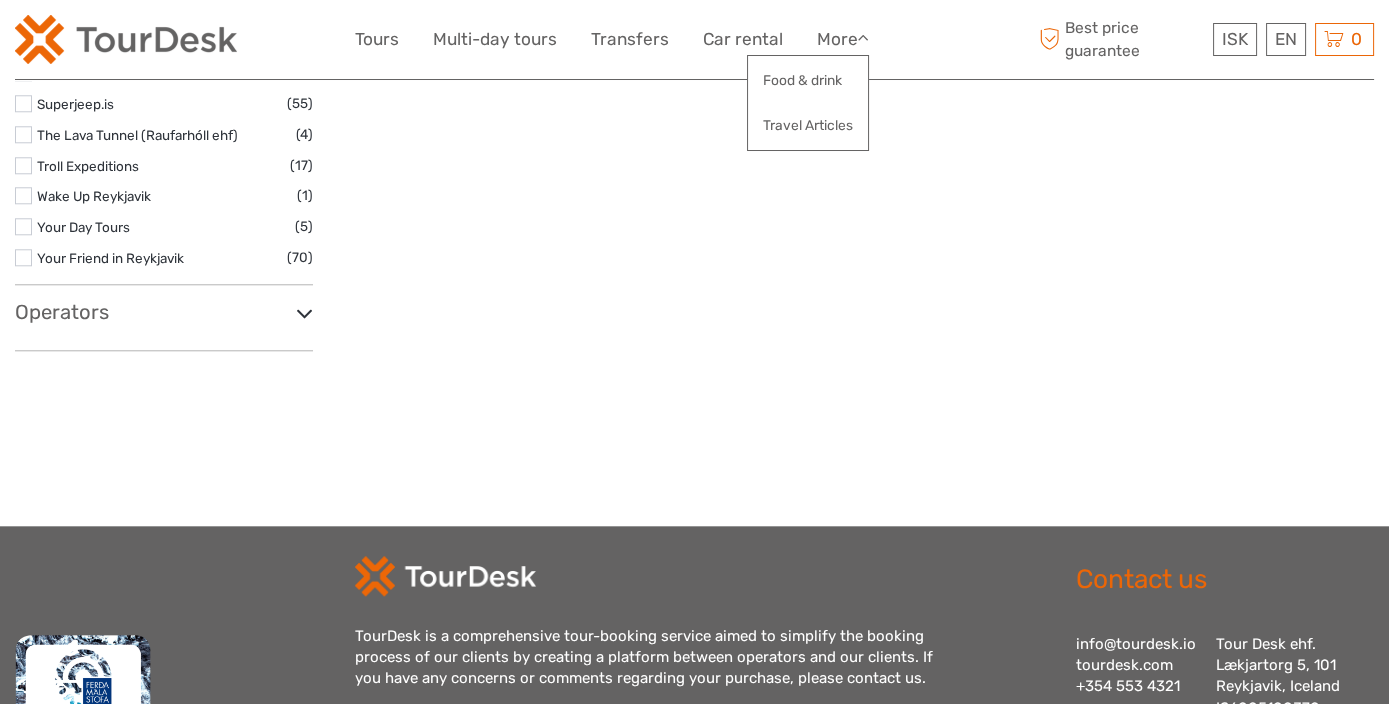 click at bounding box center (304, 313) 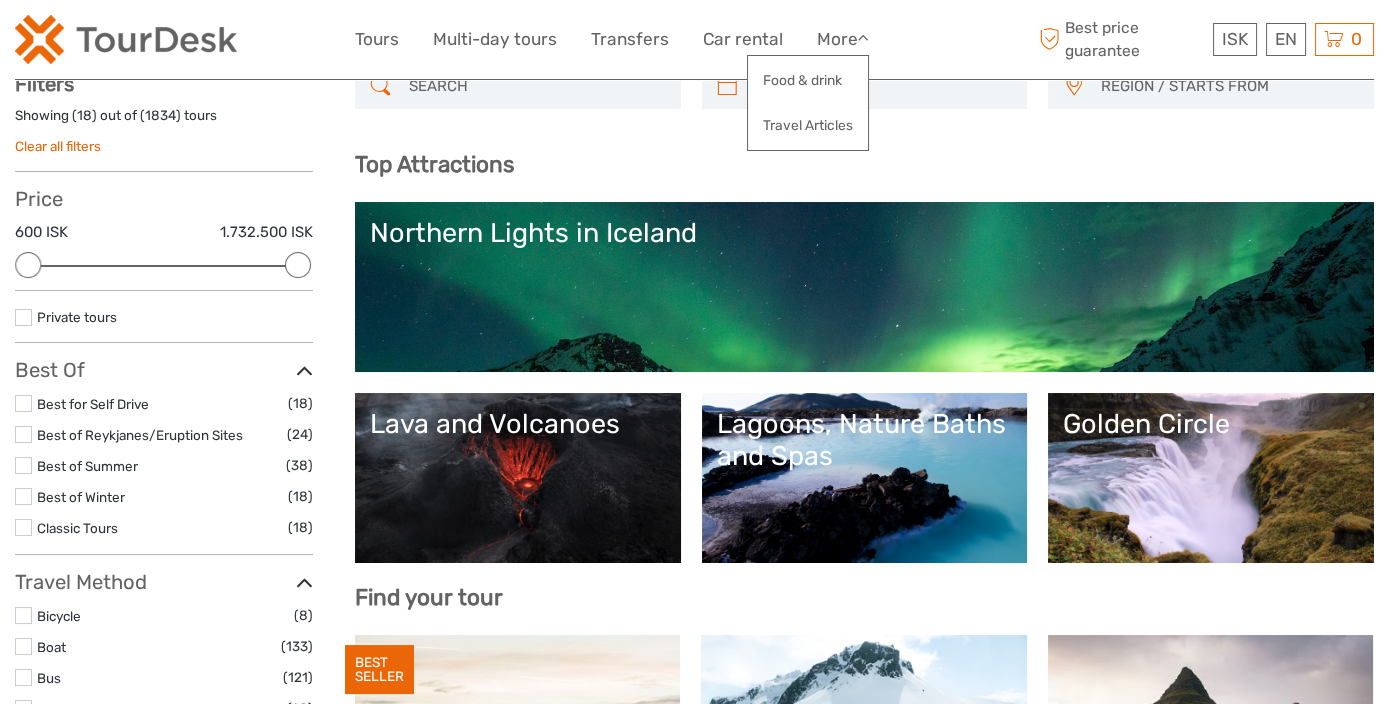 scroll, scrollTop: 222, scrollLeft: 0, axis: vertical 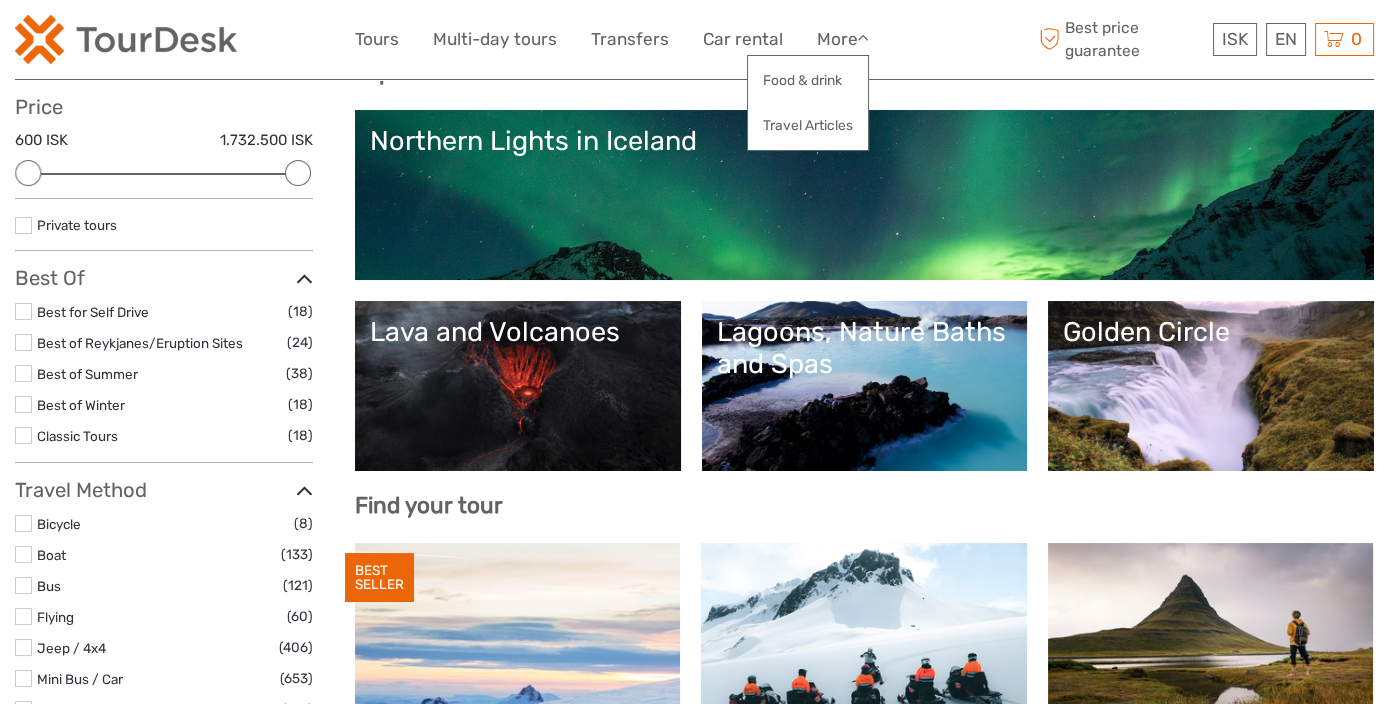 click on "Golden Circle" at bounding box center [1211, 386] 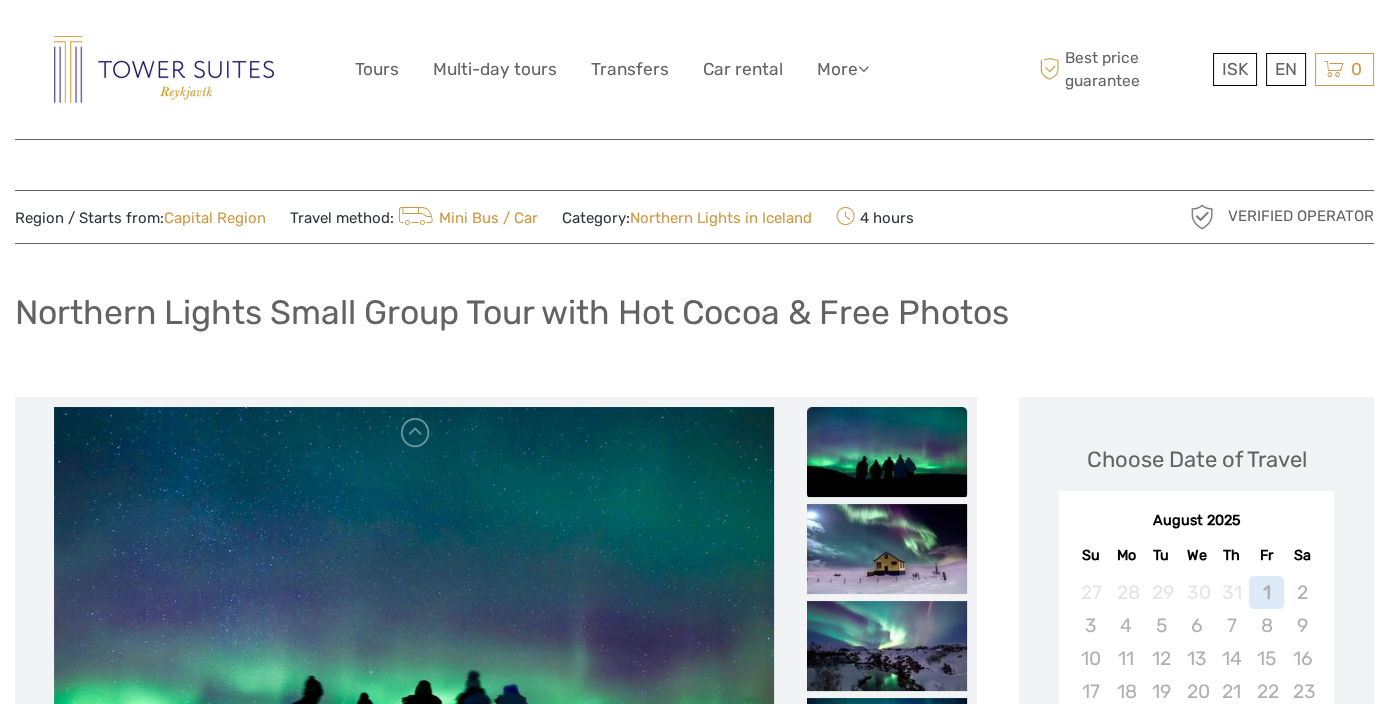 scroll, scrollTop: 222, scrollLeft: 0, axis: vertical 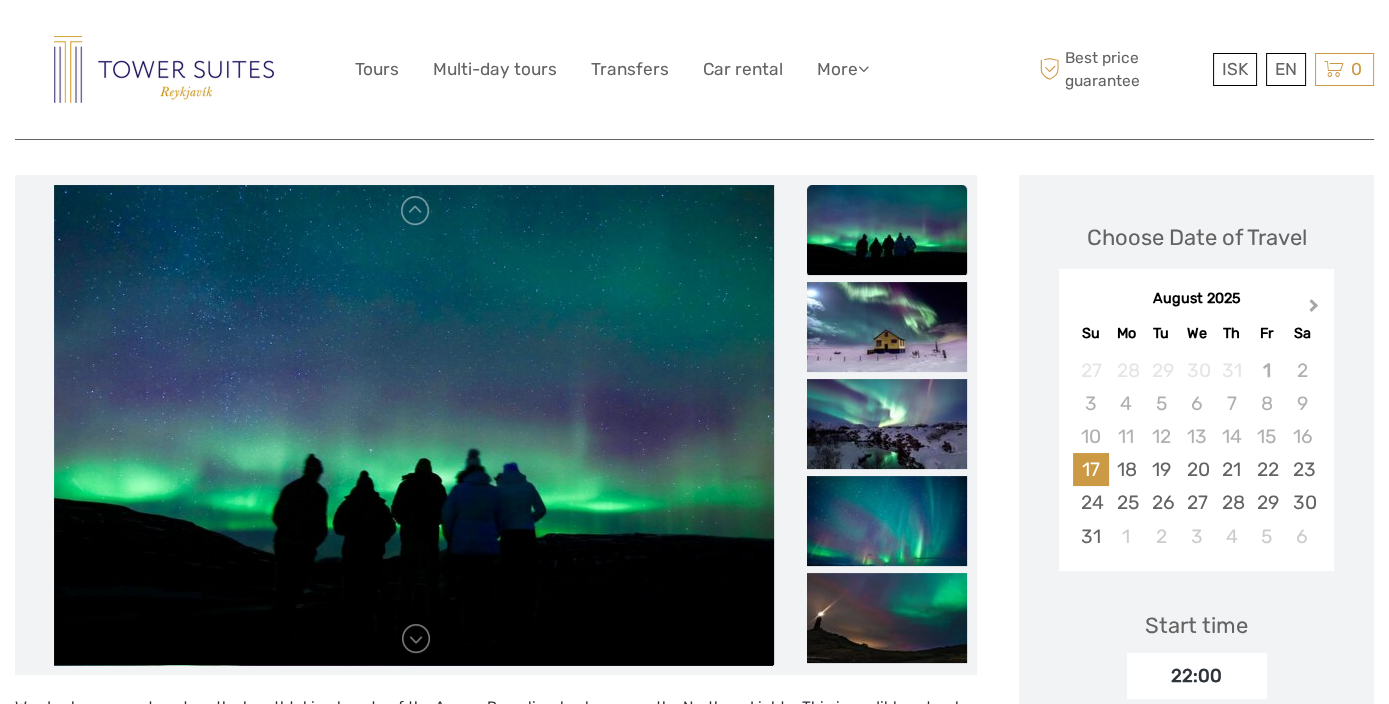 click on "Next Month" at bounding box center (1314, 309) 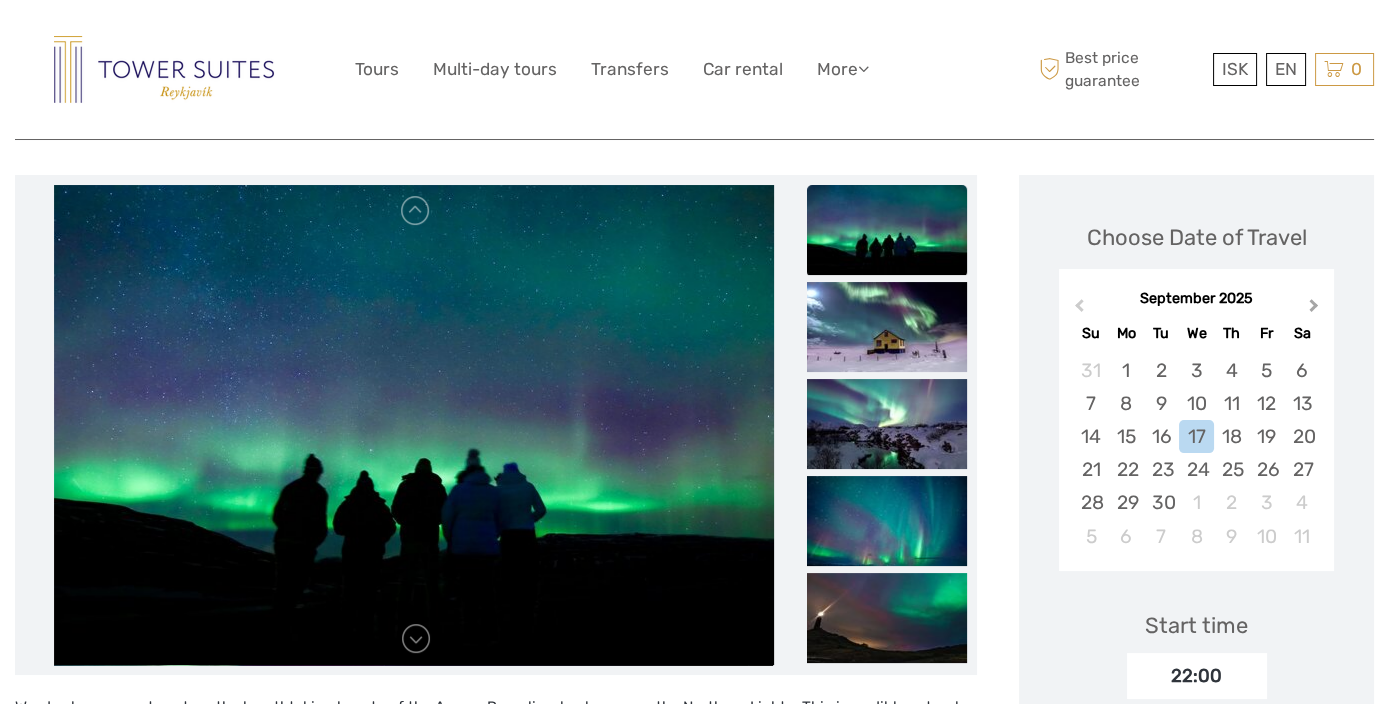 click on "Next Month" at bounding box center [1314, 309] 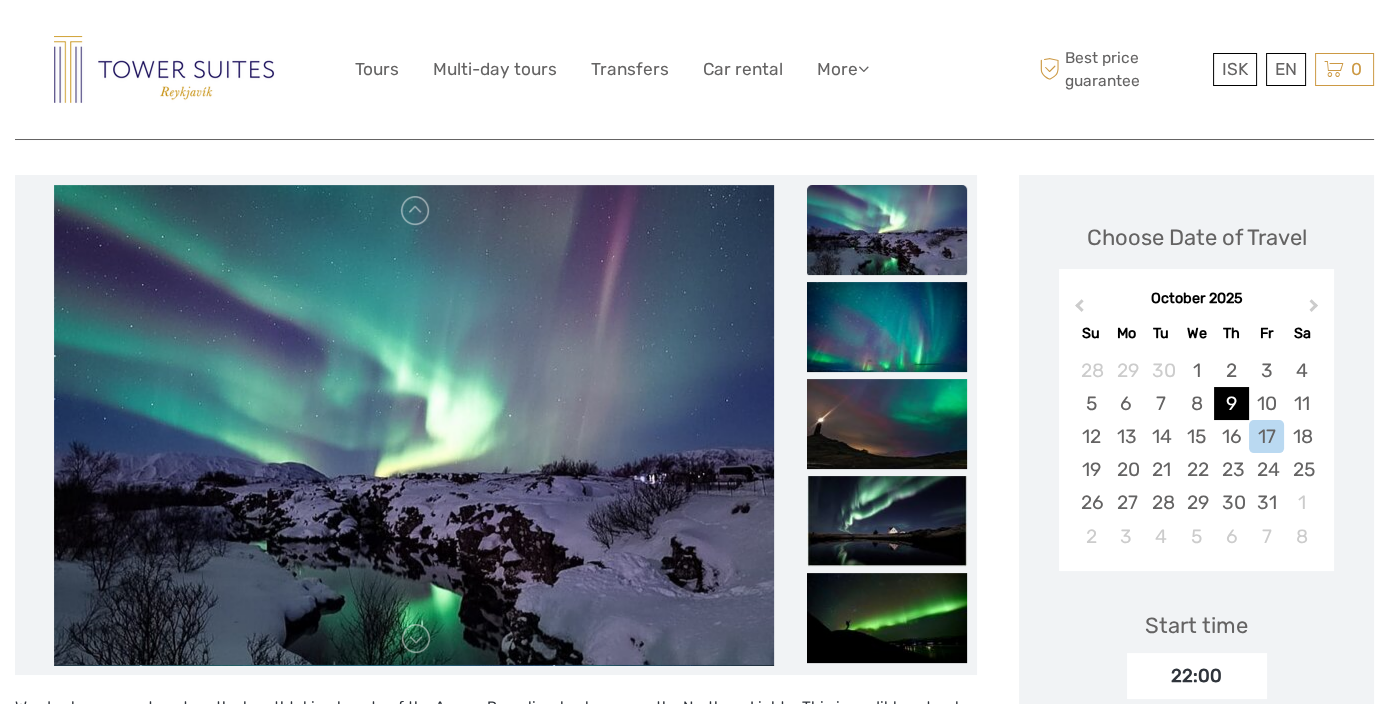 click on "9" at bounding box center (1231, 403) 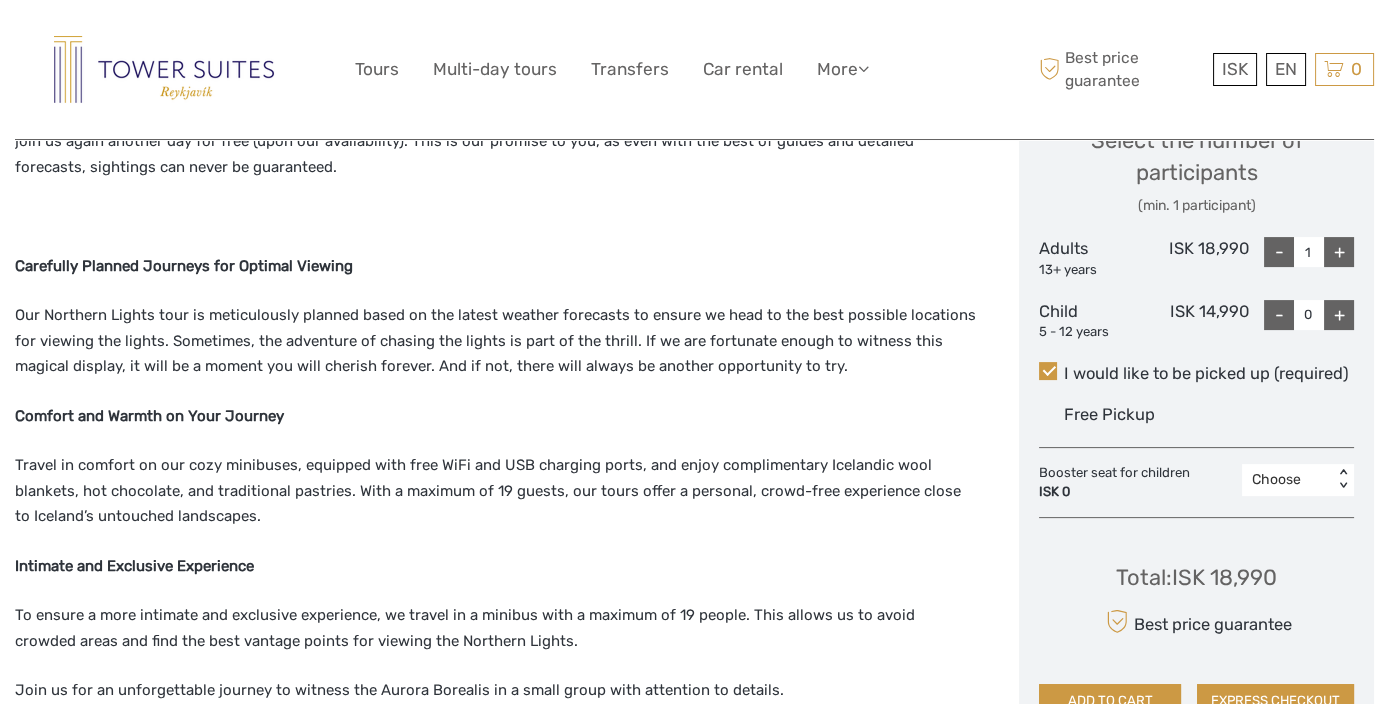 scroll, scrollTop: 1111, scrollLeft: 0, axis: vertical 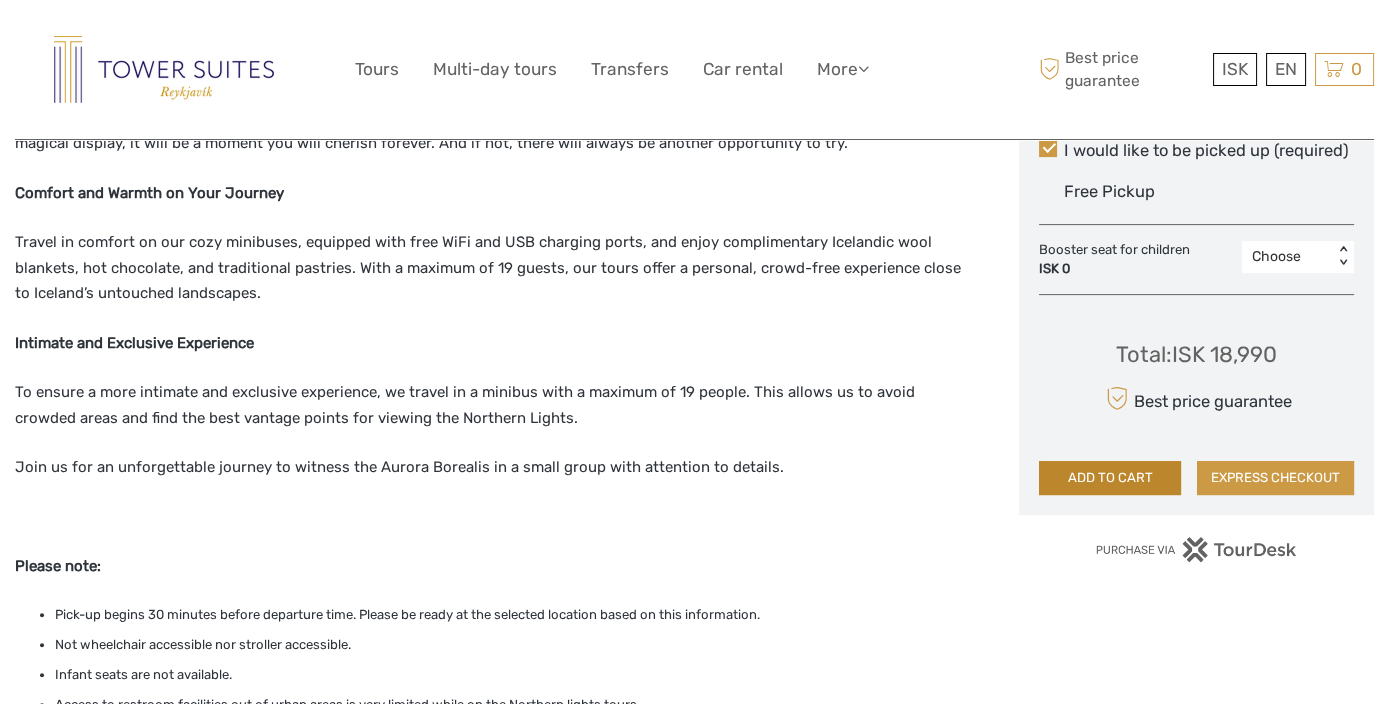 click on "ADD TO CART" at bounding box center [1110, 478] 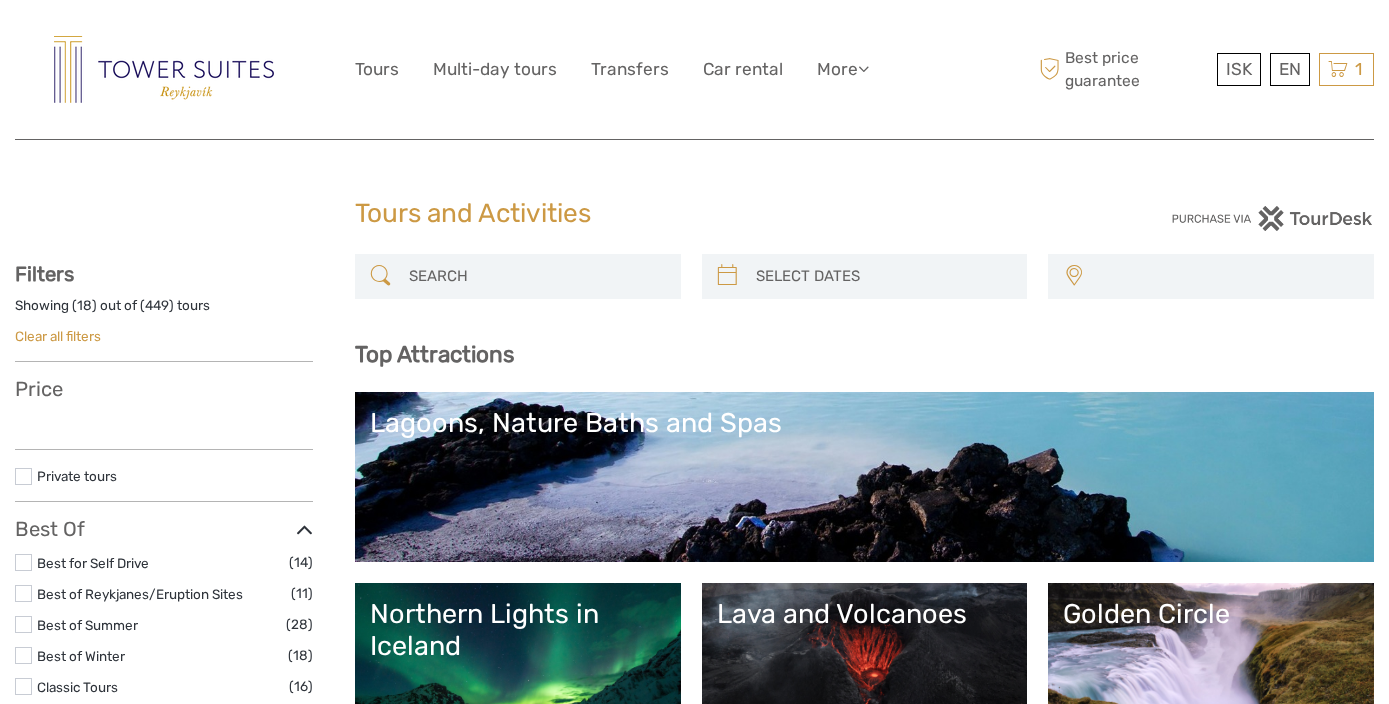 select 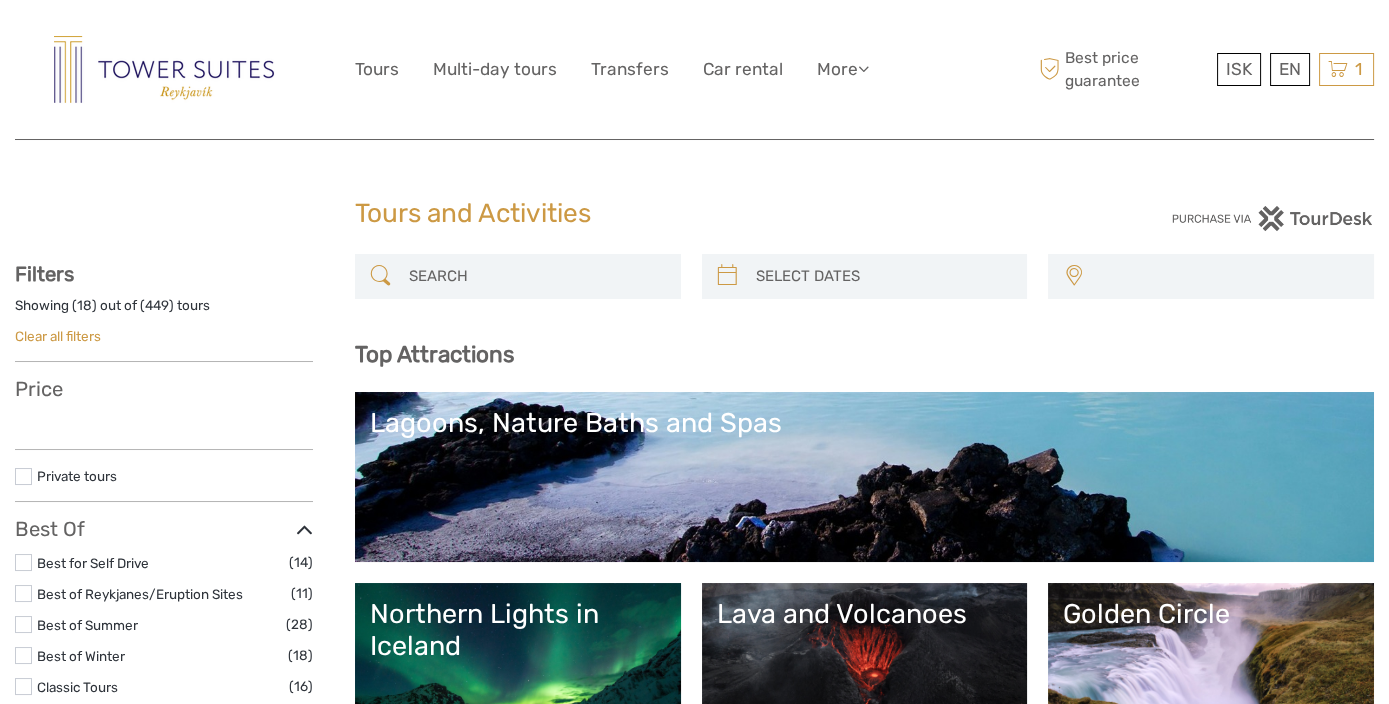 select 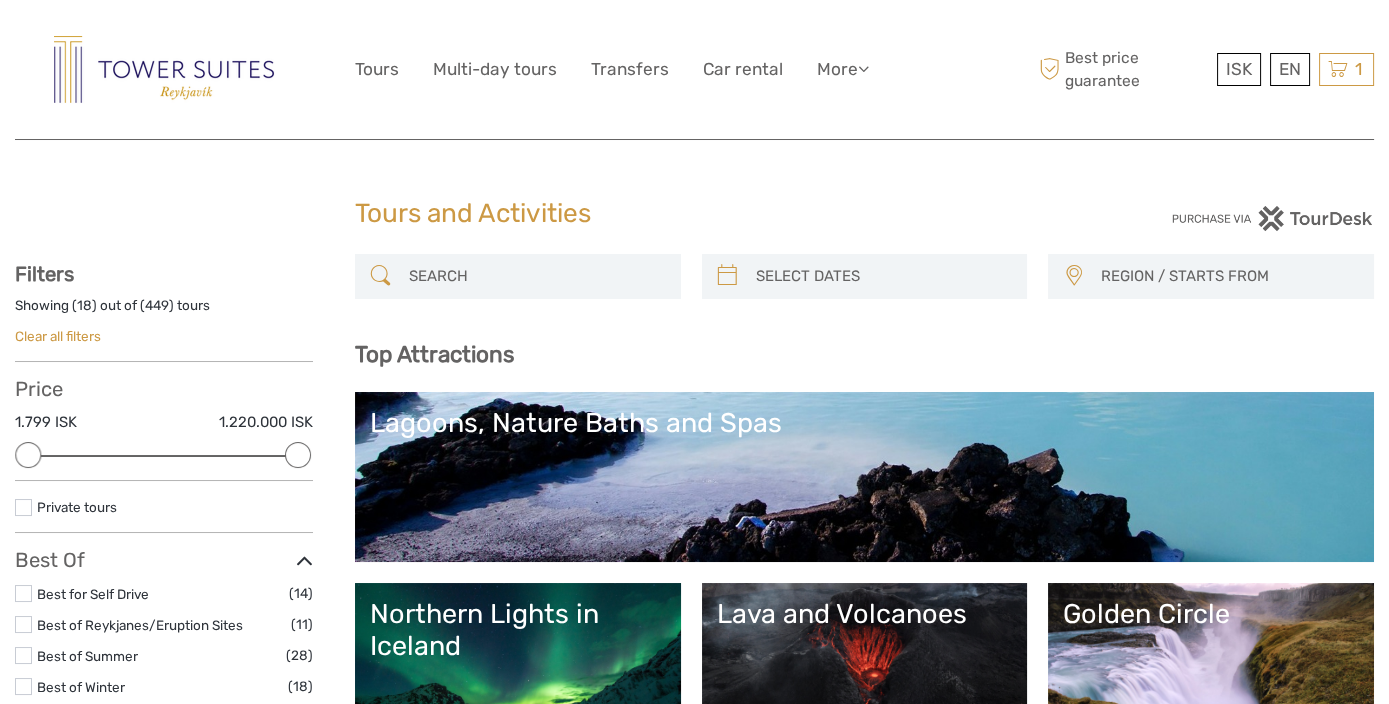 scroll, scrollTop: 0, scrollLeft: 0, axis: both 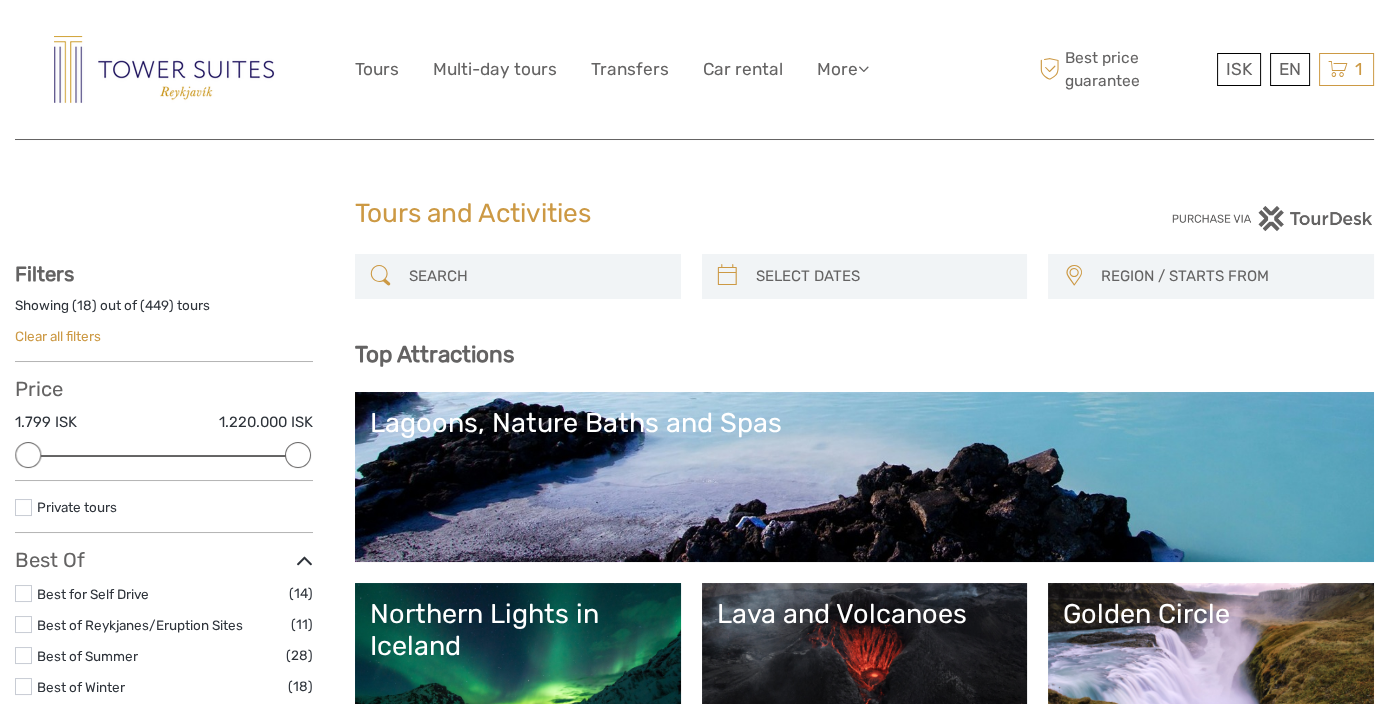 click at bounding box center (536, 276) 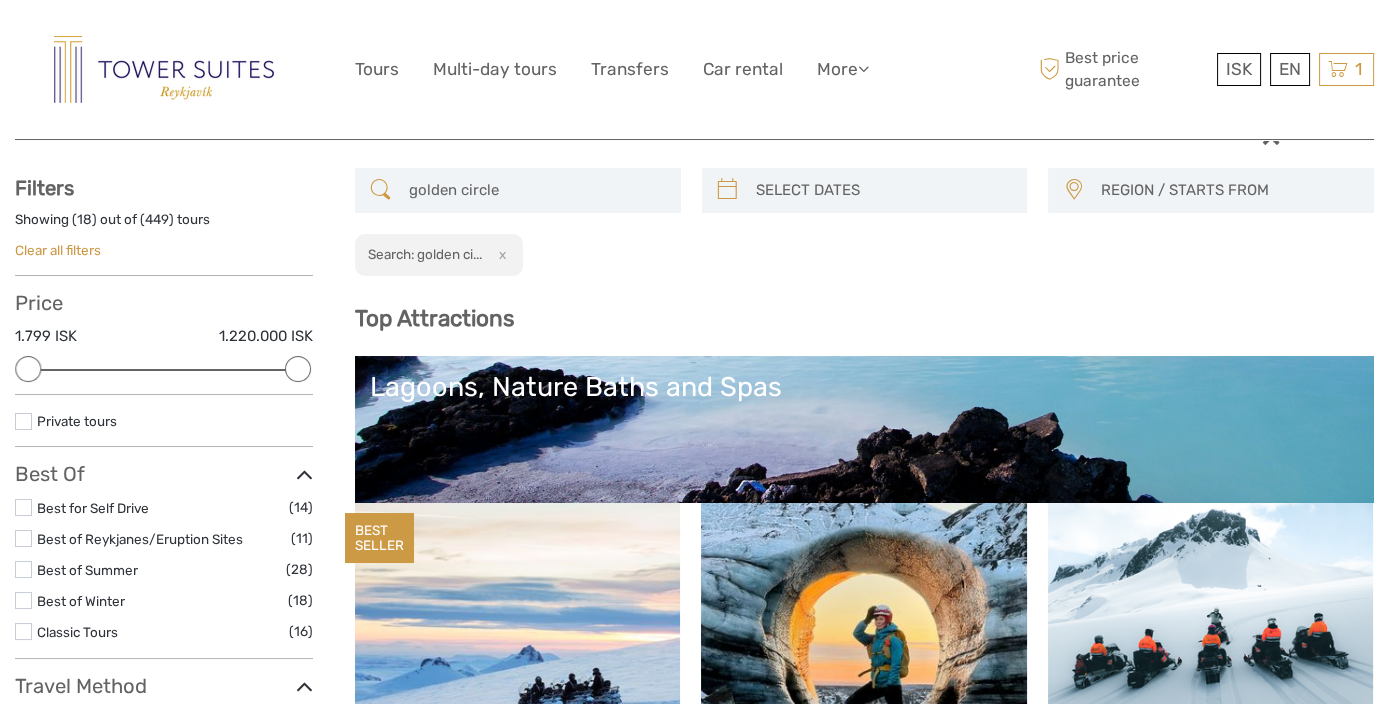 scroll, scrollTop: 113, scrollLeft: 0, axis: vertical 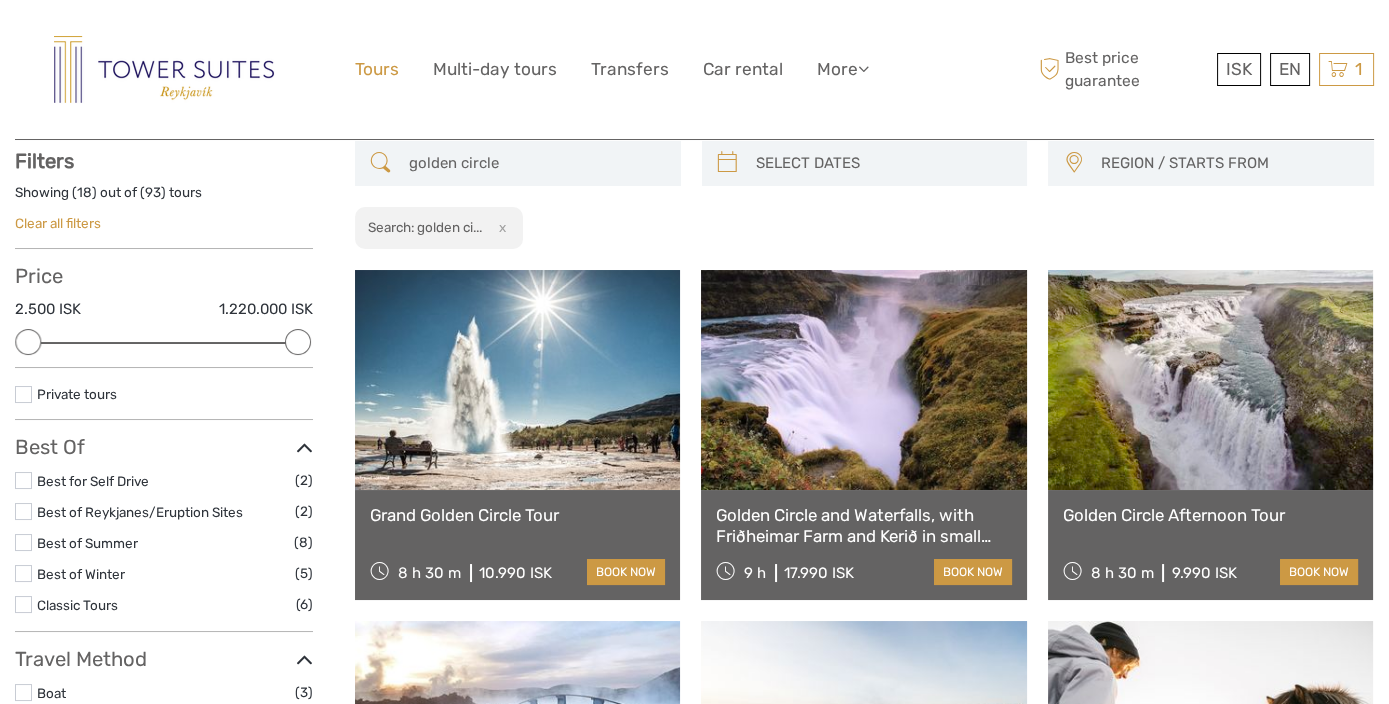 type on "golden circle" 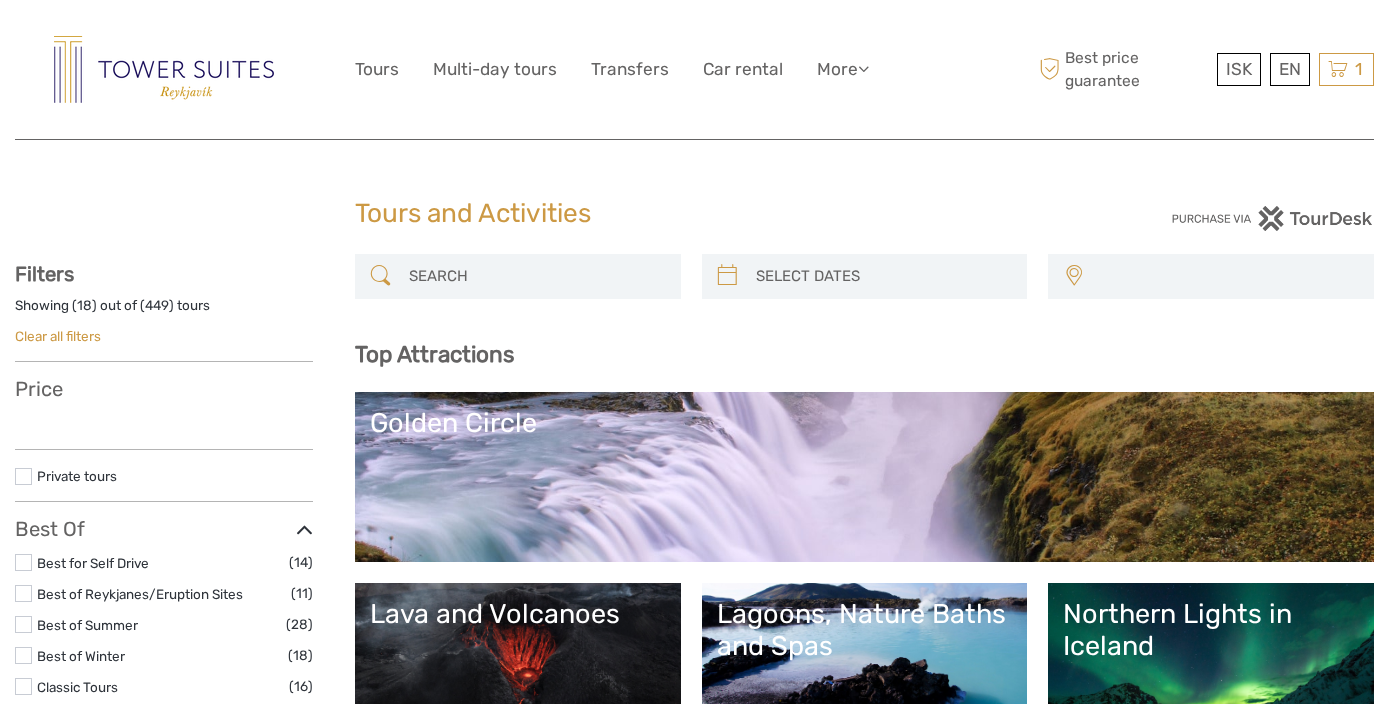 select 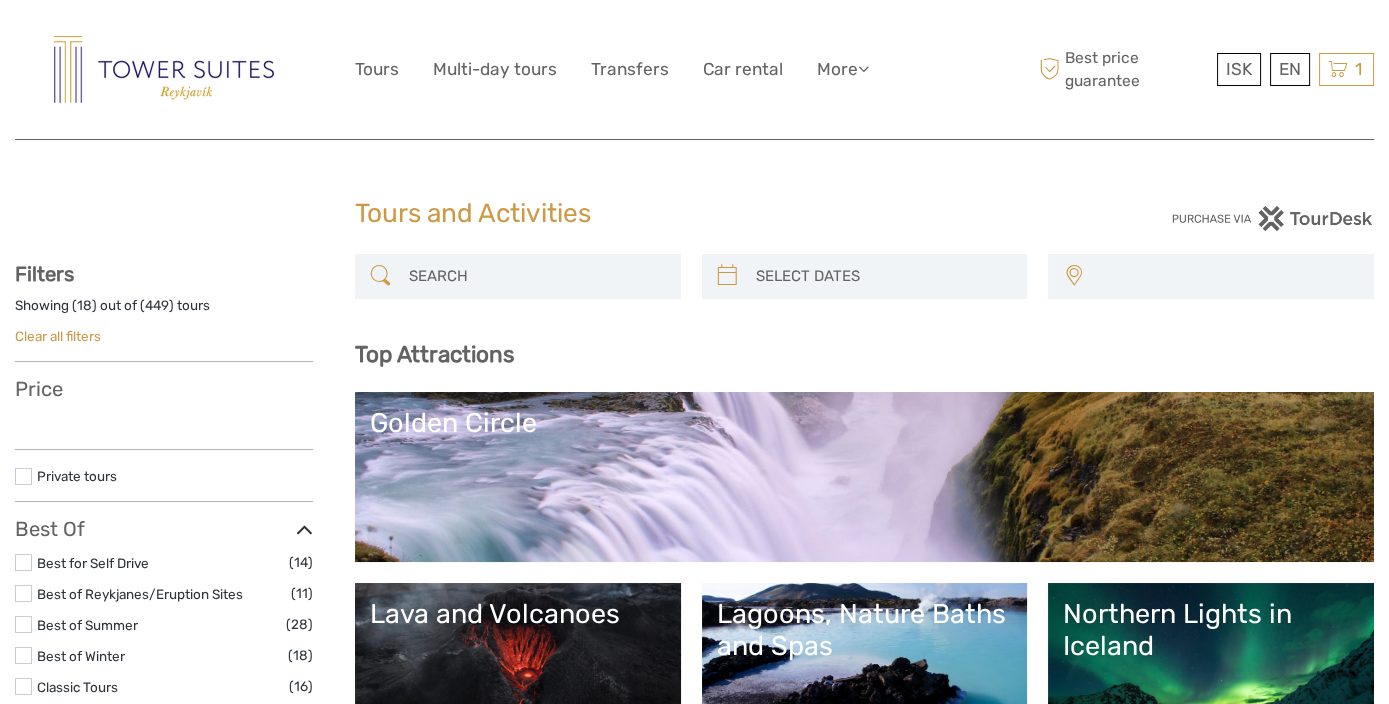 select 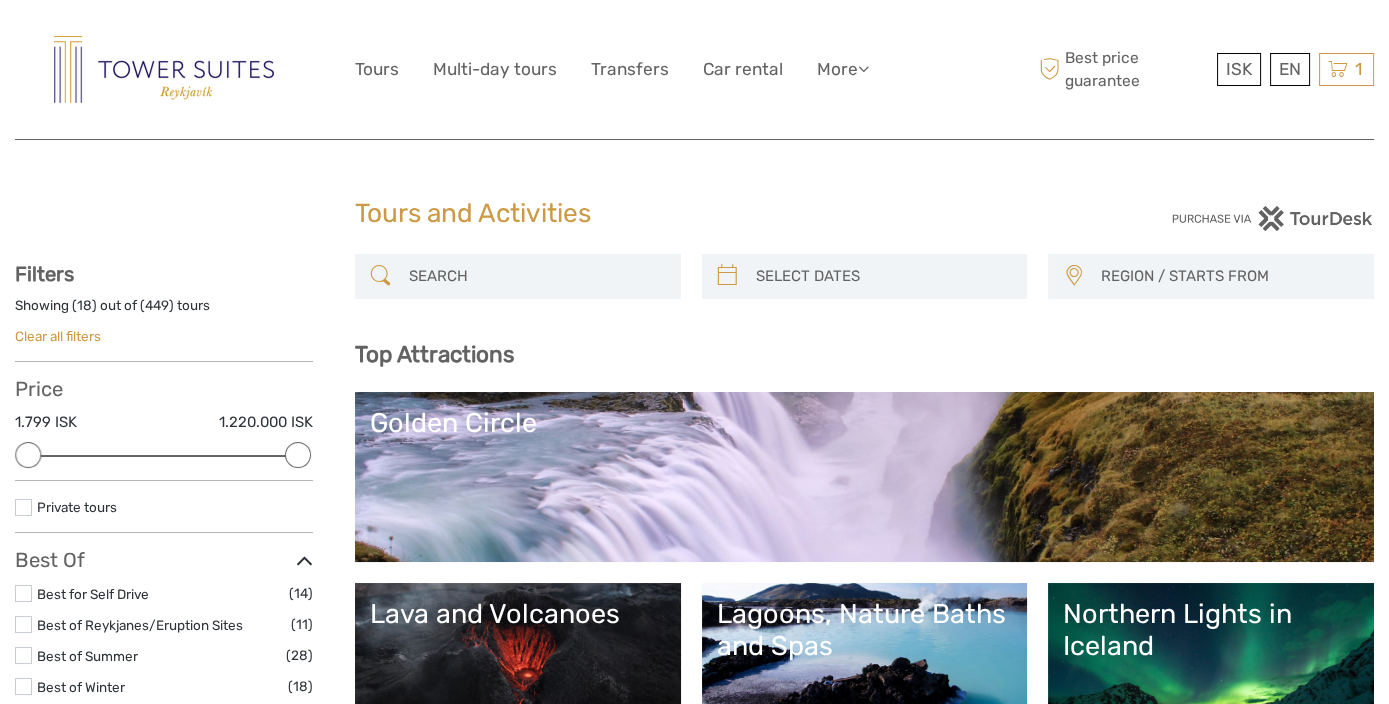scroll, scrollTop: 0, scrollLeft: 0, axis: both 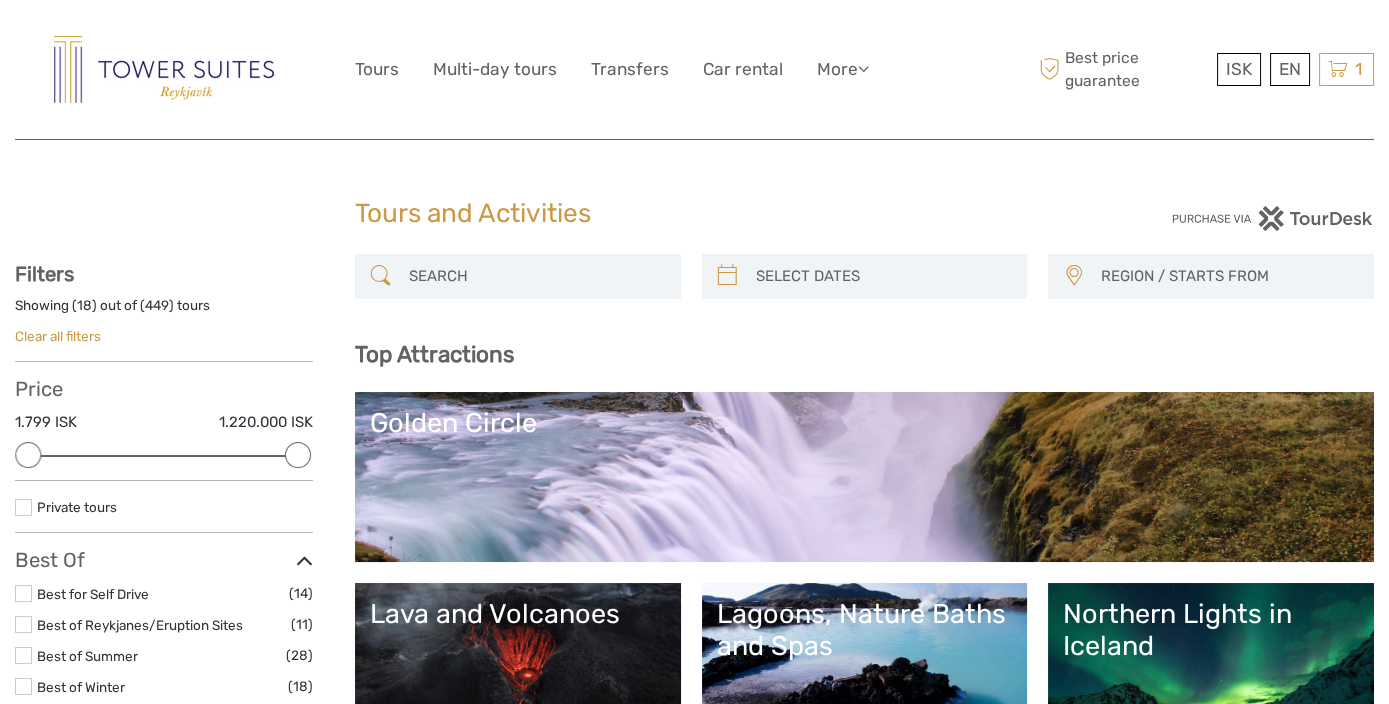 click at bounding box center [536, 276] 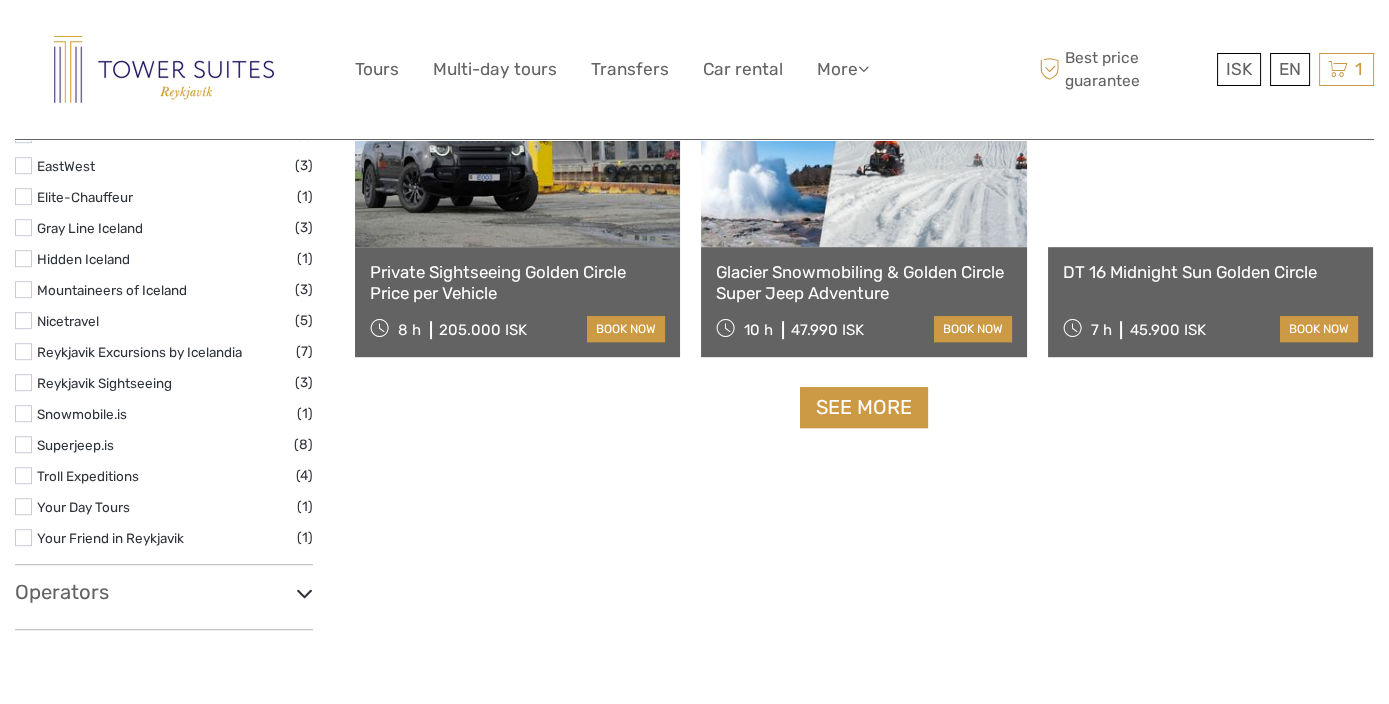 scroll, scrollTop: 2113, scrollLeft: 0, axis: vertical 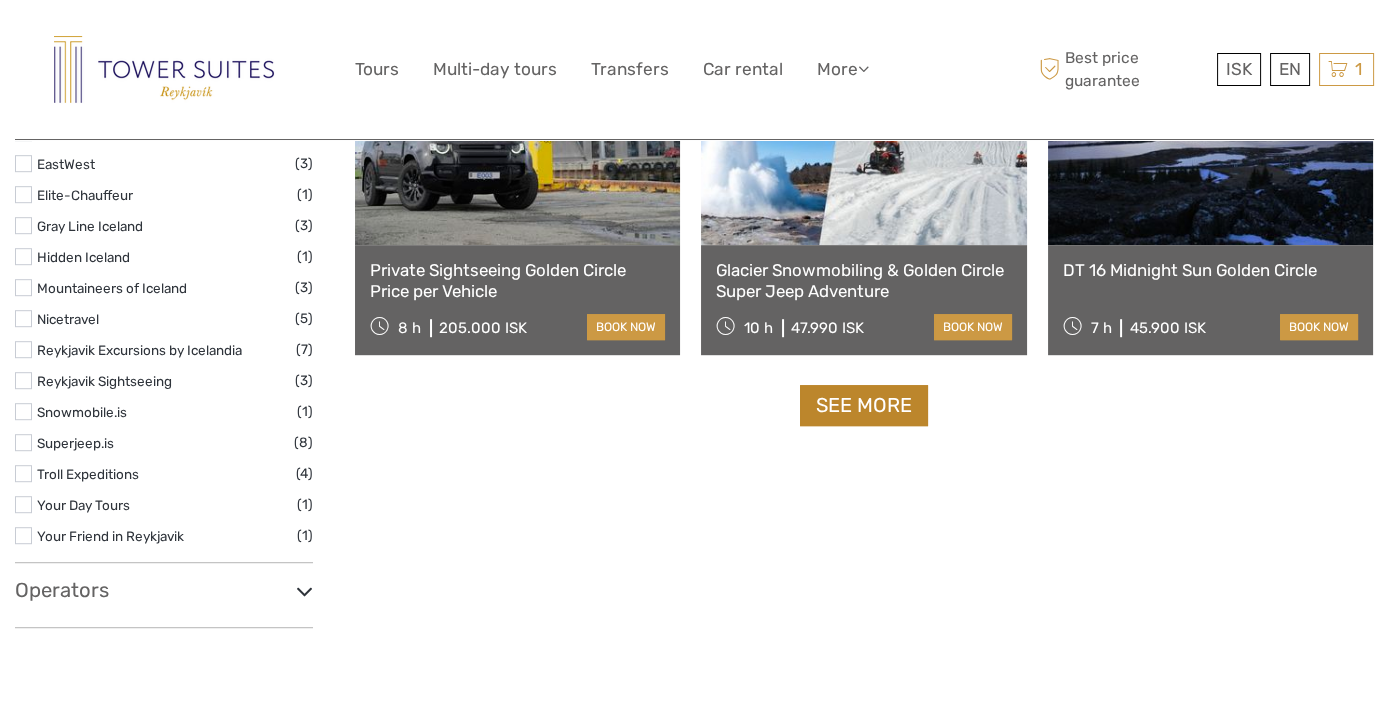 type on "golden circle" 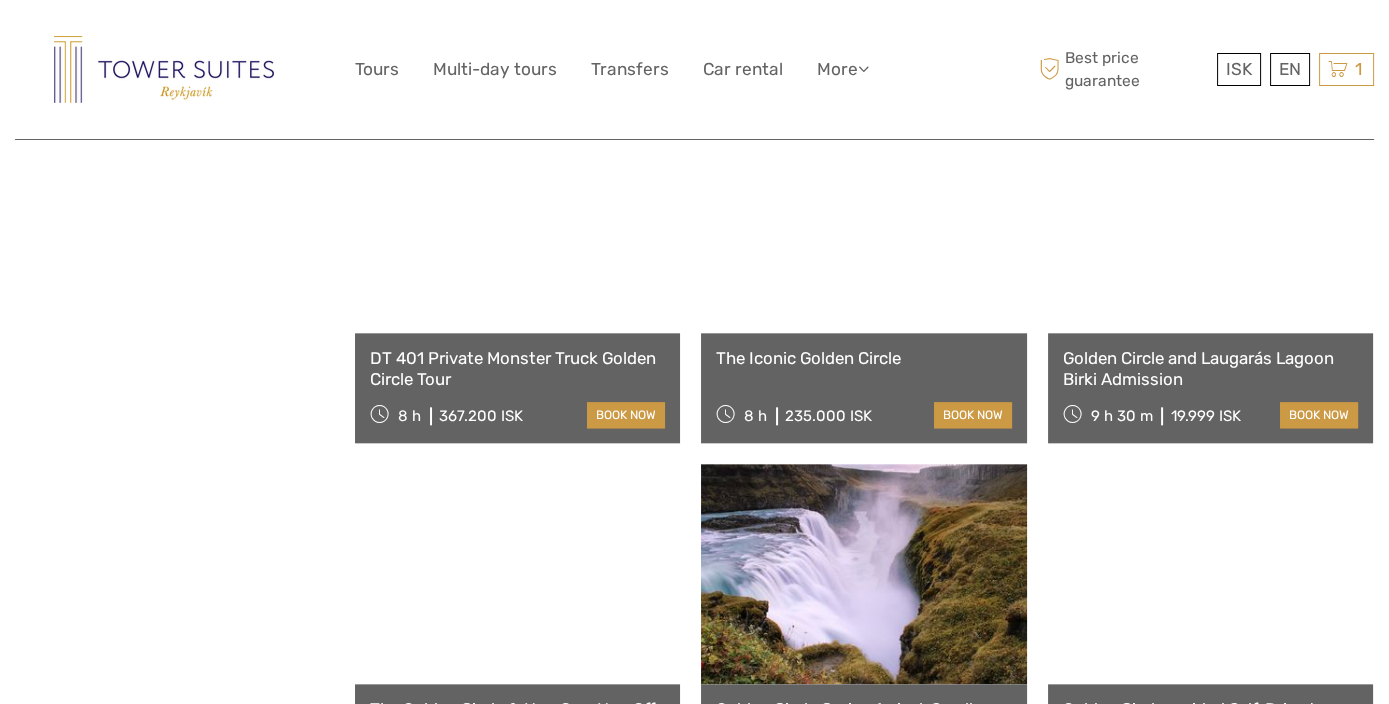scroll, scrollTop: 4002, scrollLeft: 0, axis: vertical 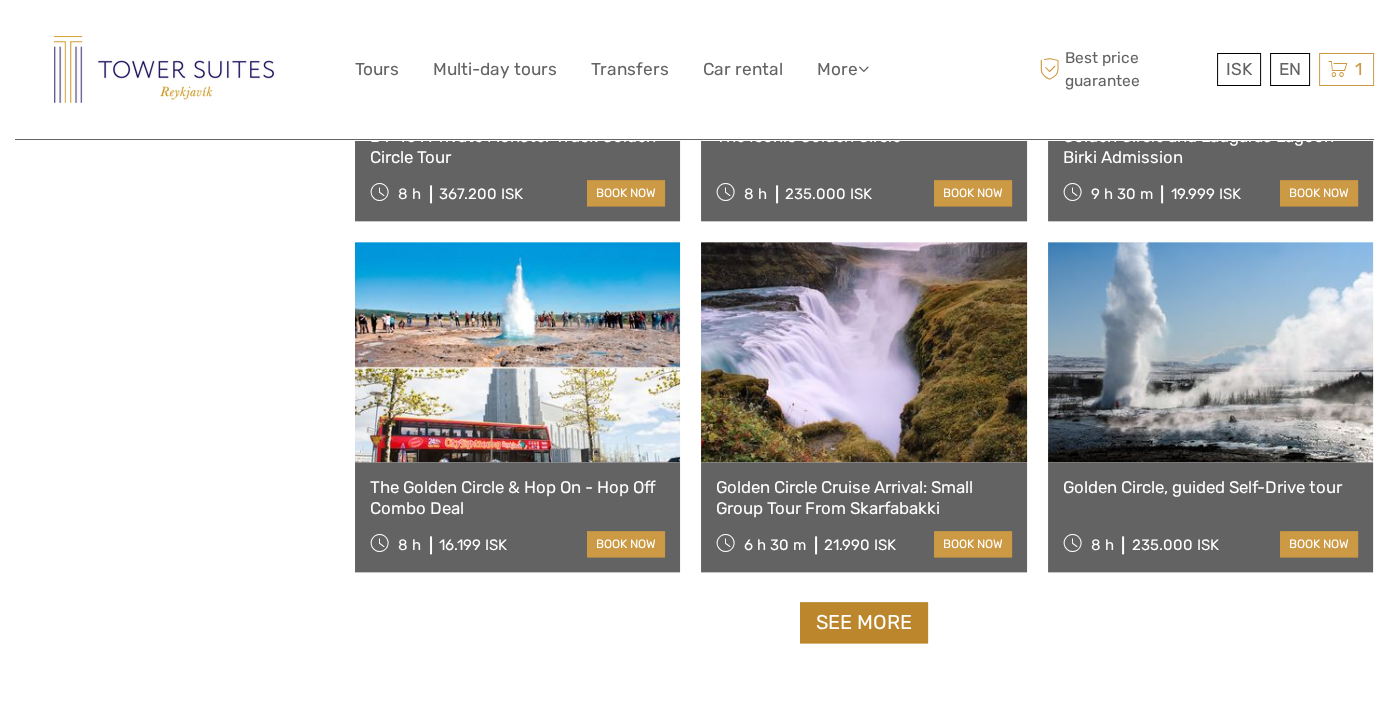 click on "See more" at bounding box center (864, 622) 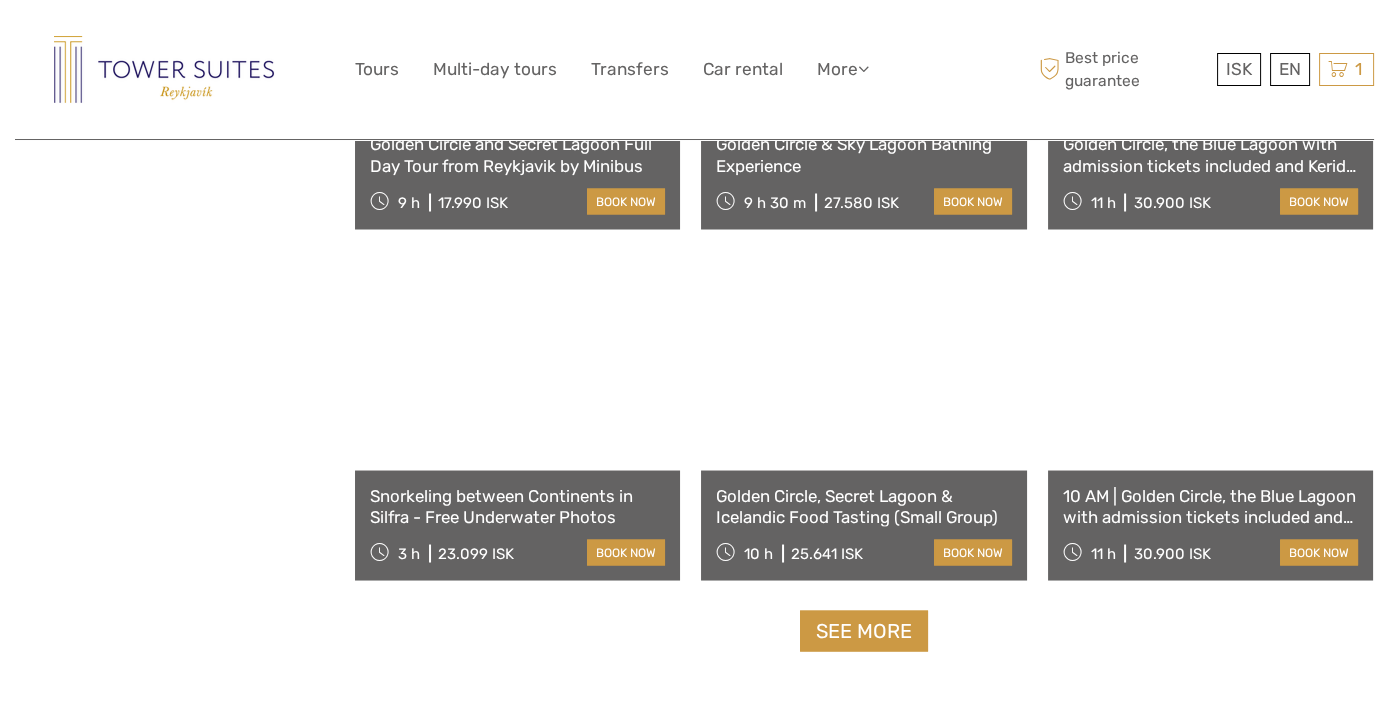 scroll, scrollTop: 6113, scrollLeft: 0, axis: vertical 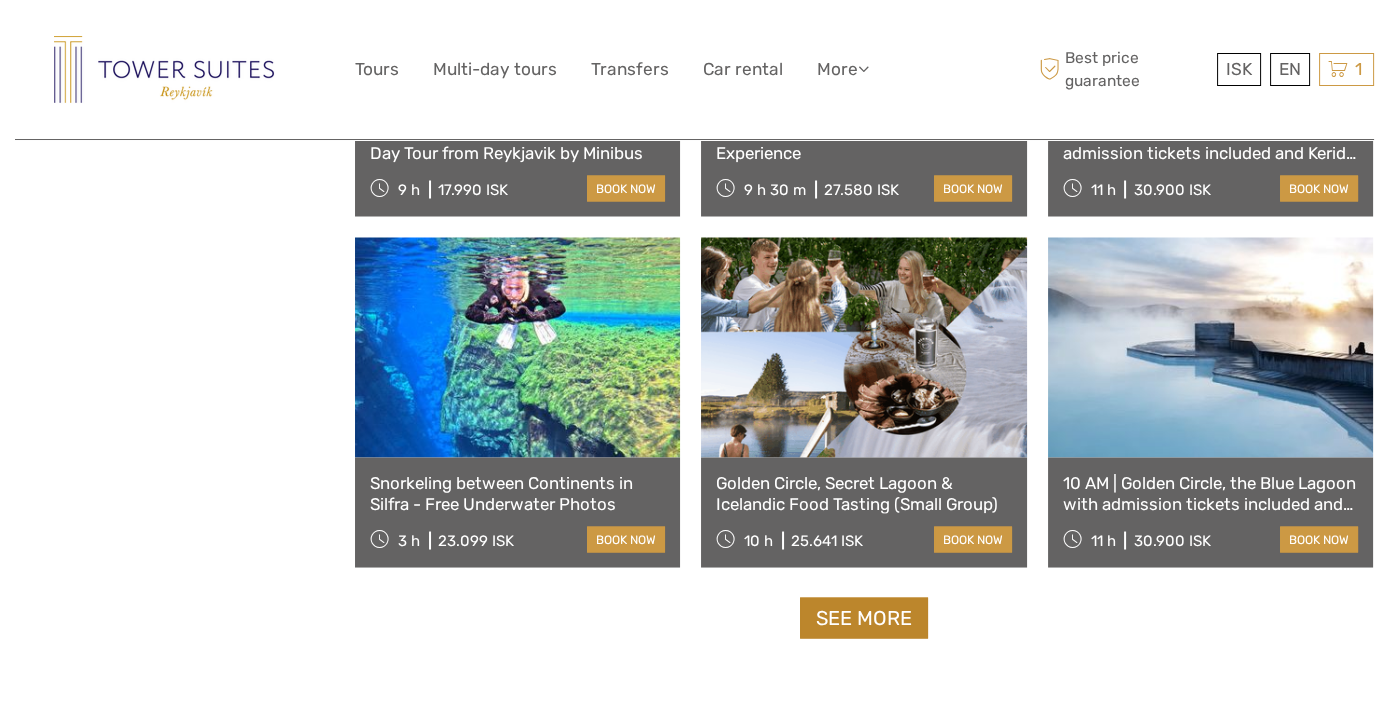 click on "See more" at bounding box center (864, 617) 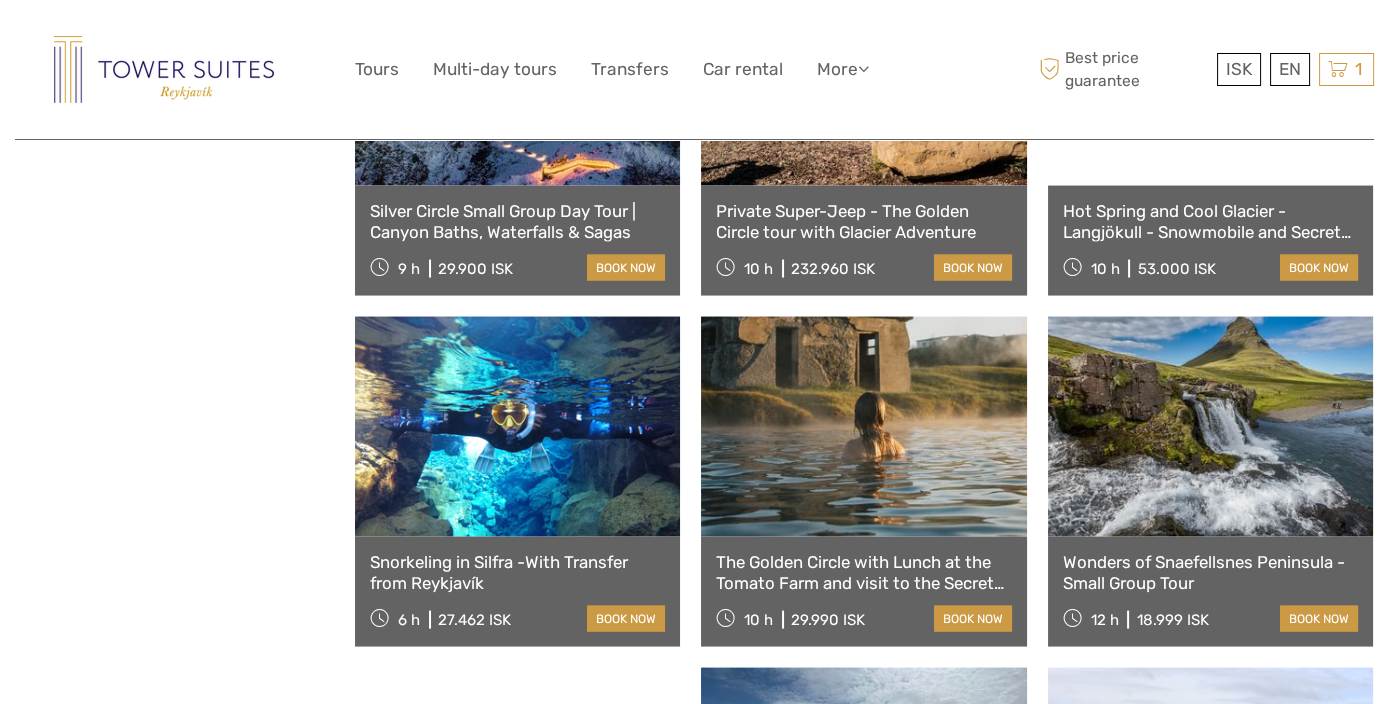 scroll, scrollTop: 6668, scrollLeft: 0, axis: vertical 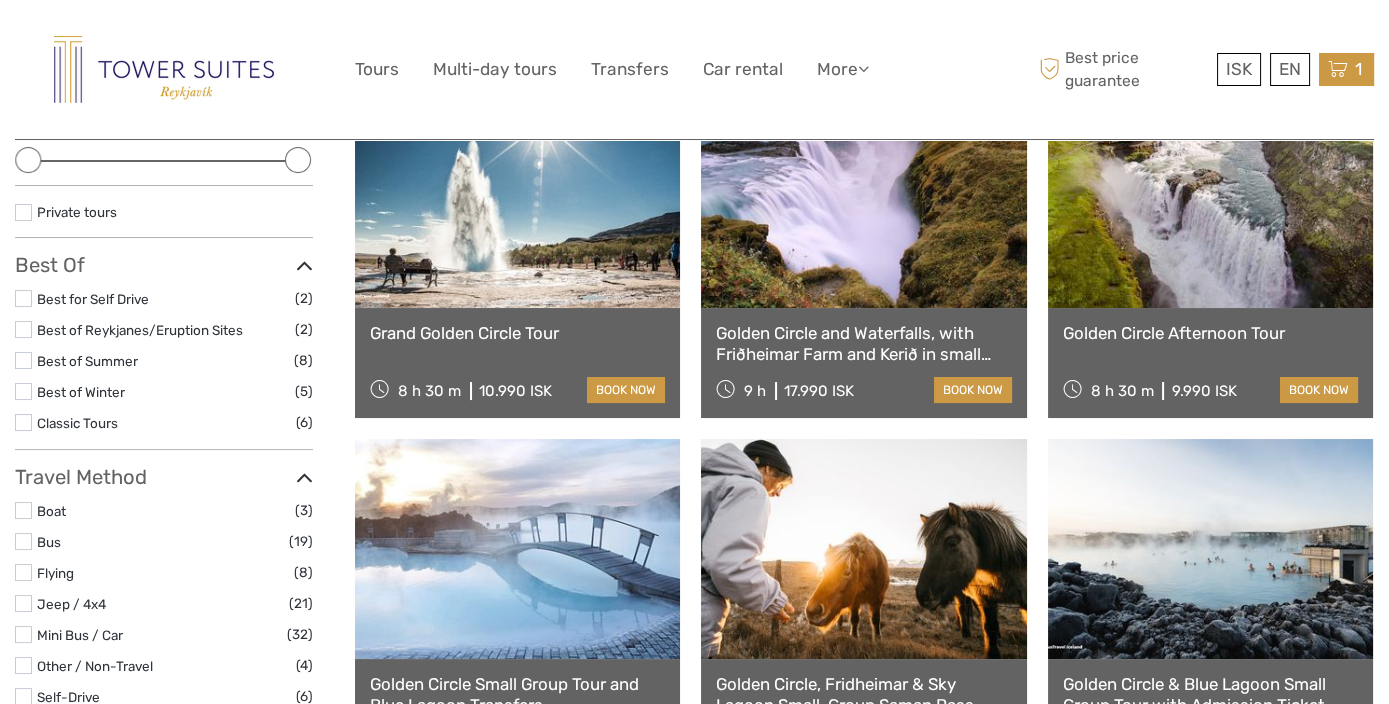 click at bounding box center (1338, 69) 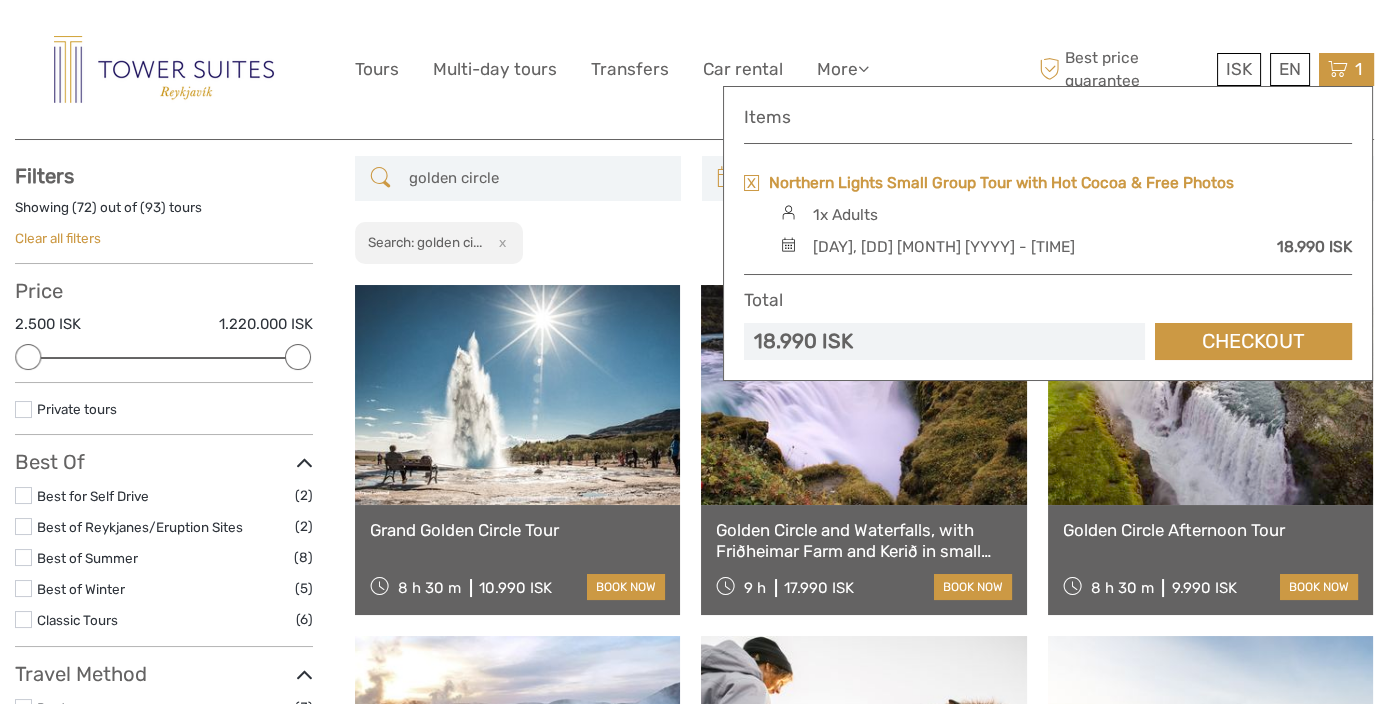 scroll, scrollTop: 0, scrollLeft: 0, axis: both 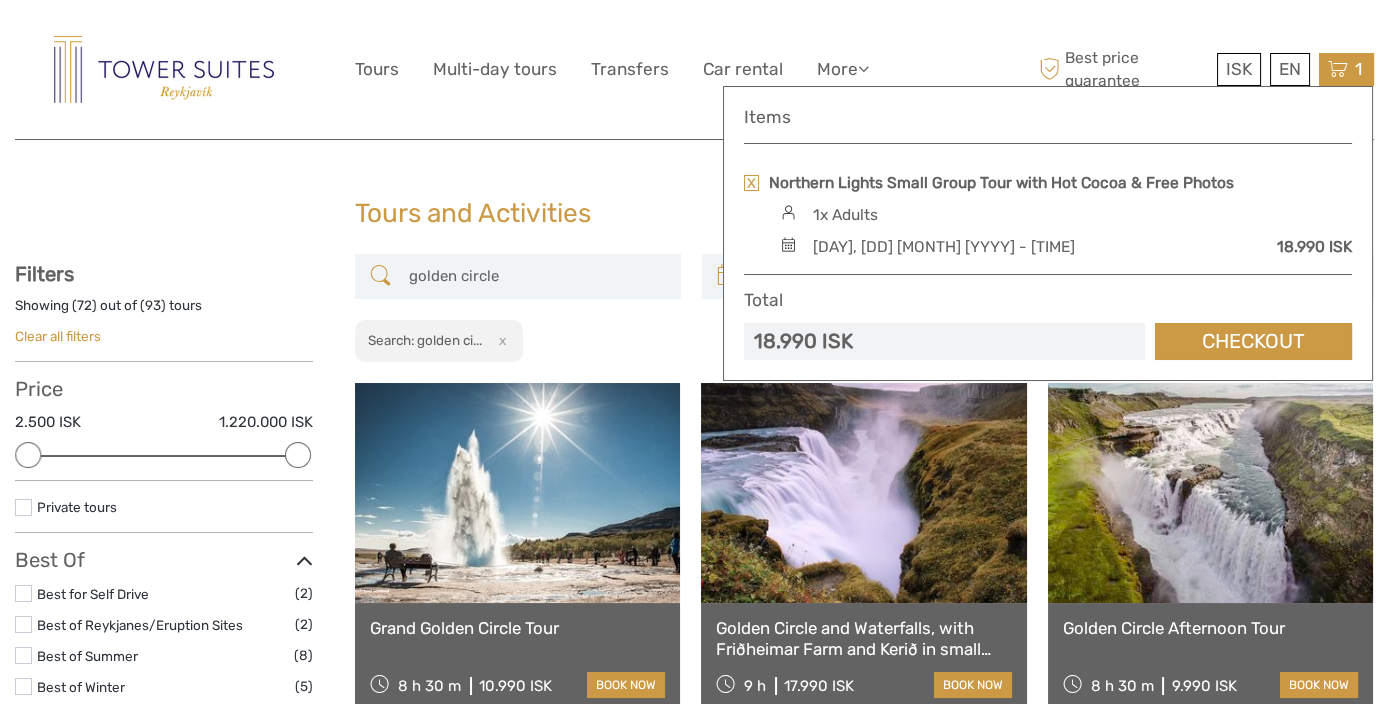 click on "1
Items
Northern Lights Small Group Tour with Hot Cocoa & Free Photos
1x Adults
Thursday, 09 October 2025 - 09:00 PM
18.990 ISK
Total
18.990 ISK
Checkout
The shopping cart is empty." at bounding box center [1346, 69] 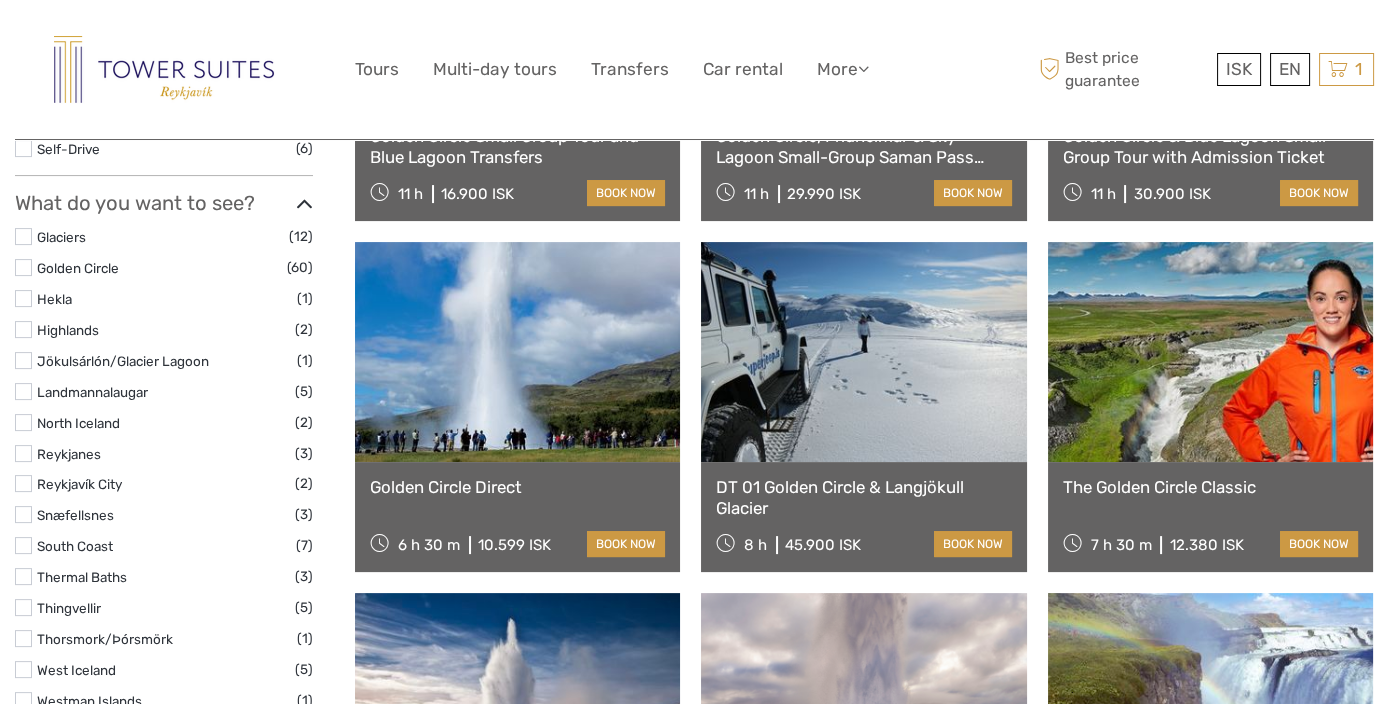 scroll, scrollTop: 888, scrollLeft: 0, axis: vertical 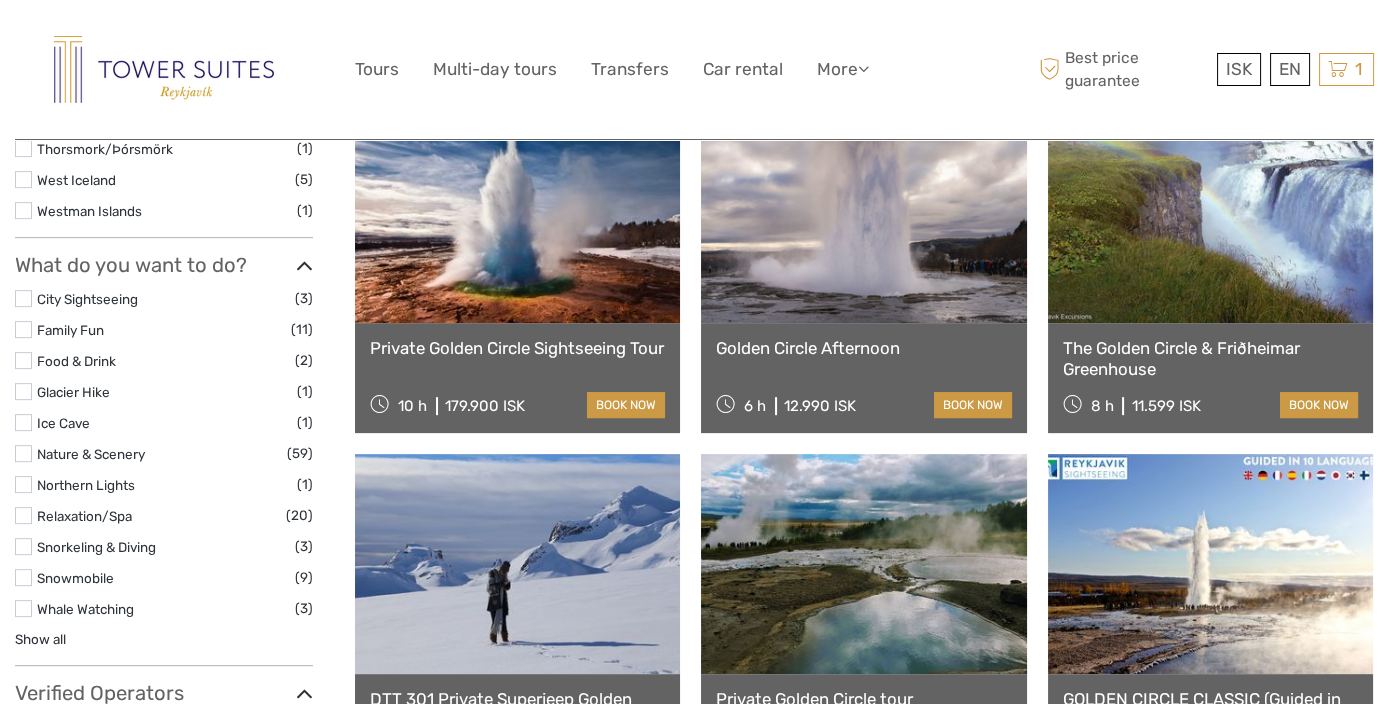 drag, startPoint x: 878, startPoint y: 334, endPoint x: 777, endPoint y: 392, distance: 116.46888 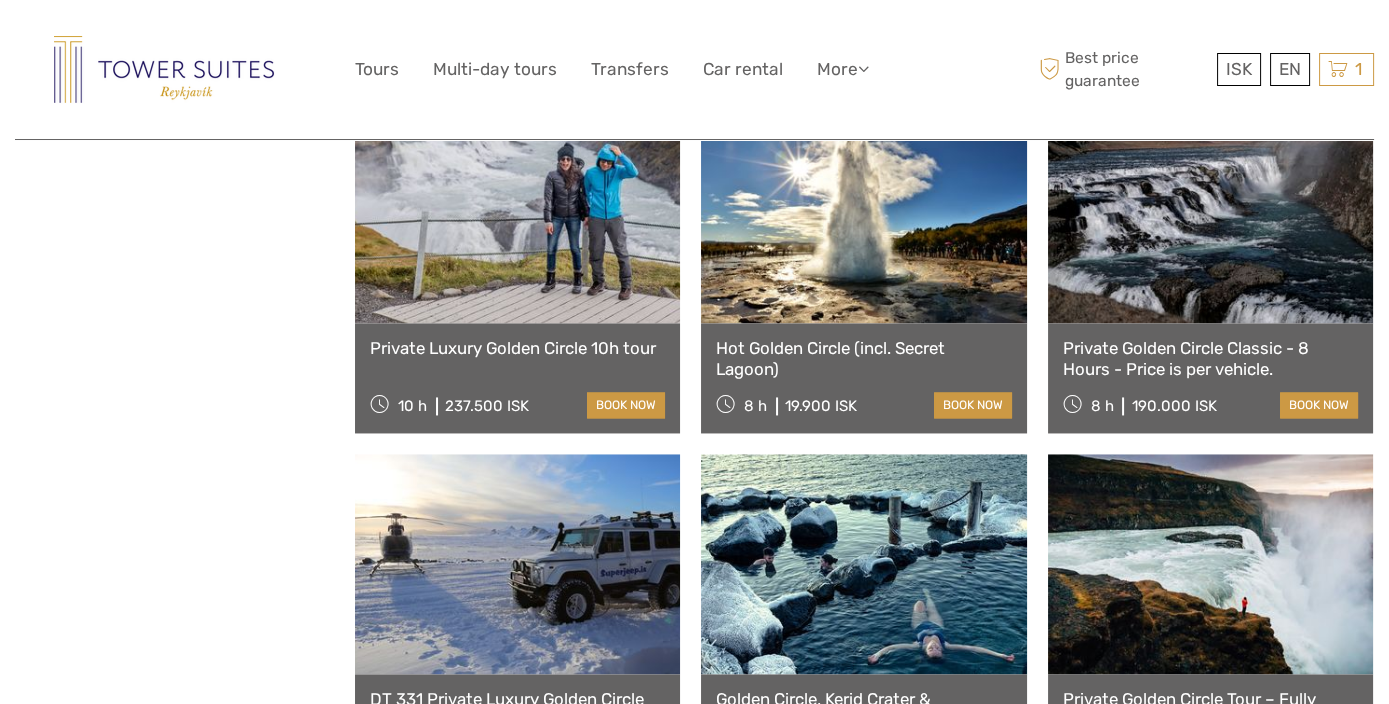 scroll, scrollTop: 5222, scrollLeft: 0, axis: vertical 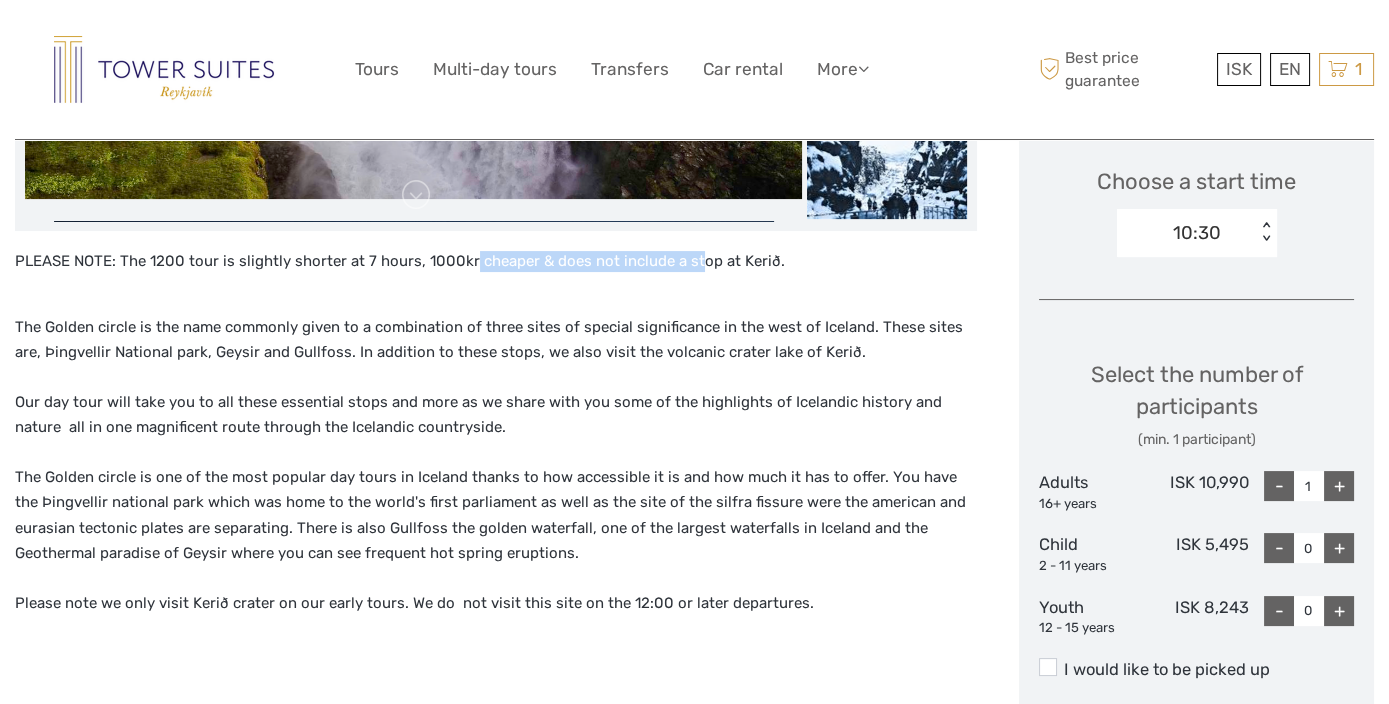 drag, startPoint x: 415, startPoint y: 254, endPoint x: 646, endPoint y: 269, distance: 231.4865 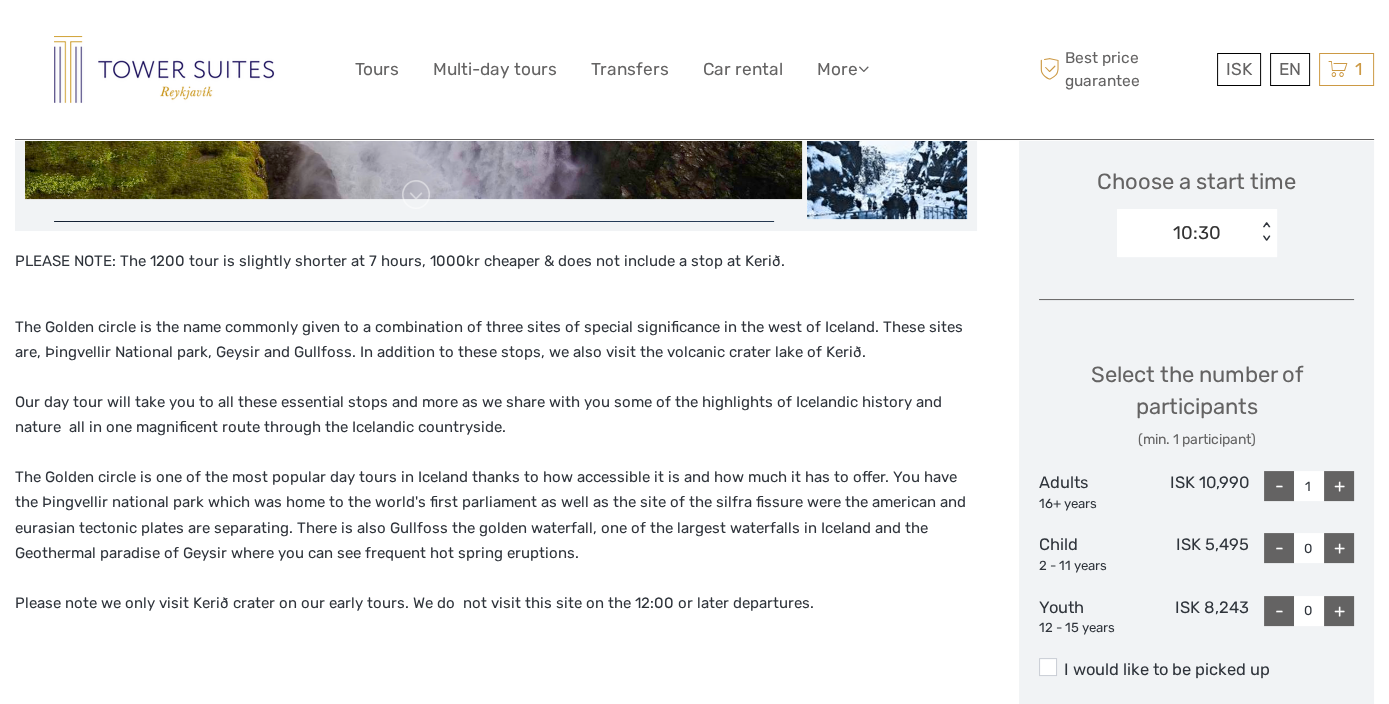 click on "The Golden circle is the name commonly given to a combination of three sites of special significance in the west of Iceland. These sites are, Þingvellir National park, Geysir and Gullfoss. In addition to these stops, we also visit the volcanic crater lake of Kerið." at bounding box center [496, 340] 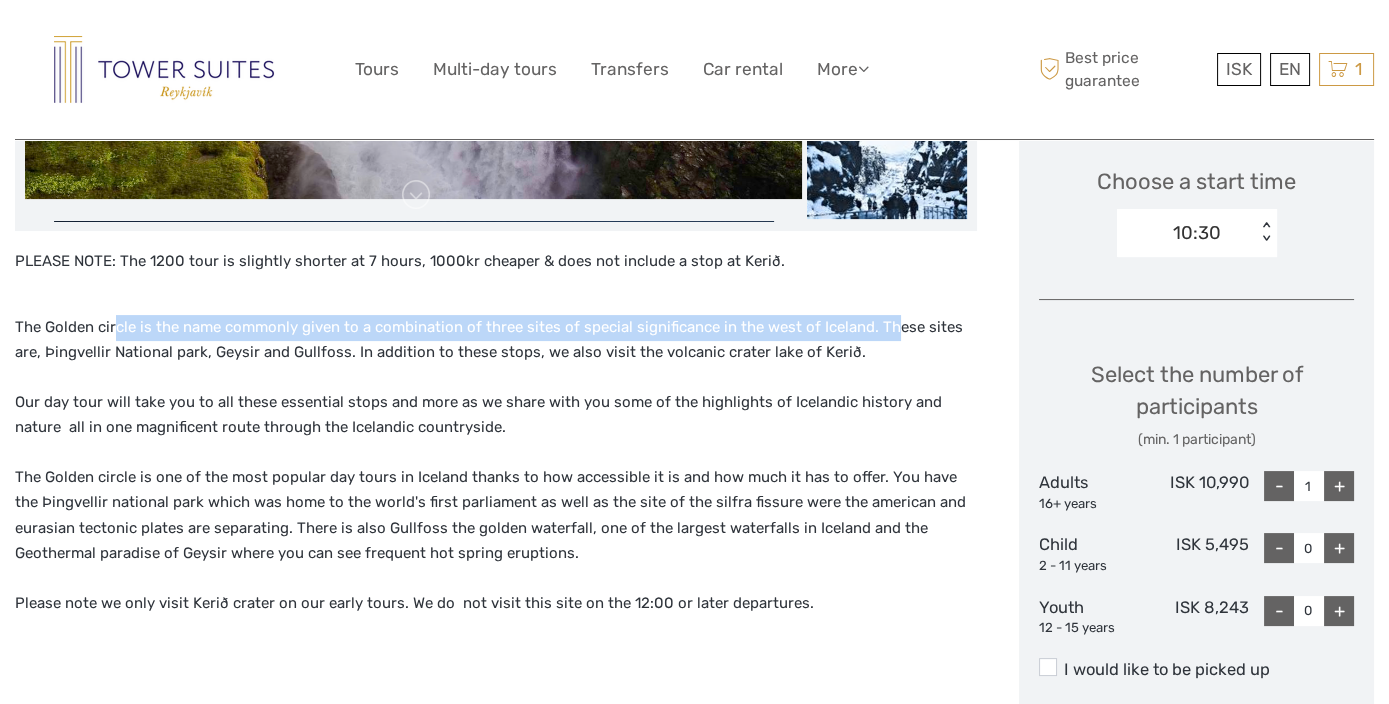 drag, startPoint x: 114, startPoint y: 323, endPoint x: 882, endPoint y: 331, distance: 768.0417 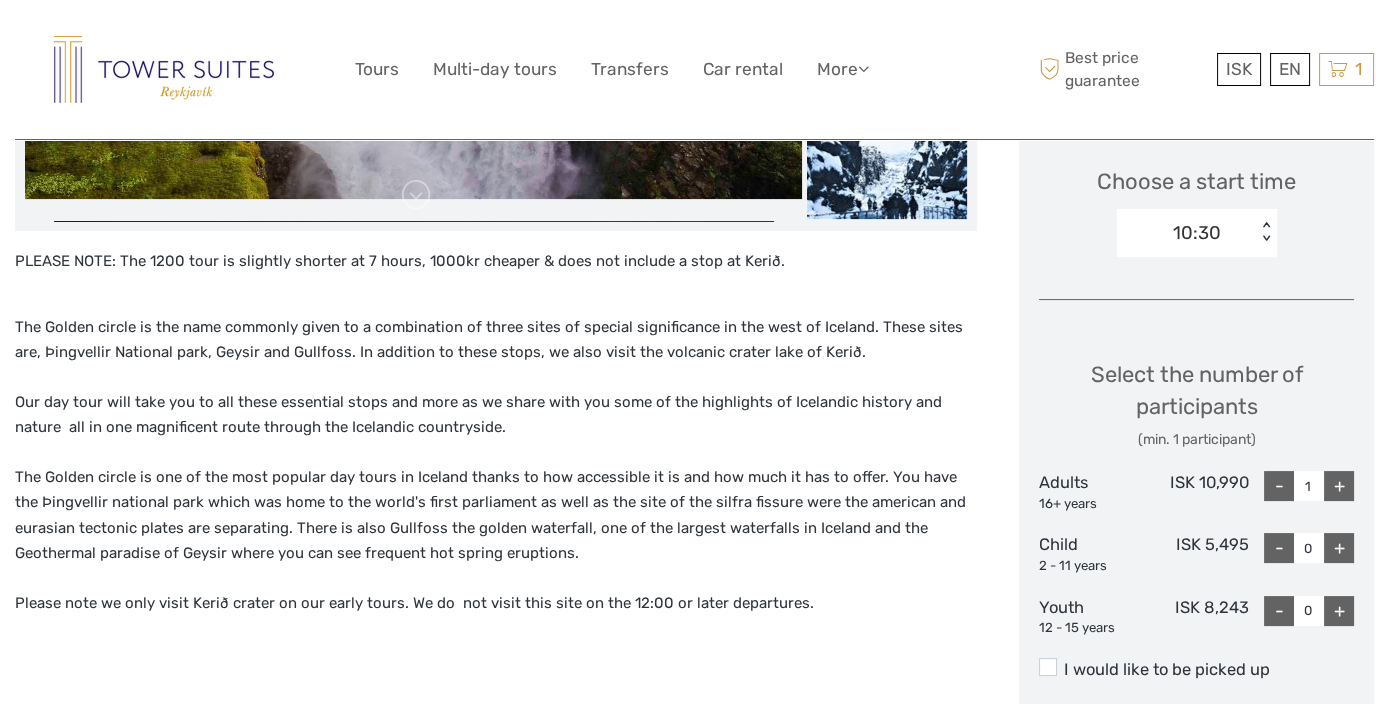 click on "The Golden circle is the name commonly given to a combination of three sites of special significance in the west of Iceland. These sites are, Þingvellir National park, Geysir and Gullfoss. In addition to these stops, we also visit the volcanic crater lake of Kerið." at bounding box center [496, 340] 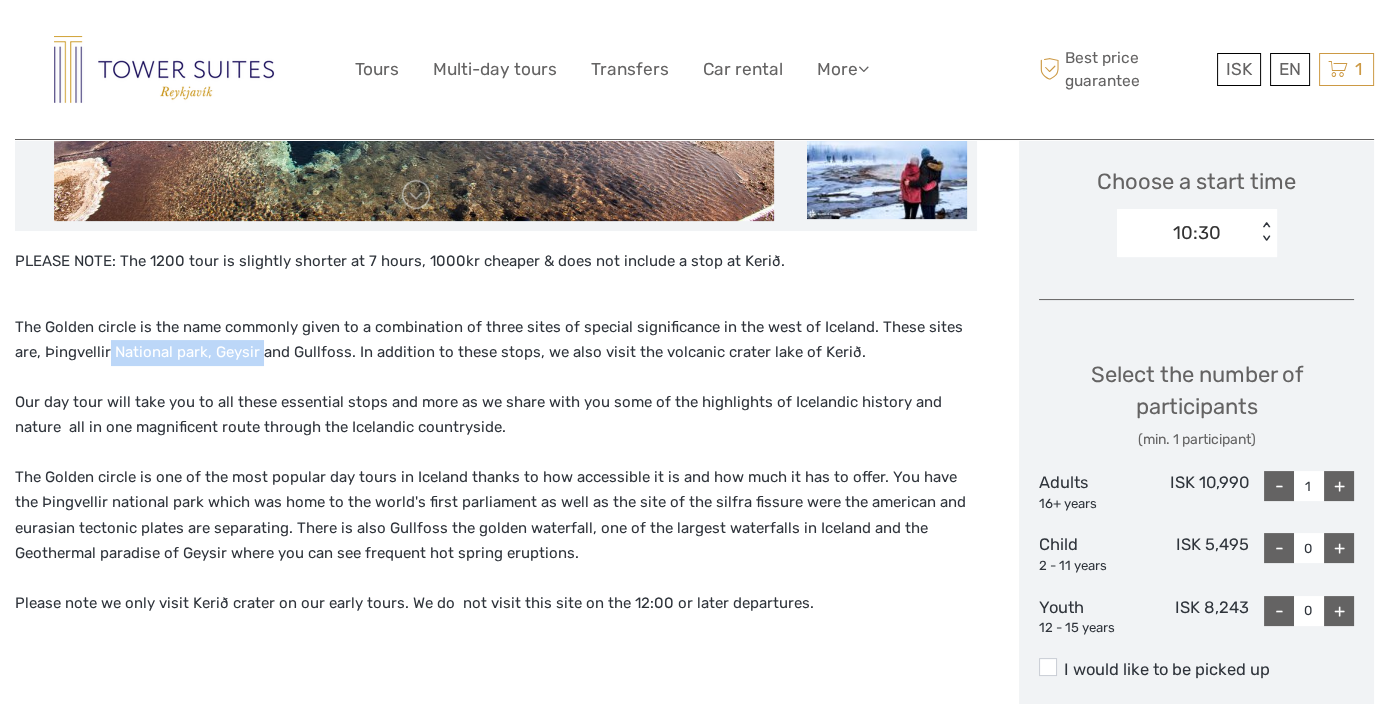 drag, startPoint x: 107, startPoint y: 348, endPoint x: 261, endPoint y: 348, distance: 154 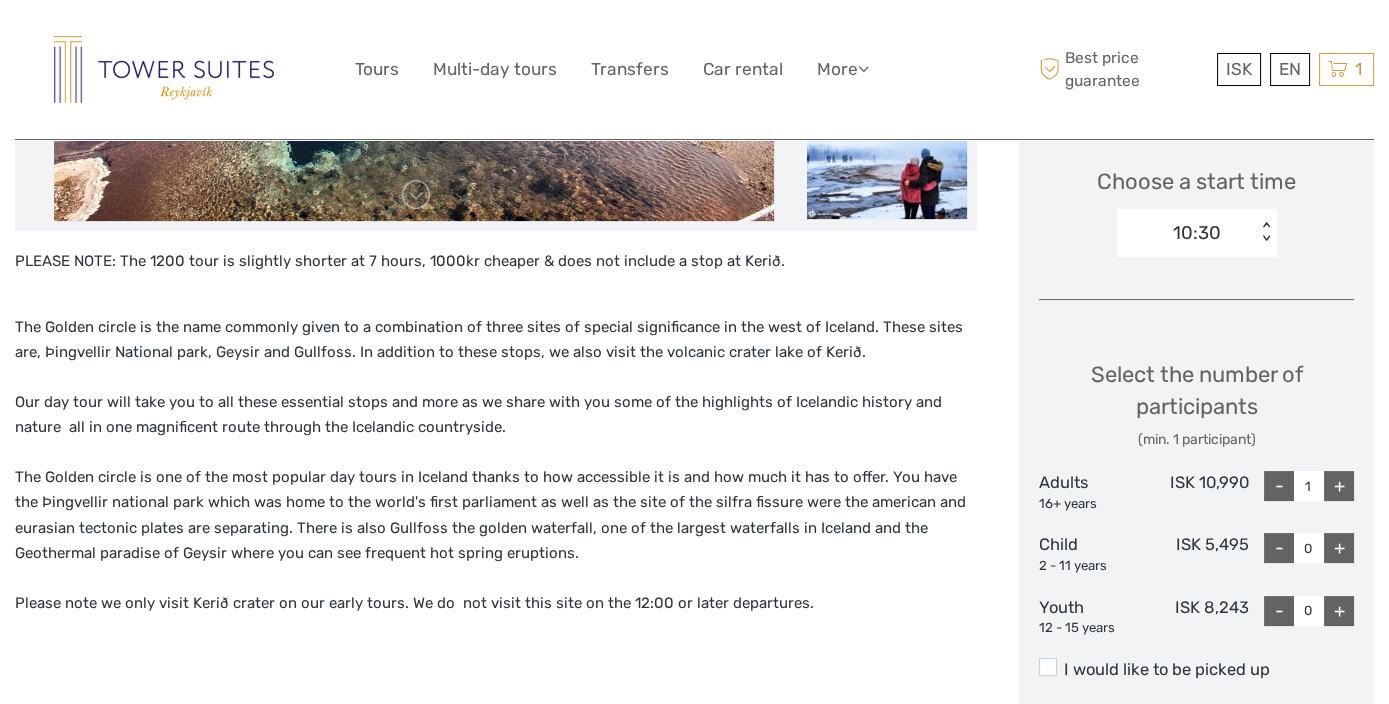 click on "The Golden circle is the name commonly given to a combination of three sites of special significance in the west of Iceland. These sites are, Þingvellir National park, Geysir and Gullfoss. In addition to these stops, we also visit the volcanic crater lake of Kerið." at bounding box center [496, 340] 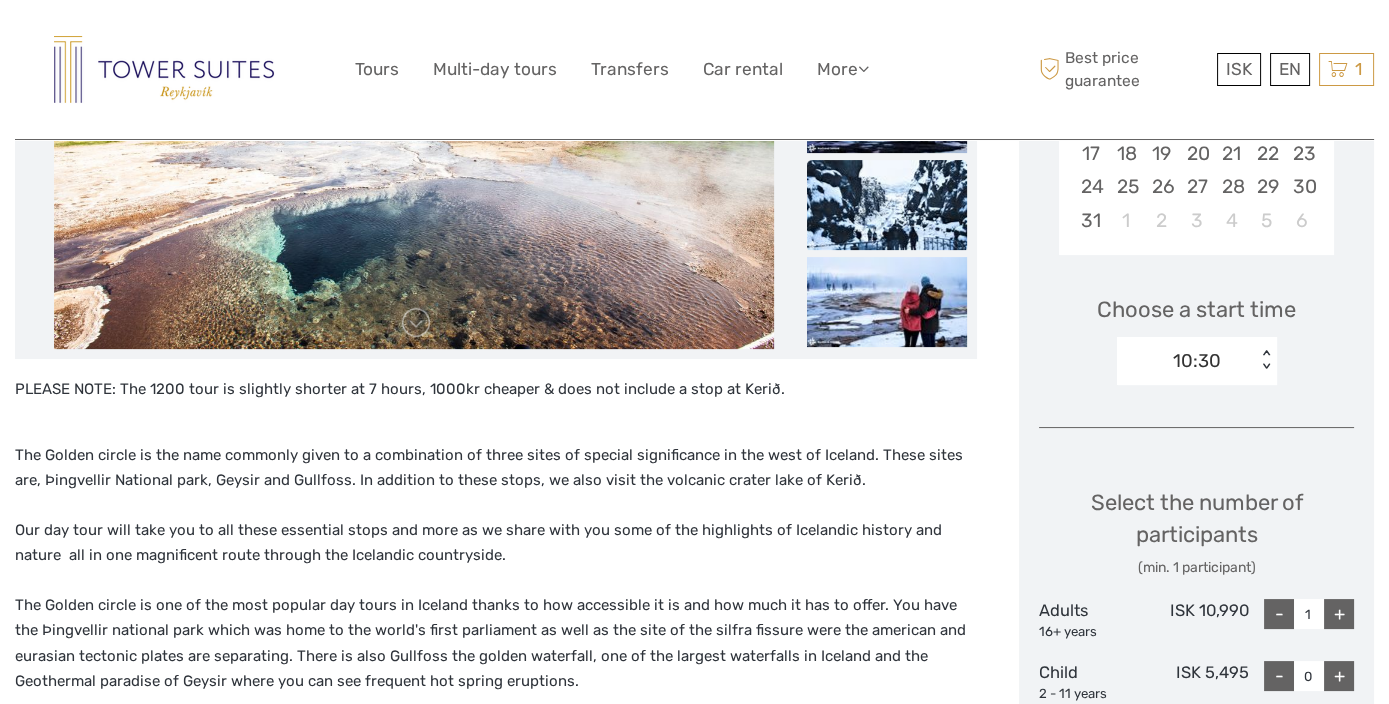 scroll, scrollTop: 555, scrollLeft: 0, axis: vertical 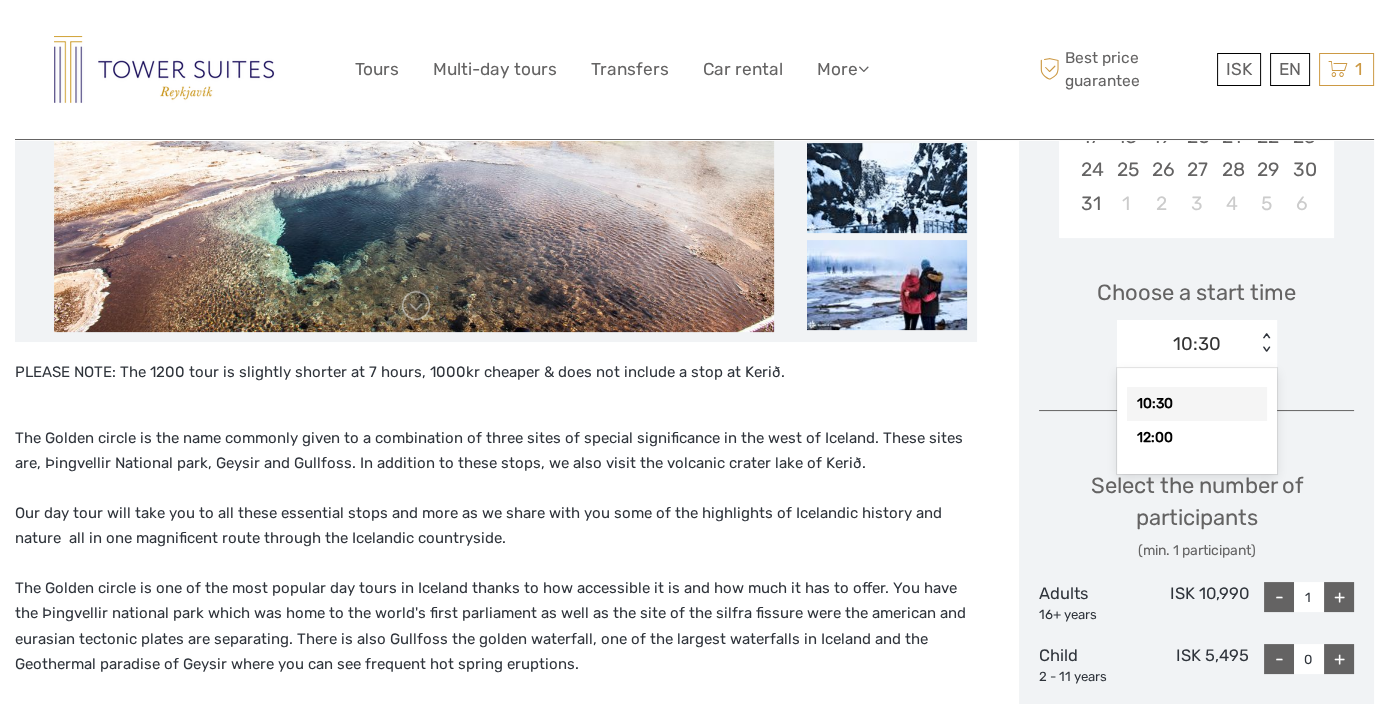 click on "10:30" at bounding box center (1197, 344) 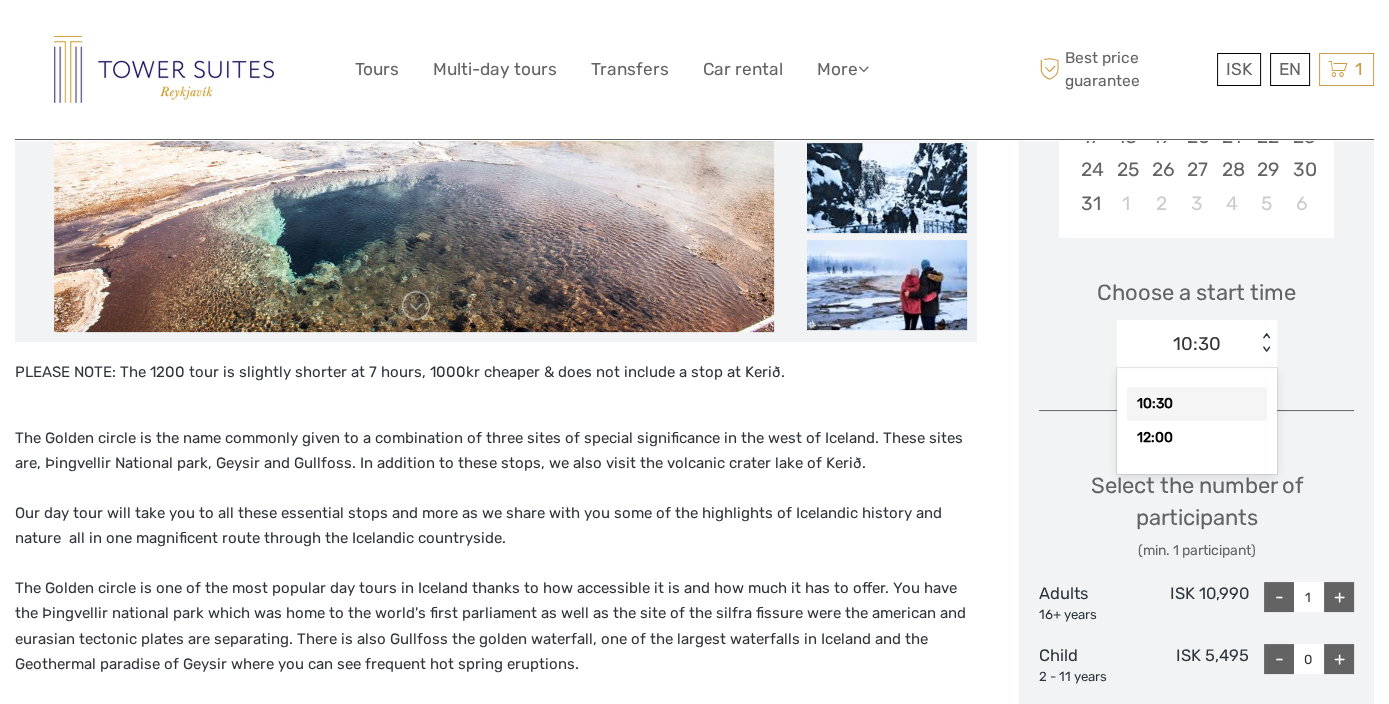 click on "Choose a start time option 10:30 selected, 1 of 2. 2 results available. Use Up and Down to choose options, press Enter to select the currently focused option, press Escape to exit the menu, press Tab to select the option and exit the menu. 10:30 < > 10:30 12:00" at bounding box center (1196, 314) 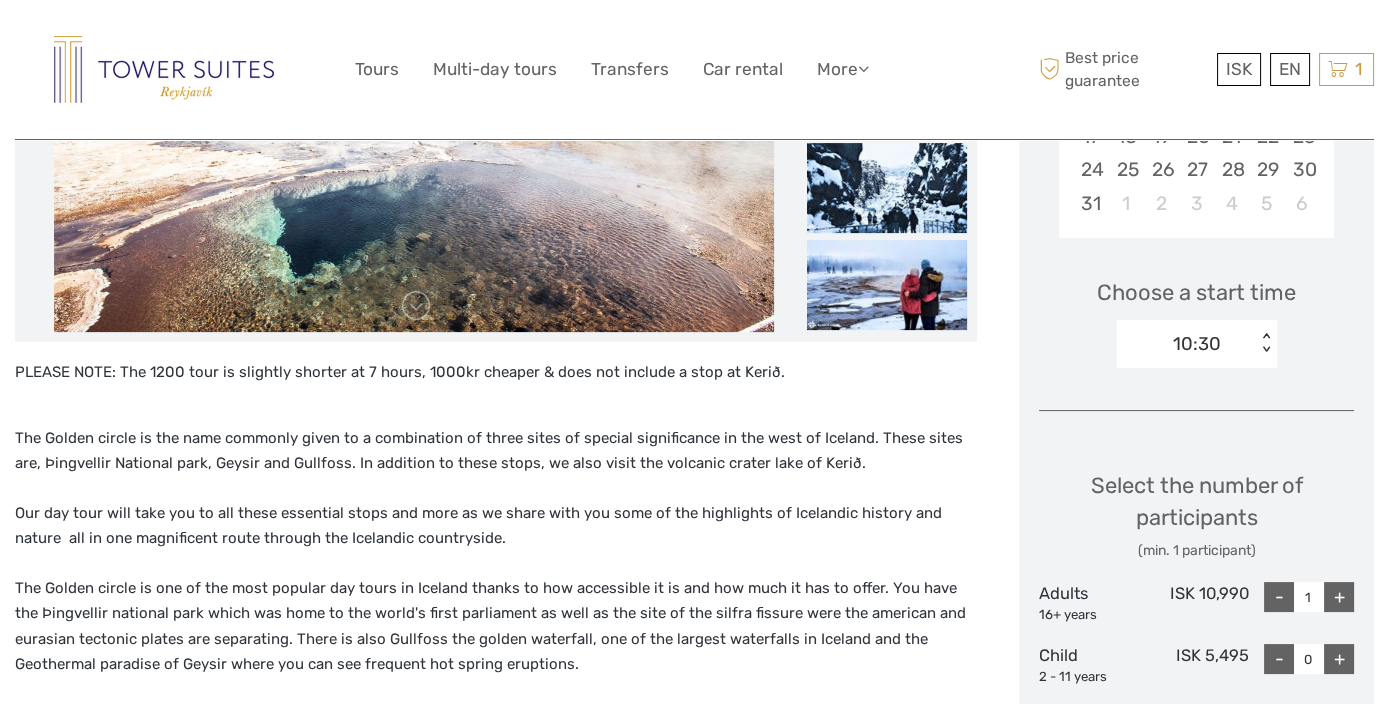 click on "10:30" at bounding box center (1186, 344) 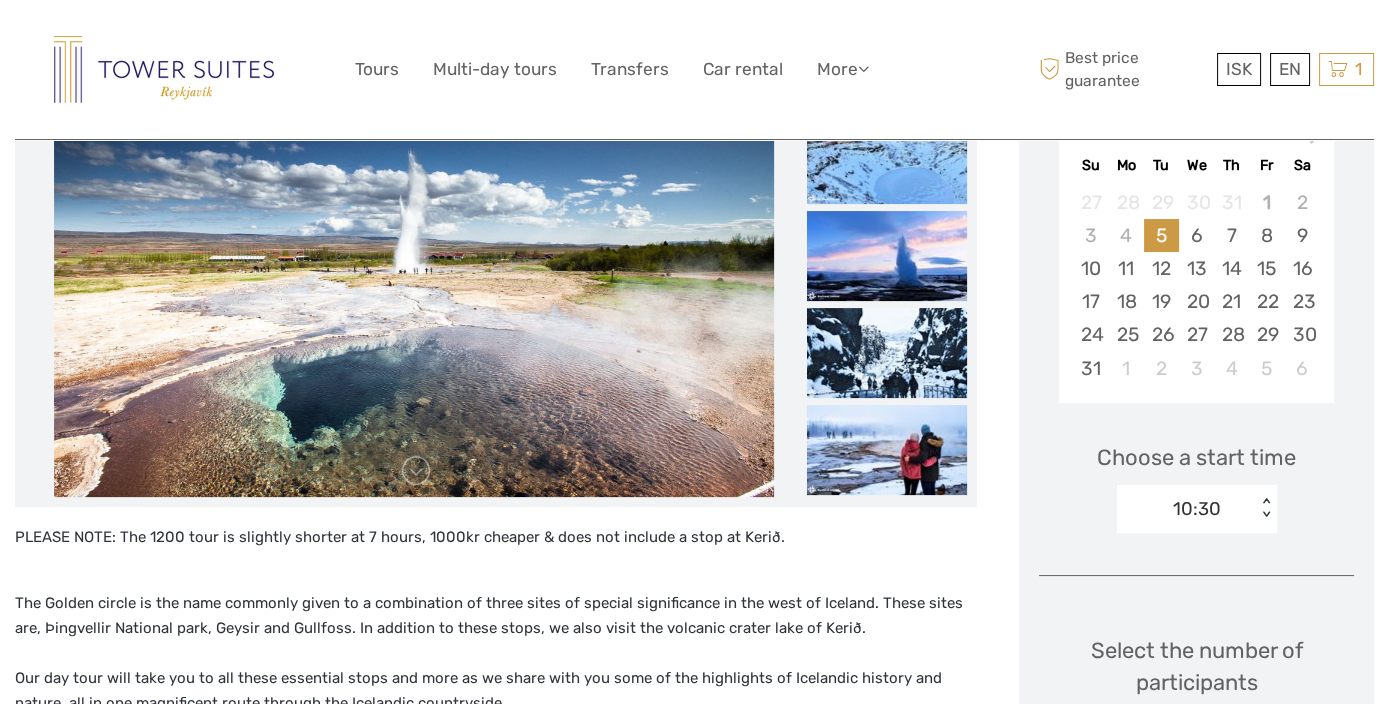 scroll, scrollTop: 0, scrollLeft: 0, axis: both 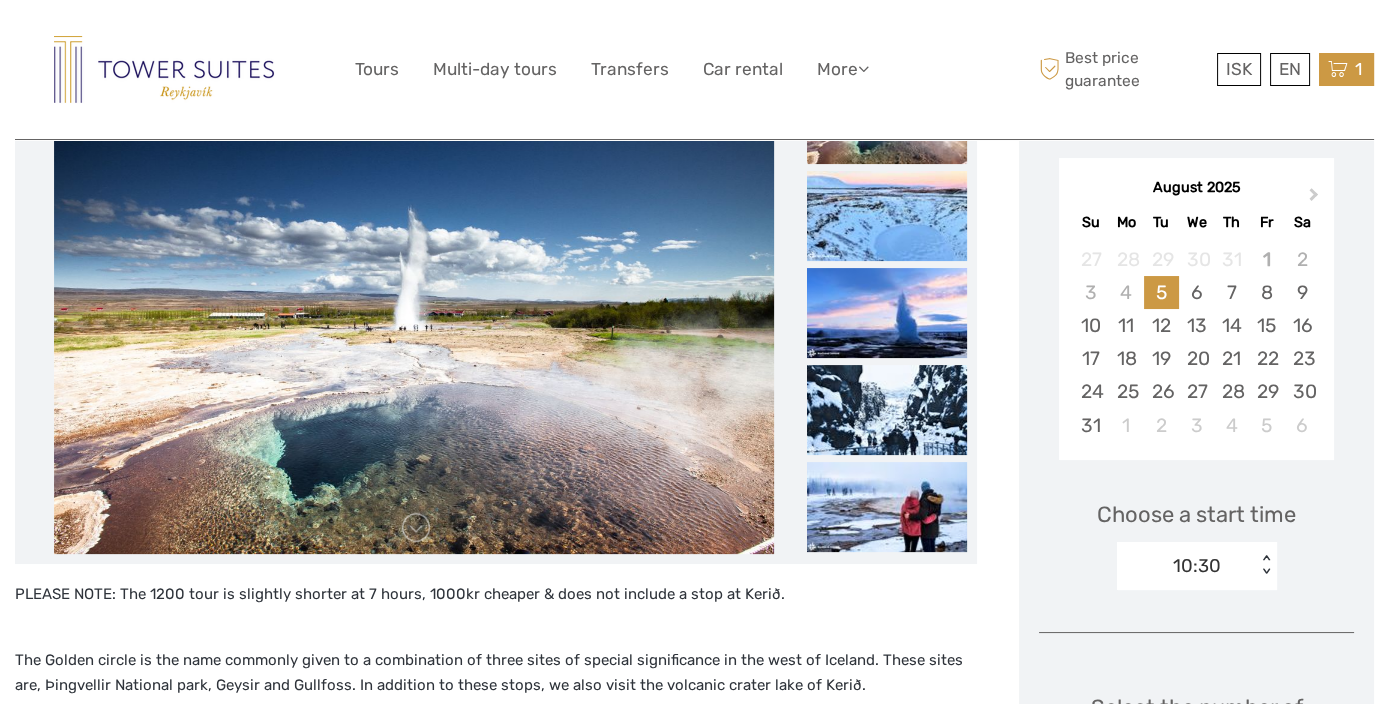 click at bounding box center [1338, 69] 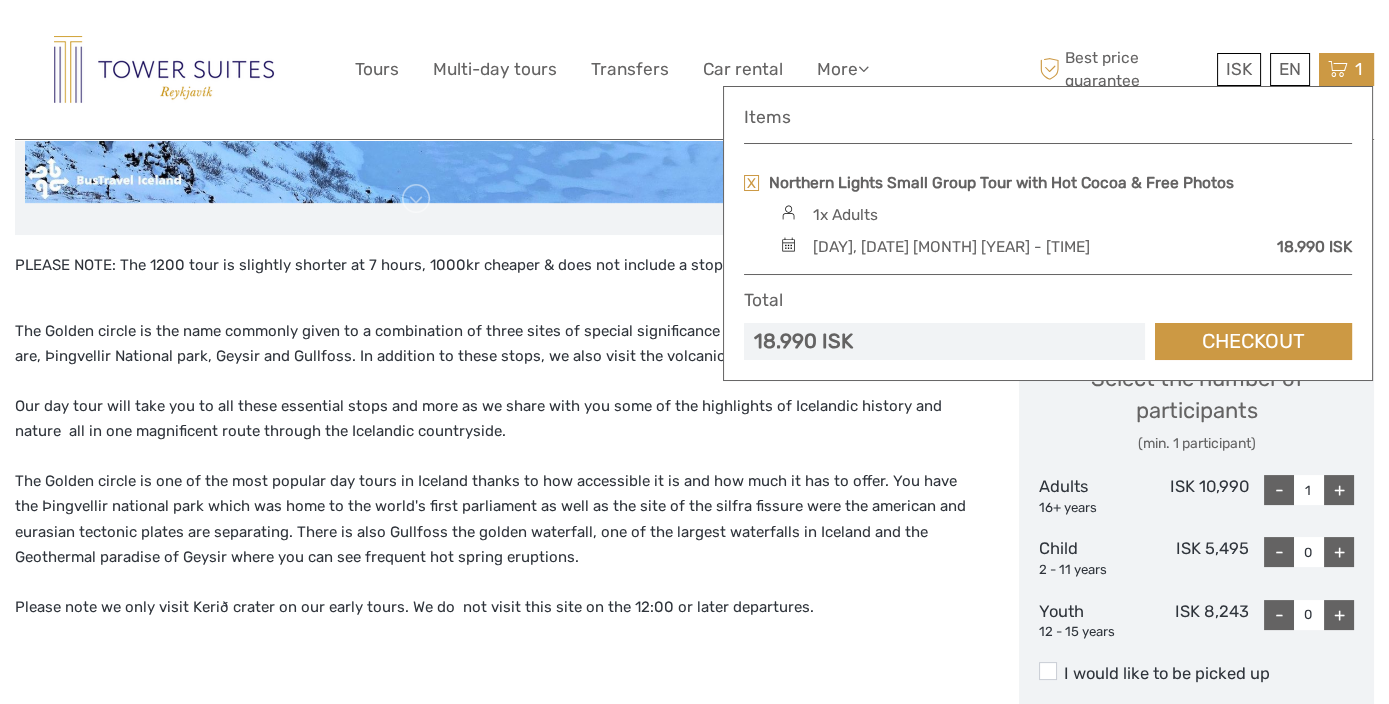 scroll, scrollTop: 666, scrollLeft: 0, axis: vertical 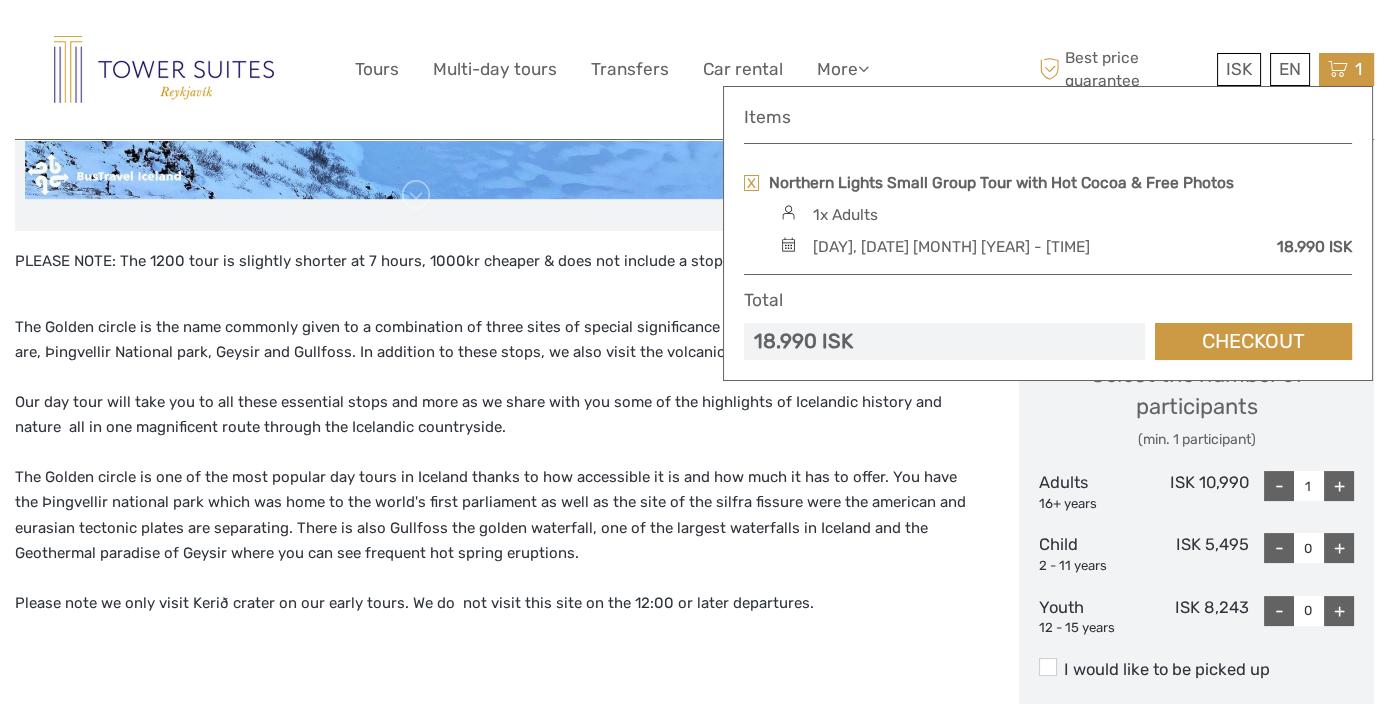 click on "Our day tour will take you to all these essential stops and more as we share with you some of the highlights of Icelandic history and nature  all in one magnificent route through the Icelandic countryside." at bounding box center [496, 415] 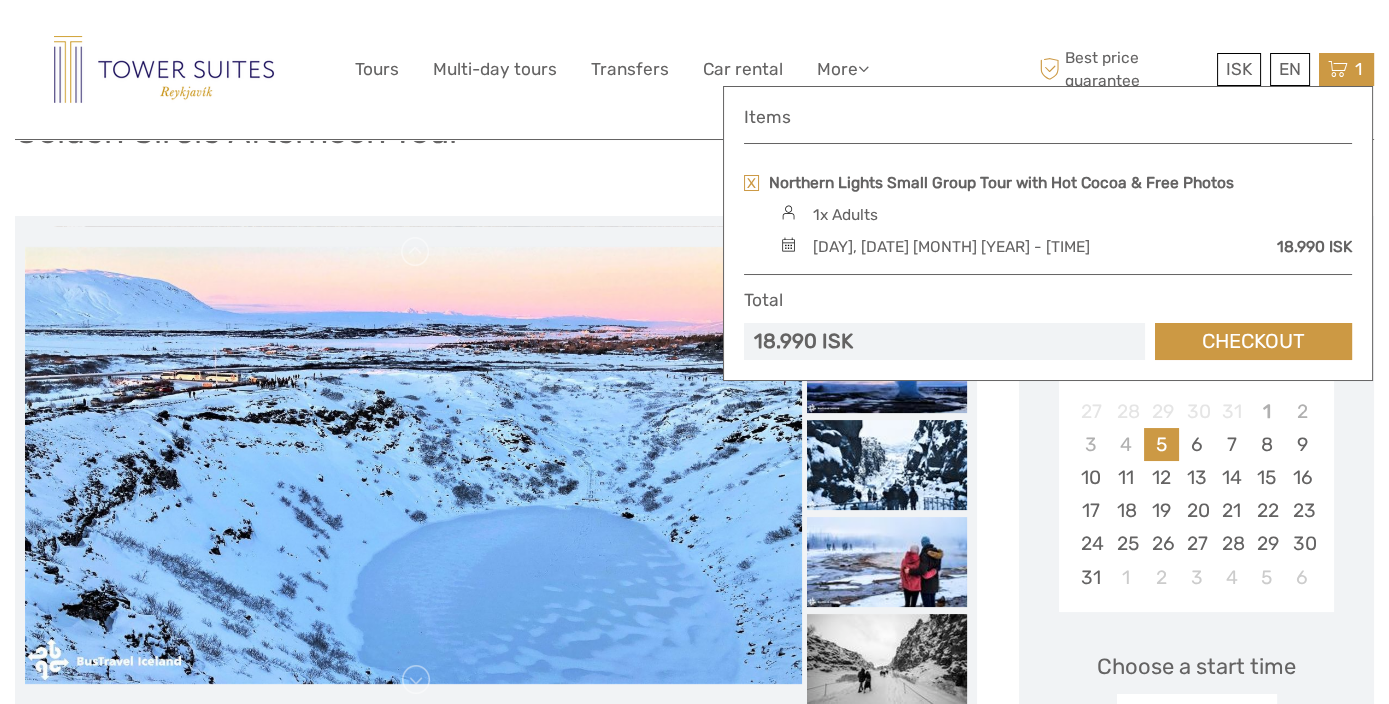 scroll, scrollTop: 0, scrollLeft: 0, axis: both 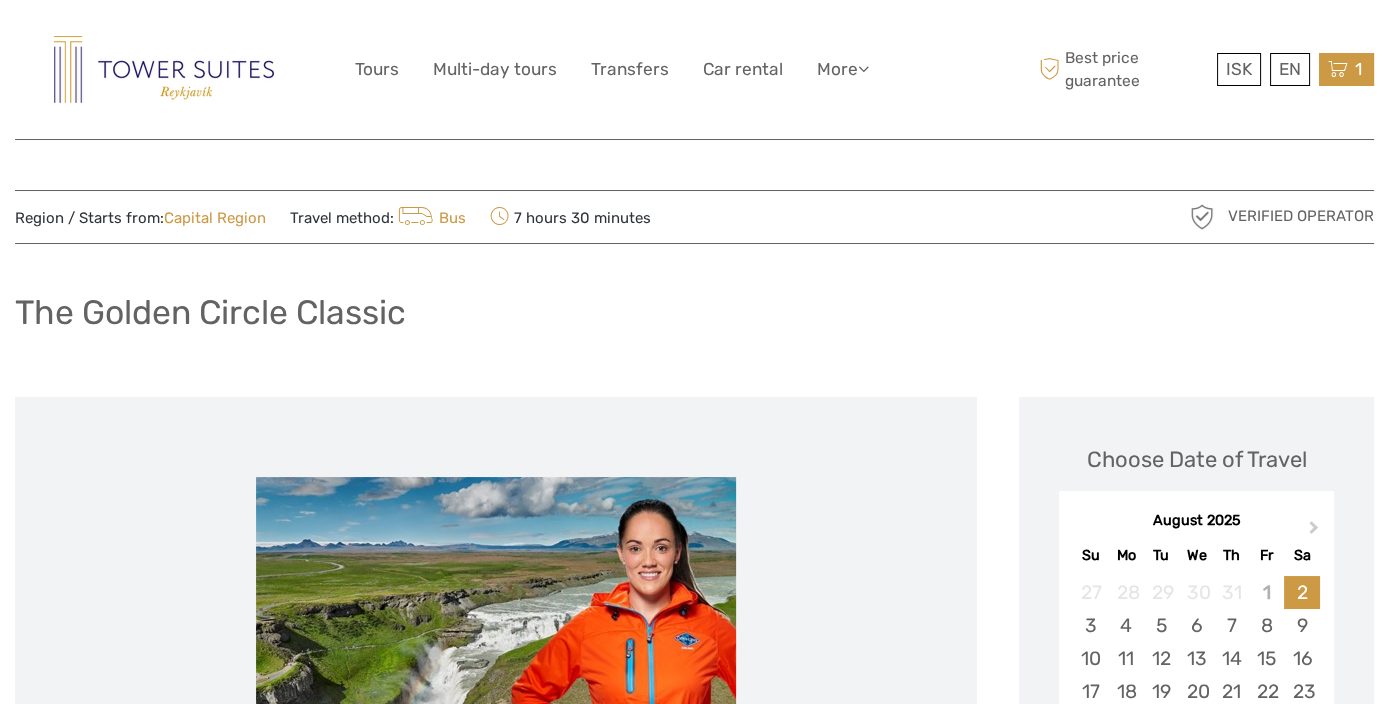 click at bounding box center [1338, 69] 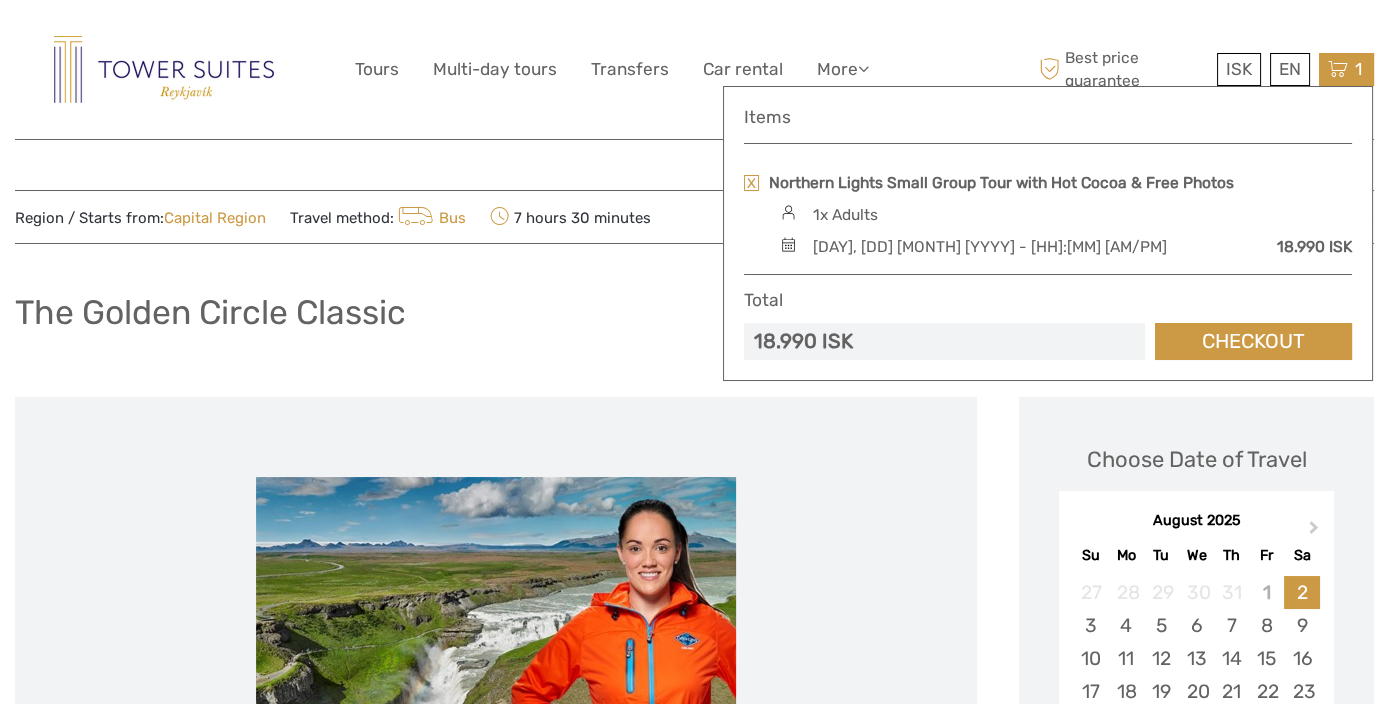 click at bounding box center (1338, 69) 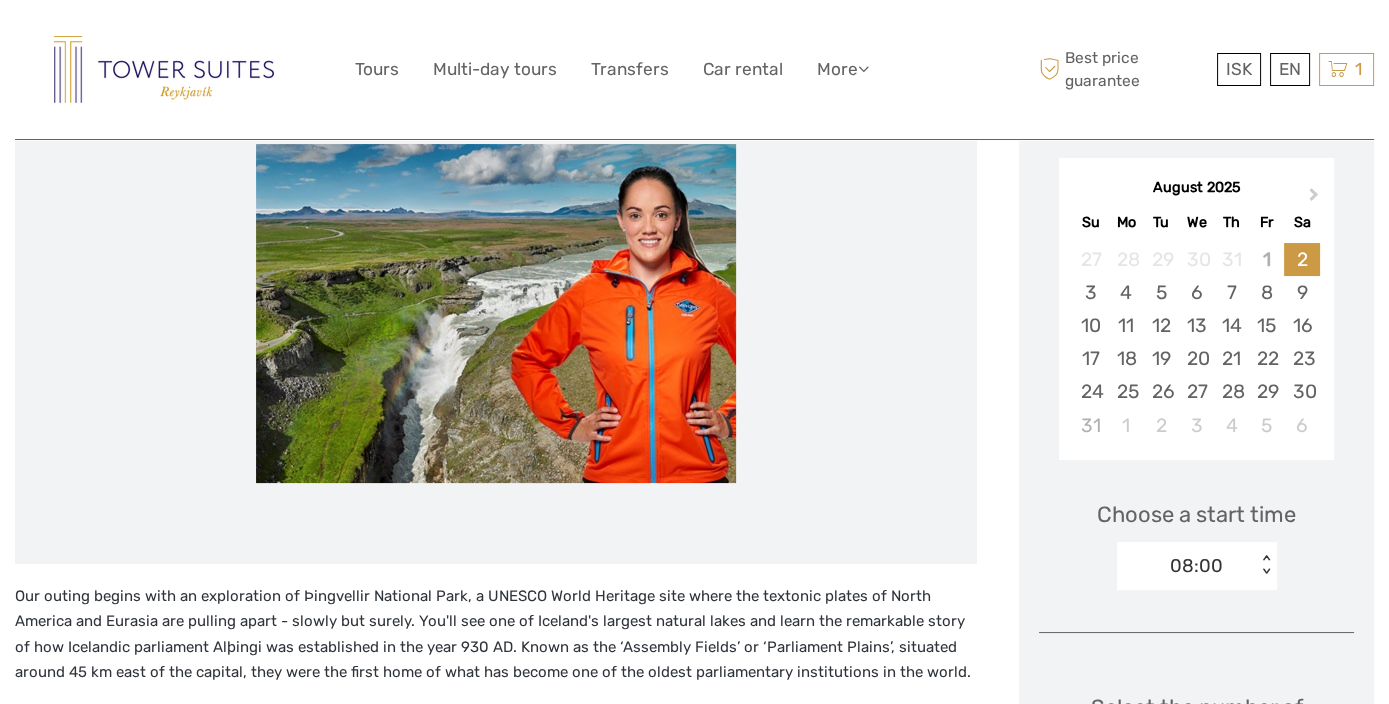 scroll, scrollTop: 444, scrollLeft: 0, axis: vertical 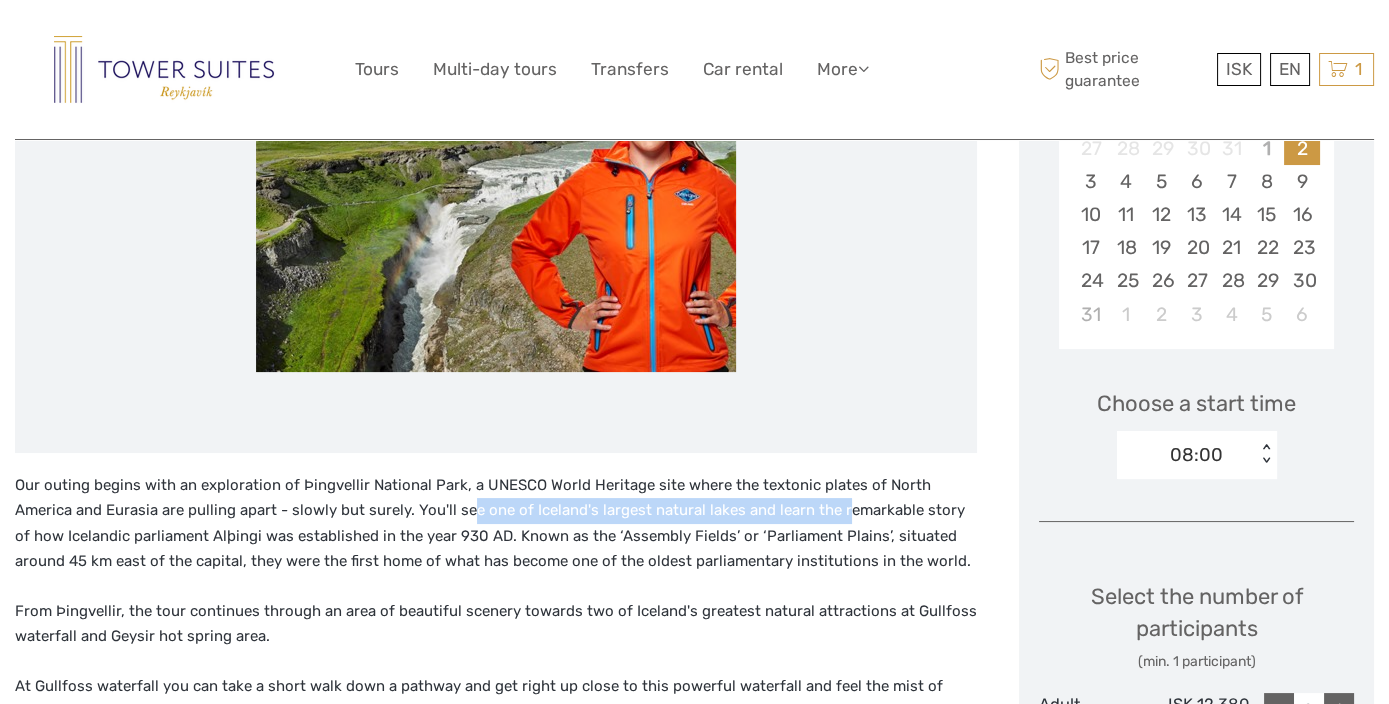 drag, startPoint x: 403, startPoint y: 510, endPoint x: 776, endPoint y: 510, distance: 373 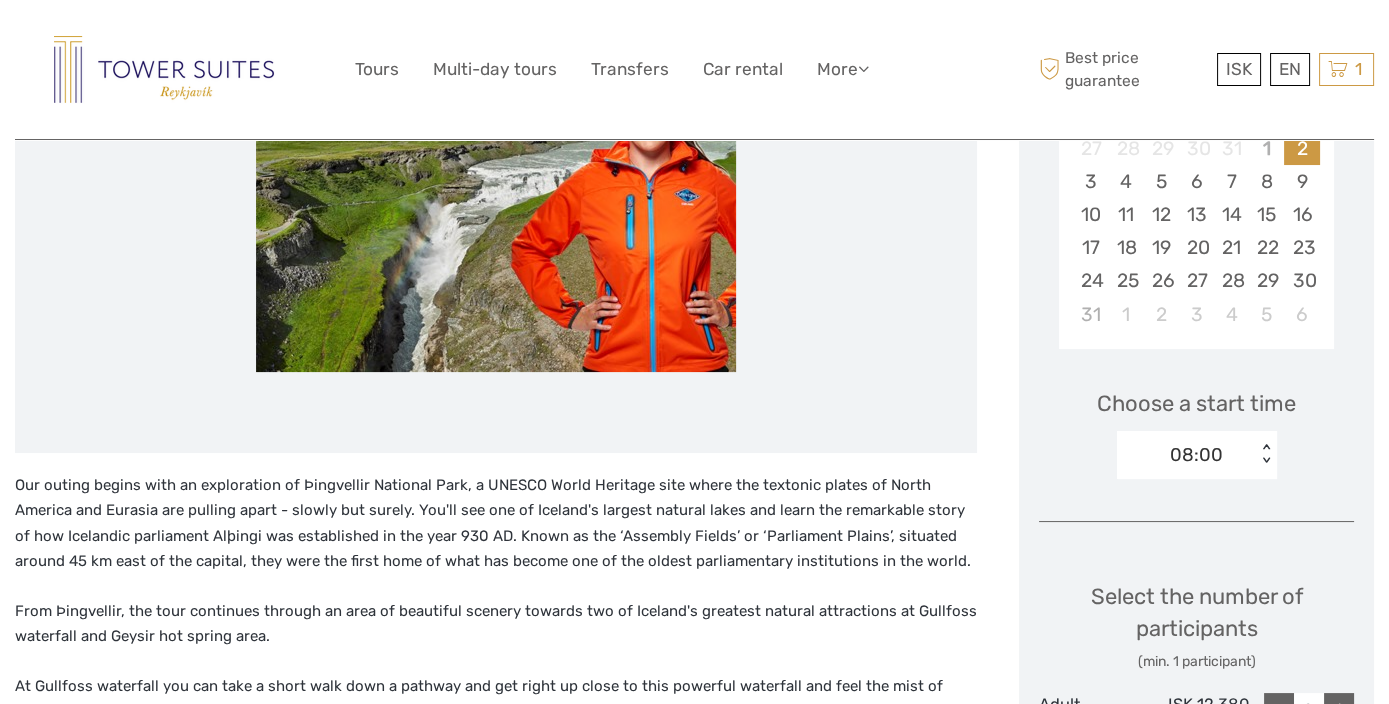 click on "Our outing begins with an exploration of Þingvellir National Park, a UNESCO World Heritage site where the textonic plates of North America and Eurasia are pulling apart - slowly but surely. You'll see one of Iceland's largest natural lakes and learn the remarkable story of how Icelandic parliament Alþingi was established in the year 930 AD. Known as the ‘Assembly Fields’ or ‘Parliament Plains’, situated around 45 km east of the capital, they were the first home of what has become one of the oldest parliamentary institutions in the world." at bounding box center [496, 524] 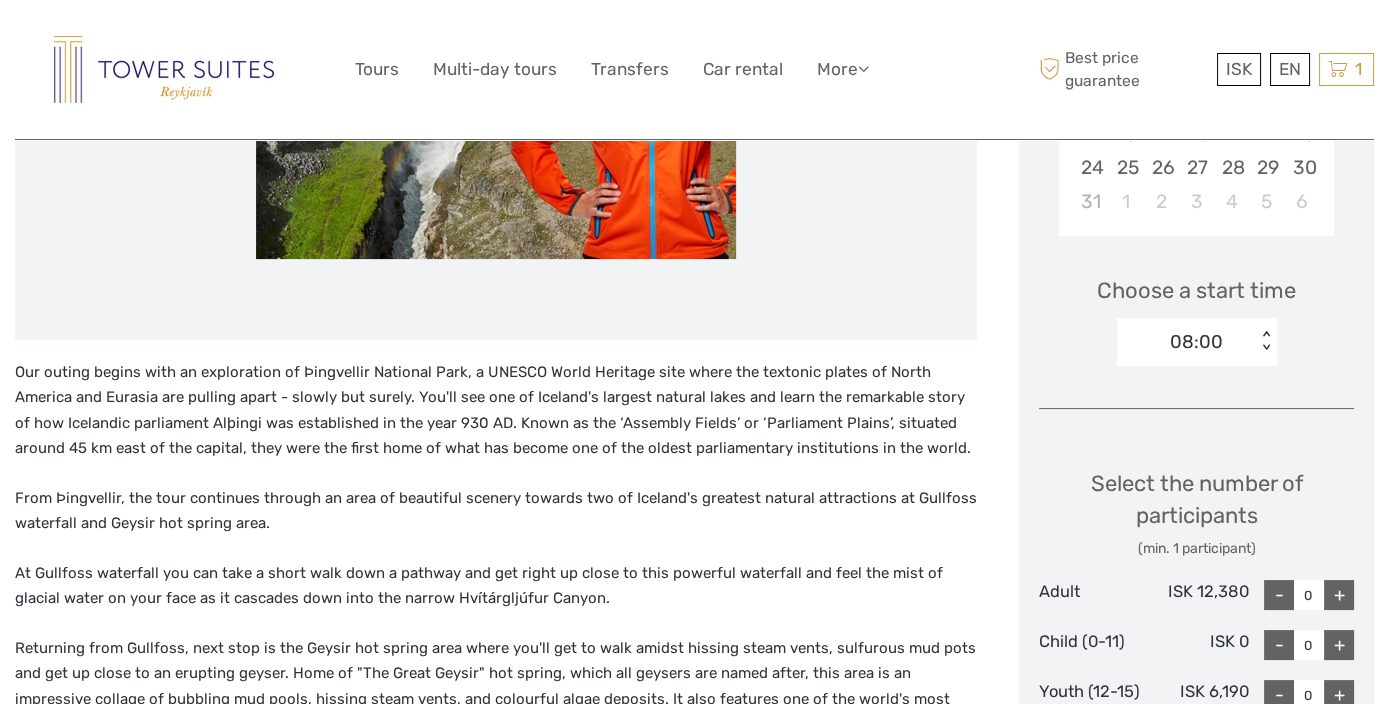 scroll, scrollTop: 666, scrollLeft: 0, axis: vertical 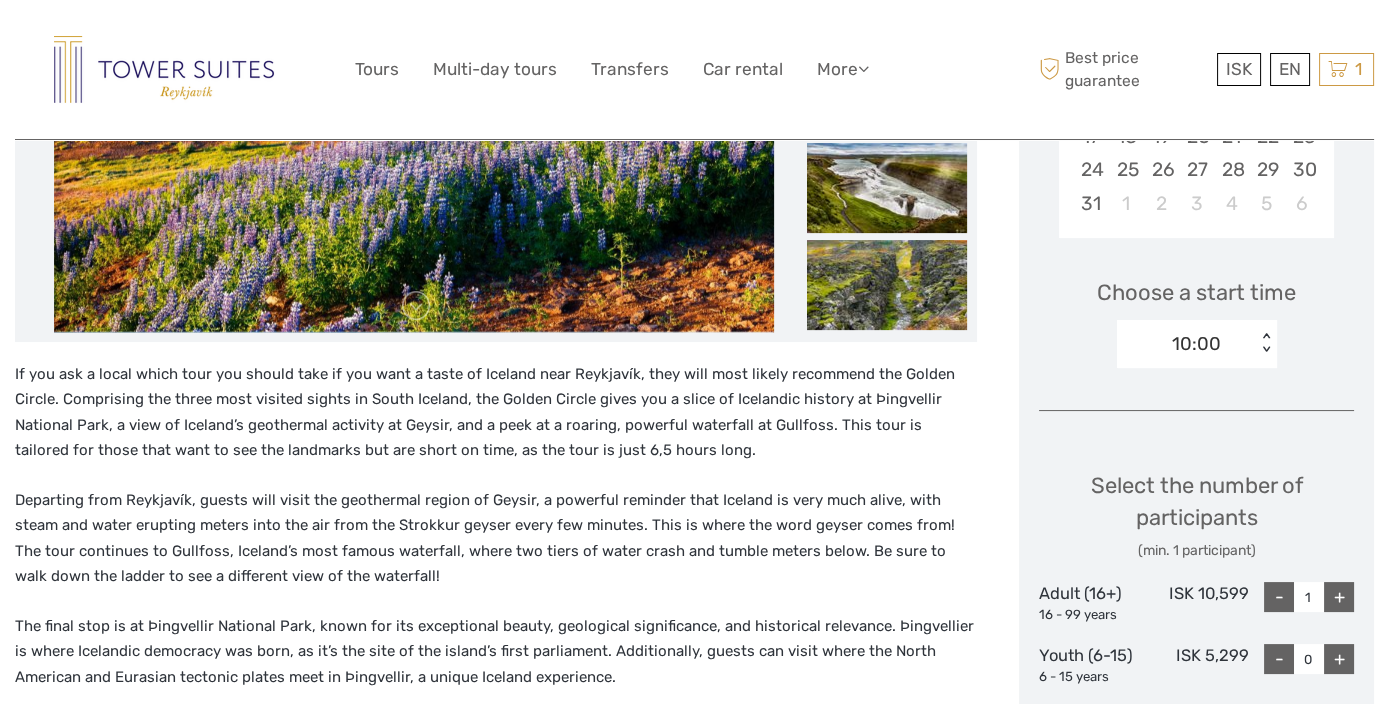 click on "ISK
ISK
€
$
£
EN
English
Español
Deutsch
Tours
Multi-day tours
Transfers
Car rental
More
Food & drink
Travel Articles
Back to Hotel
Food & drink
Travel Articles
Back to Hotel
Best price guarantee" at bounding box center [695, 69] 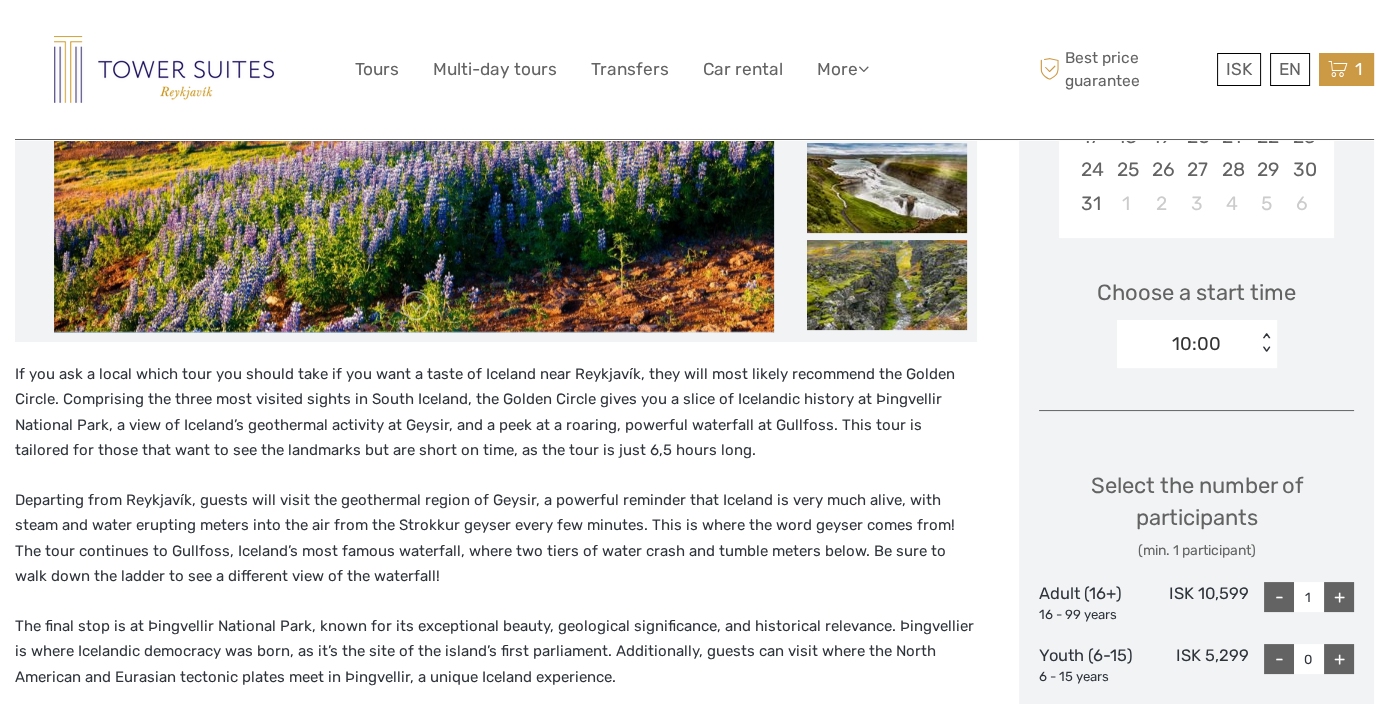 click on "1
Items
Northern Lights Small Group Tour with Hot Cocoa & Free Photos
1x Adults
Thursday, 09 October 2025 - 09:00 PM
18.990 ISK
Total
18.990 ISK
Checkout
The shopping cart is empty." at bounding box center [1346, 69] 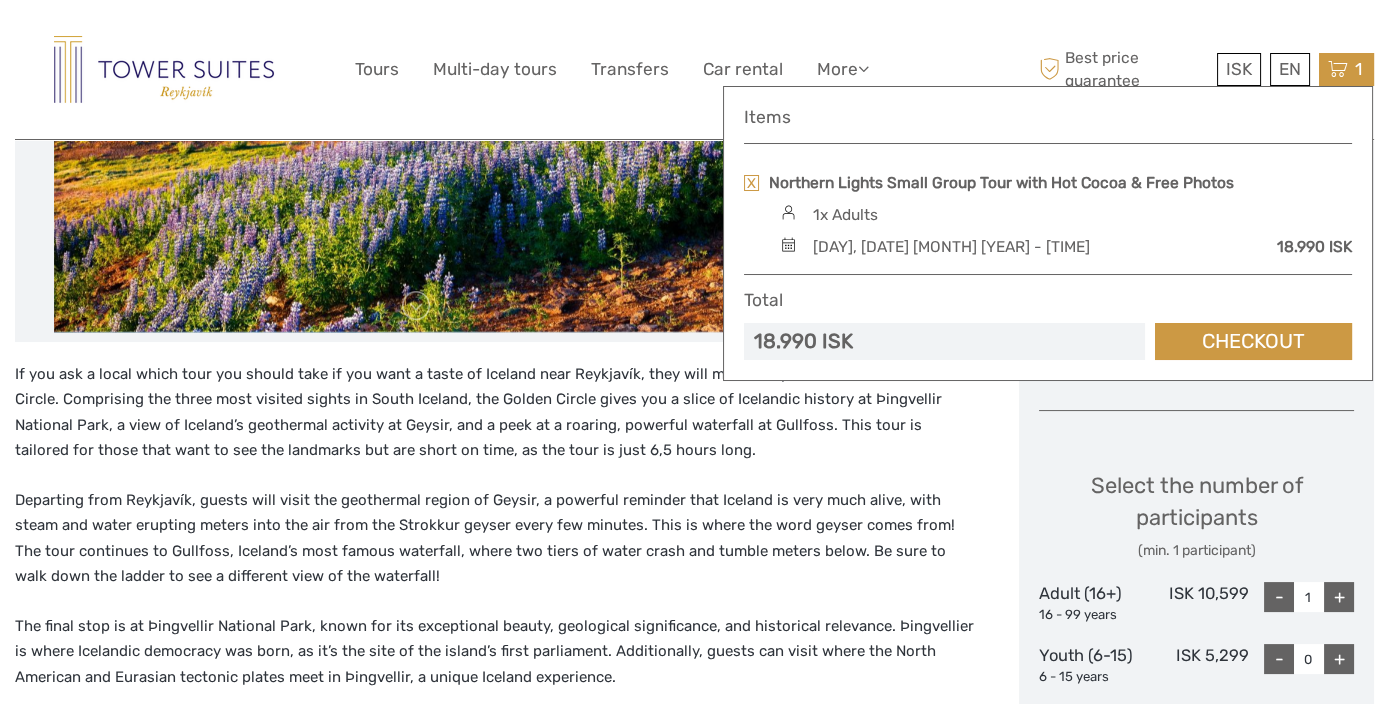 click on "[DAY], [MONTH] [DAY_NUM] [YEAR] - [TIME]" at bounding box center [950, 247] 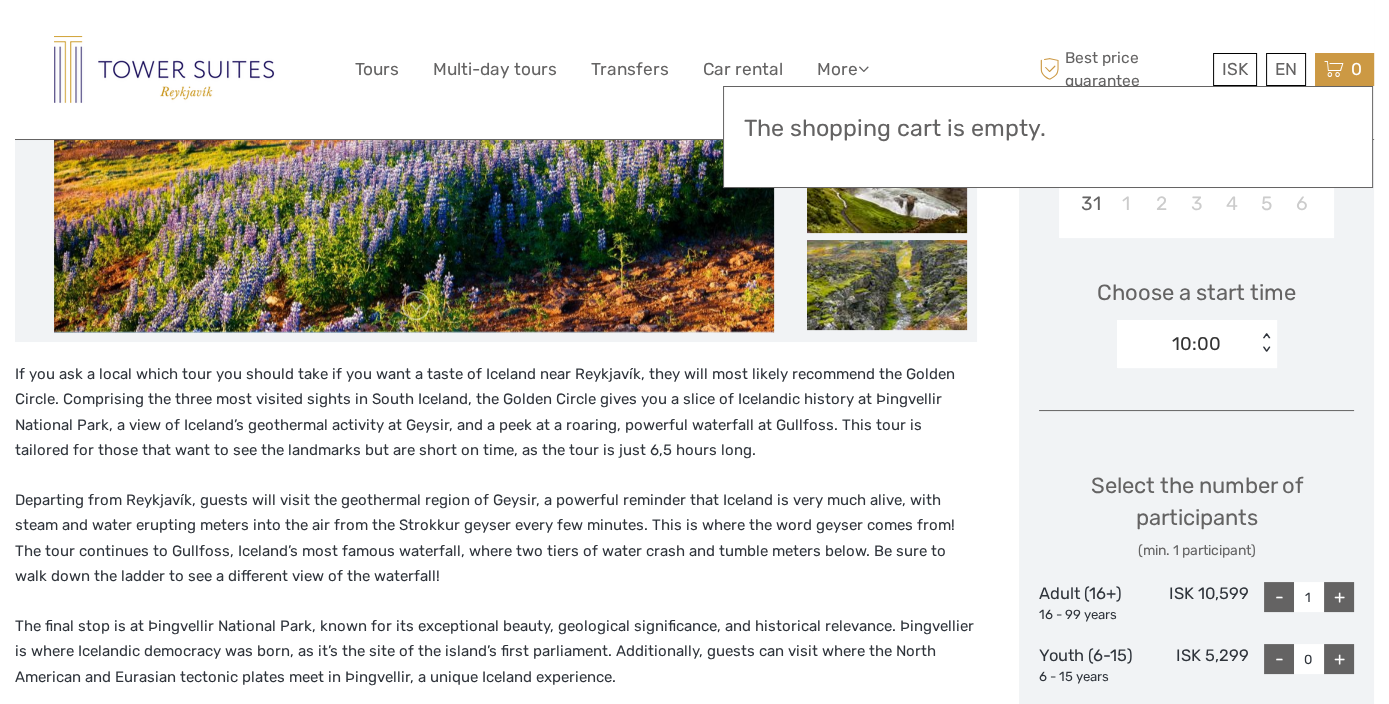 click on "ISK
ISK
€
$
£
EN
English
Español
Deutsch
Tours
Multi-day tours
Transfers
Car rental
More
Food & drink
Travel Articles
Back to Hotel
Food & drink
Travel Articles
Back to Hotel
Best price guarantee" at bounding box center [695, 69] 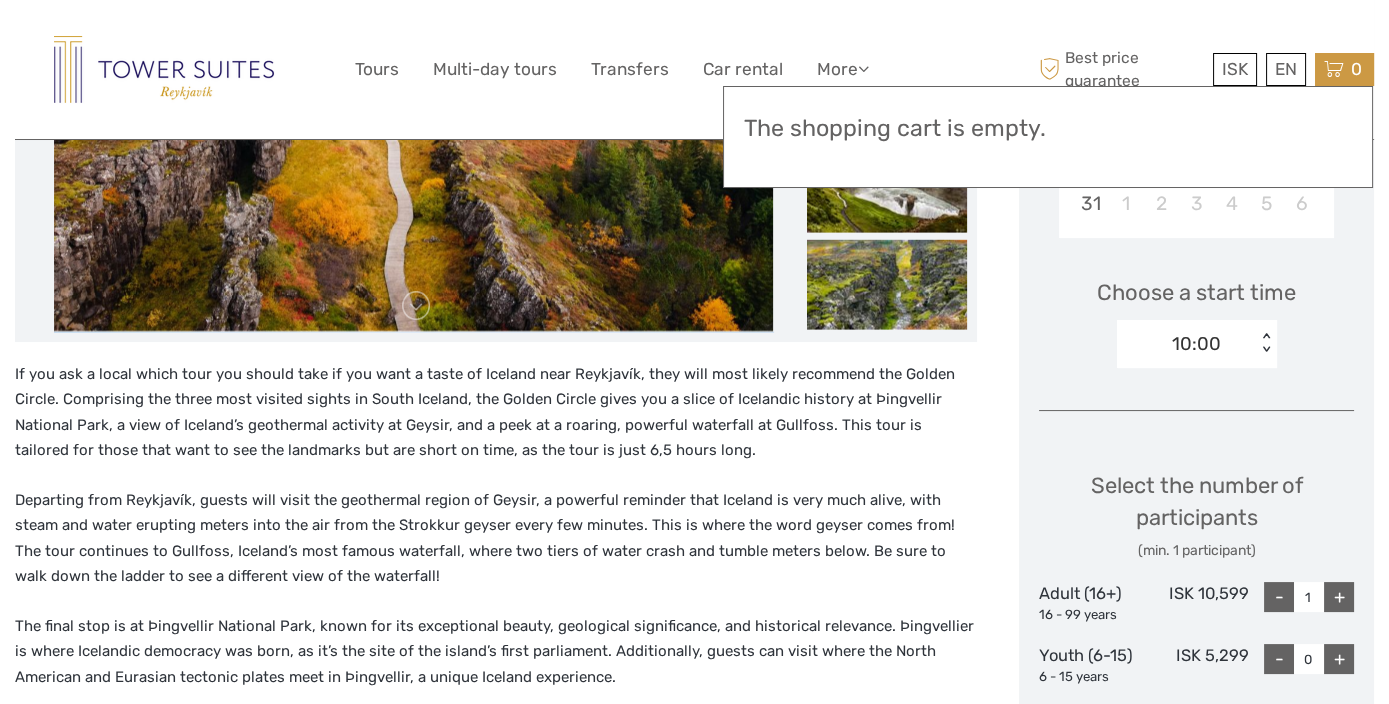 click on "If you ask a local which tour you should take if you want a taste of Iceland near Reykjavík, they will most likely recommend the Golden Circle. Comprising the three most visited sights in South Iceland, the Golden Circle gives you a slice of Icelandic history at Þingvellir National Park, a view of Iceland’s geothermal activity at Geysir, and a peek at a roaring, powerful waterfall at Gullfoss. This tour is tailored for those that want to see the landmarks but are short on time, as the tour is just 6,5 hours long." at bounding box center (496, 413) 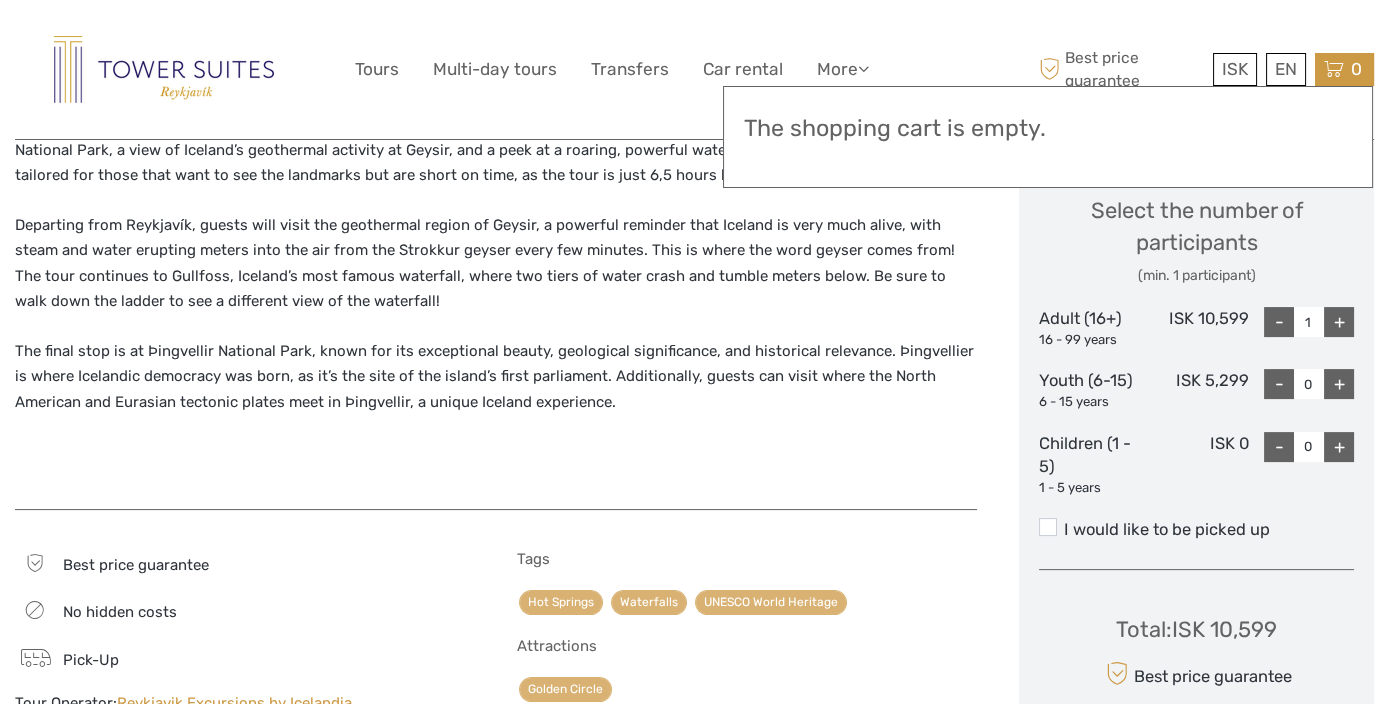 scroll, scrollTop: 1111, scrollLeft: 0, axis: vertical 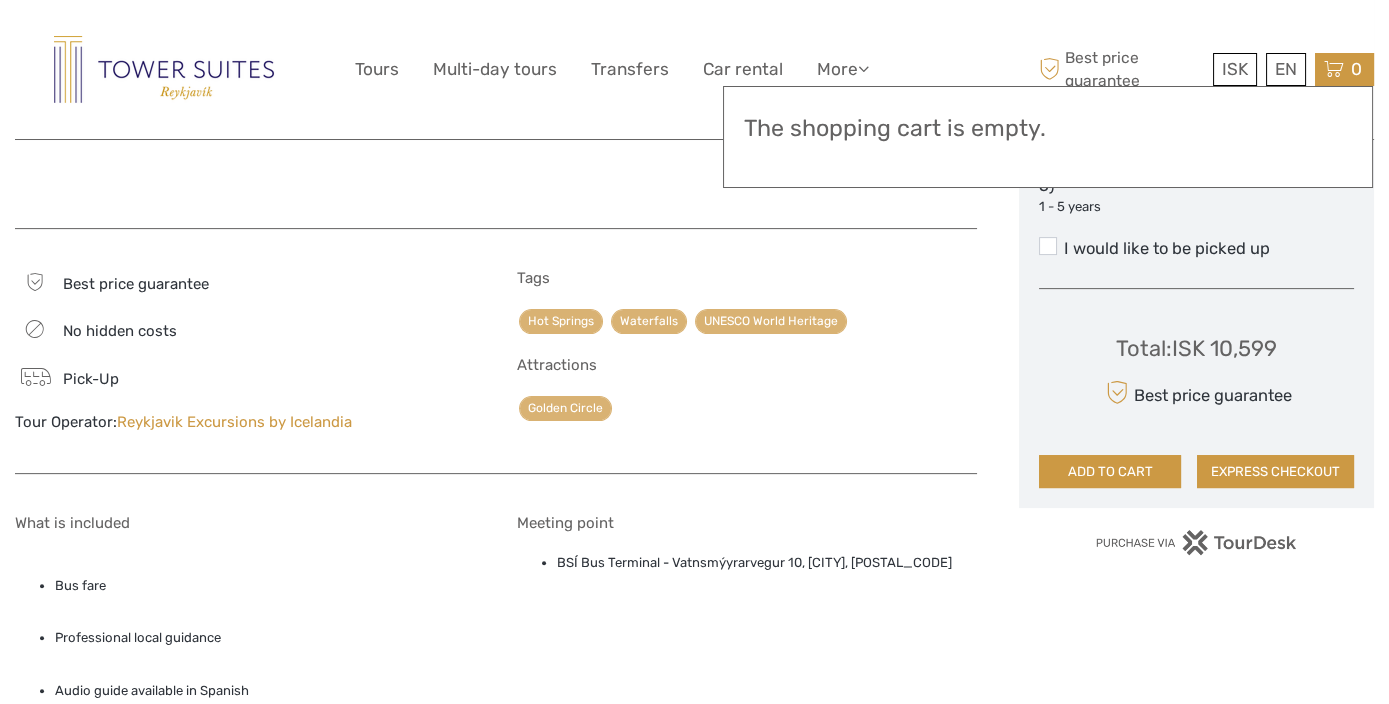 click on "BSÍ Bus Terminal - Vatnsmýrarvegur 10, Reykjavík, 101" at bounding box center (767, 563) 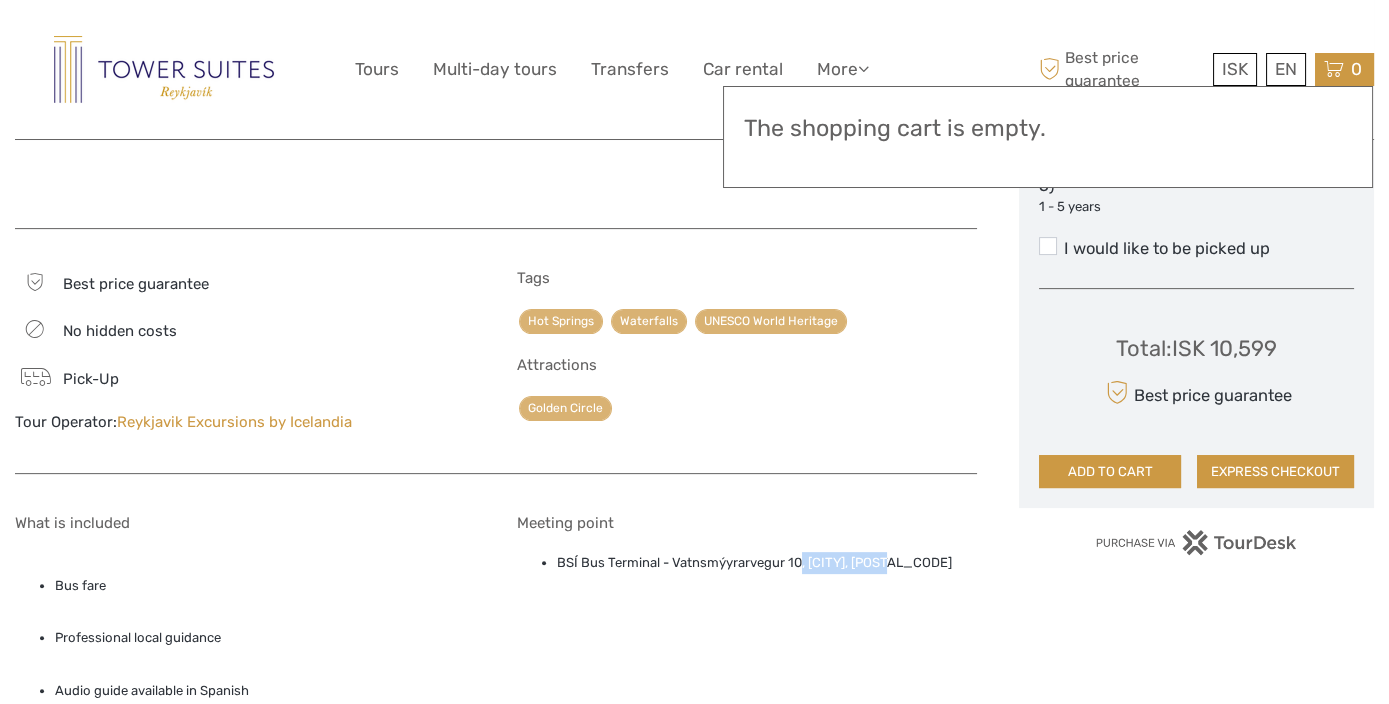 drag, startPoint x: 902, startPoint y: 559, endPoint x: 796, endPoint y: 561, distance: 106.01887 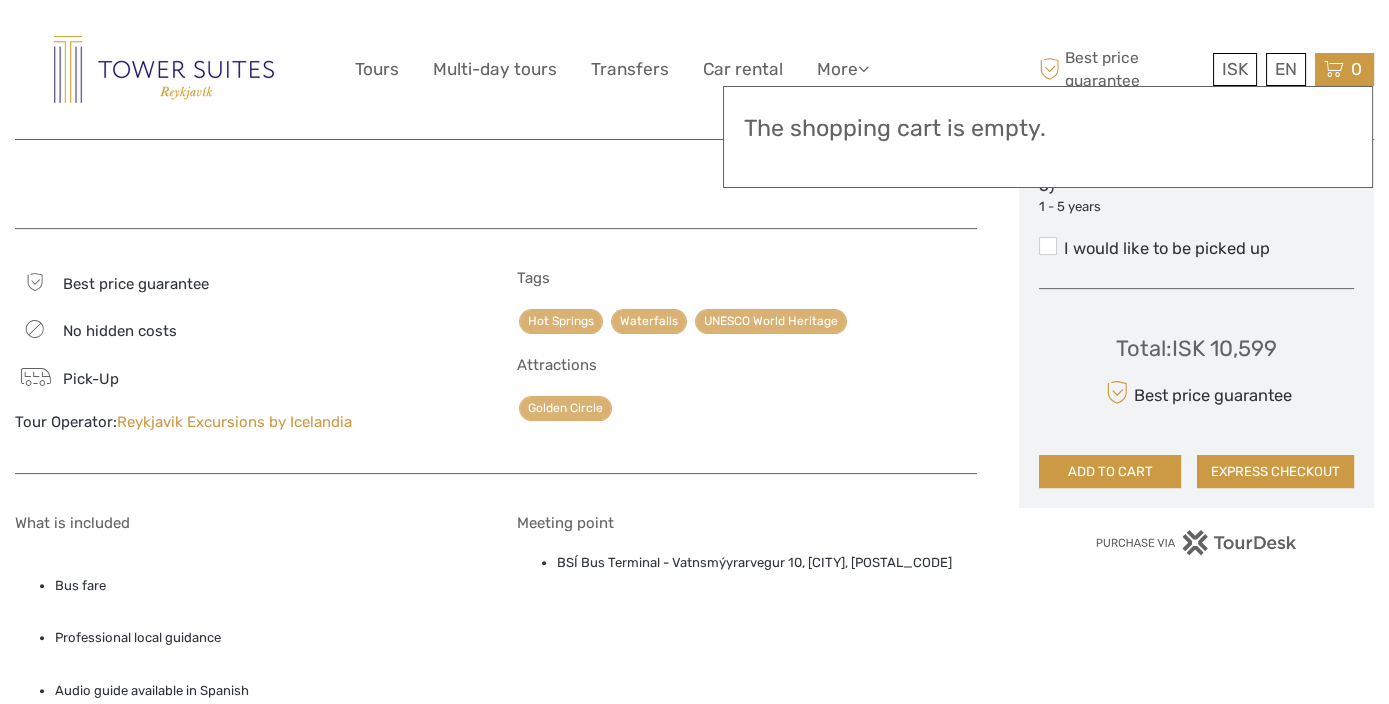click on "BSÍ Bus Terminal - Vatnsmýrarvegur 10, Reykjavík, 101" at bounding box center [767, 563] 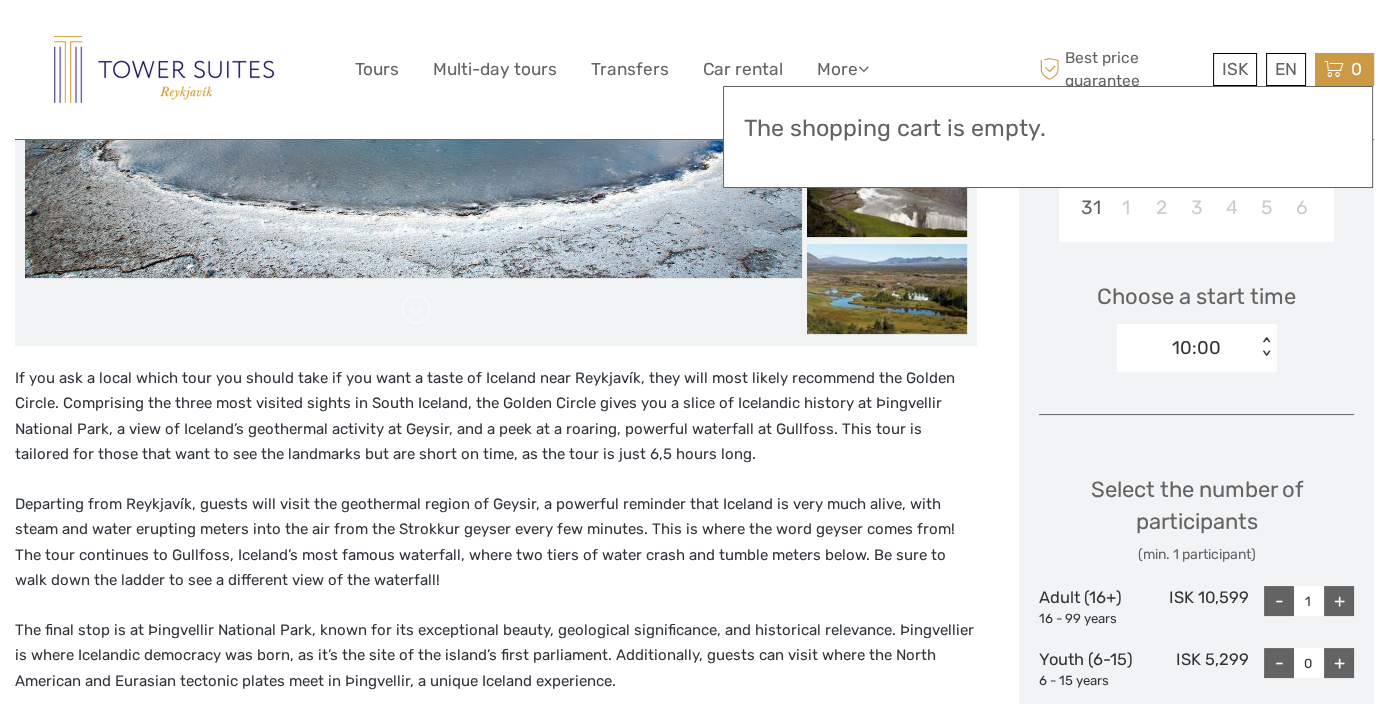scroll, scrollTop: 555, scrollLeft: 0, axis: vertical 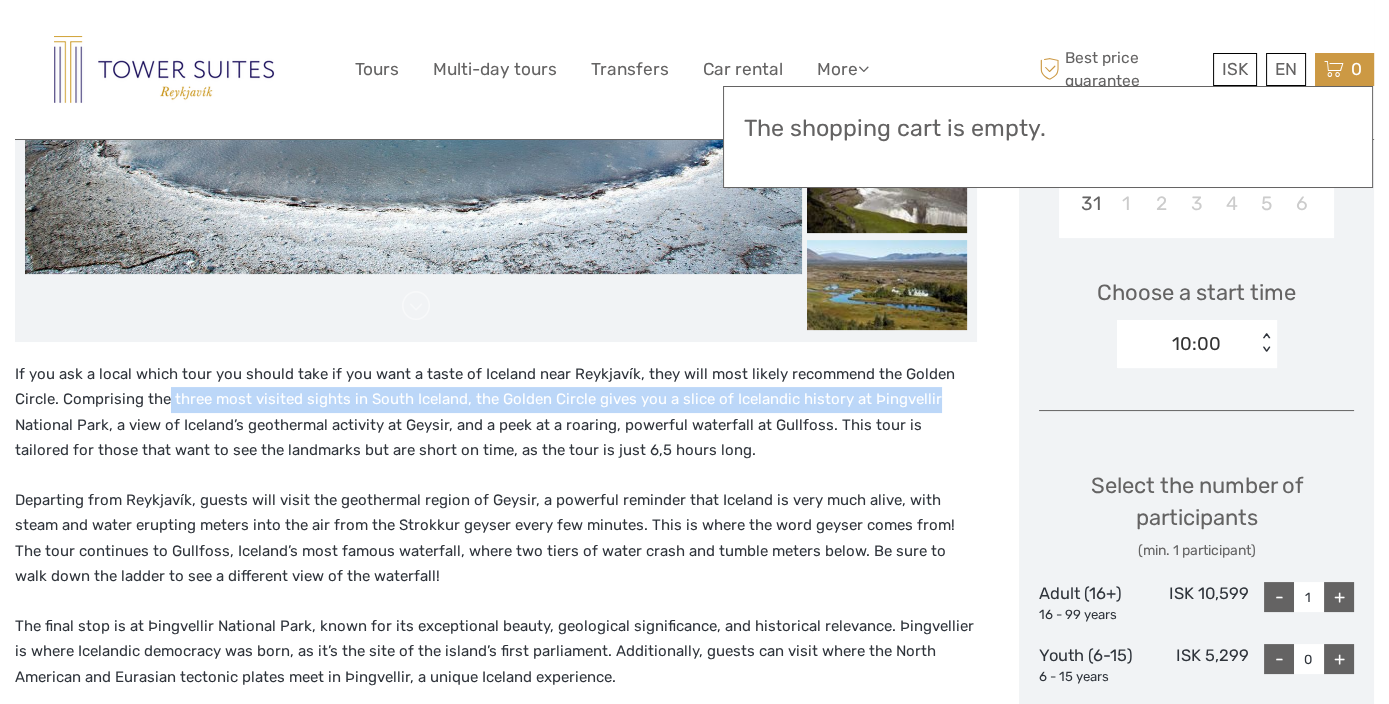 drag, startPoint x: 169, startPoint y: 404, endPoint x: 938, endPoint y: 410, distance: 769.0234 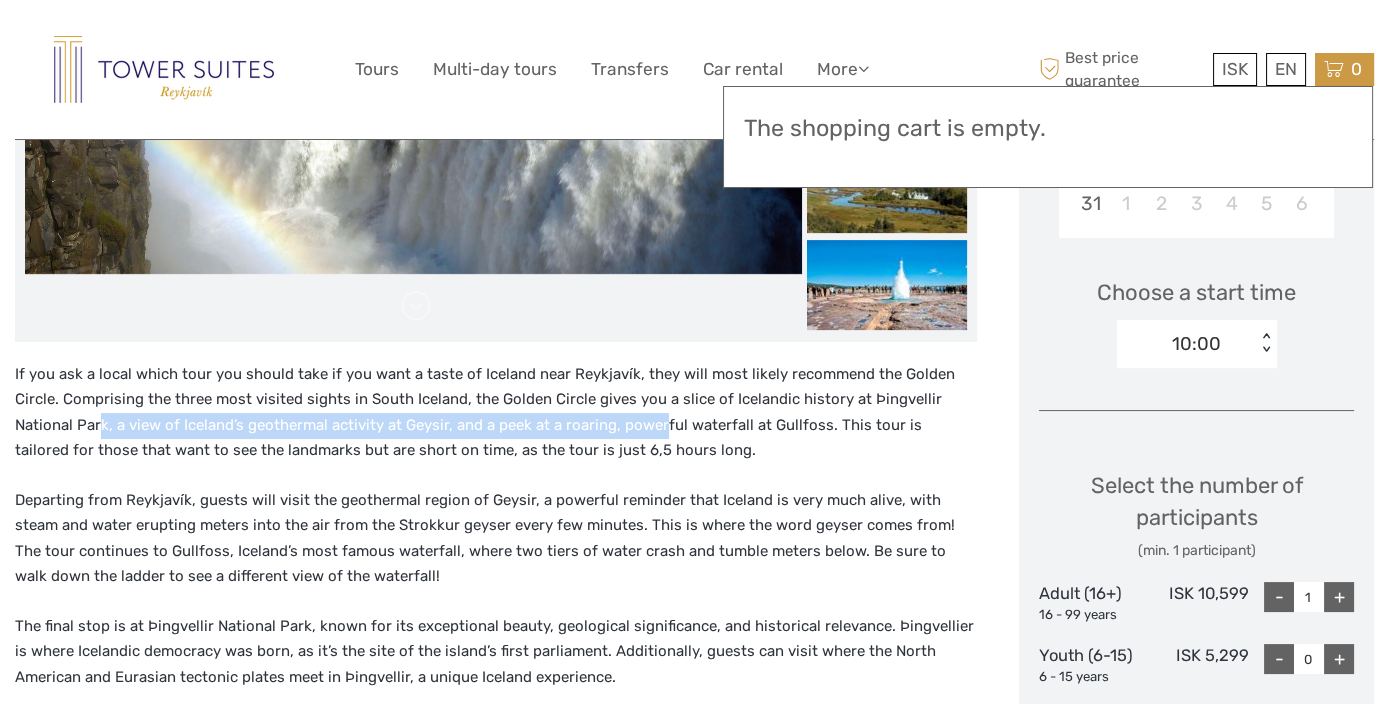 drag, startPoint x: 100, startPoint y: 422, endPoint x: 565, endPoint y: 459, distance: 466.46973 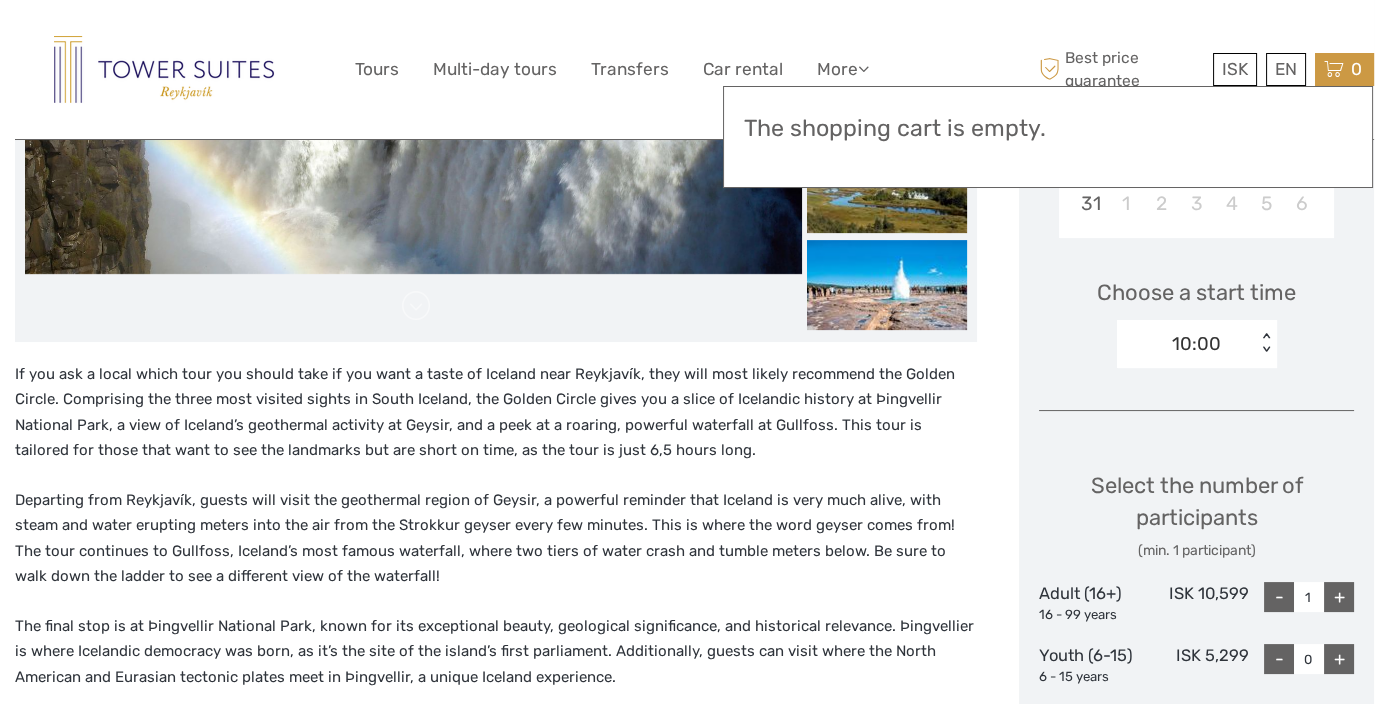 click on "Departing from Reykjavík, guests will visit the geothermal region of Geysir, a powerful reminder that Iceland is very much alive, with steam and water erupting meters into the air from the Strokkur geyser every few minutes. This is where the word geyser comes from! The tour continues to Gullfoss, Iceland’s most famous waterfall, where two tiers of water crash and tumble meters below. Be sure to walk down the ladder to see a different view of the waterfall!" at bounding box center [496, 539] 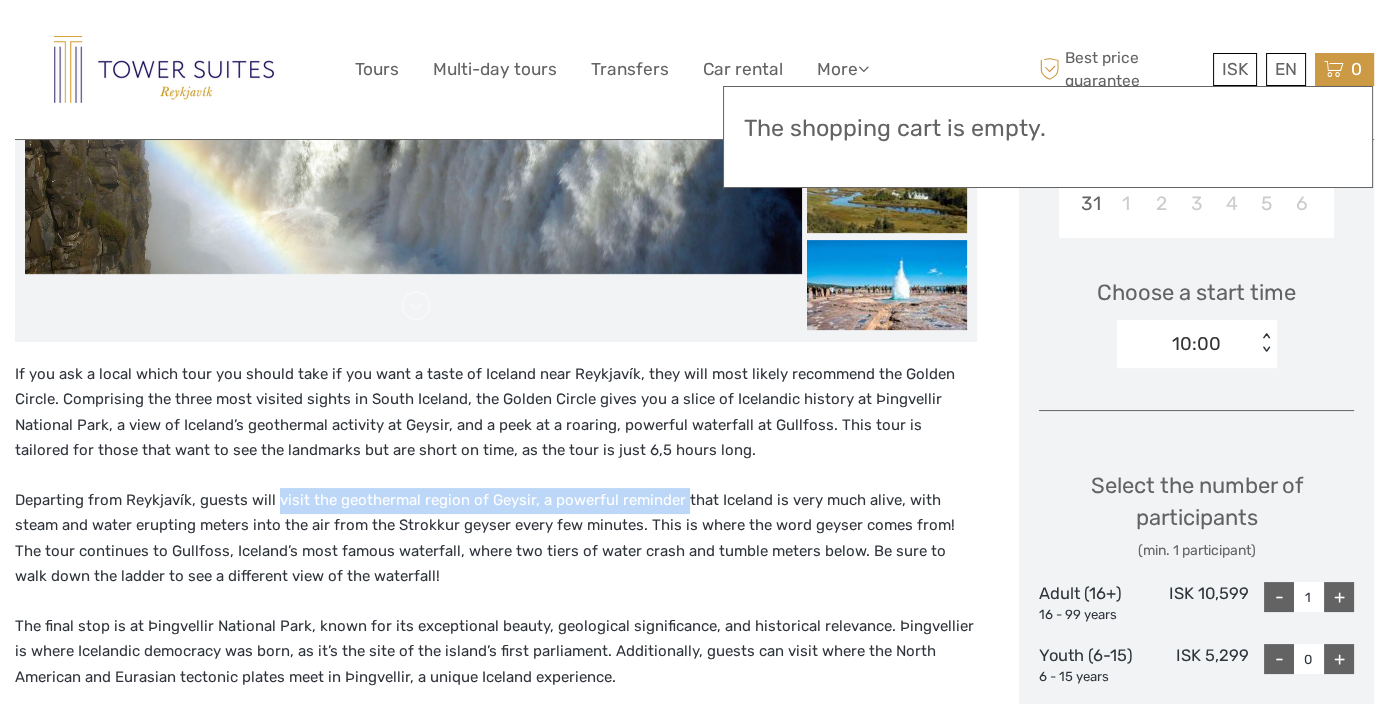 drag, startPoint x: 274, startPoint y: 499, endPoint x: 676, endPoint y: 498, distance: 402.00125 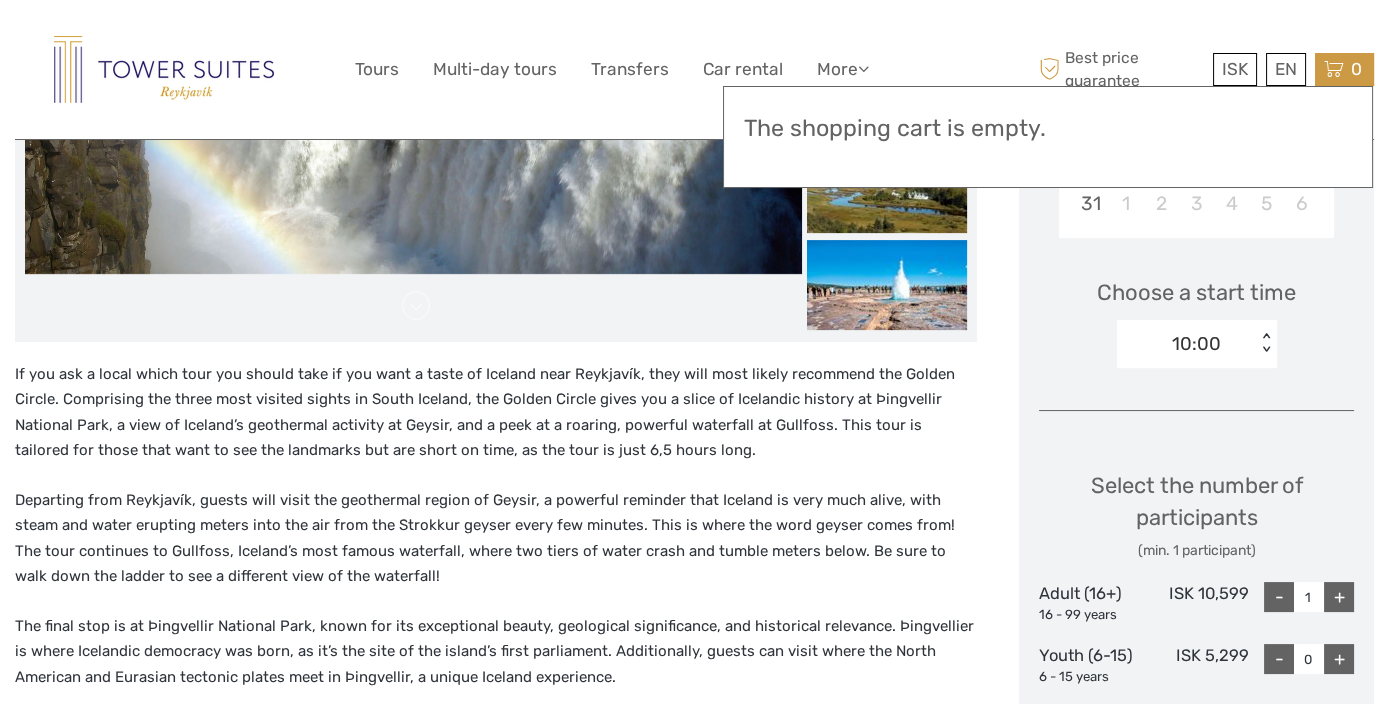 click on "Departing from Reykjavík, guests will visit the geothermal region of Geysir, a powerful reminder that Iceland is very much alive, with steam and water erupting meters into the air from the Strokkur geyser every few minutes. This is where the word geyser comes from! The tour continues to Gullfoss, Iceland’s most famous waterfall, where two tiers of water crash and tumble meters below. Be sure to walk down the ladder to see a different view of the waterfall!" at bounding box center [496, 539] 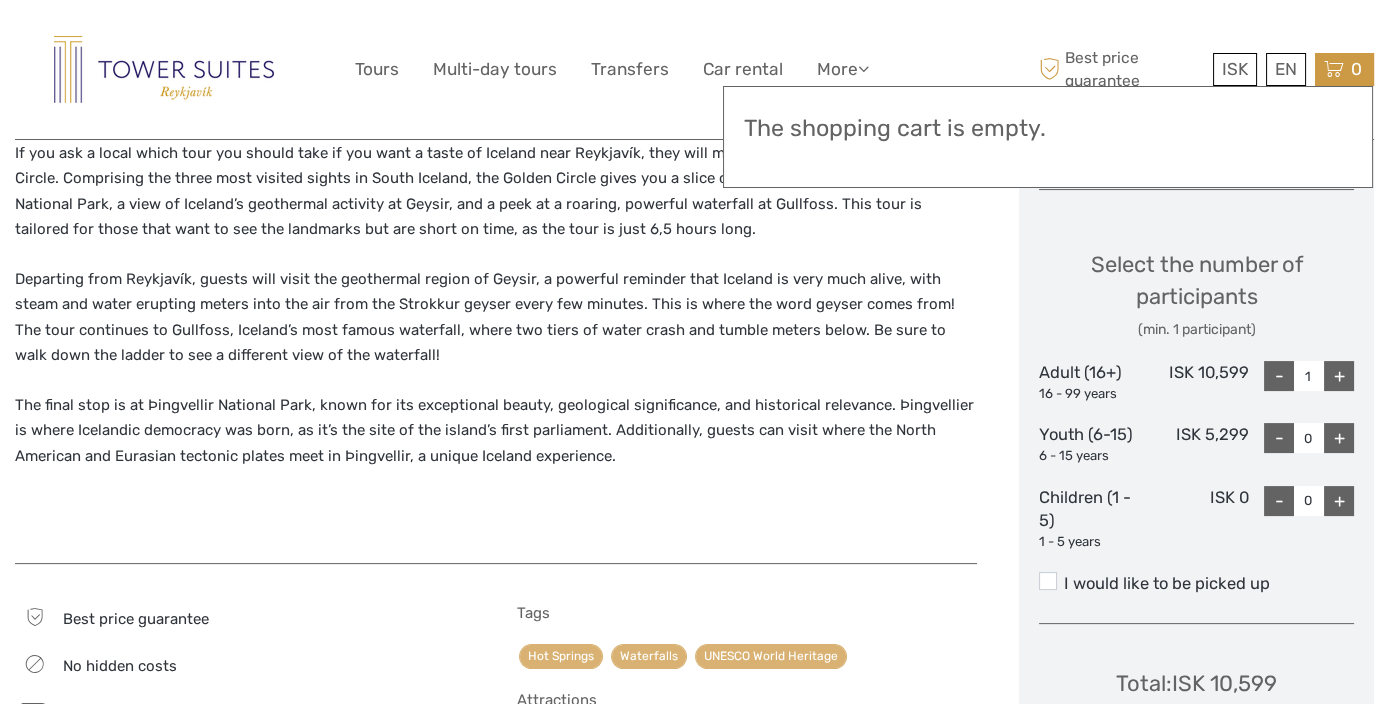 scroll, scrollTop: 777, scrollLeft: 0, axis: vertical 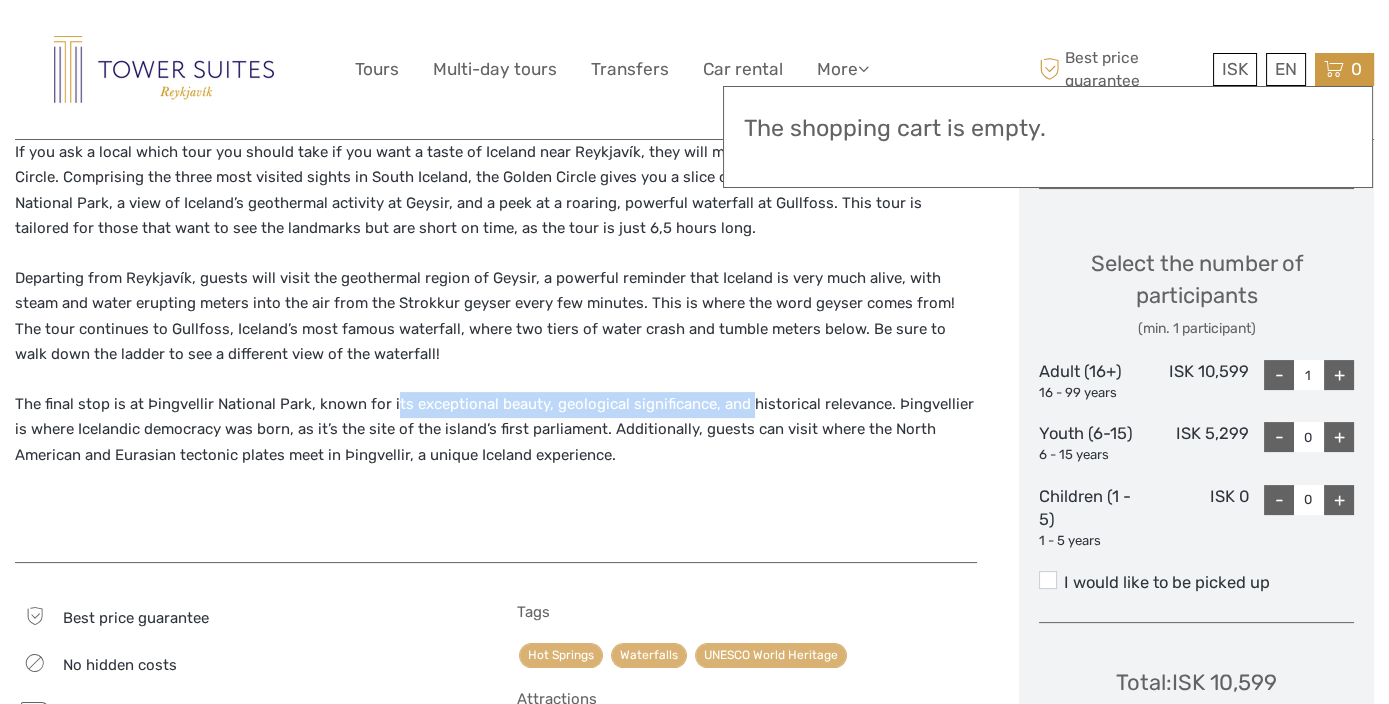 drag, startPoint x: 390, startPoint y: 402, endPoint x: 740, endPoint y: 413, distance: 350.17282 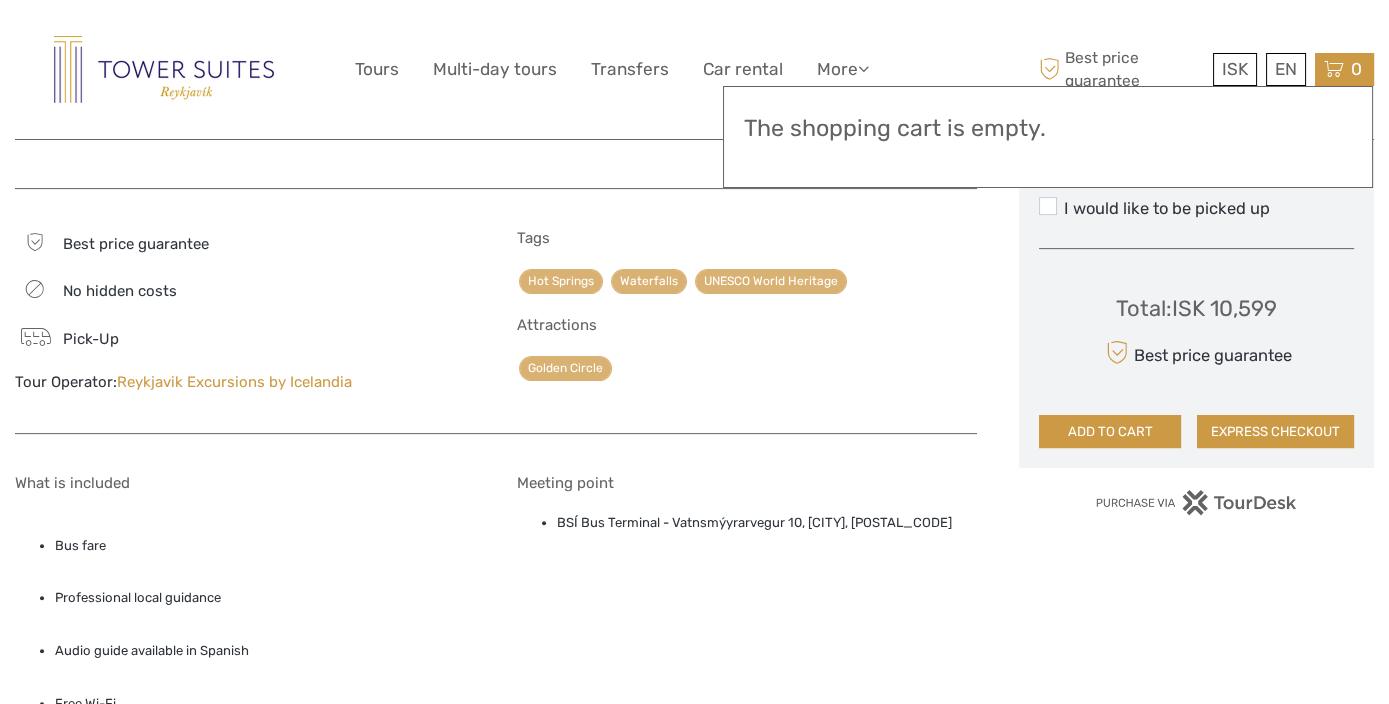 scroll, scrollTop: 888, scrollLeft: 0, axis: vertical 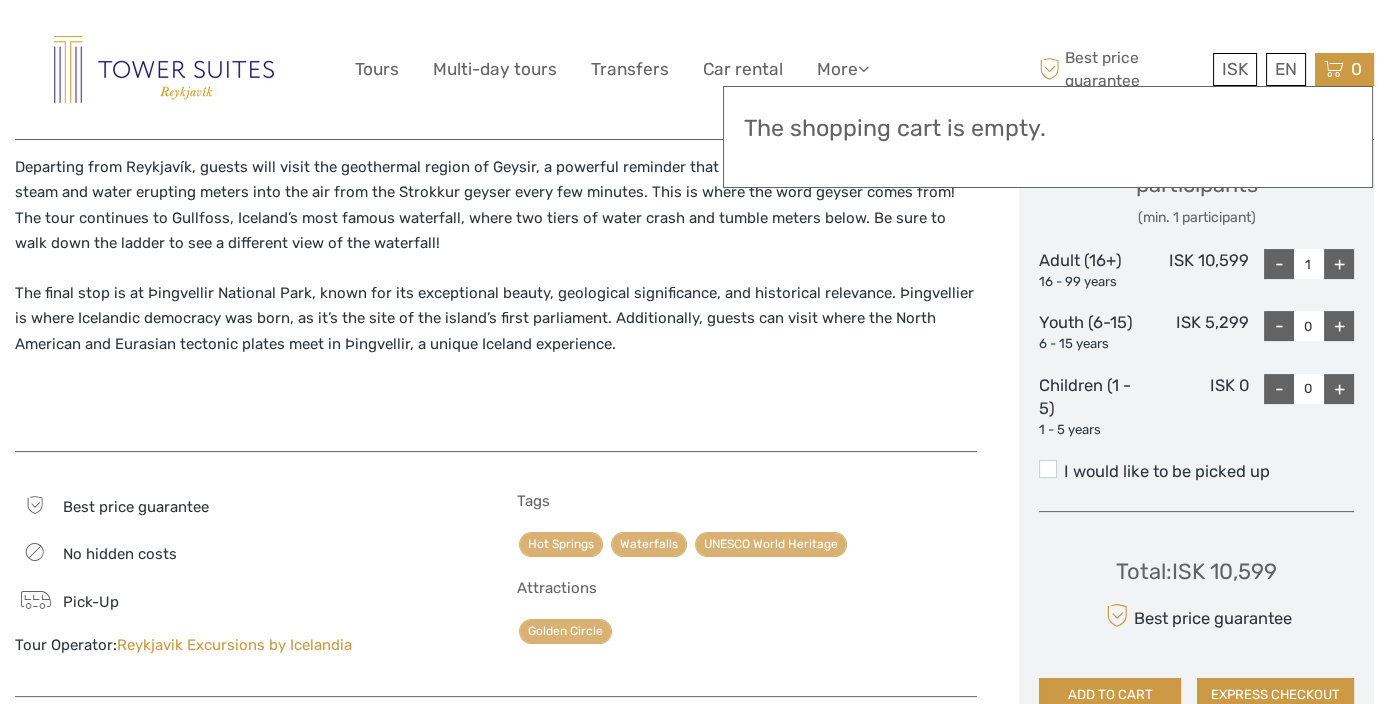 click at bounding box center [496, 394] 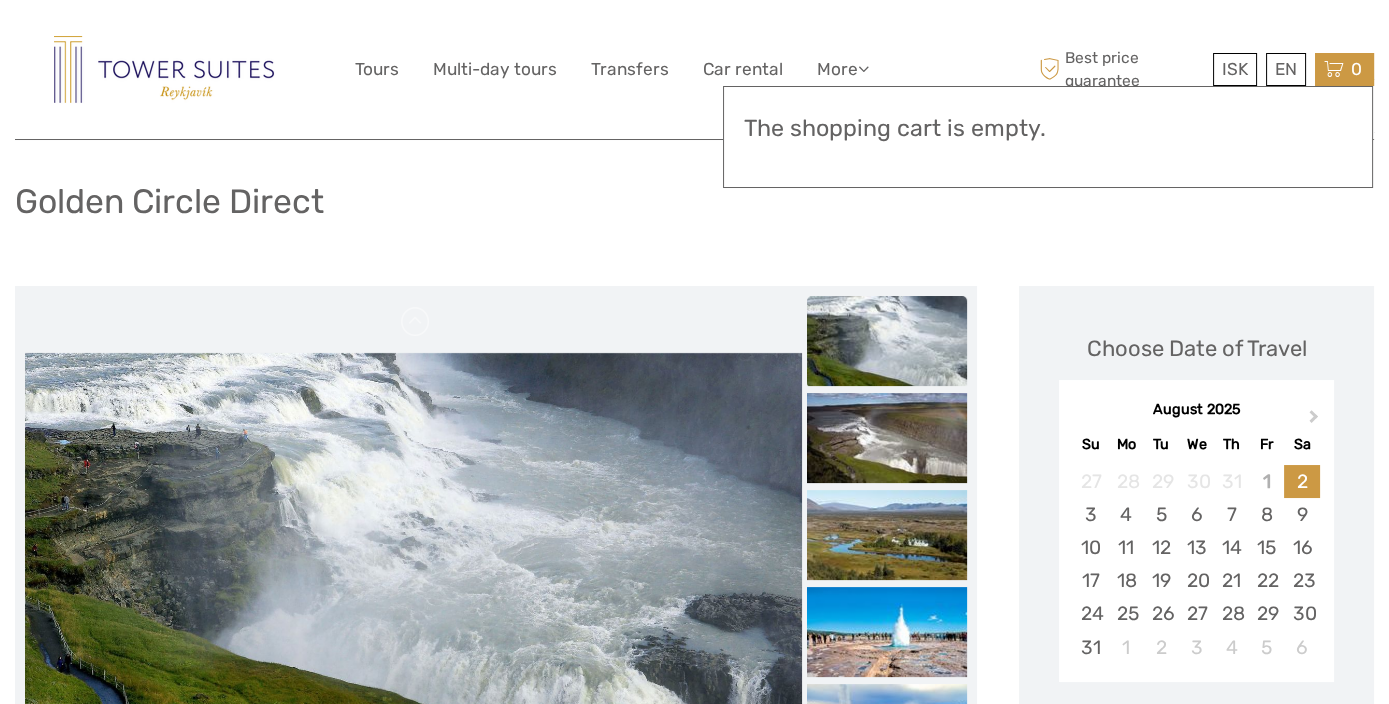 scroll, scrollTop: 555, scrollLeft: 0, axis: vertical 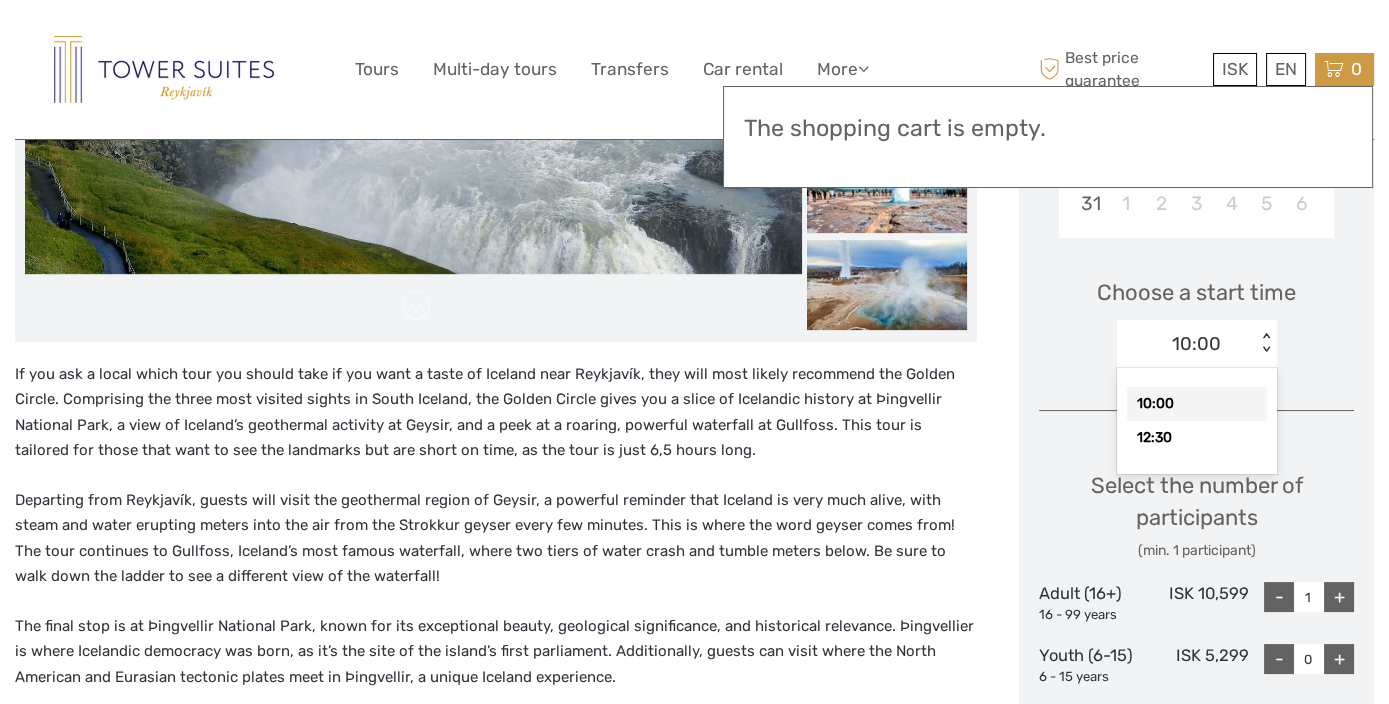 click on "10:00" at bounding box center [1196, 344] 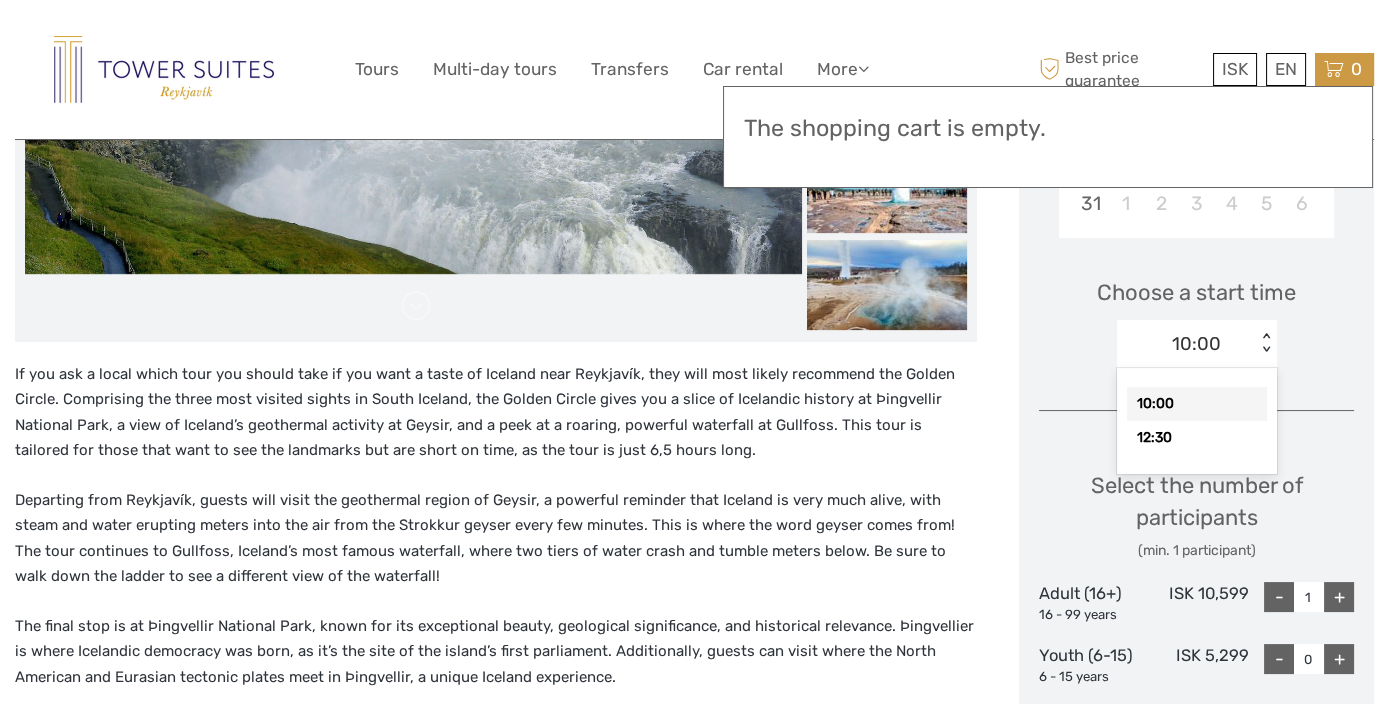 click on "10:00" at bounding box center [1197, 404] 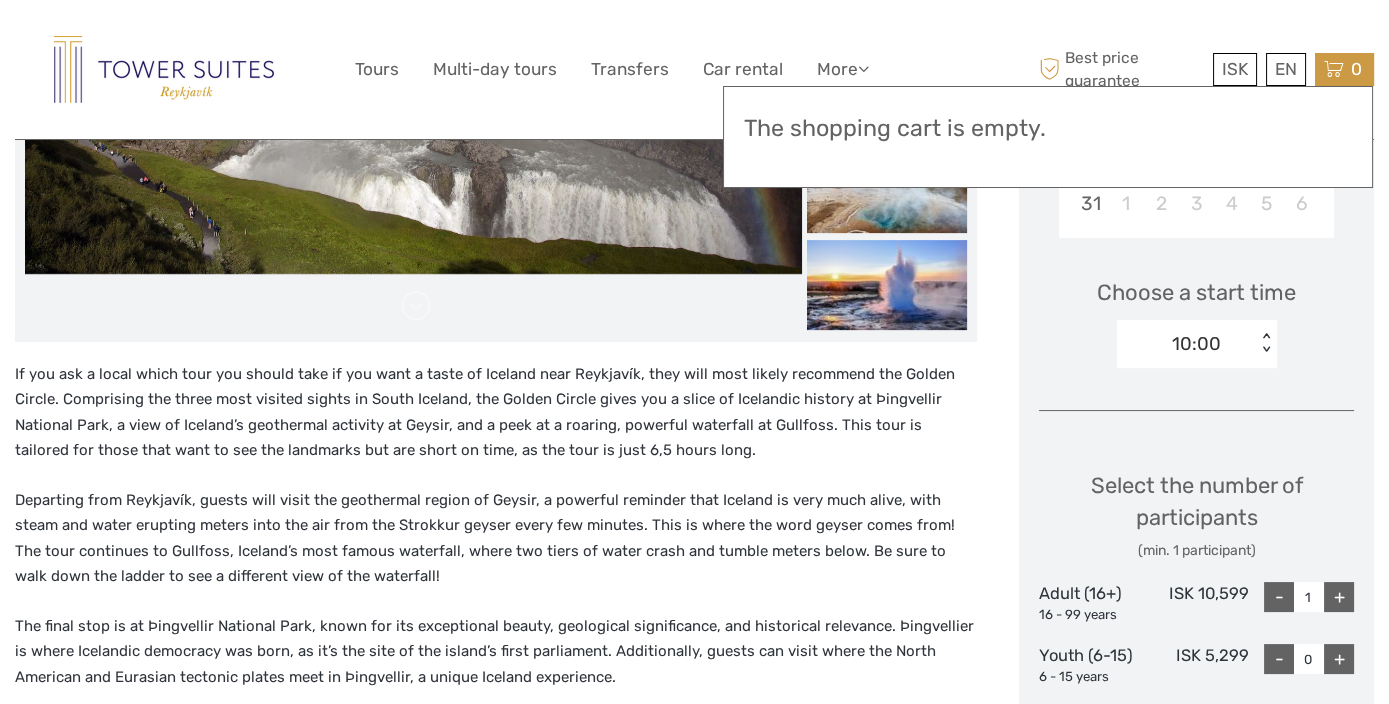 click on "Choose Date of Travel Next Month August 2025 Su Mo Tu We Th Fr Sa 27 28 29 30 31 1 2 3 4 5 6 7 8 9 10 11 12 13 14 15 16 17 18 19 20 21 22 23 24 25 26 27 28 29 30 31 1 2 3 4 5 6 Choose a start time 10:00 < > Select the number of participants (min. 1 participant) Adult (16+) 16 - 99 years ISK 10,599 - 1 + Youth (6-15) 6 - 15 years ISK 5,299 - 0 + Children (1 - 5) 1 - 5 years ISK 0 - 0 + I would like to be picked up Total :  ISK 10,599 Best price guarantee ADD TO CART EXPRESS CHECKOUT" at bounding box center (1196, 453) 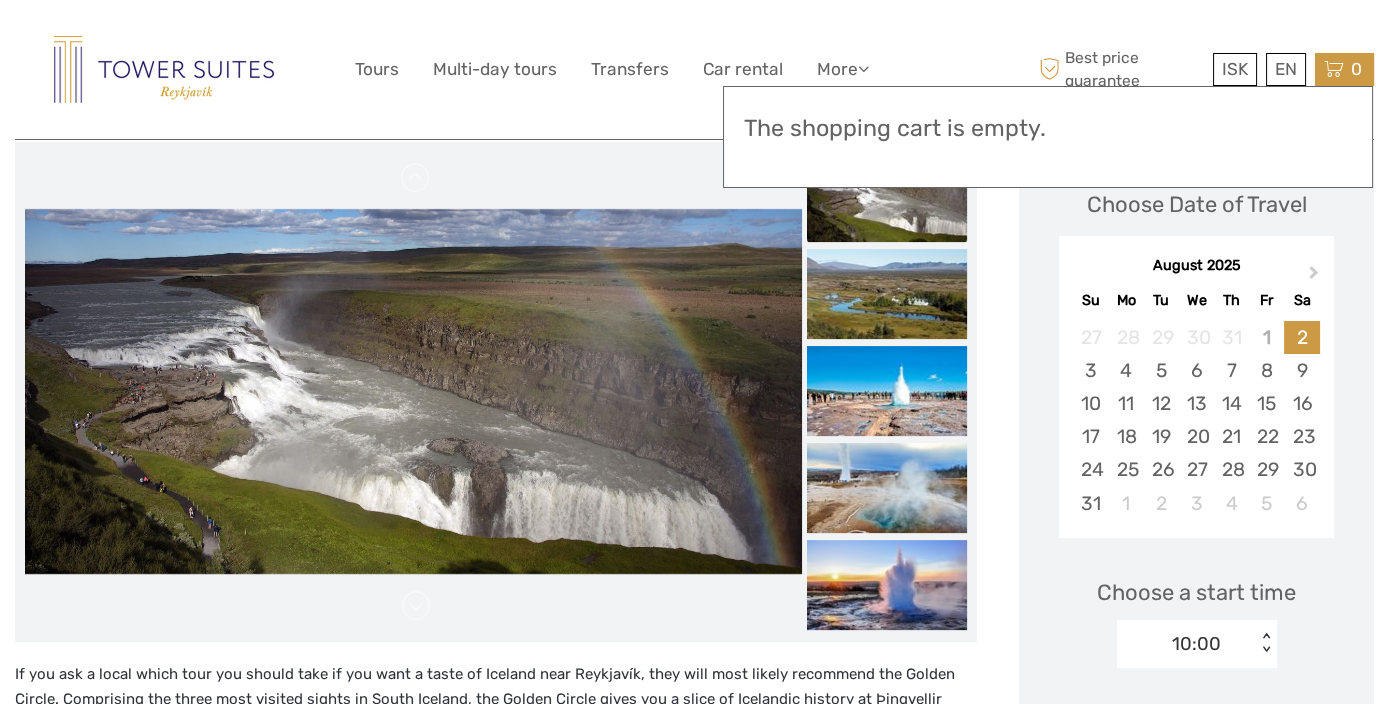 scroll, scrollTop: 222, scrollLeft: 0, axis: vertical 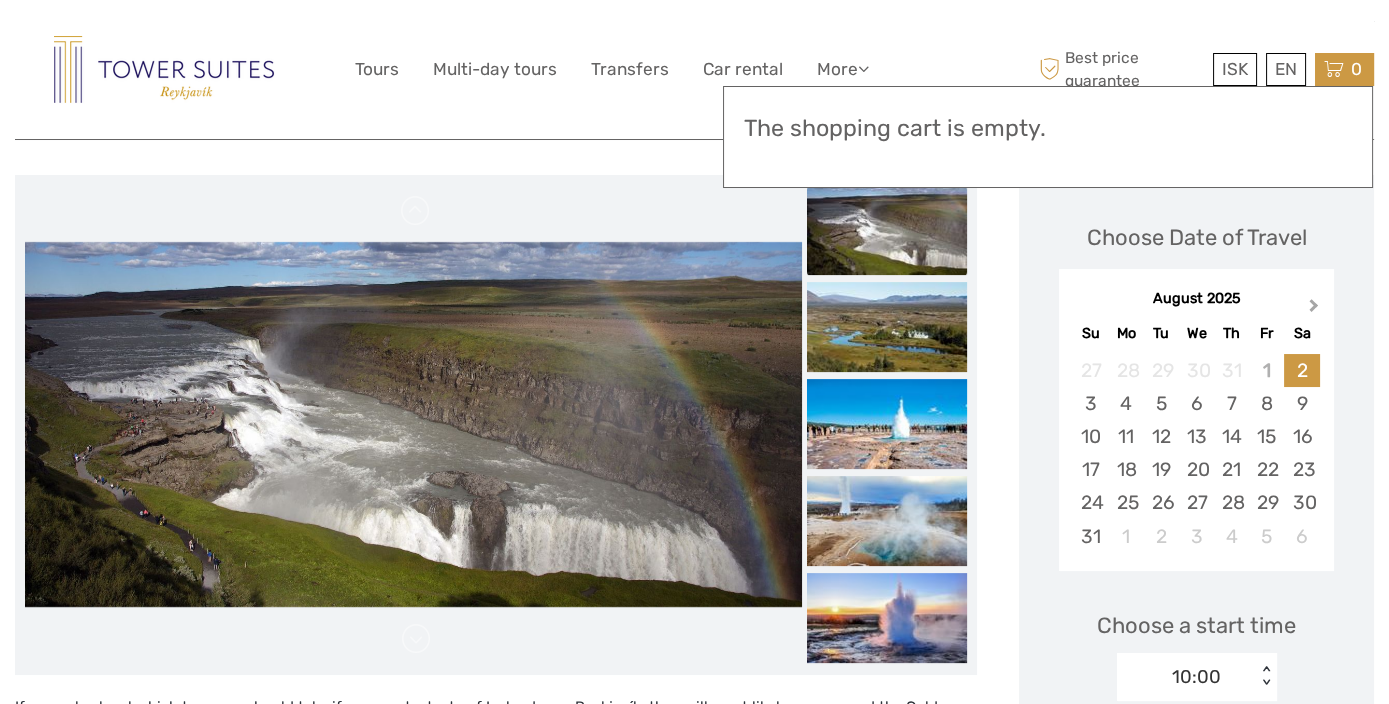 click on "Next Month" at bounding box center (1314, 309) 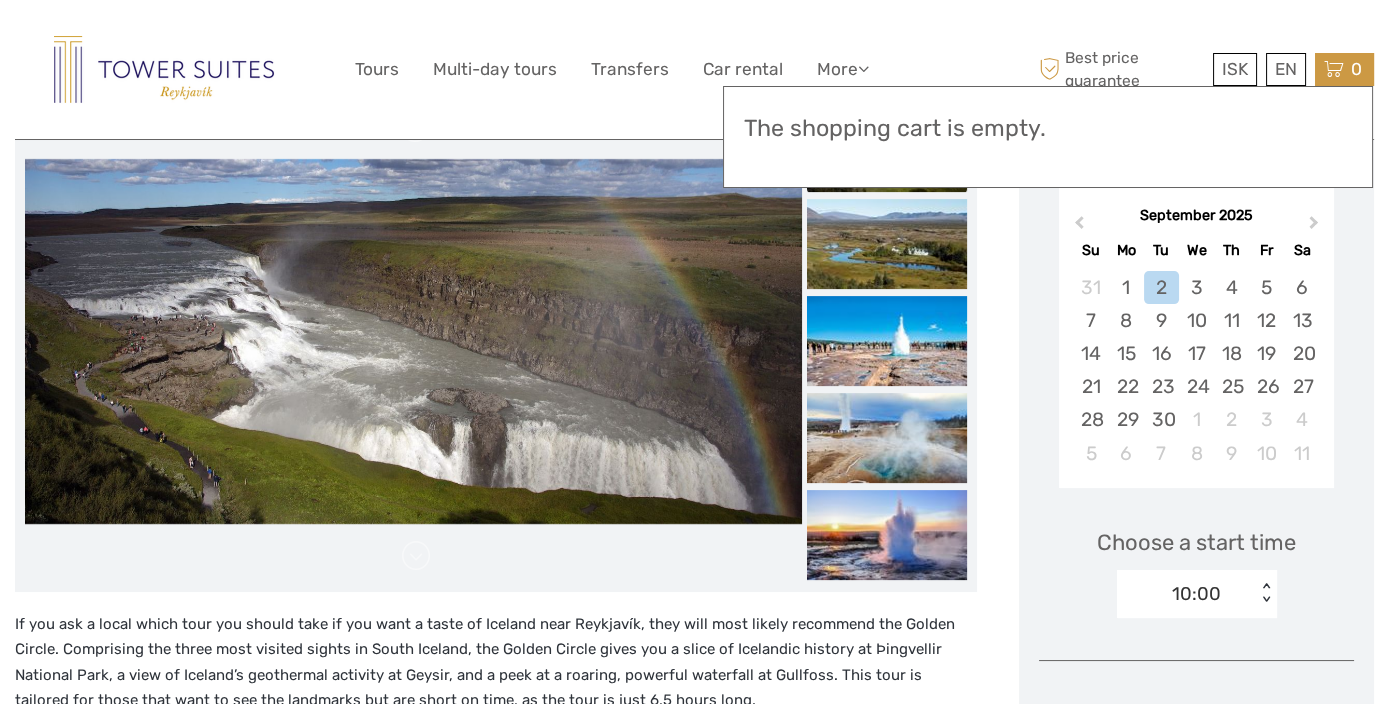 click on "10:00 < >" at bounding box center (1197, 594) 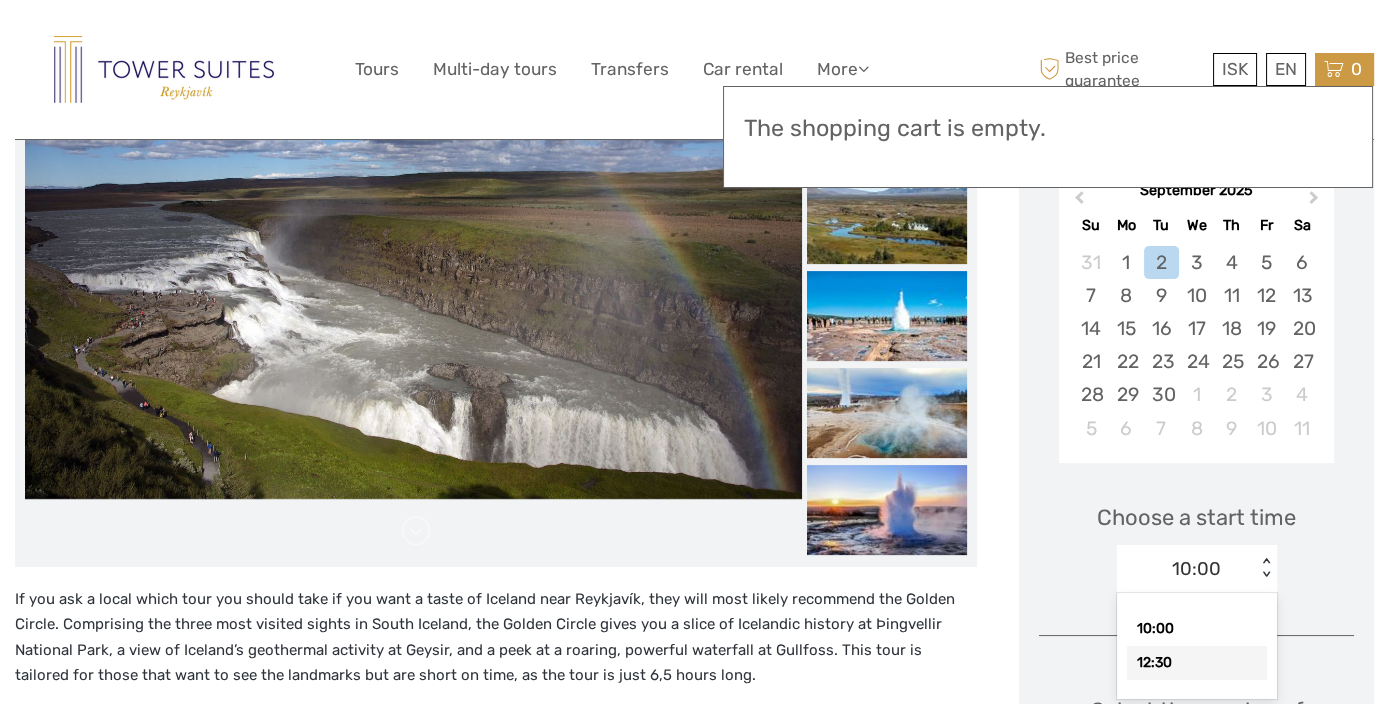 scroll, scrollTop: 331, scrollLeft: 0, axis: vertical 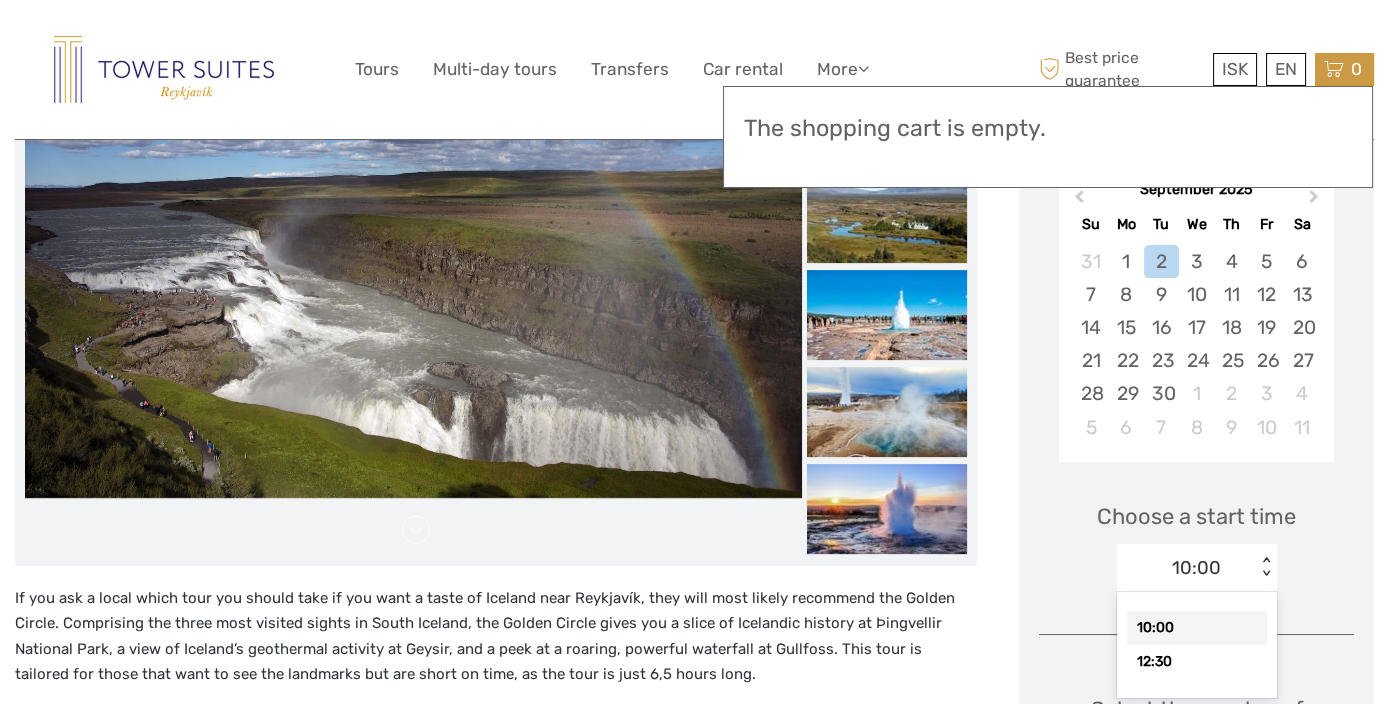 click on "Choose a start time option 10:00 selected, 1 of 2. 2 results available. Use Up and Down to choose options, press Enter to select the currently focused option, press Escape to exit the menu, press Tab to select the option and exit the menu. 10:00 < > 10:00 12:30" at bounding box center [1196, 538] 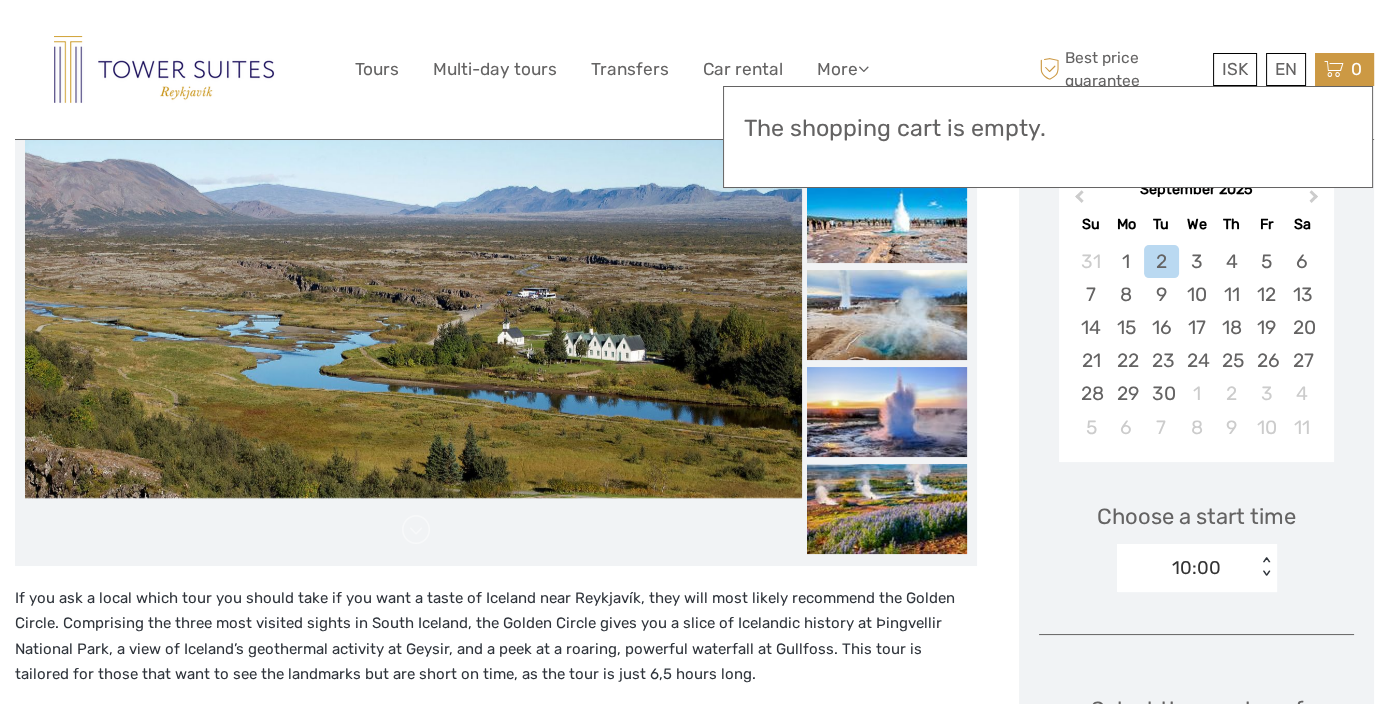 click on "10:00" at bounding box center (1196, 568) 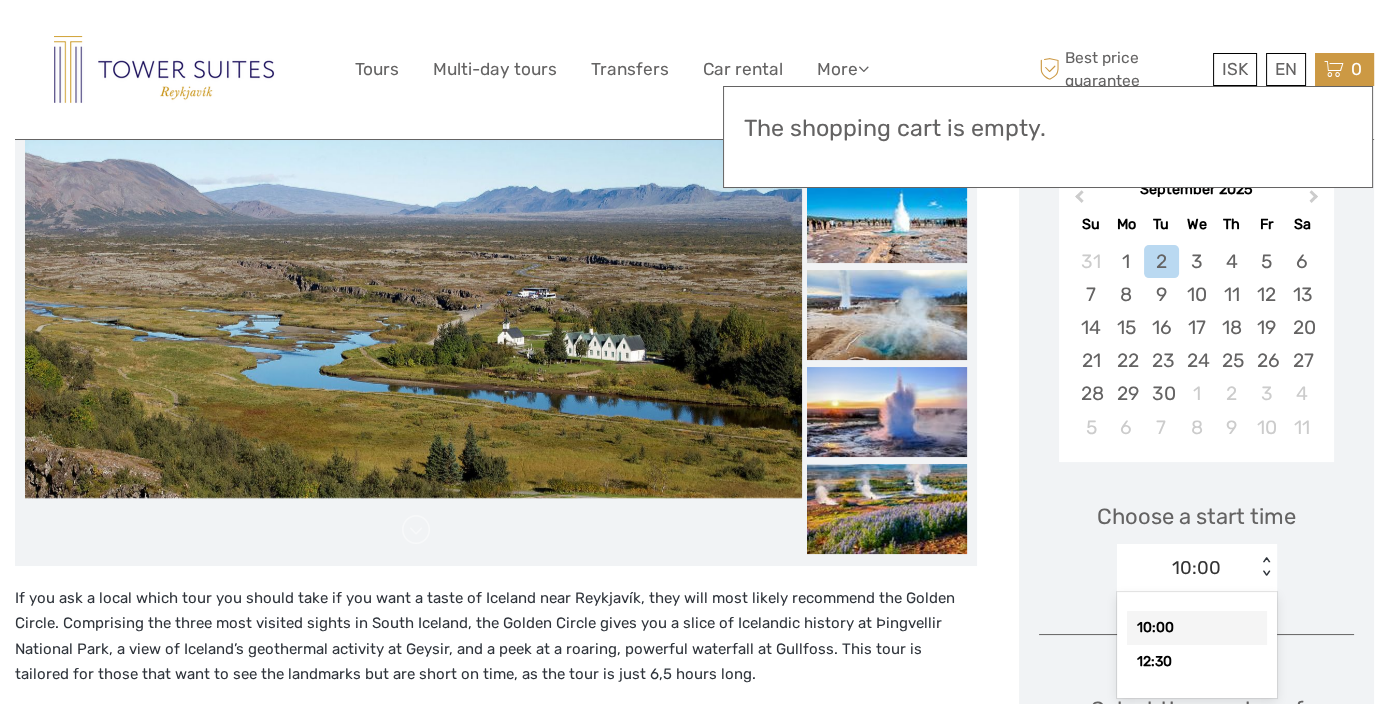 click on "10:00" at bounding box center (1196, 568) 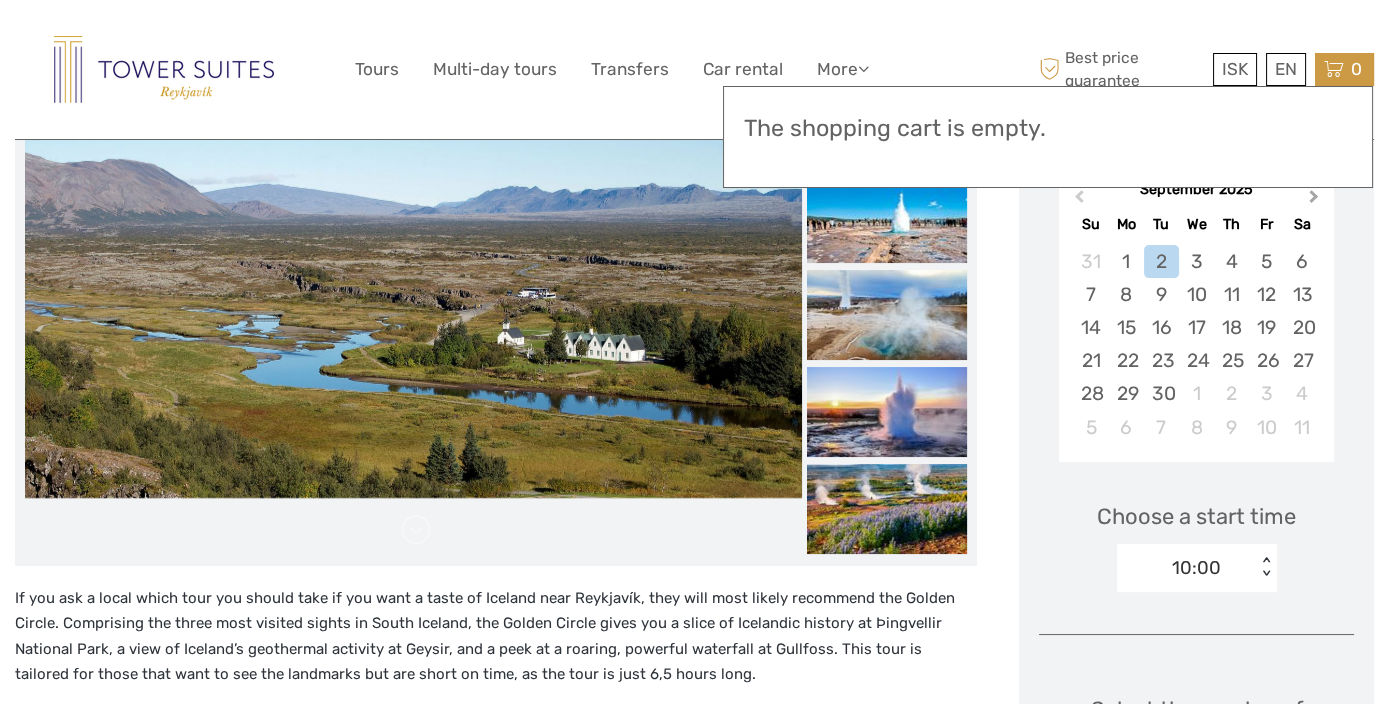 click on "Next Month" at bounding box center [1314, 200] 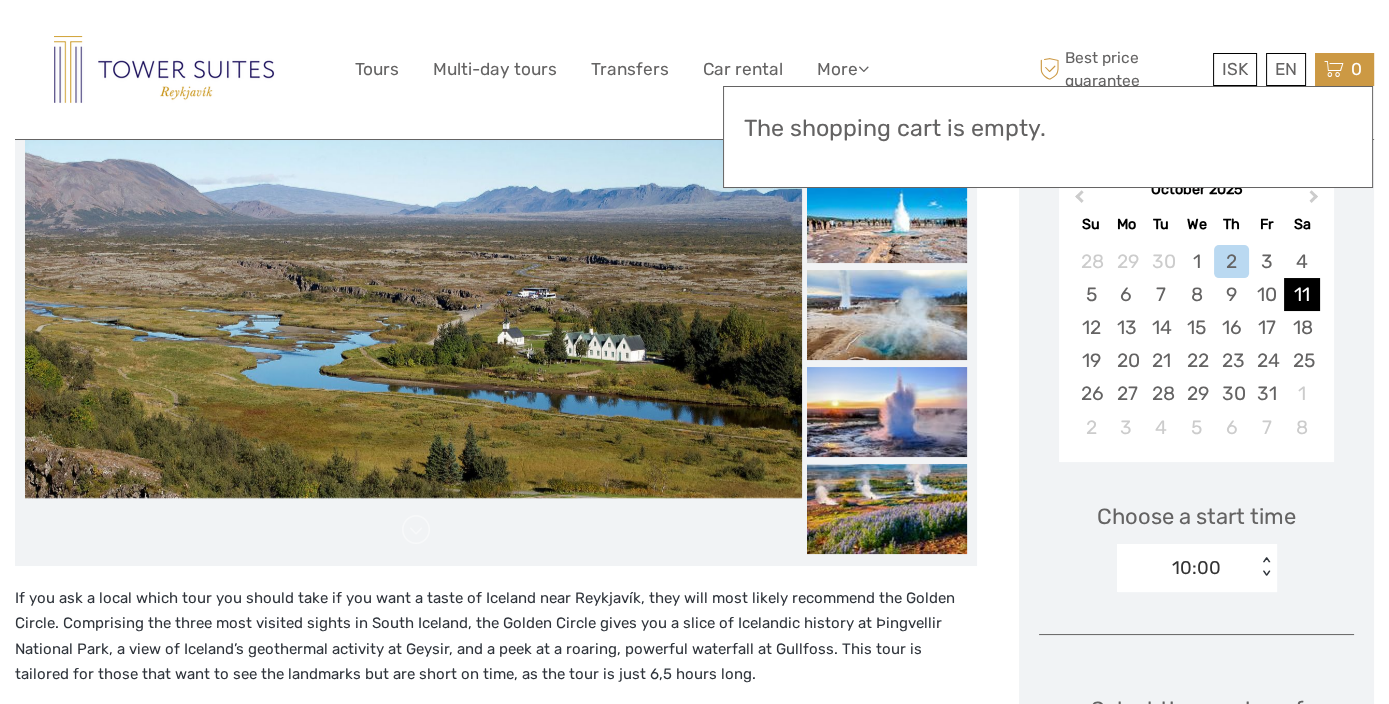 click on "11" at bounding box center [1301, 294] 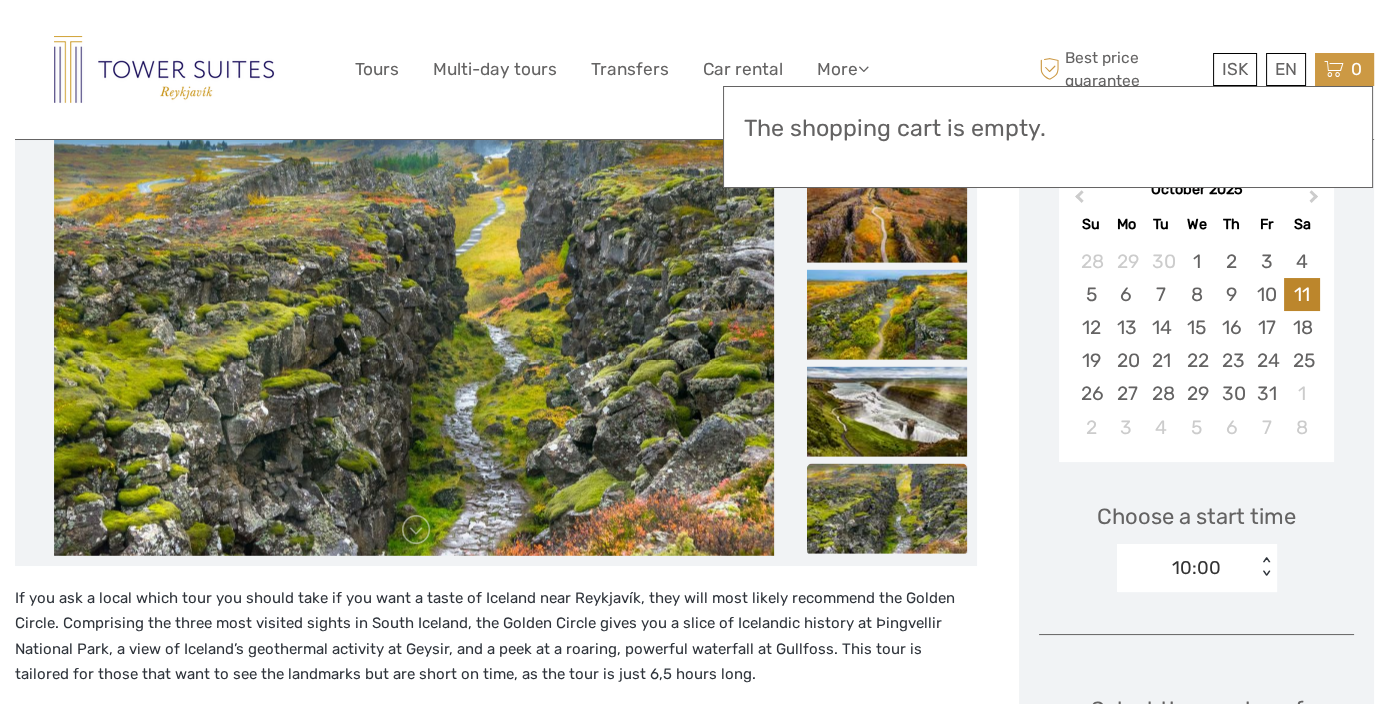 click on "11" at bounding box center (1301, 294) 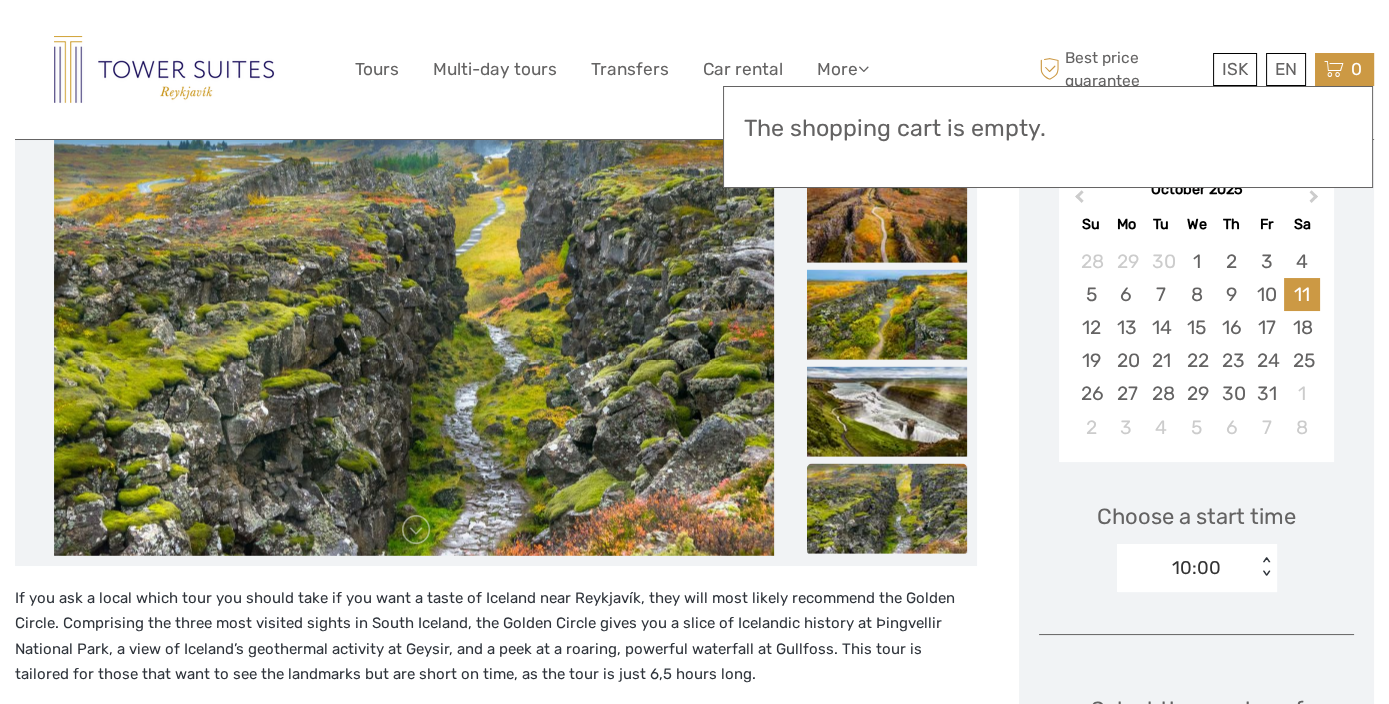click on "Choose a start time 10:00 < >" at bounding box center [1196, 538] 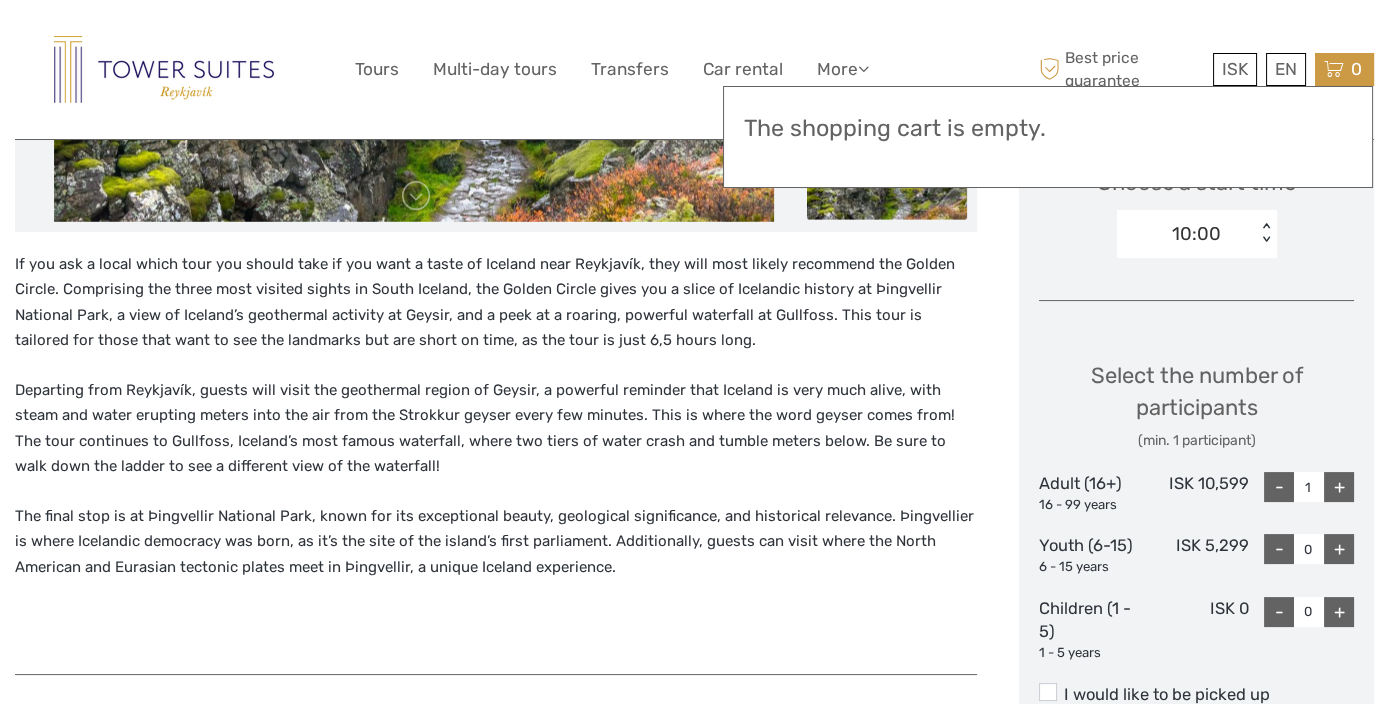 scroll, scrollTop: 776, scrollLeft: 0, axis: vertical 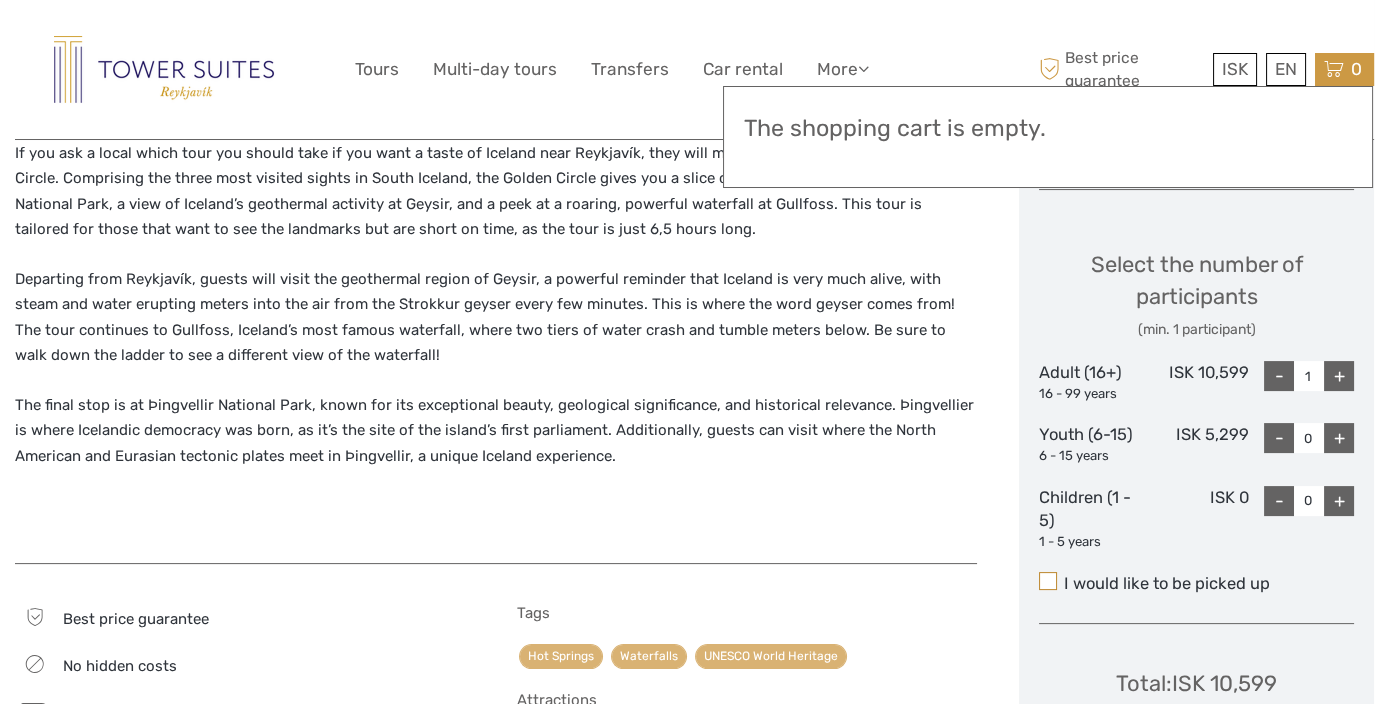 click at bounding box center (1048, 581) 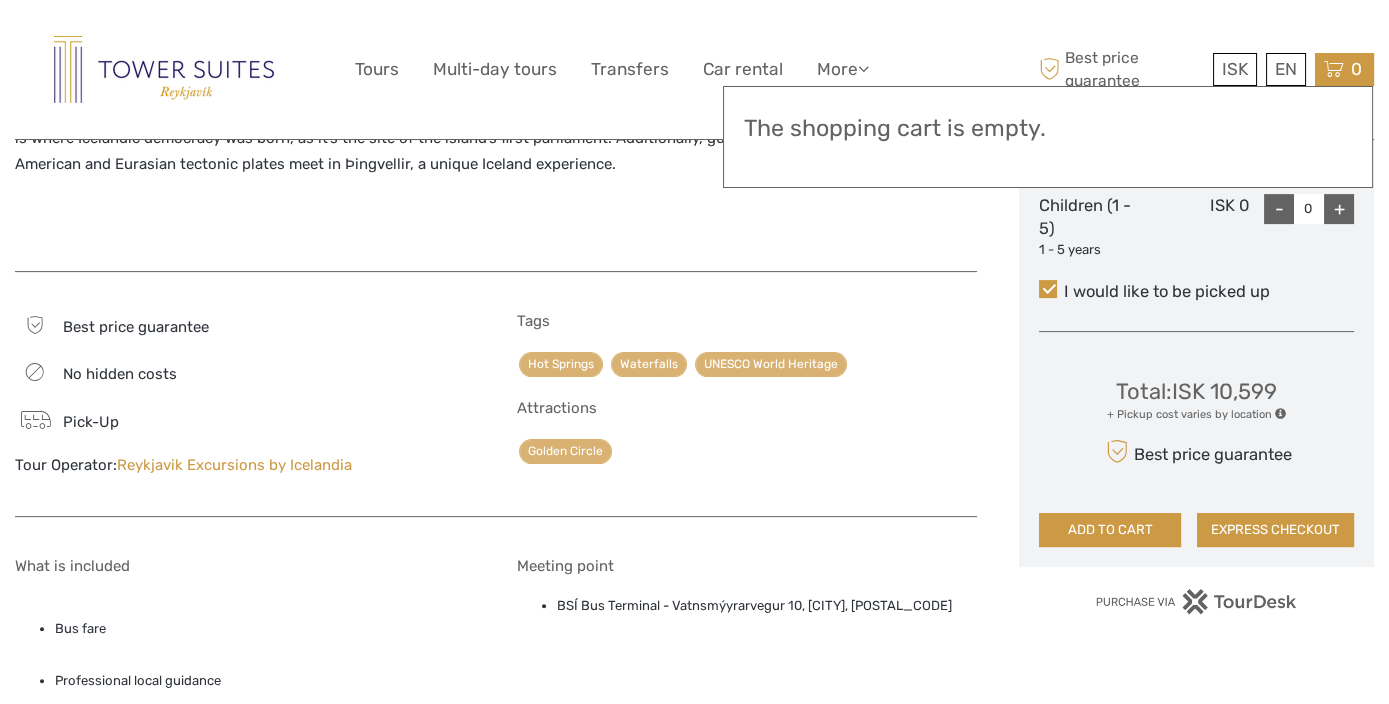 scroll, scrollTop: 1109, scrollLeft: 0, axis: vertical 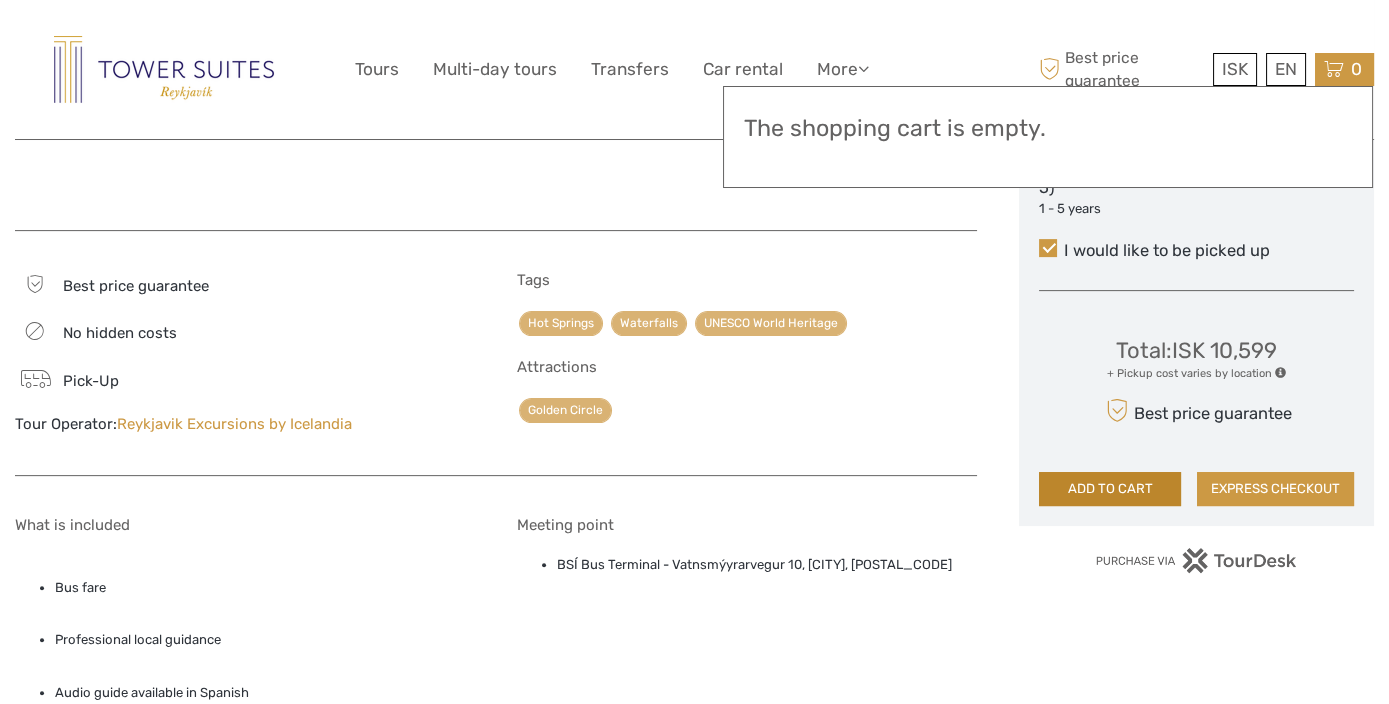 click on "ADD TO CART" at bounding box center [1110, 489] 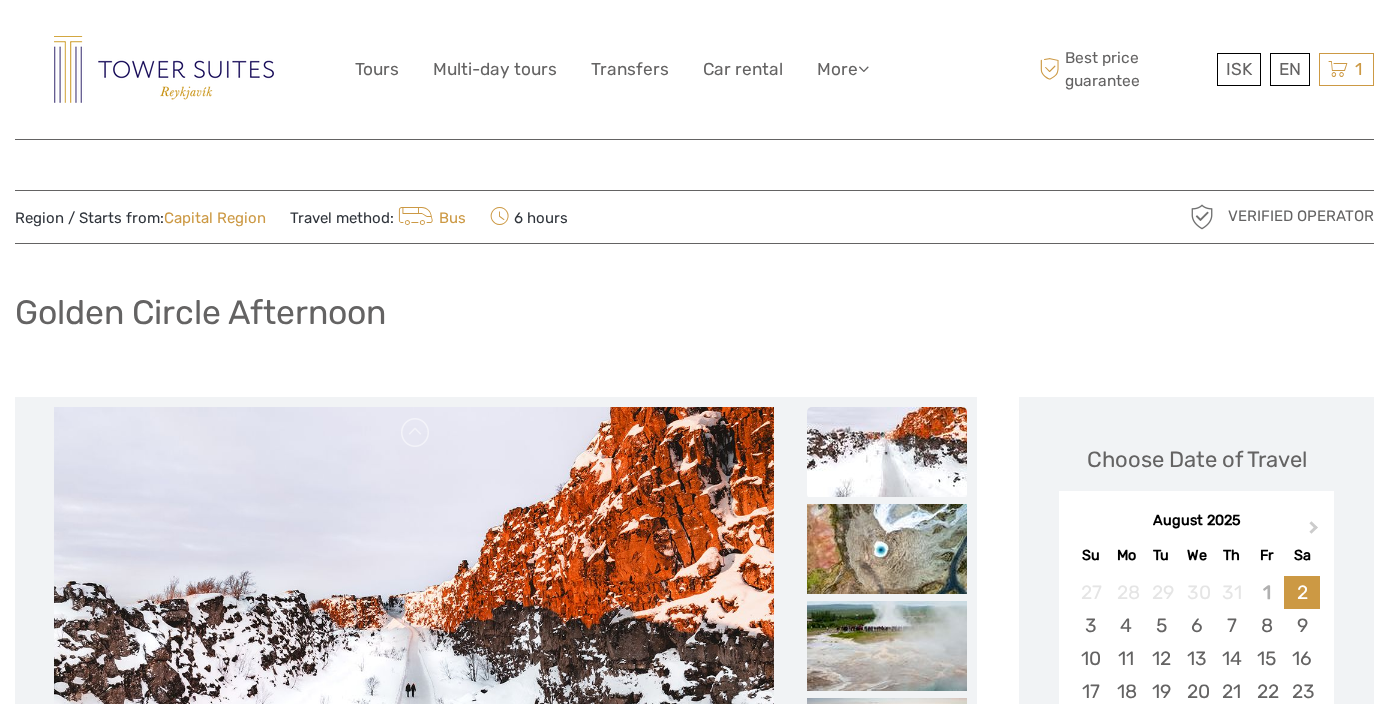 scroll, scrollTop: 0, scrollLeft: 0, axis: both 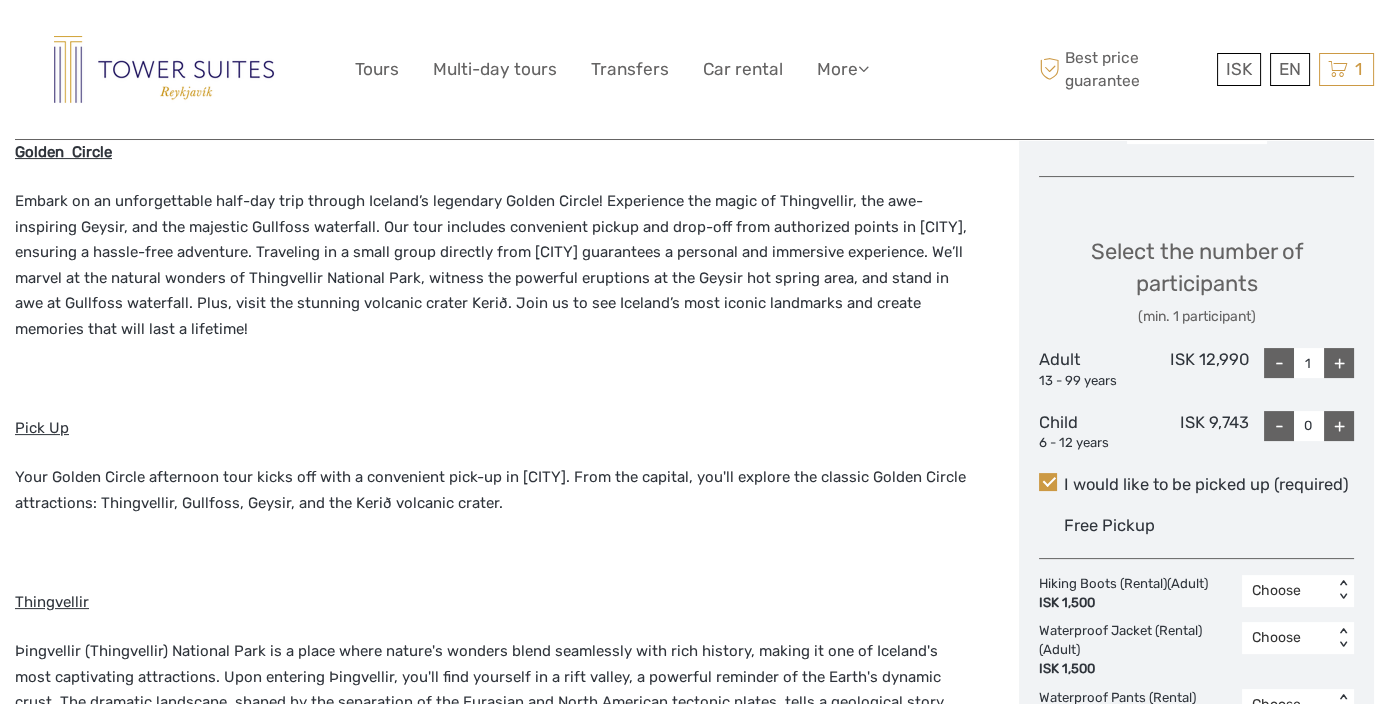 click on "Your Golden Circle afternoon tour kicks off with a convenient pick-up in [CITY]. From the capital, you'll explore the classic Golden Circle attractions: Thingvellir, Gullfoss, Geysir, and the Kerið volcanic crater." at bounding box center (496, 490) 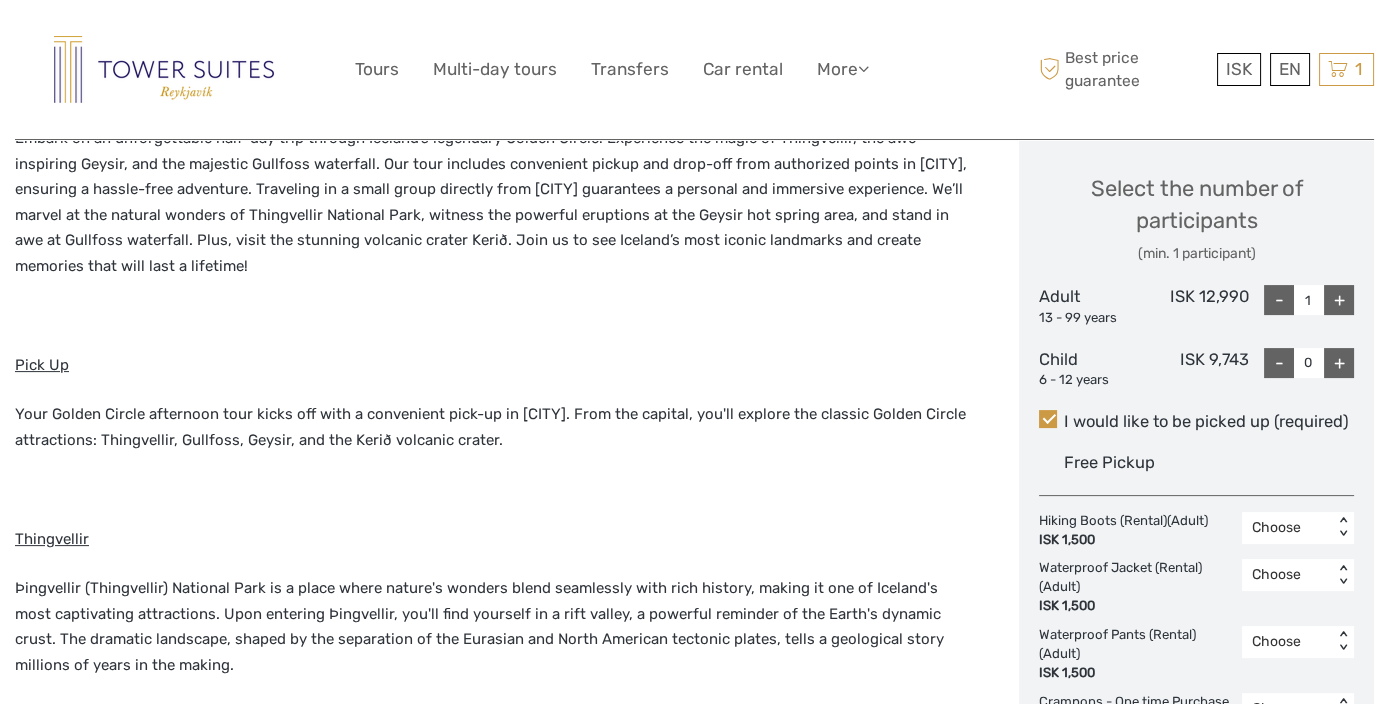 scroll, scrollTop: 888, scrollLeft: 0, axis: vertical 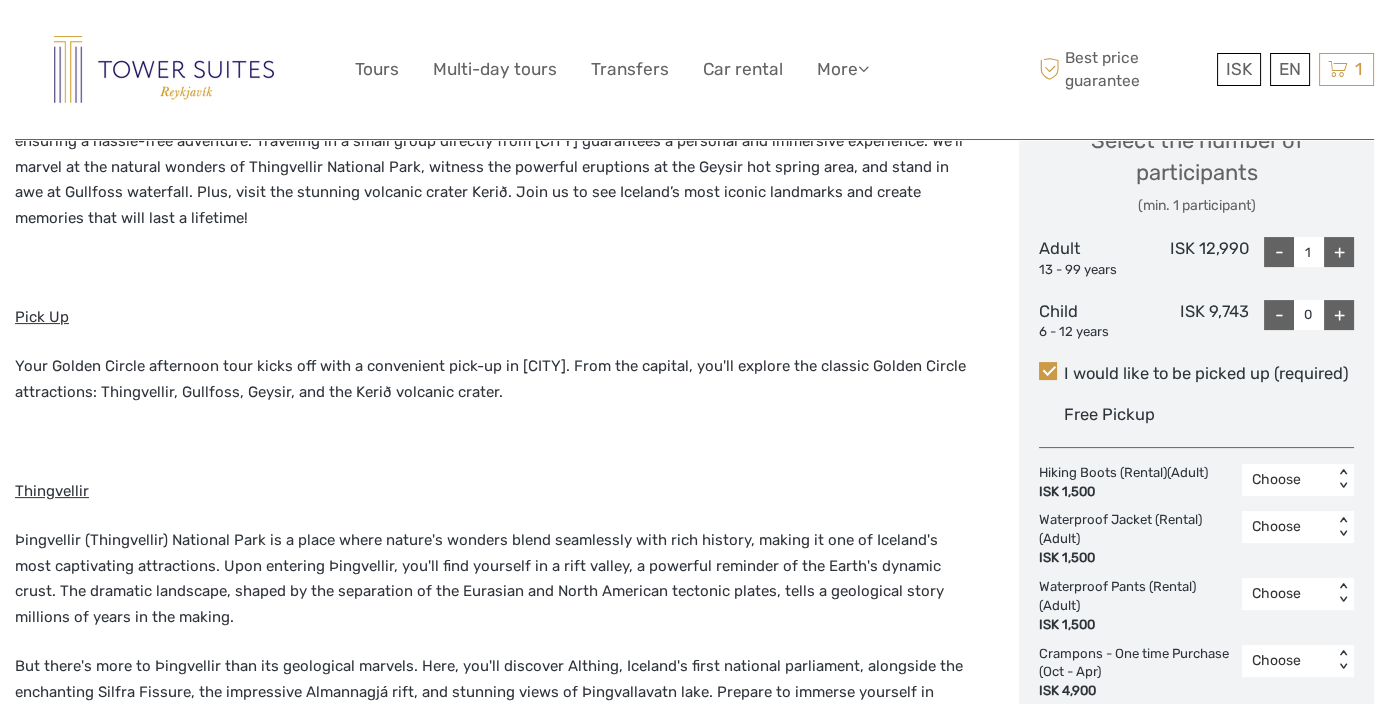 click on "Þingvellir (Thingvellir) National Park is a place where nature's wonders blend seamlessly with rich history, making it one of Iceland's most captivating attractions. Upon entering Þingvellir, you'll find yourself in a rift valley, a powerful reminder of the Earth's dynamic crust. The dramatic landscape, shaped by the separation of the Eurasian and North American tectonic plates, tells a geological story millions of years in the making." at bounding box center [496, 579] 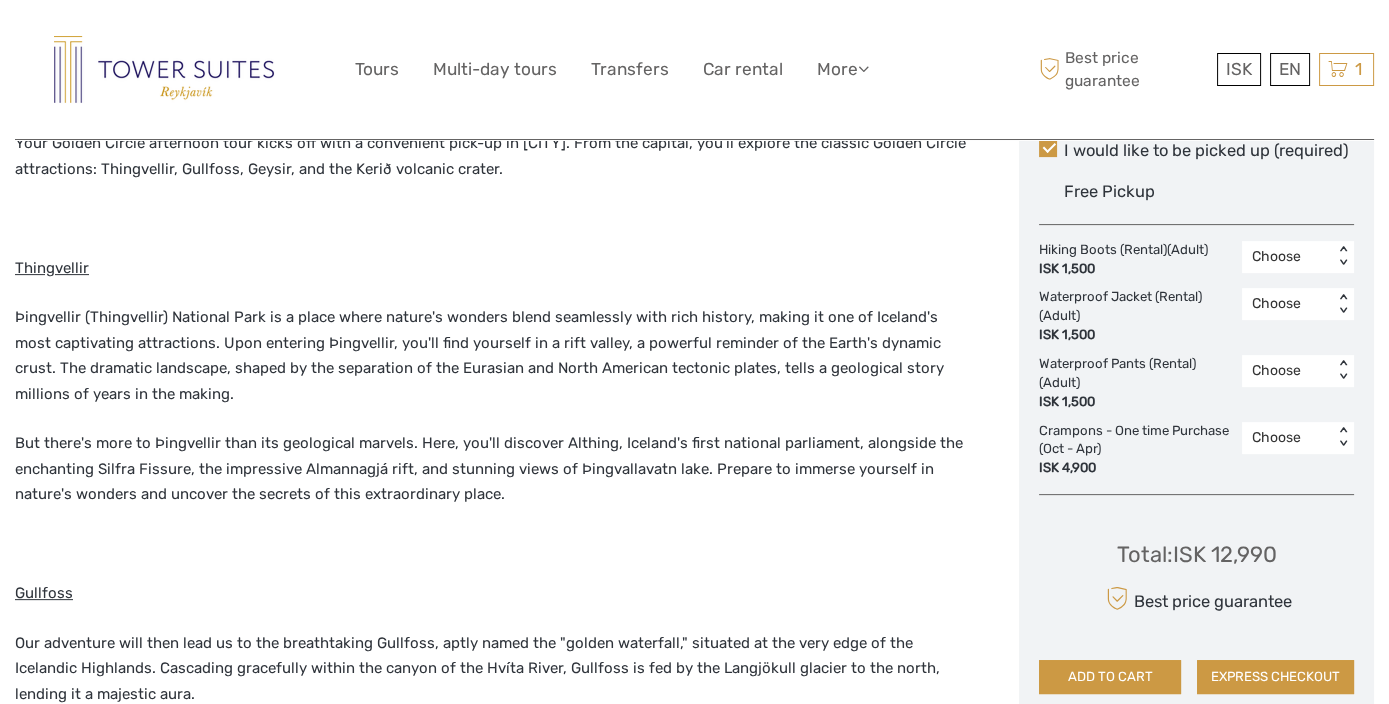 scroll, scrollTop: 888, scrollLeft: 0, axis: vertical 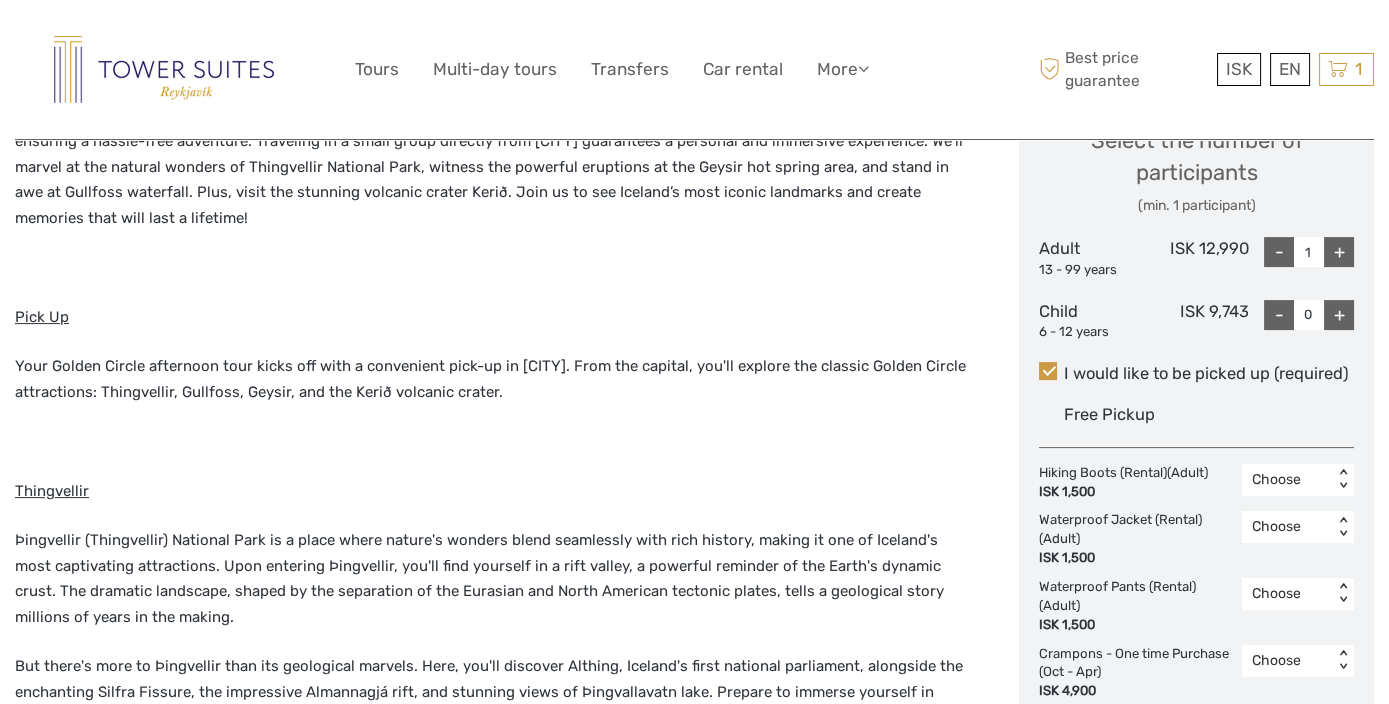 click on "Free Pickup" at bounding box center [1209, 414] 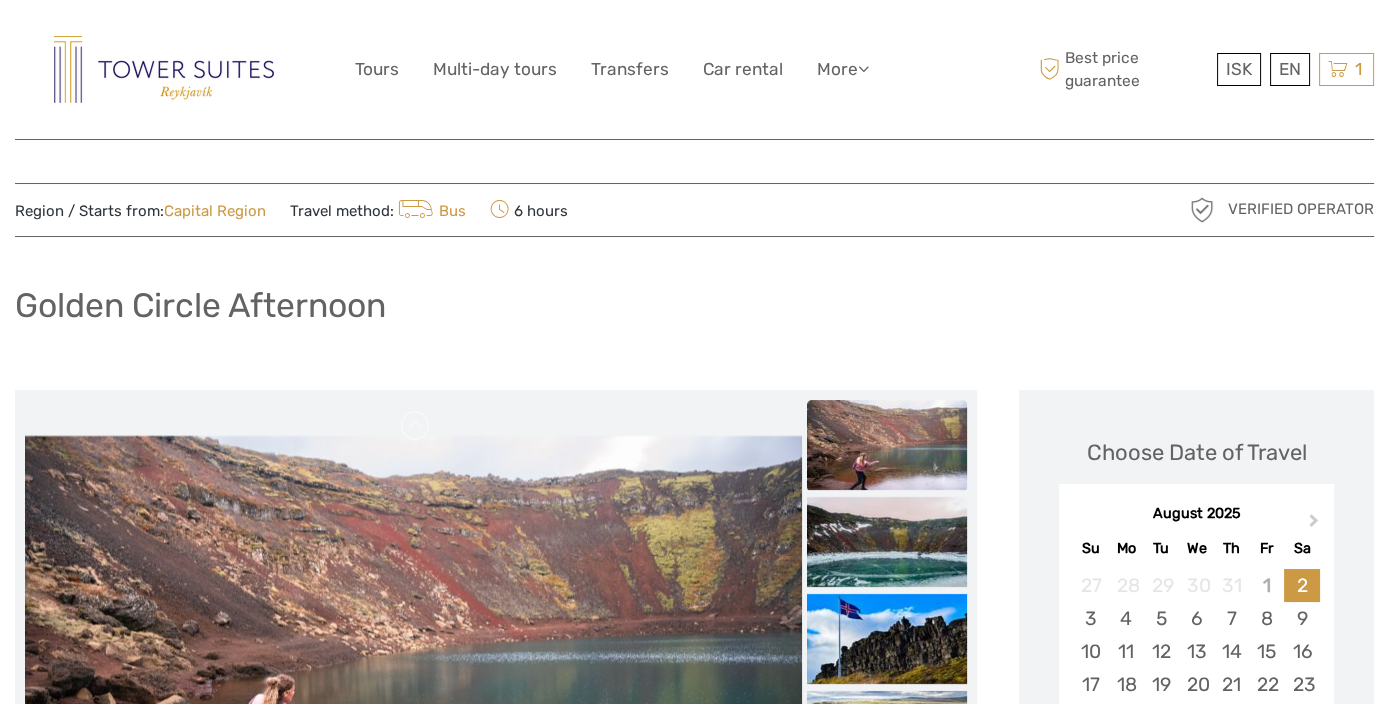 scroll, scrollTop: 0, scrollLeft: 0, axis: both 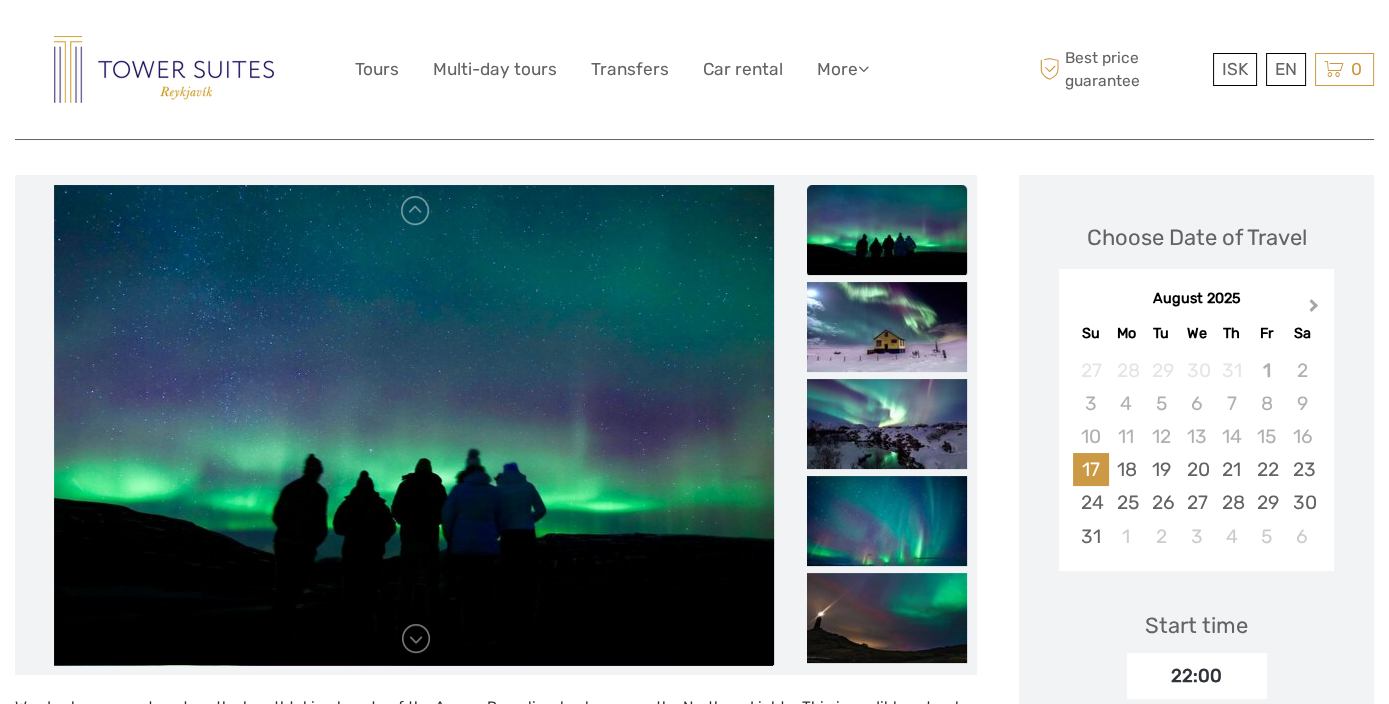 click on "Next Month" at bounding box center [1314, 309] 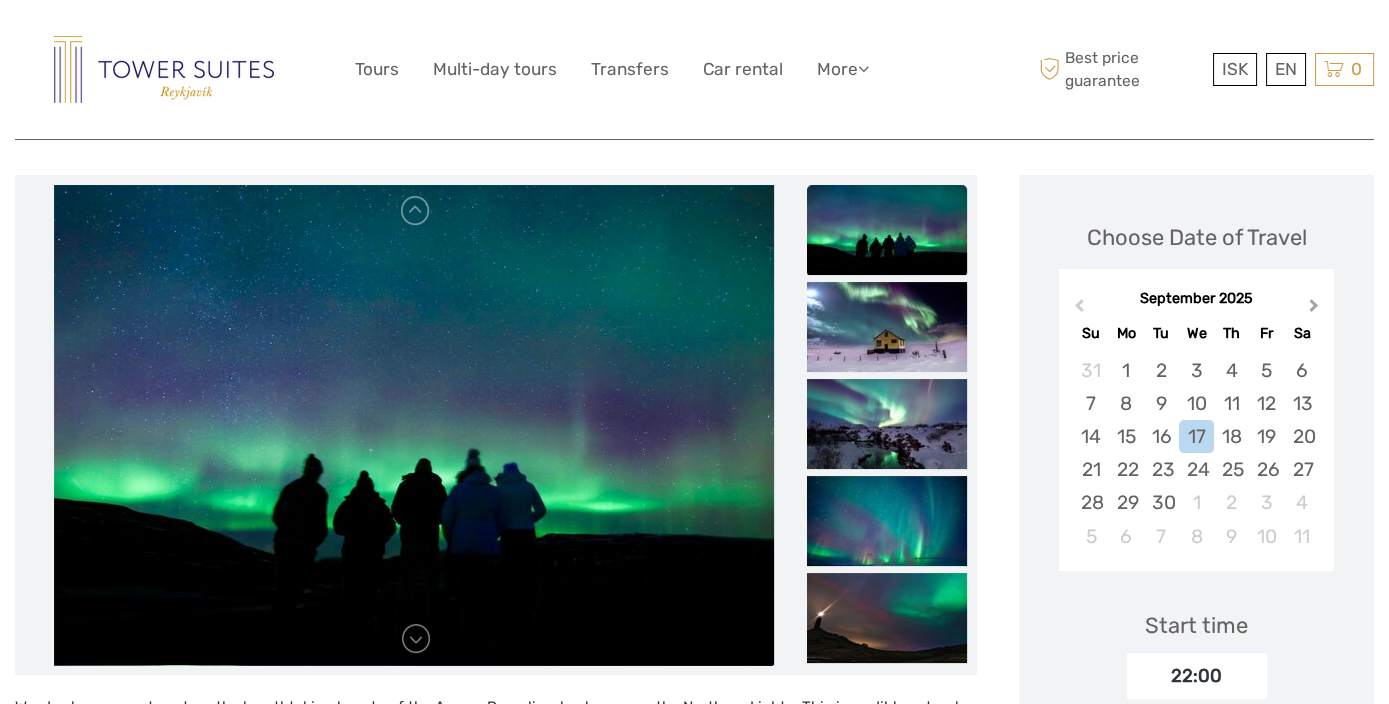scroll, scrollTop: 0, scrollLeft: 0, axis: both 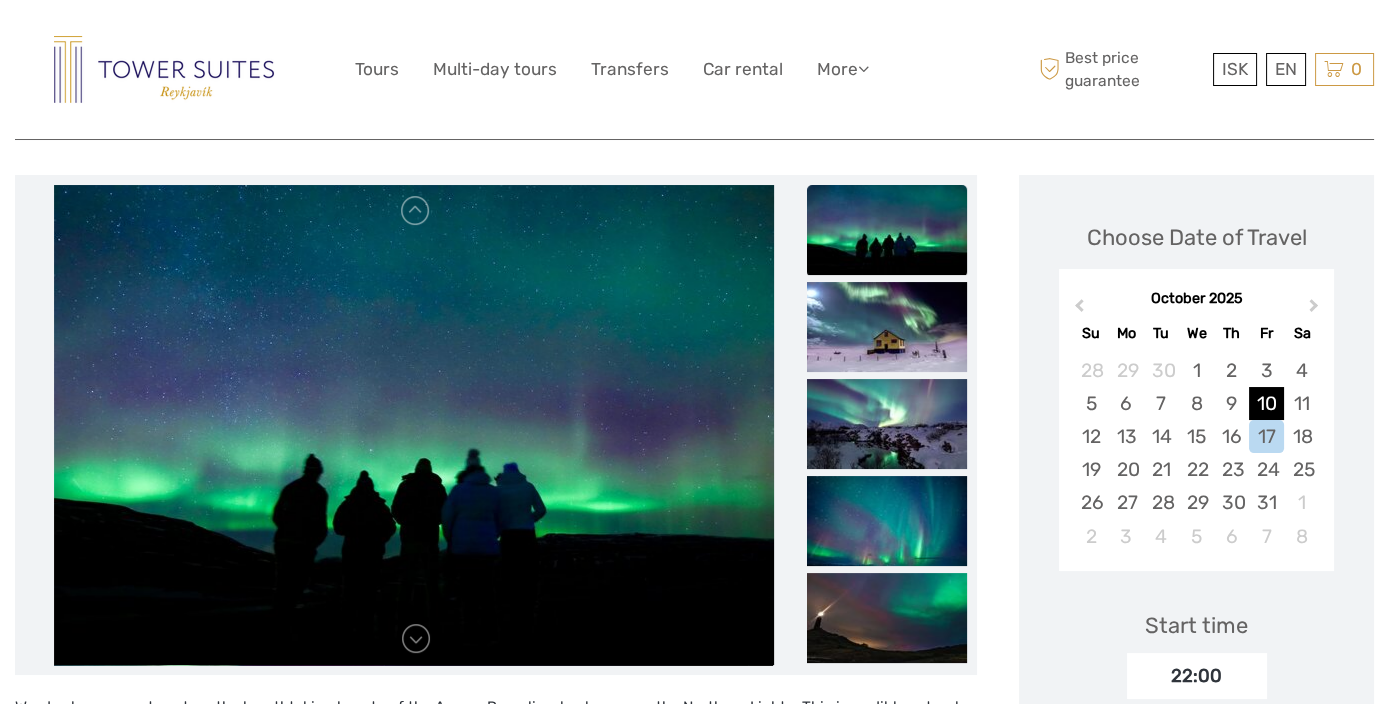 click on "10" at bounding box center (1266, 403) 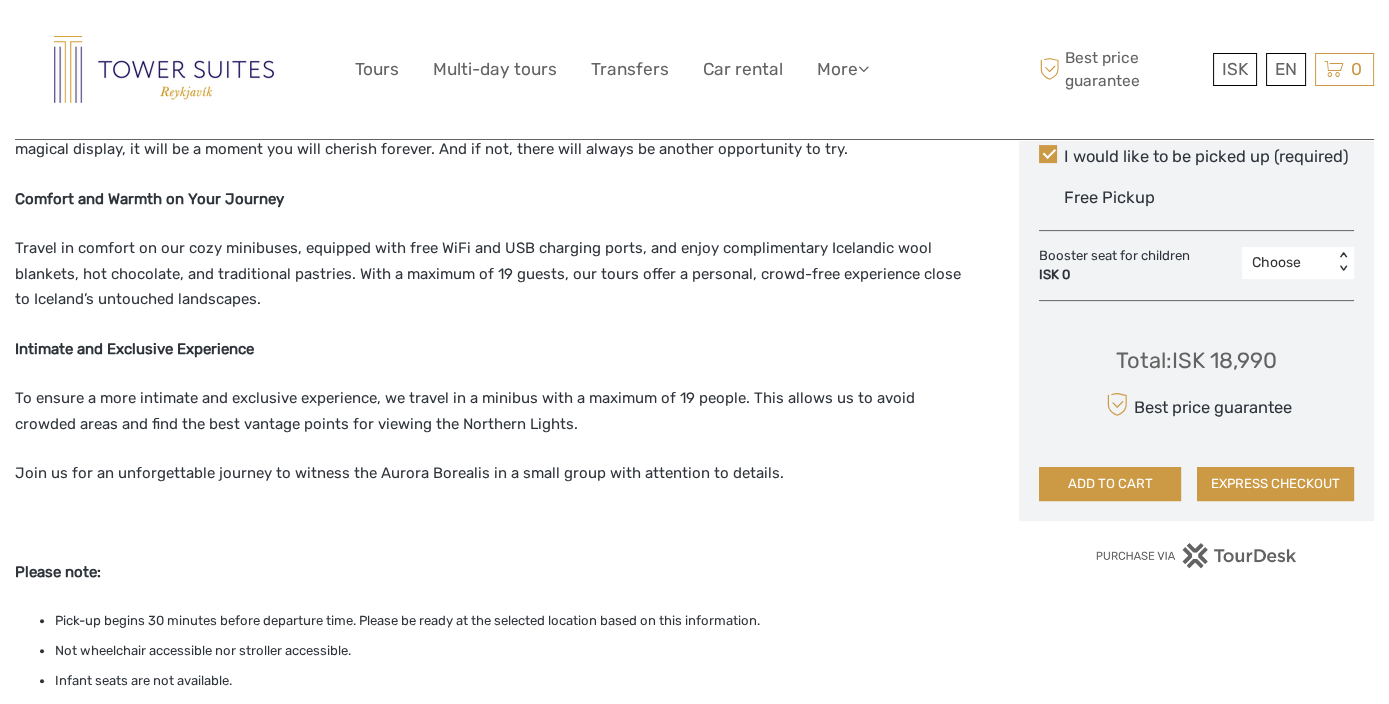 scroll, scrollTop: 1111, scrollLeft: 0, axis: vertical 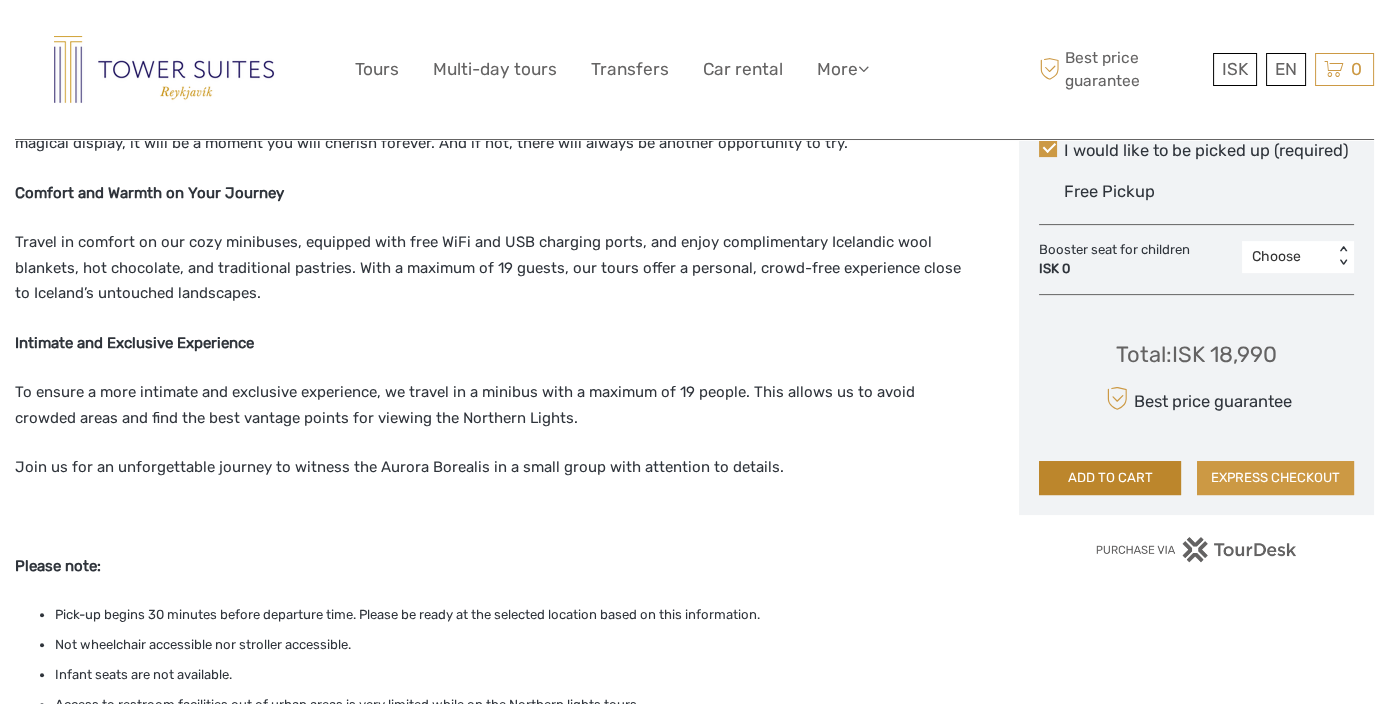click on "ADD TO CART" at bounding box center (1110, 478) 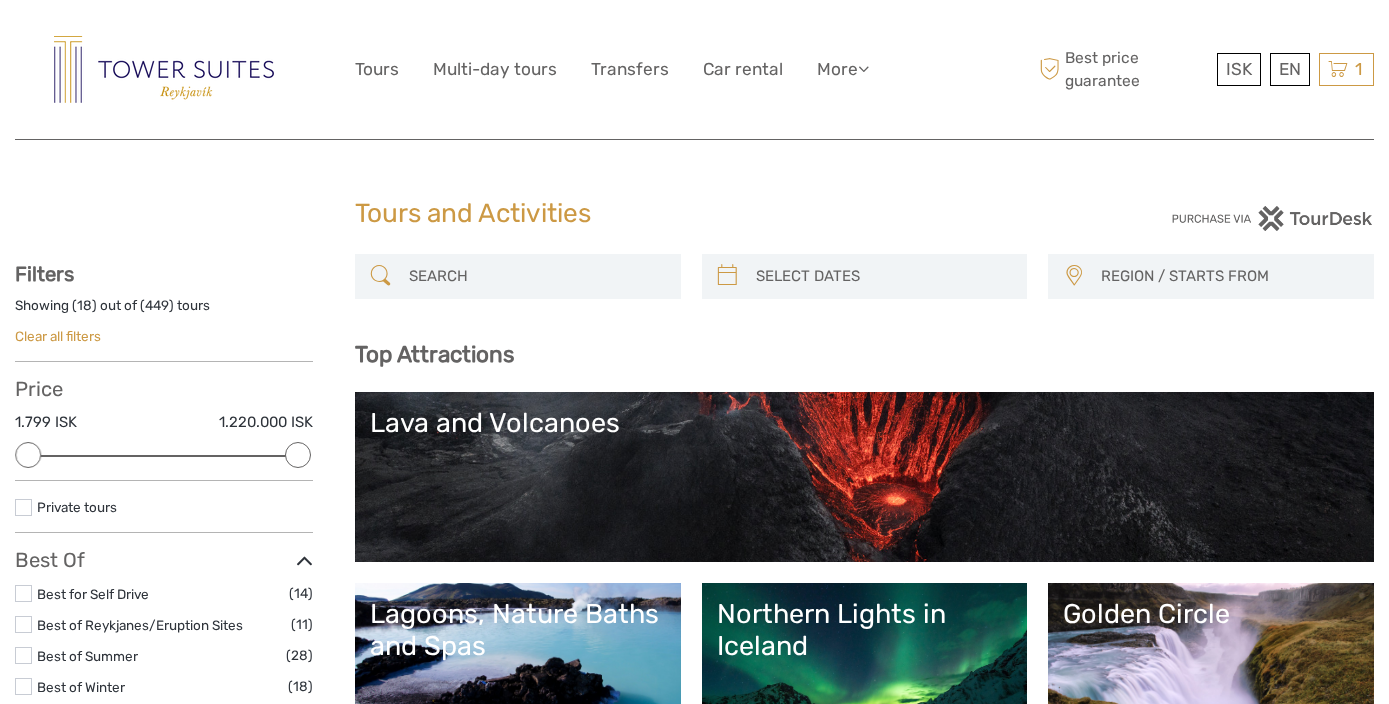select 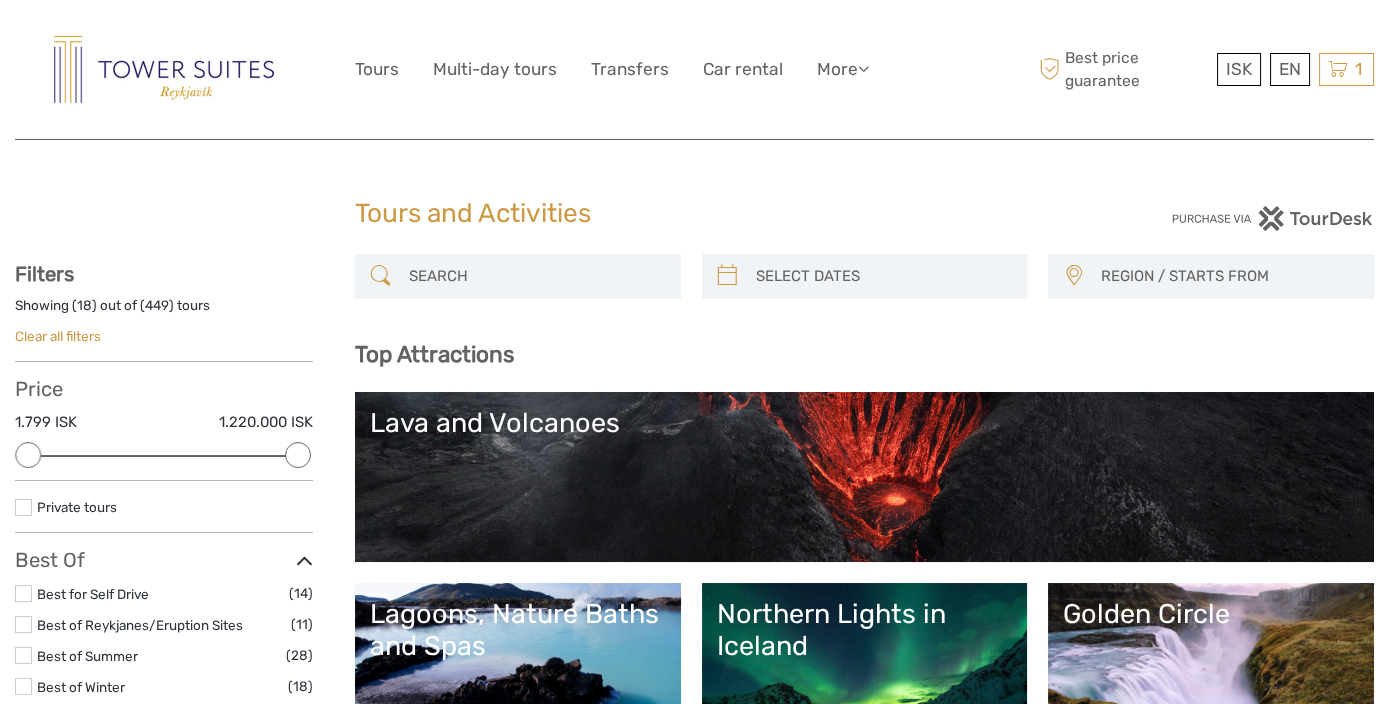 scroll, scrollTop: 0, scrollLeft: 0, axis: both 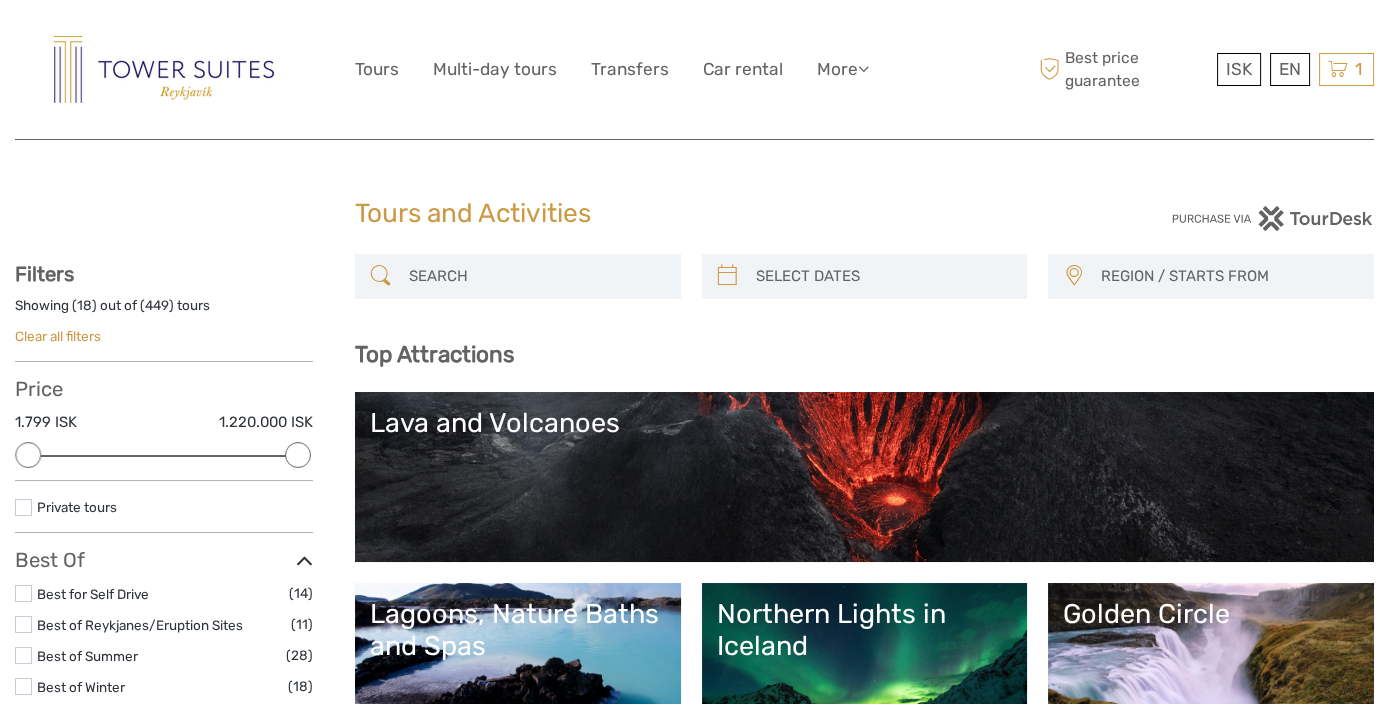 click at bounding box center [536, 276] 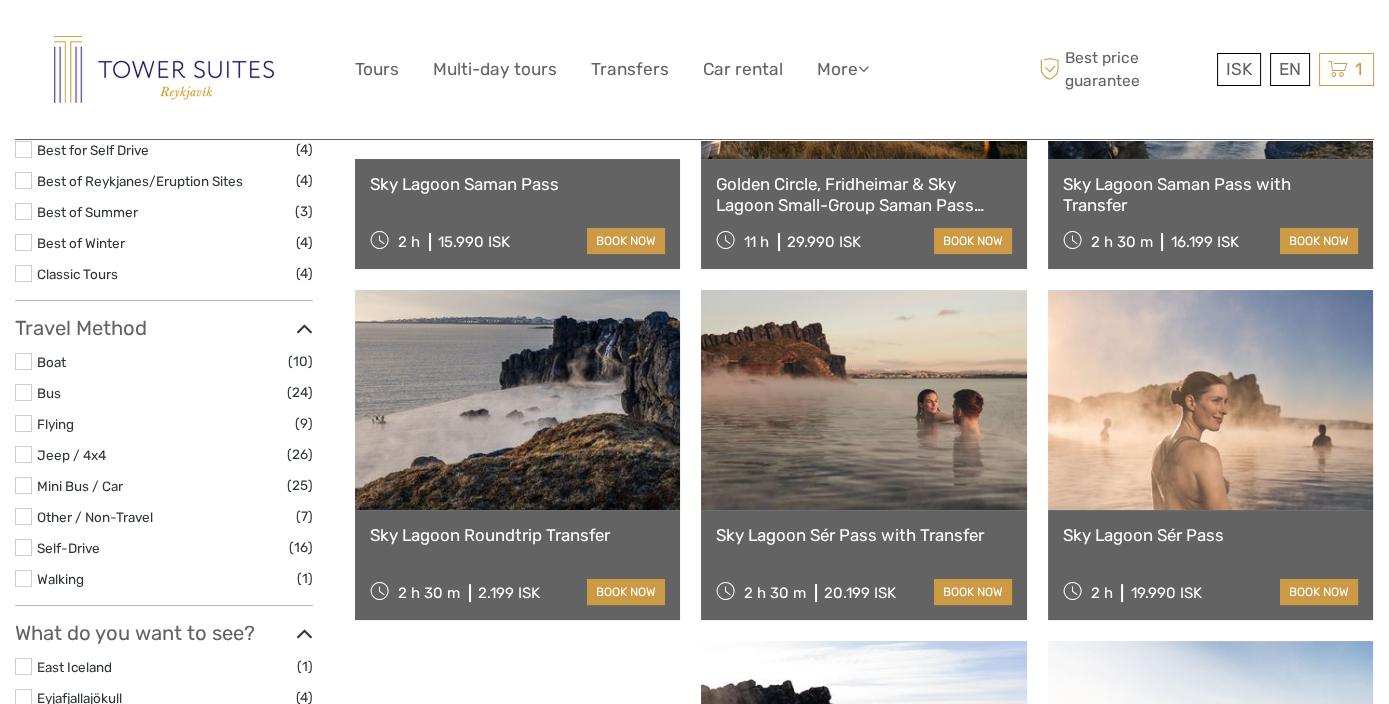 scroll, scrollTop: 333, scrollLeft: 0, axis: vertical 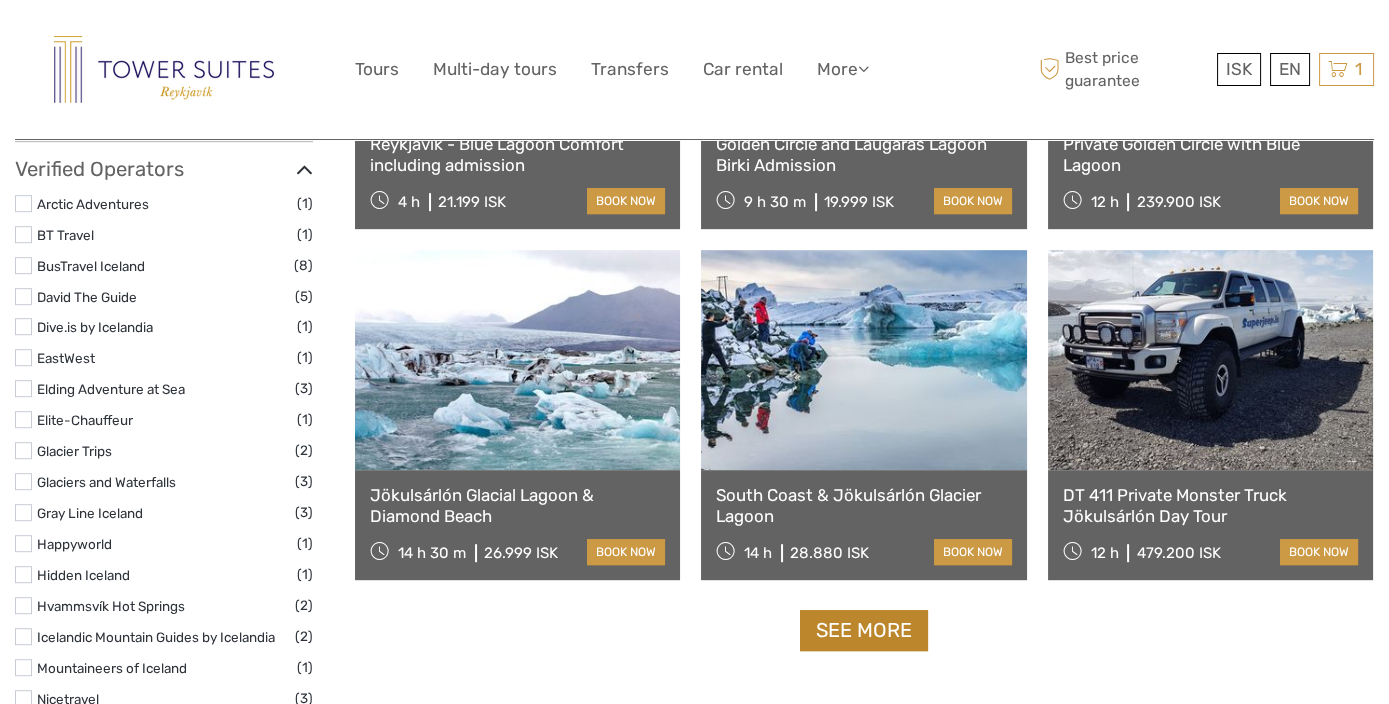 click on "See more" at bounding box center [864, 630] 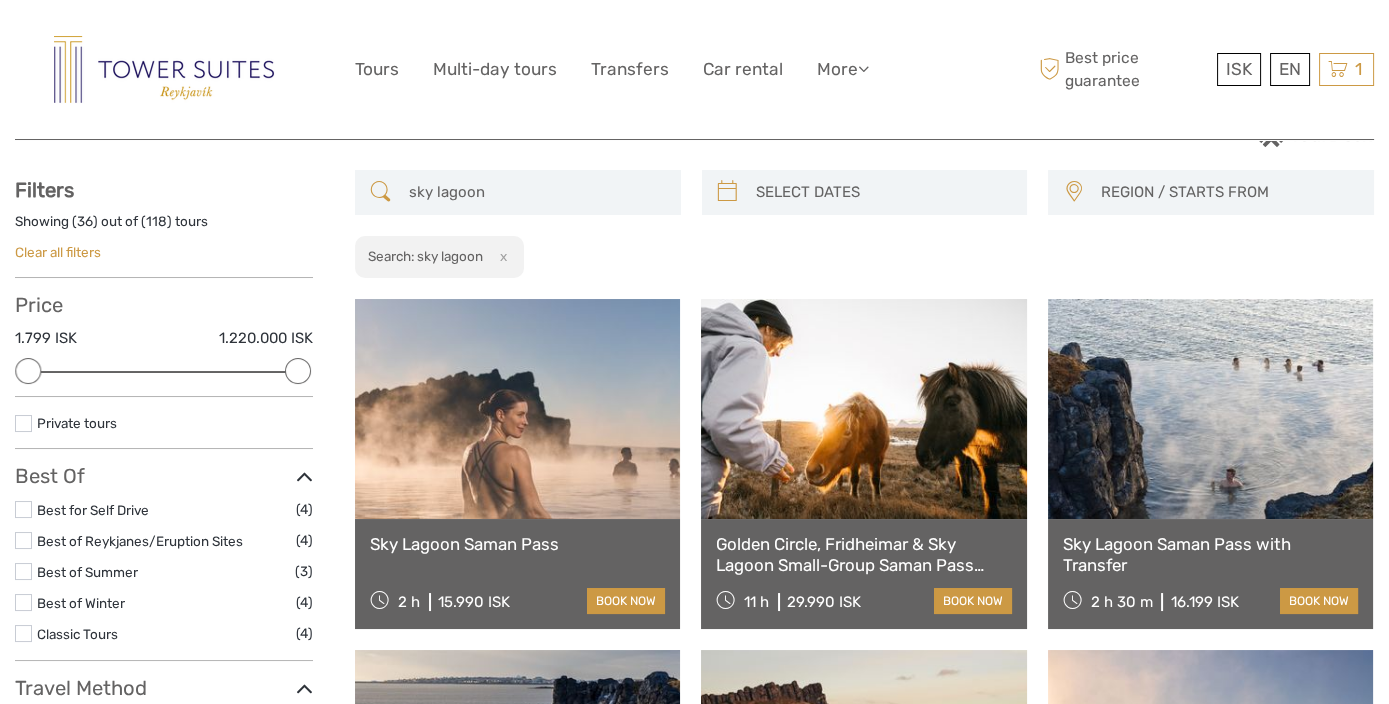 scroll, scrollTop: 111, scrollLeft: 0, axis: vertical 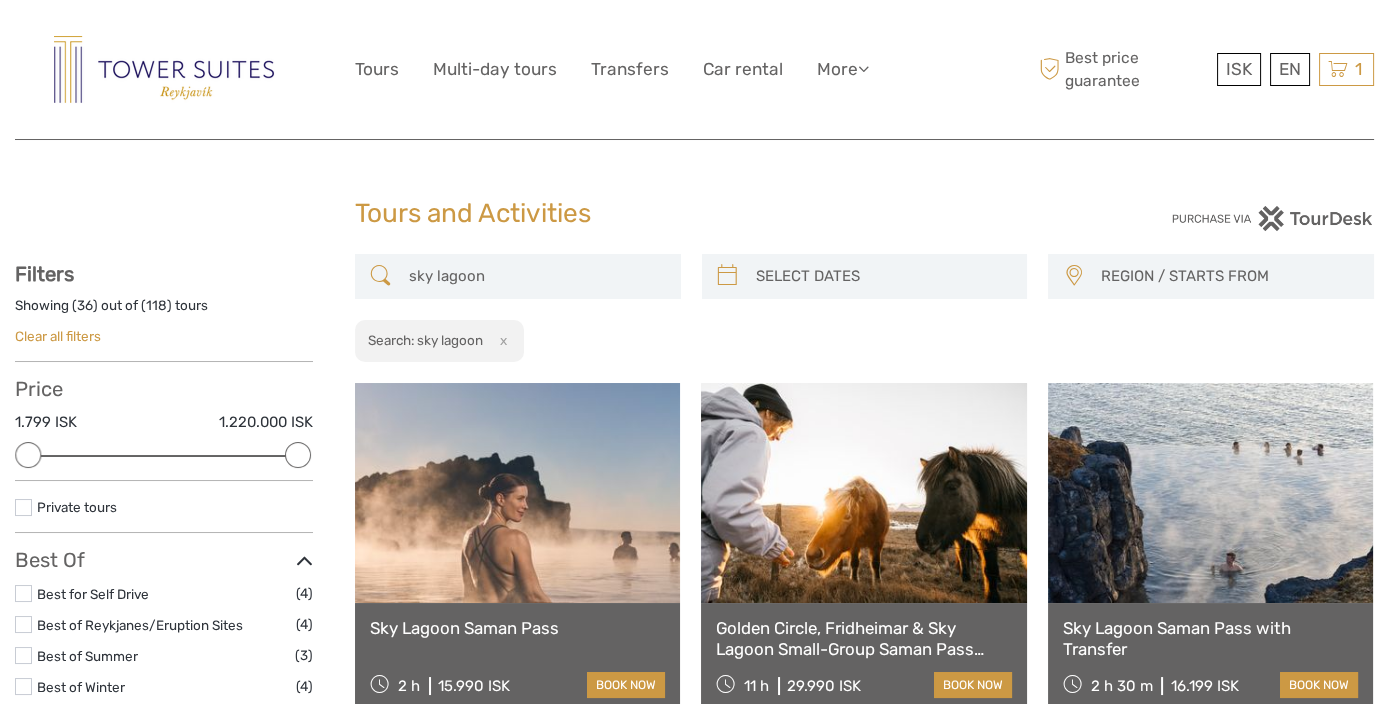 drag, startPoint x: 534, startPoint y: 274, endPoint x: 320, endPoint y: 274, distance: 214 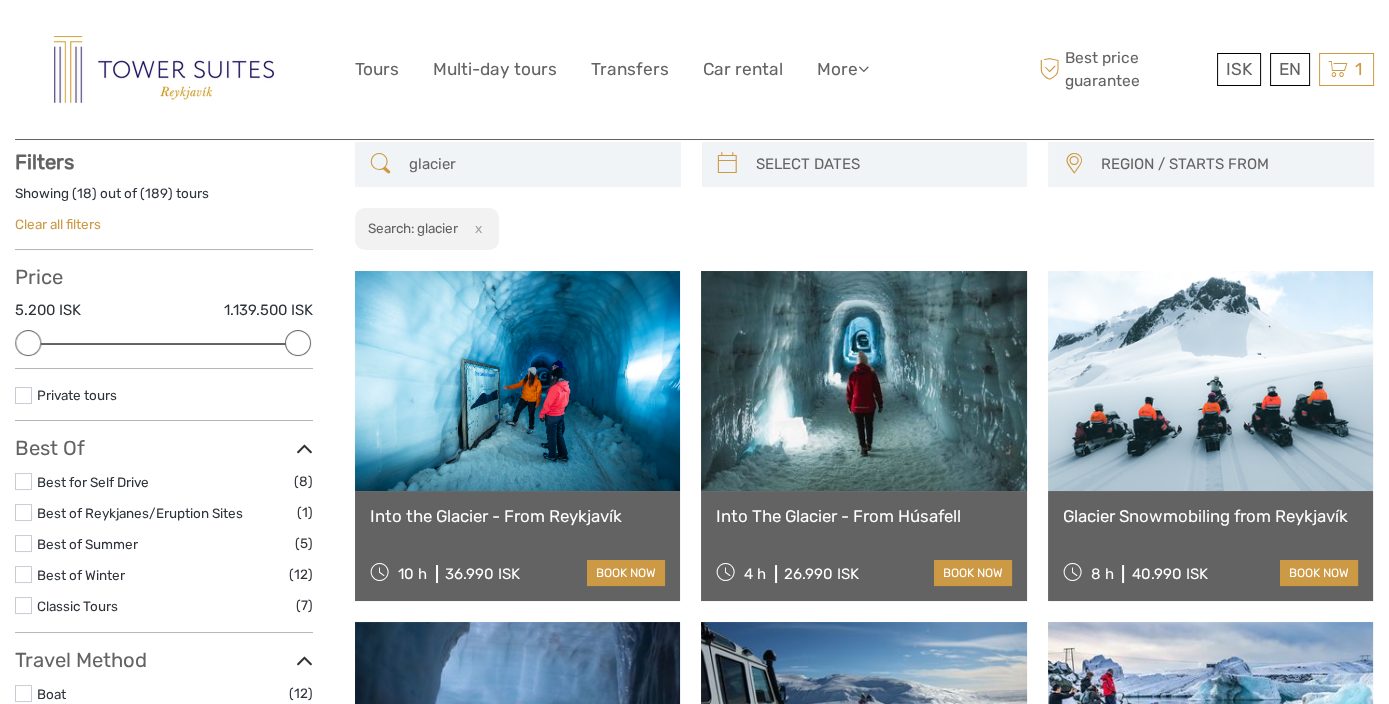 scroll, scrollTop: 113, scrollLeft: 0, axis: vertical 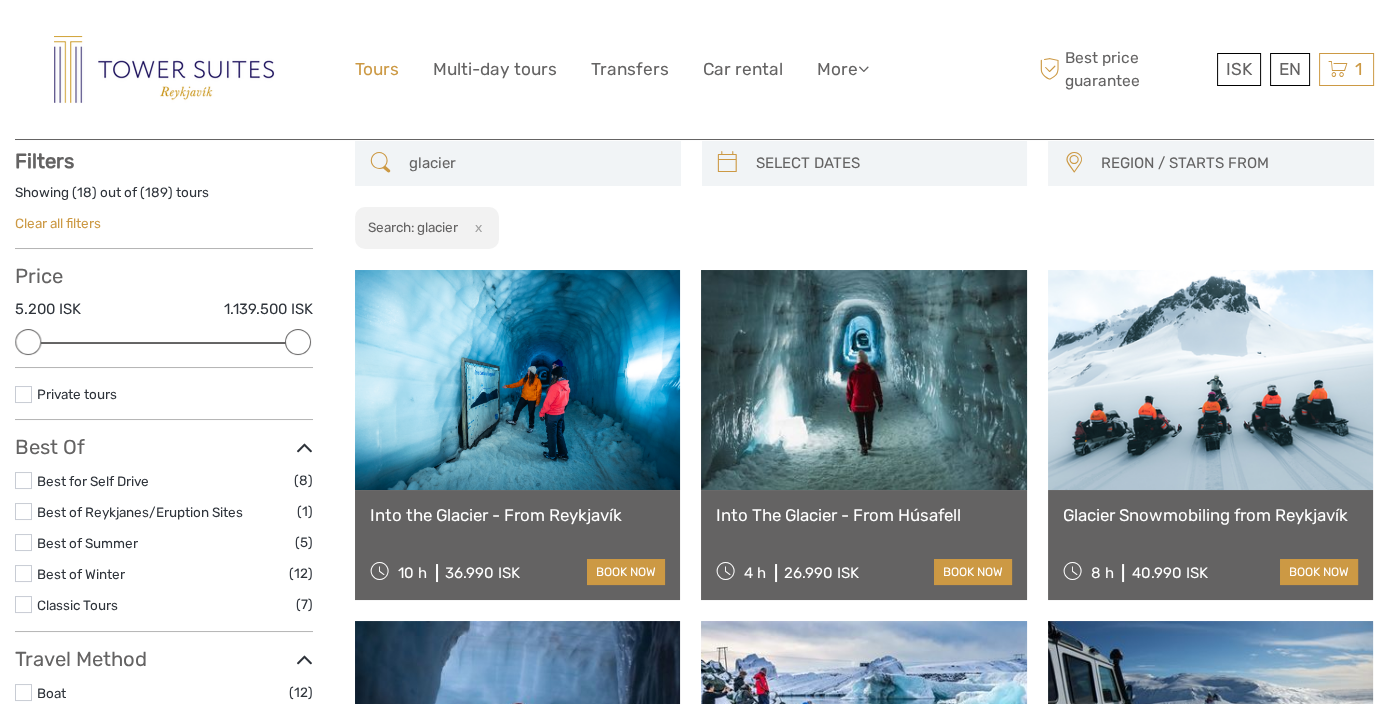 type on "glacier" 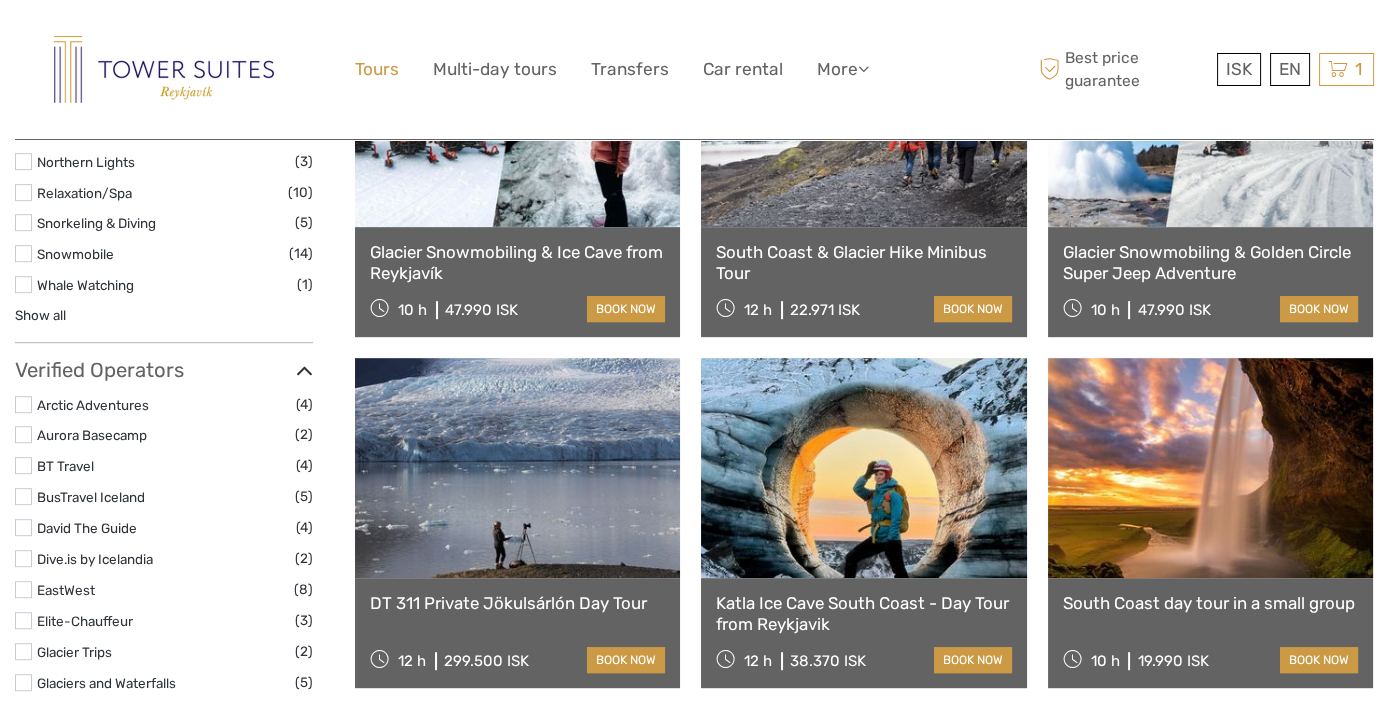 scroll, scrollTop: 1891, scrollLeft: 0, axis: vertical 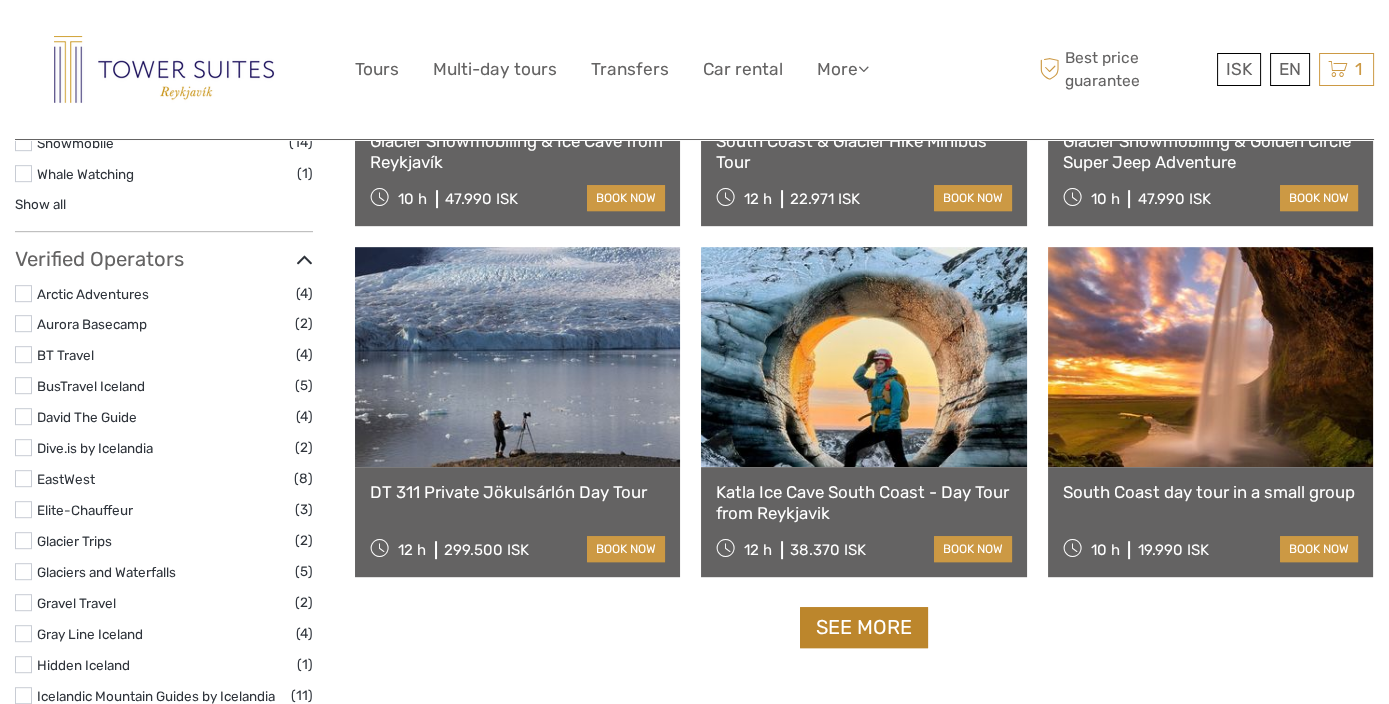 click on "See more" at bounding box center (864, 627) 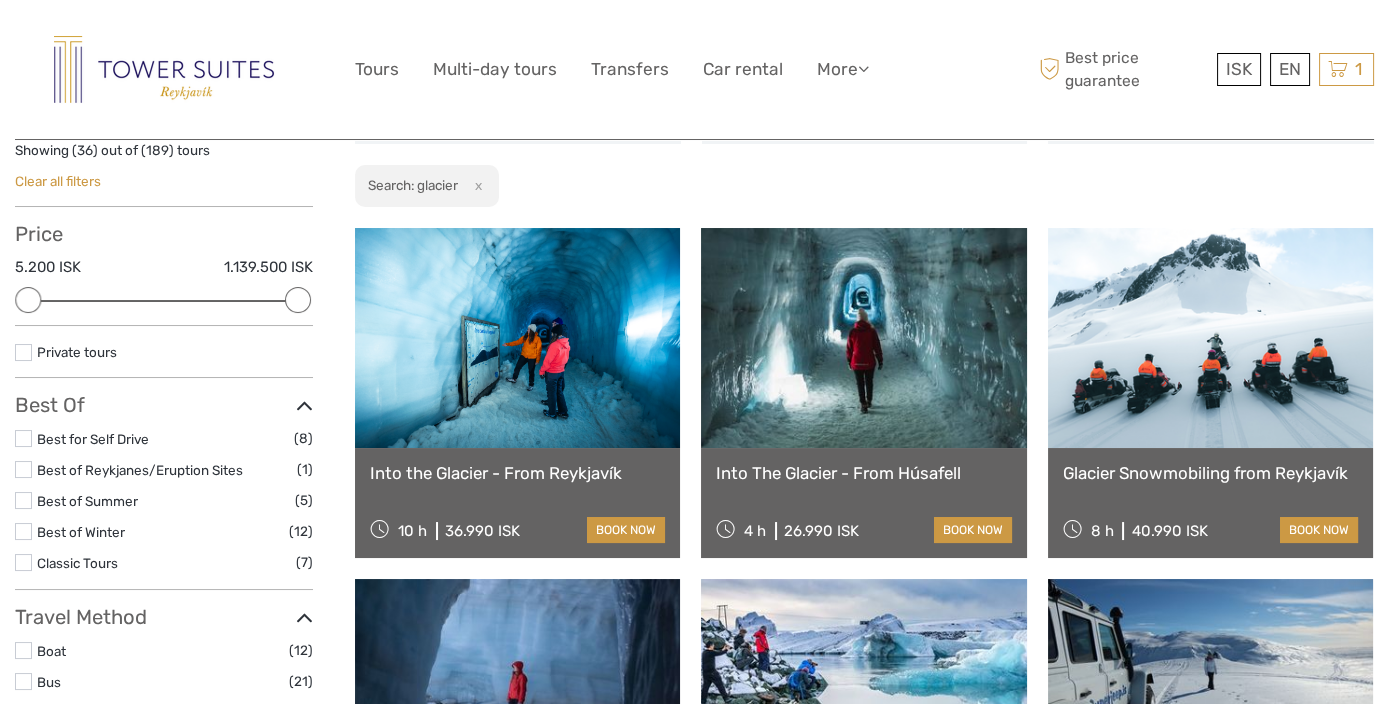 scroll, scrollTop: 224, scrollLeft: 0, axis: vertical 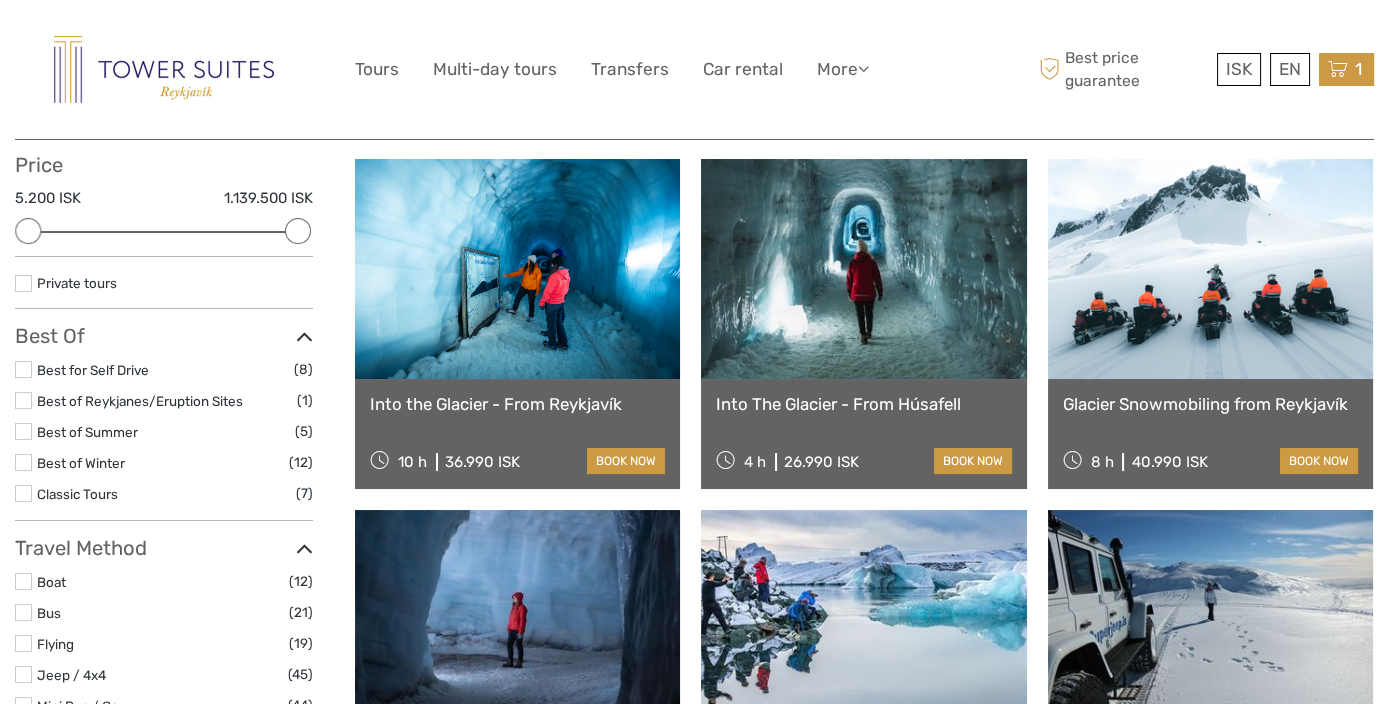 click at bounding box center (1338, 69) 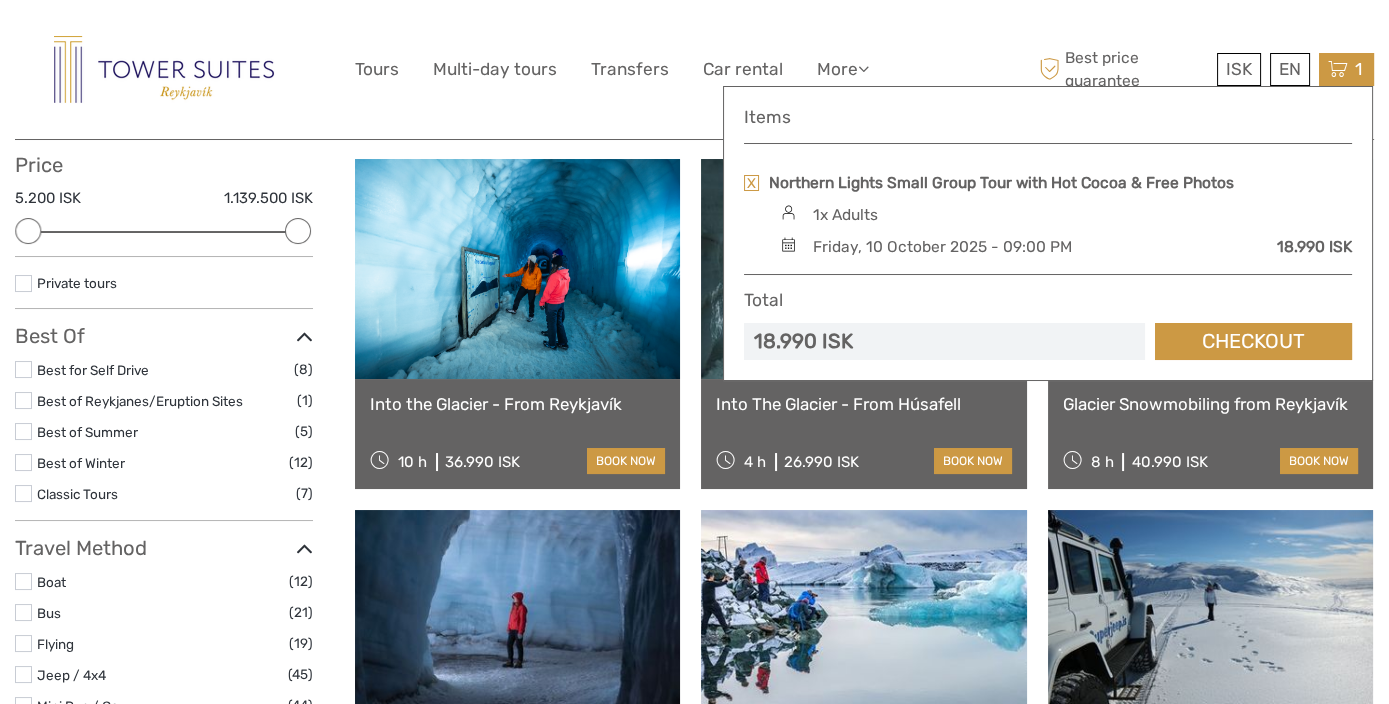 click on "ISK
ISK
€
$
£
EN
English
Español
Deutsch
Tours
Multi-day tours
Transfers
Car rental
More
Food & drink
Travel Articles
Back to Hotel
Food & drink
Travel Articles
Back to Hotel
Best price guarantee" at bounding box center (695, 69) 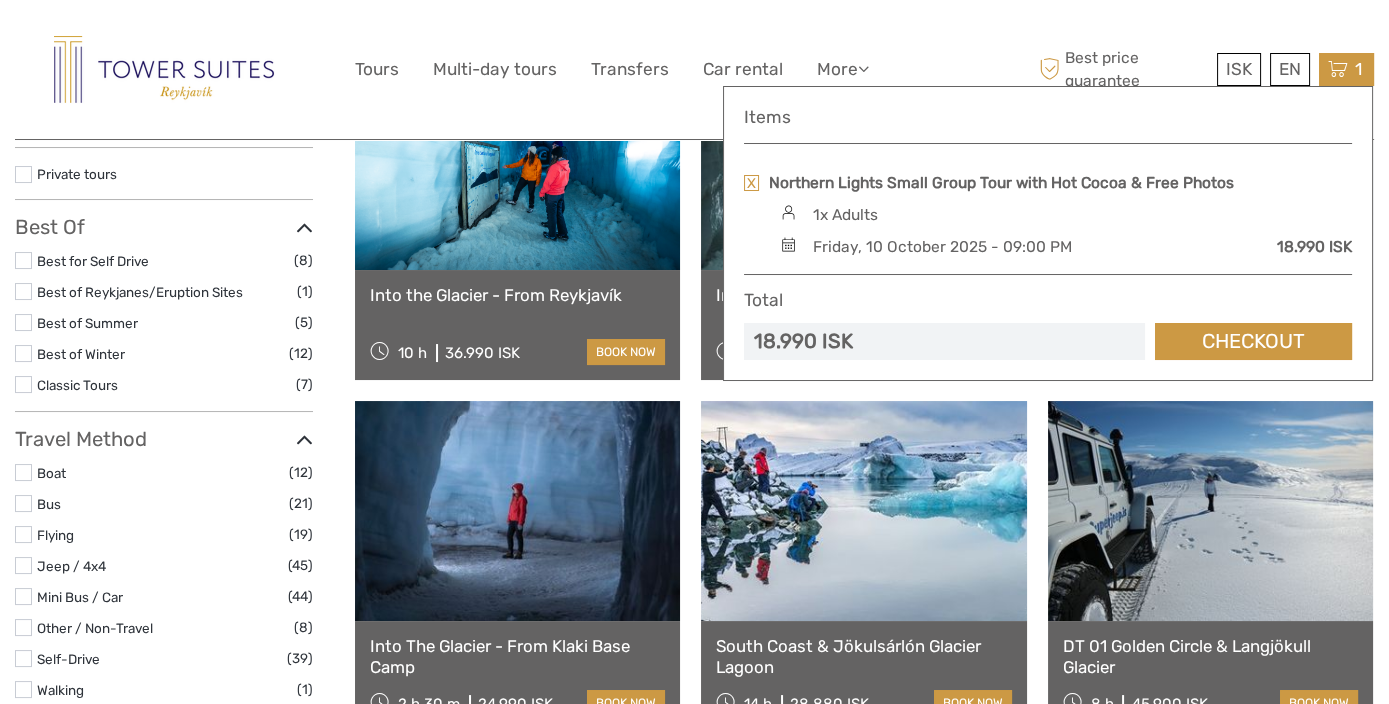 scroll, scrollTop: 444, scrollLeft: 0, axis: vertical 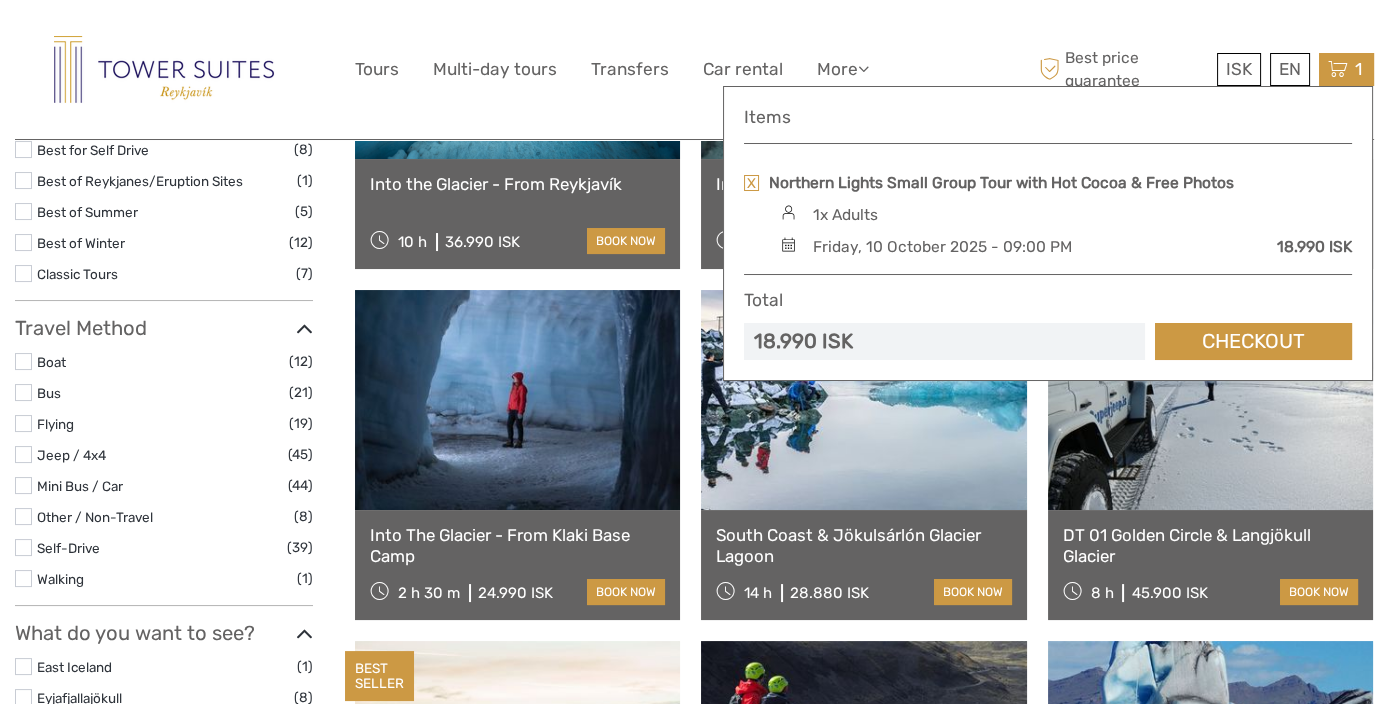 click at bounding box center (1338, 69) 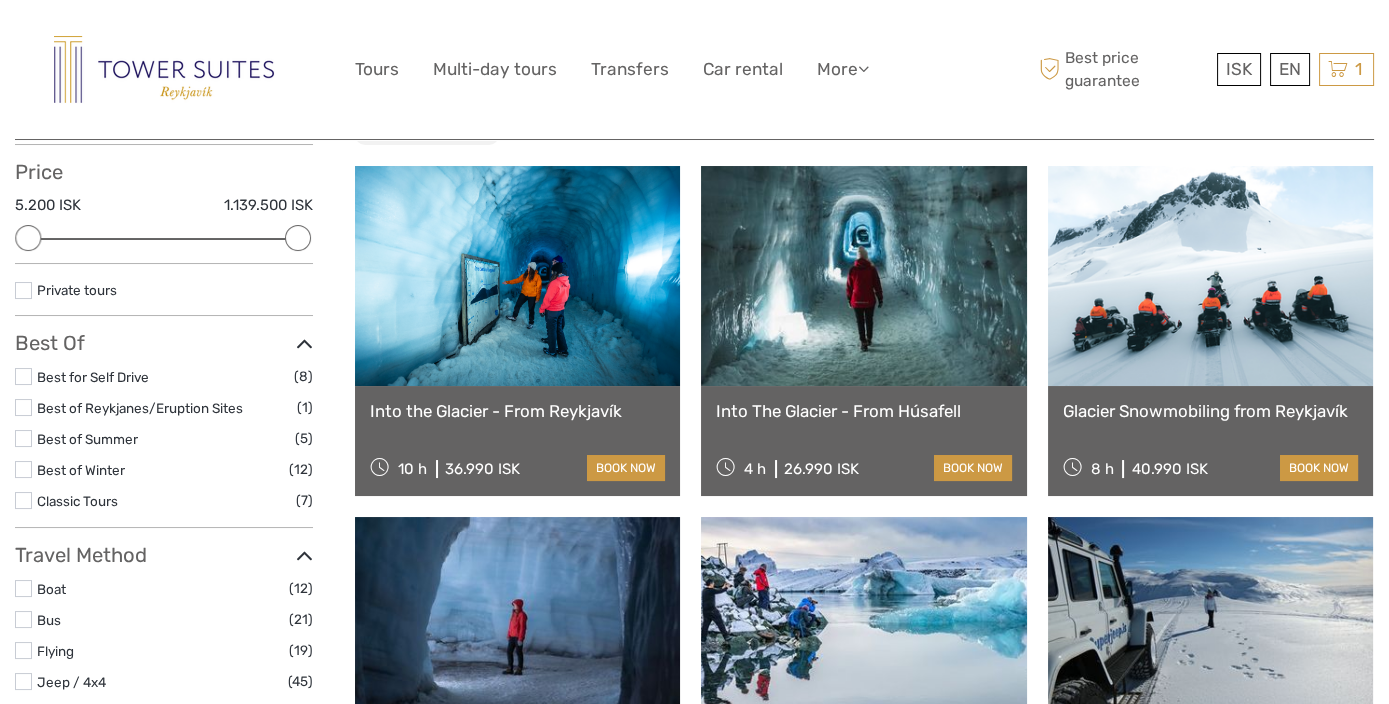 scroll, scrollTop: 222, scrollLeft: 0, axis: vertical 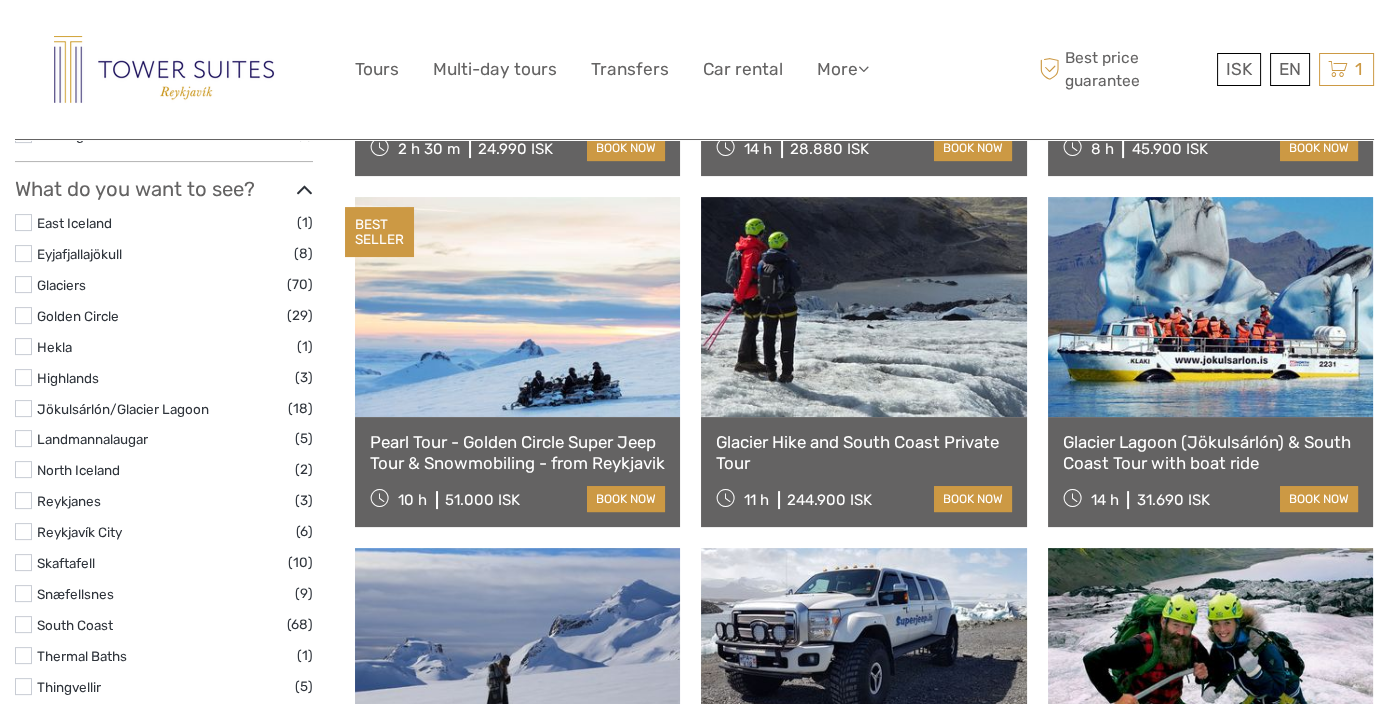 click at bounding box center [23, 284] 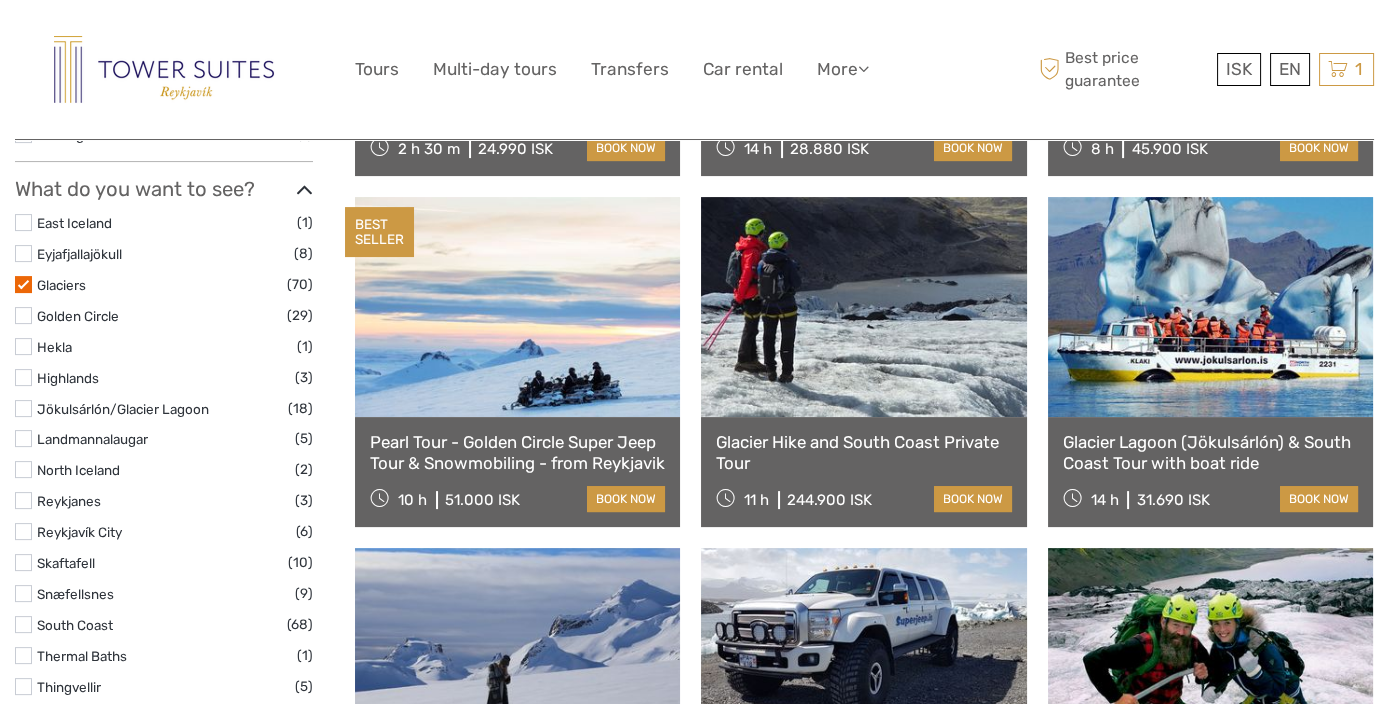scroll, scrollTop: 558, scrollLeft: 0, axis: vertical 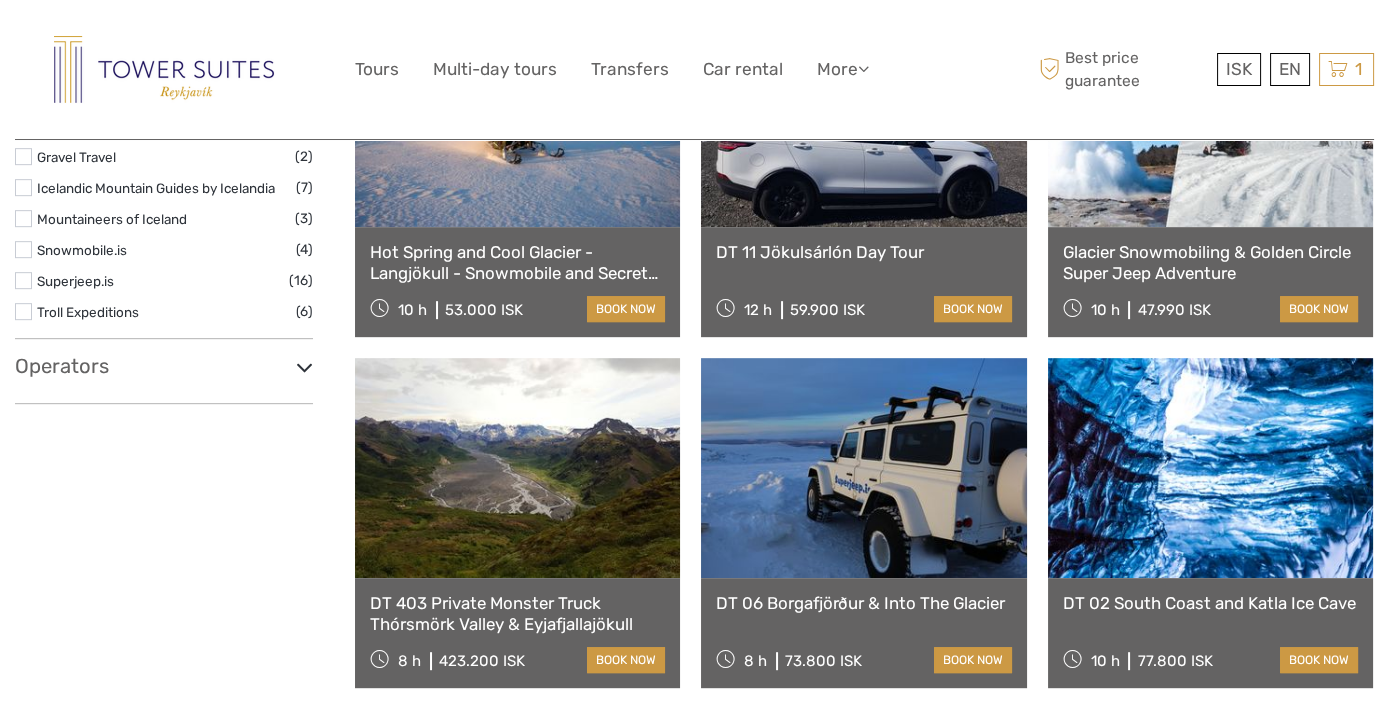 click at bounding box center (304, 367) 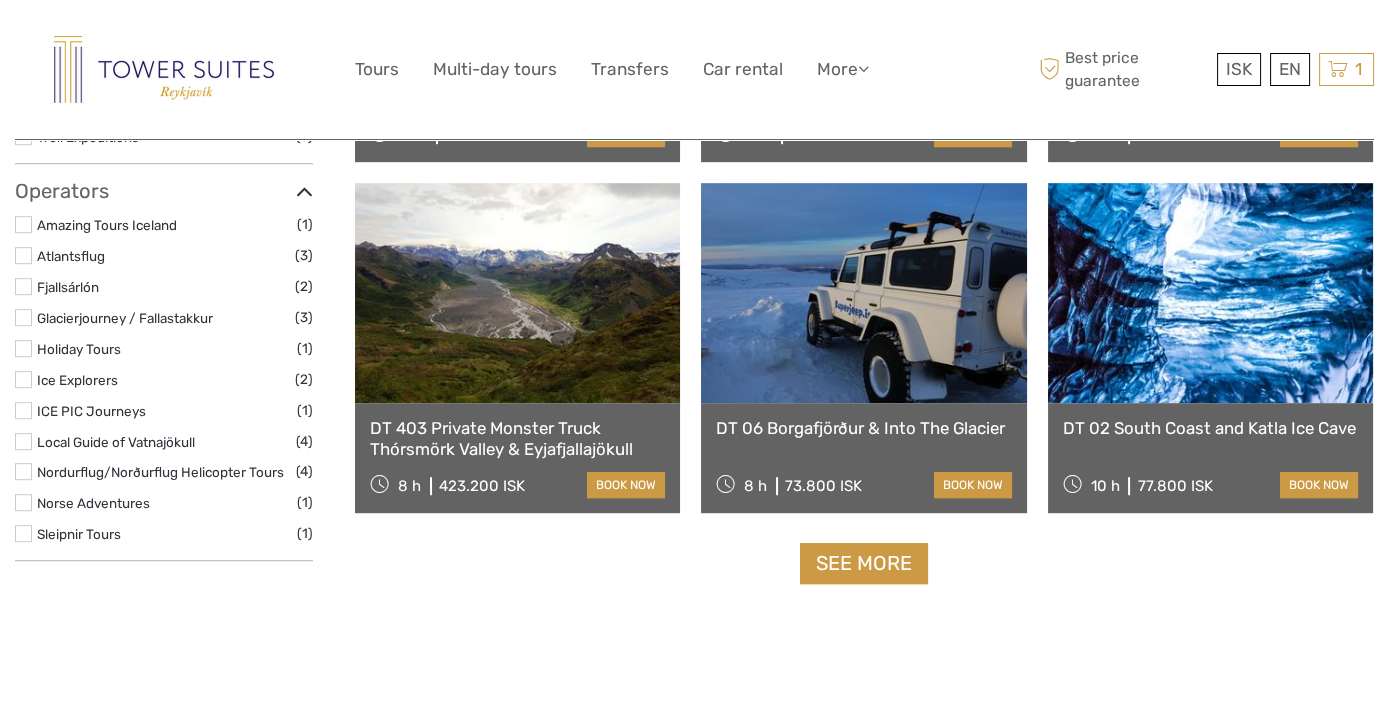scroll, scrollTop: 2000, scrollLeft: 0, axis: vertical 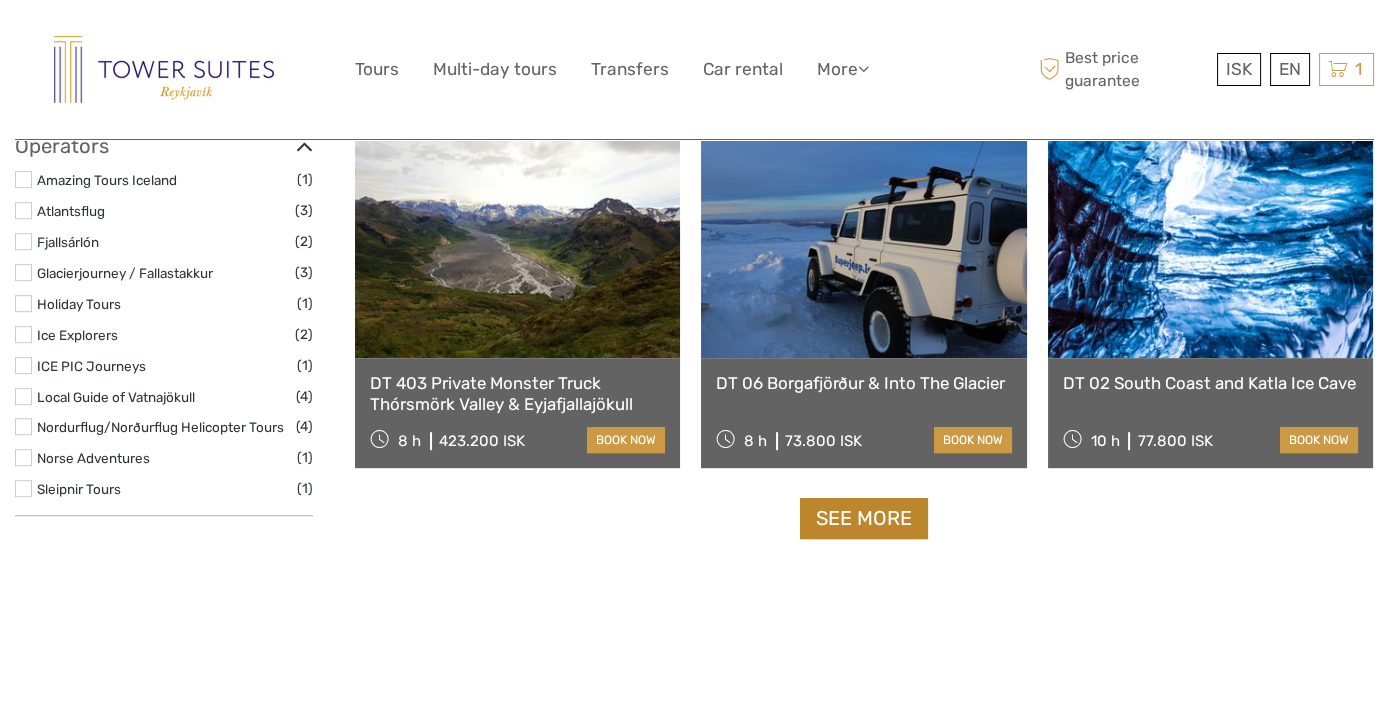 click on "See more" at bounding box center [864, 518] 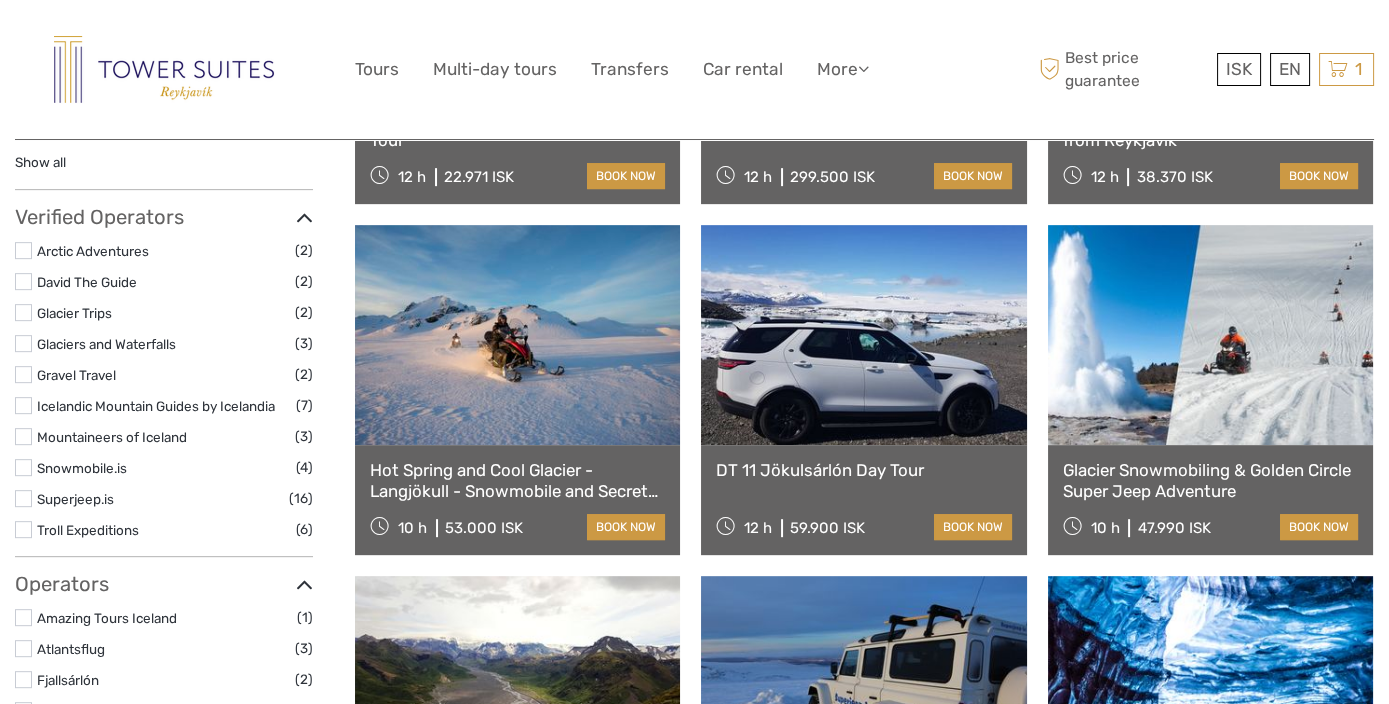 scroll, scrollTop: 1111, scrollLeft: 0, axis: vertical 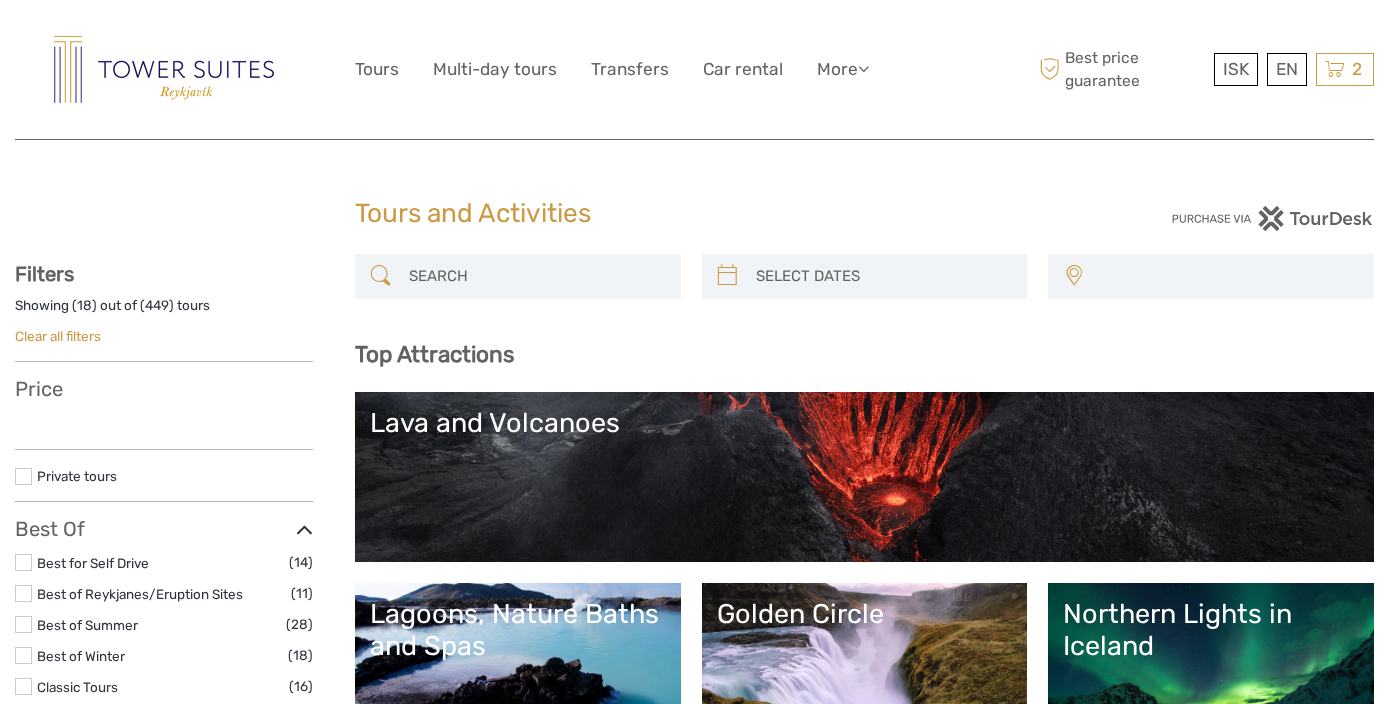 select 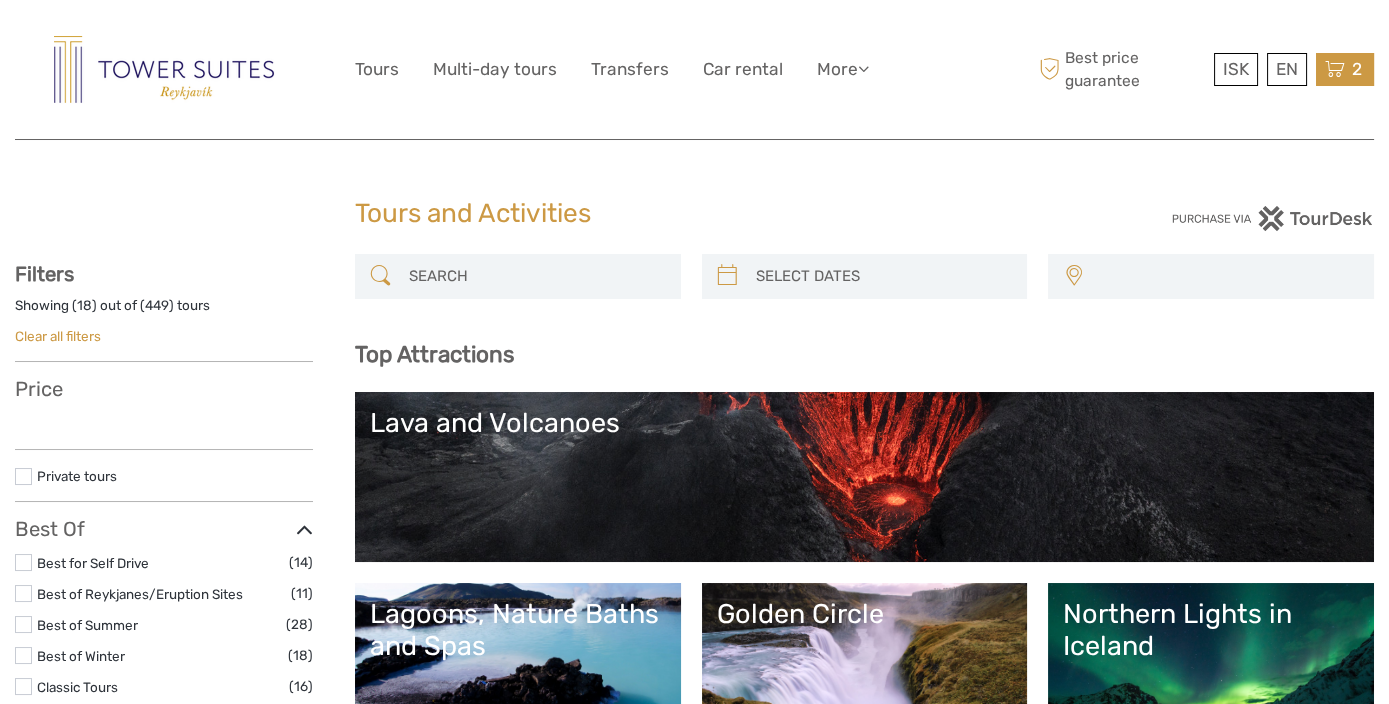 select 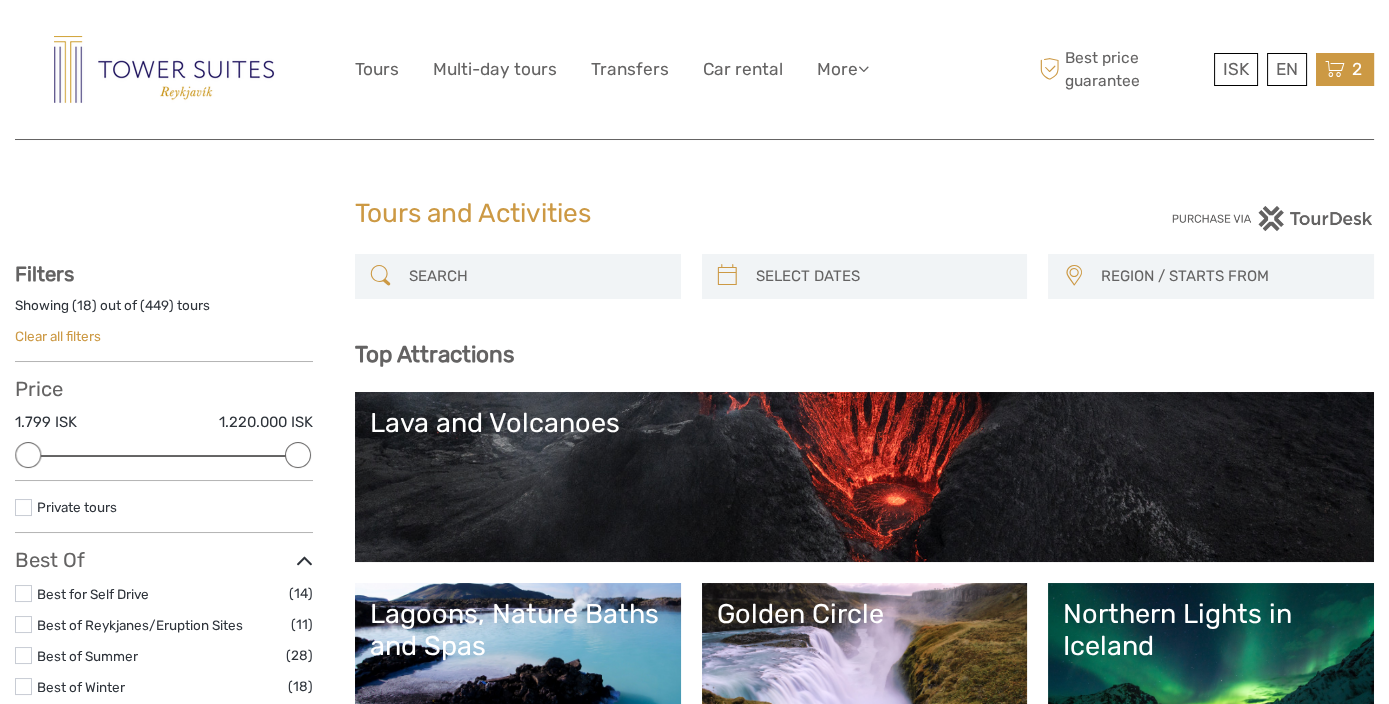 scroll, scrollTop: 0, scrollLeft: 0, axis: both 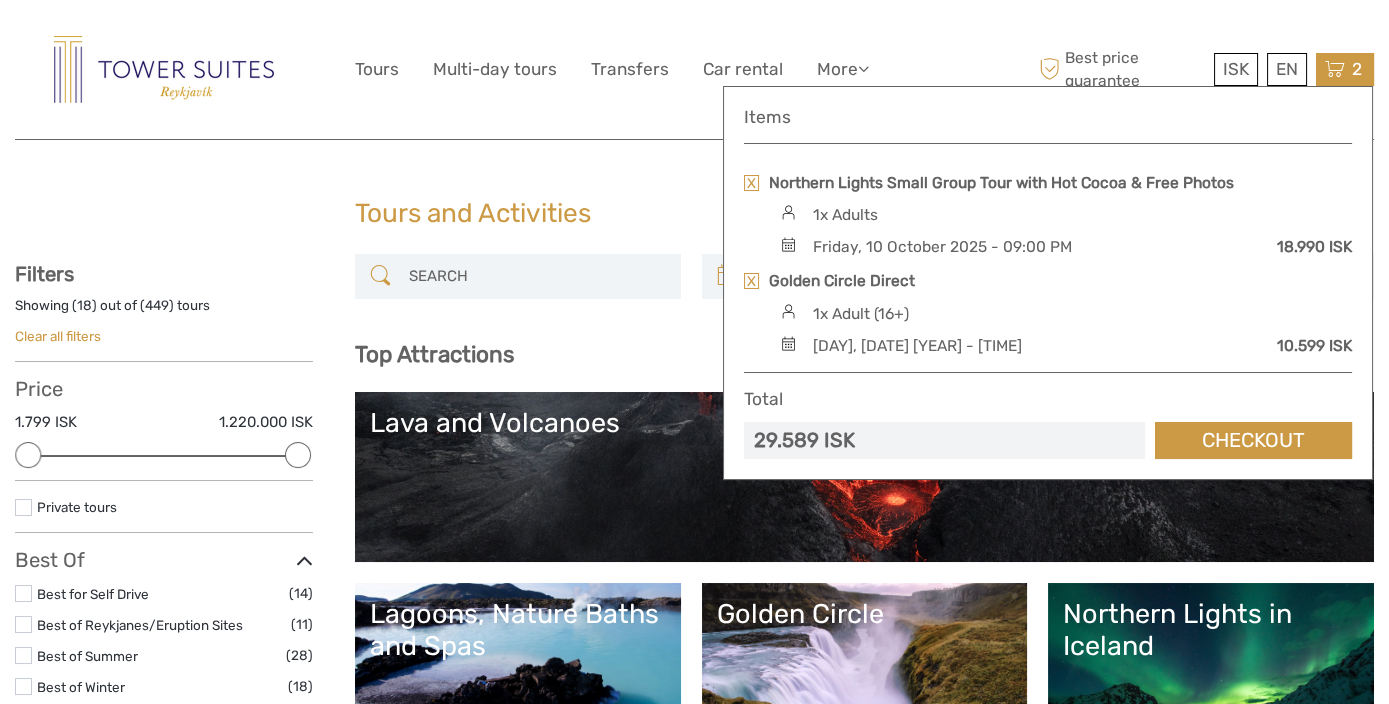 click on "1x Adults" at bounding box center (844, 215) 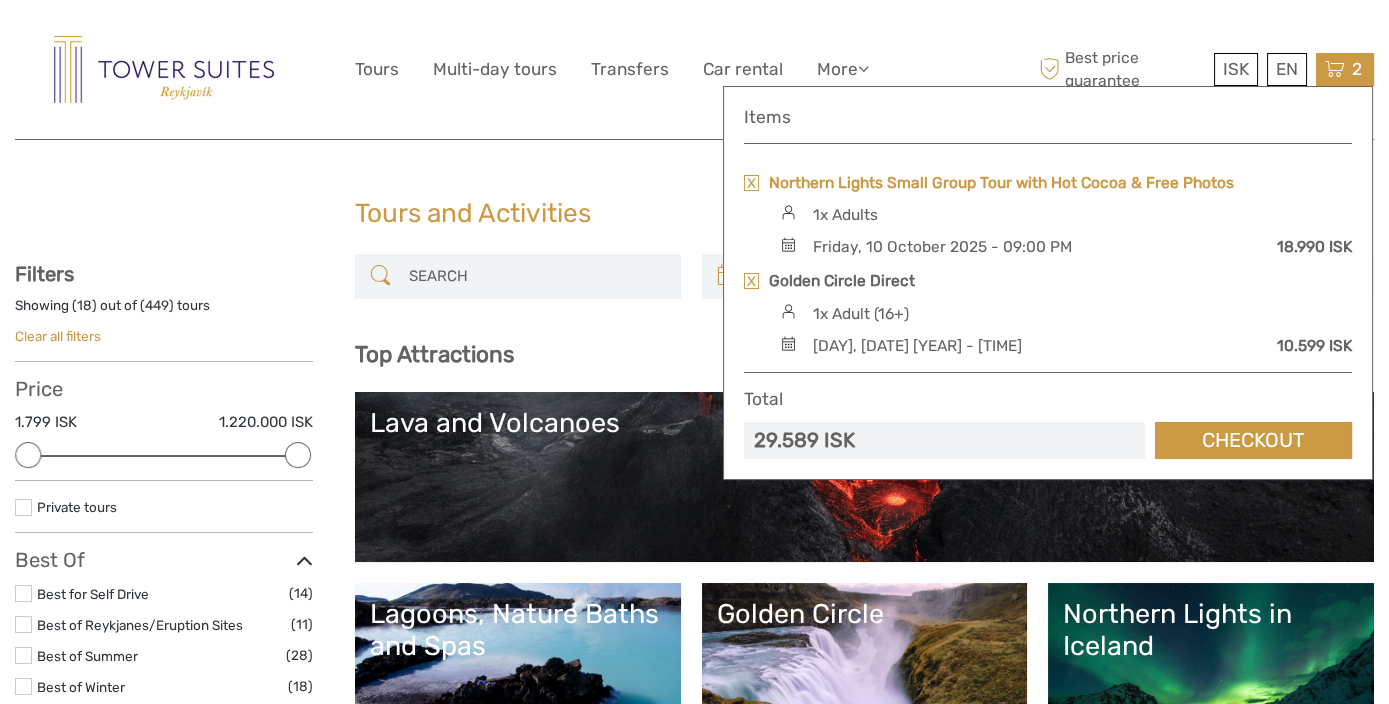 click on "Northern Lights Small Group Tour with Hot Cocoa & Free Photos" at bounding box center (1001, 183) 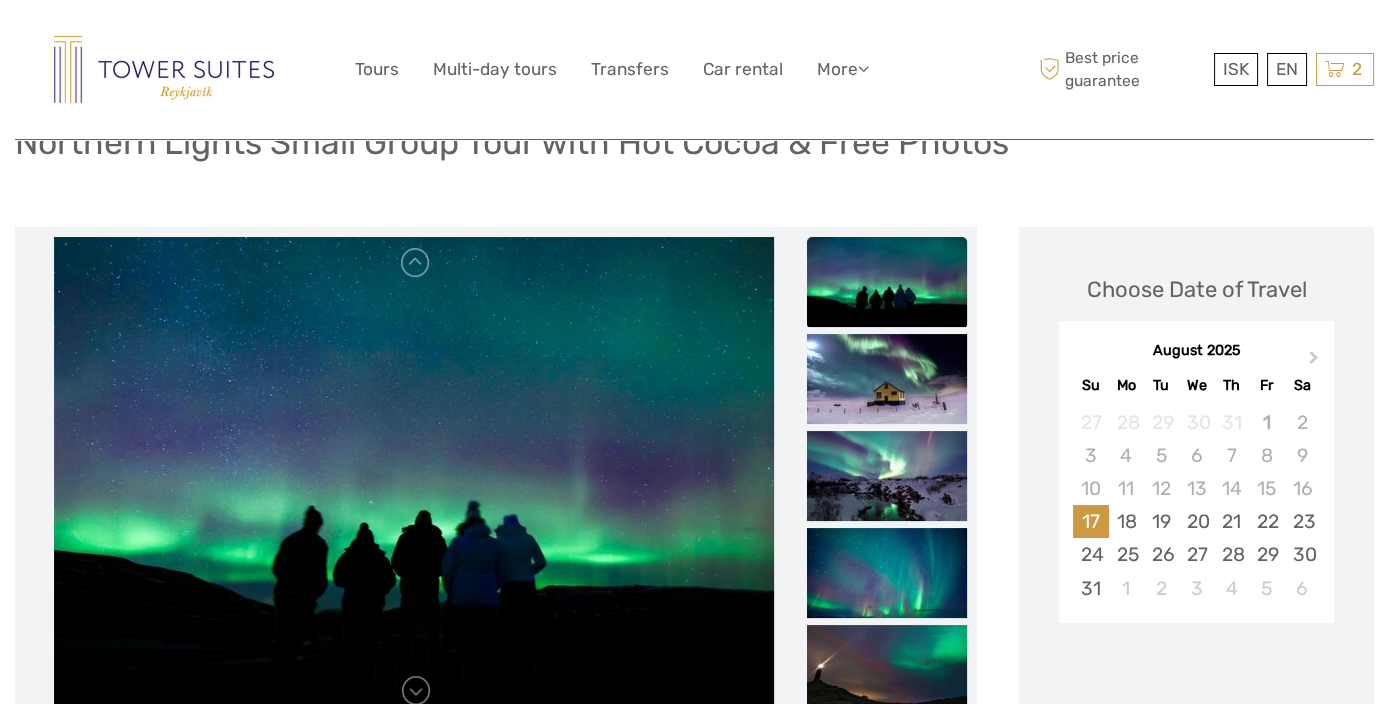 scroll, scrollTop: 222, scrollLeft: 0, axis: vertical 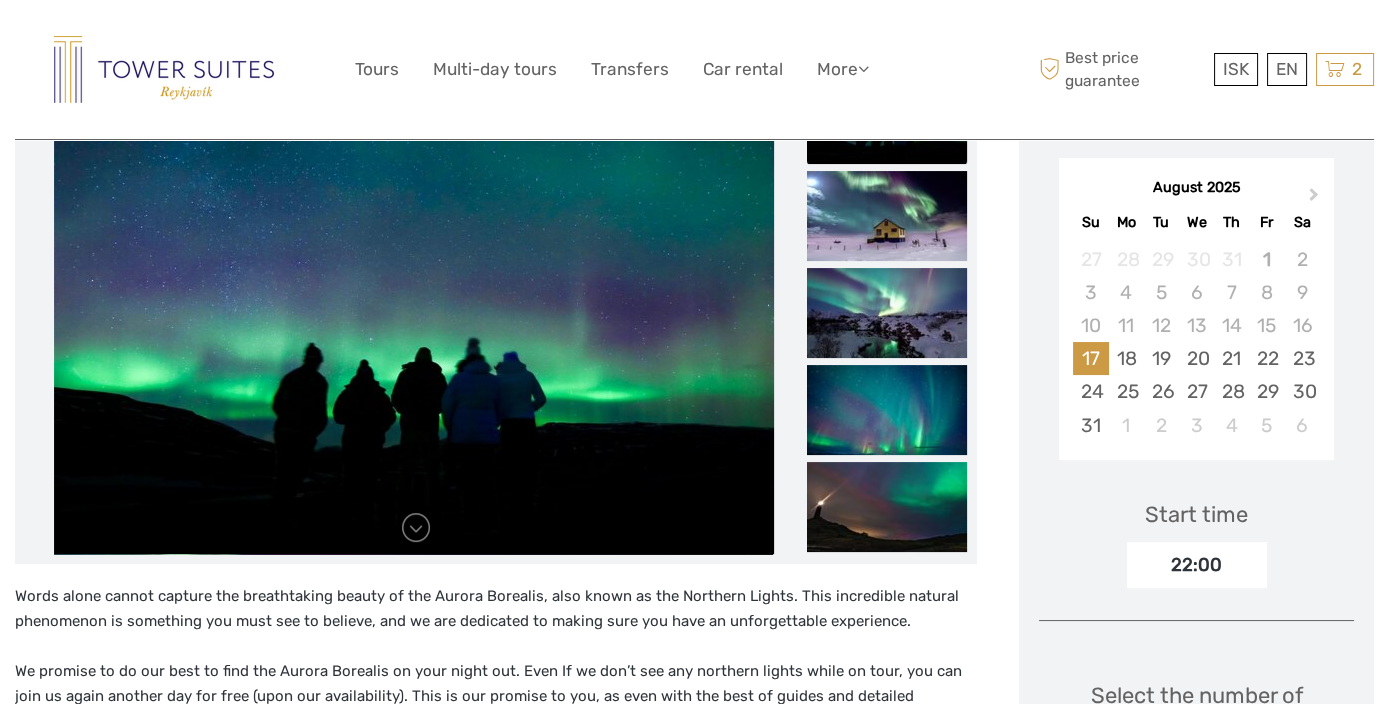 click on "22:00" at bounding box center [1197, 565] 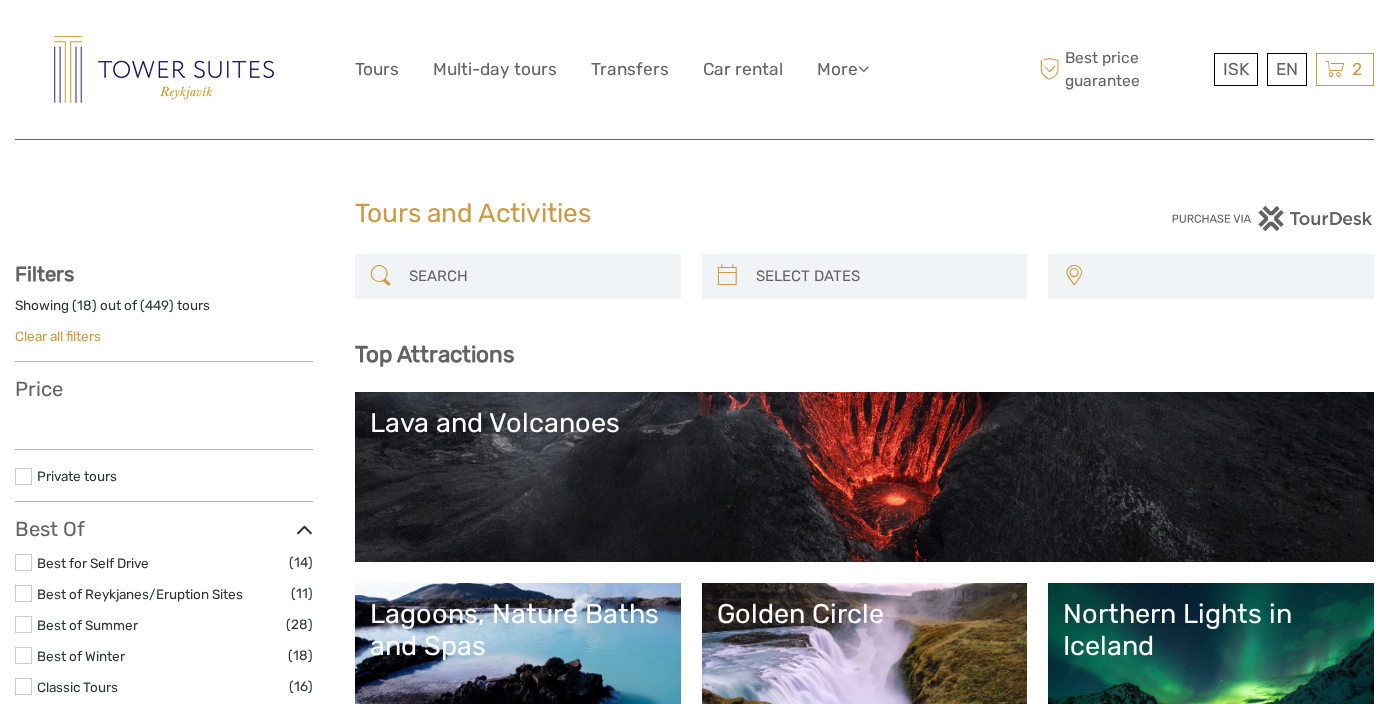 select 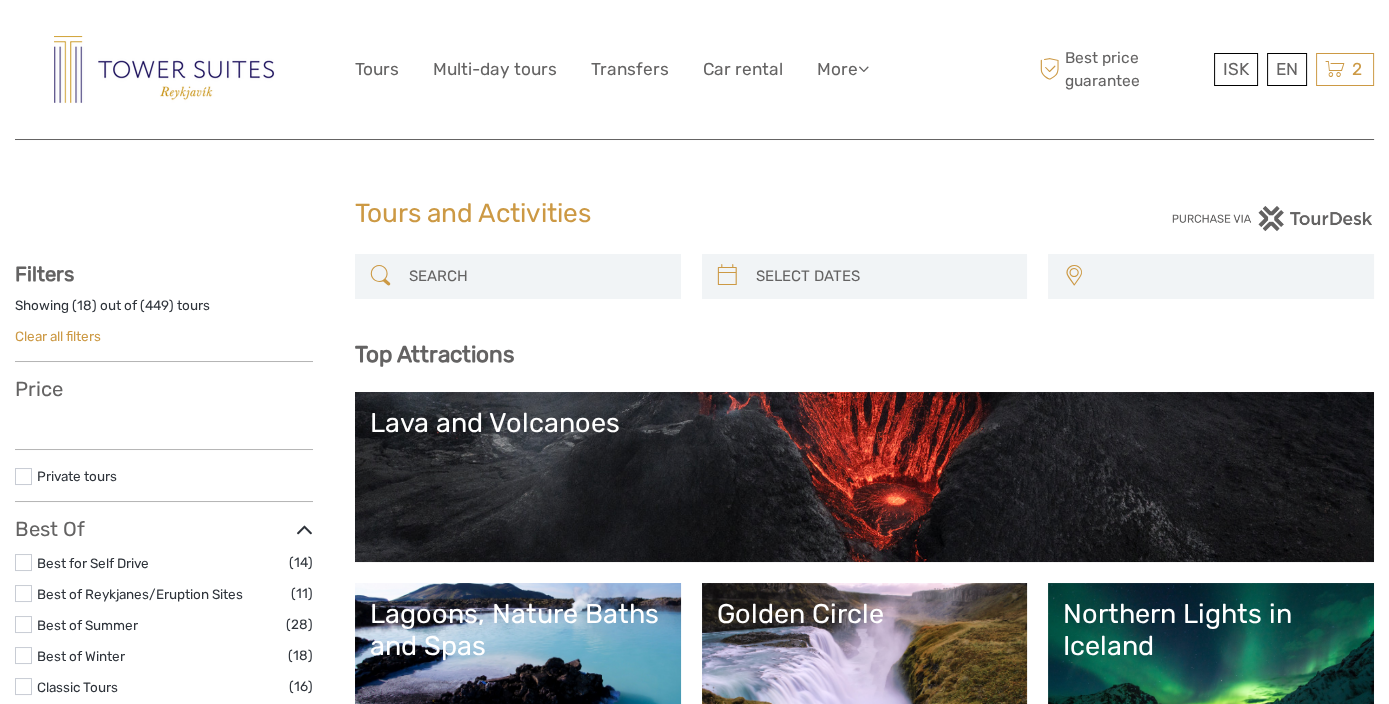 select 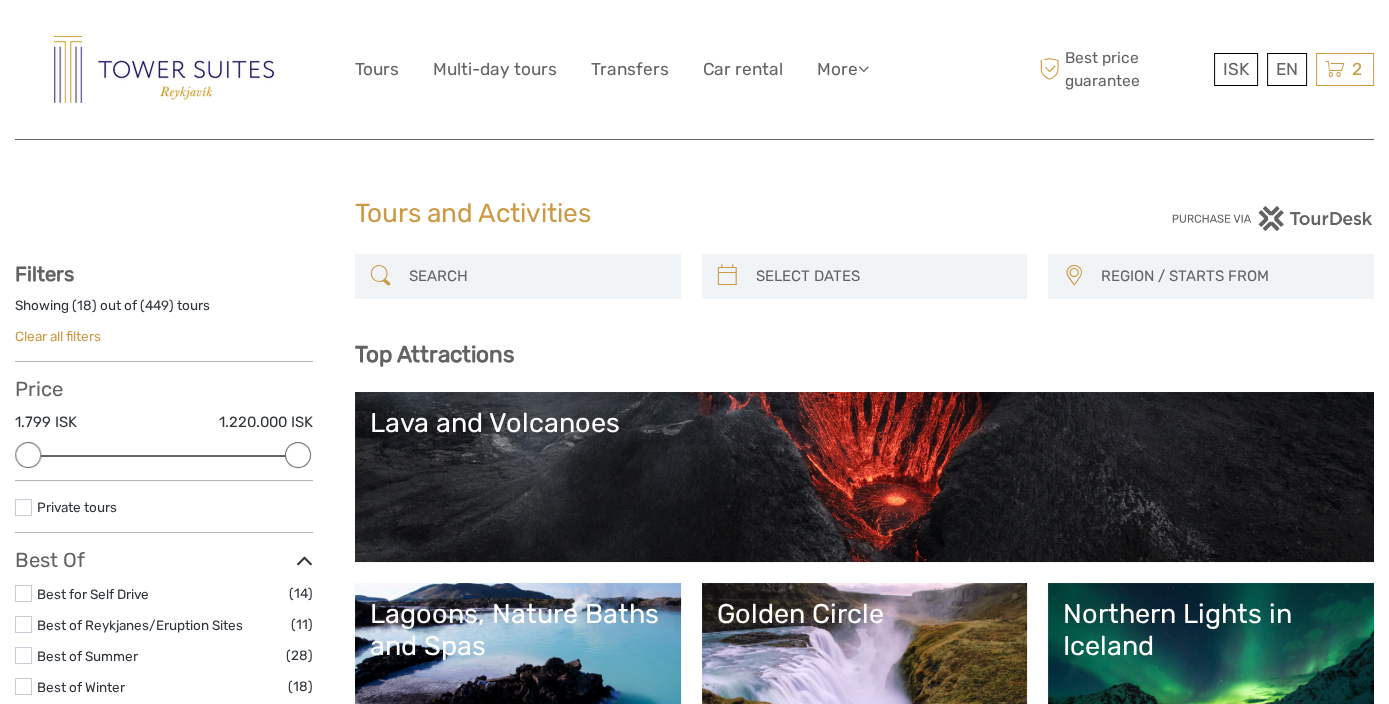 scroll, scrollTop: 0, scrollLeft: 0, axis: both 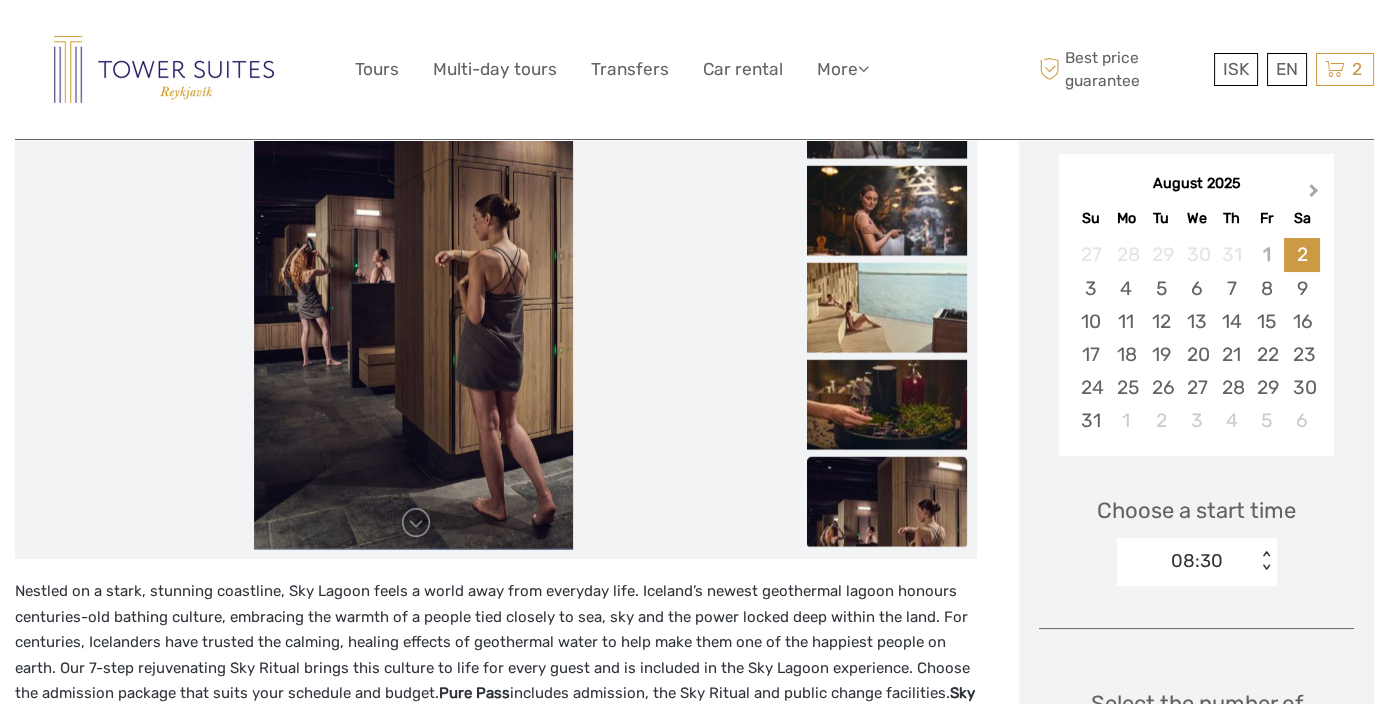 click on "Next Month" at bounding box center [1316, 195] 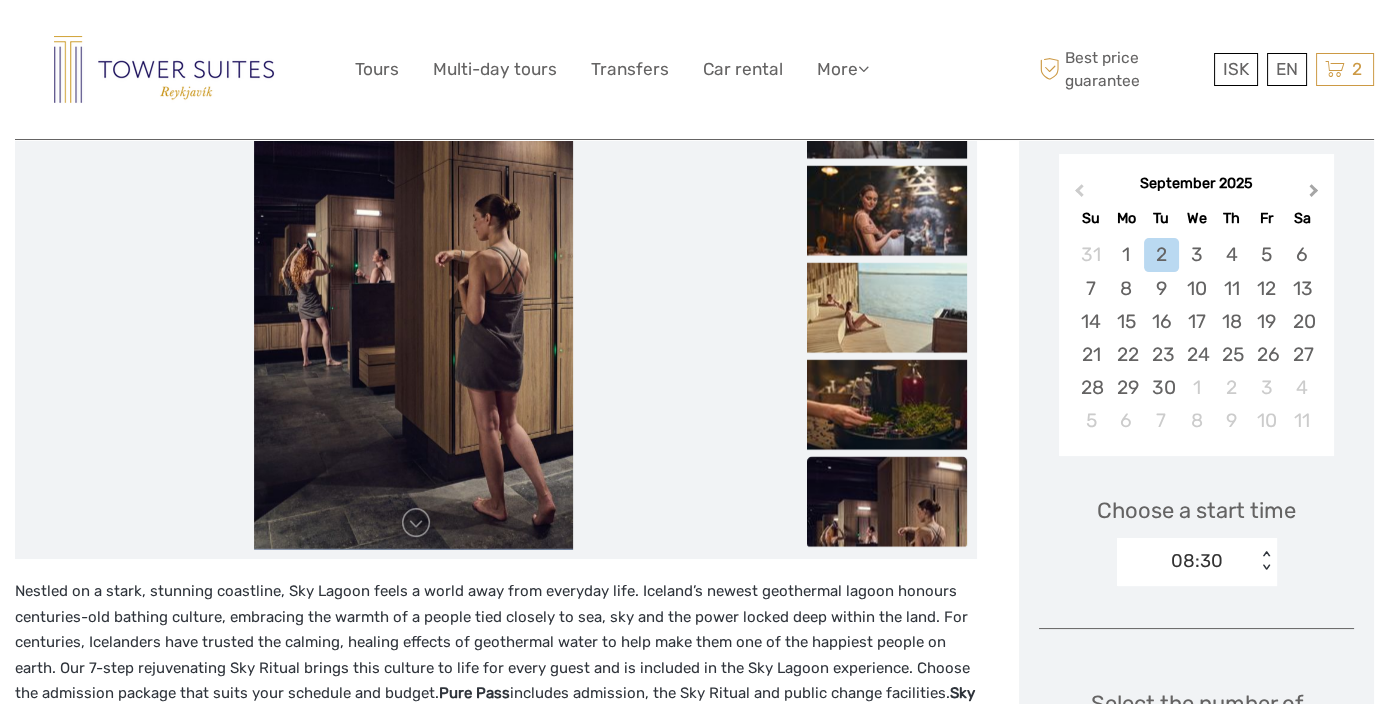 click on "Next Month" at bounding box center (1314, 194) 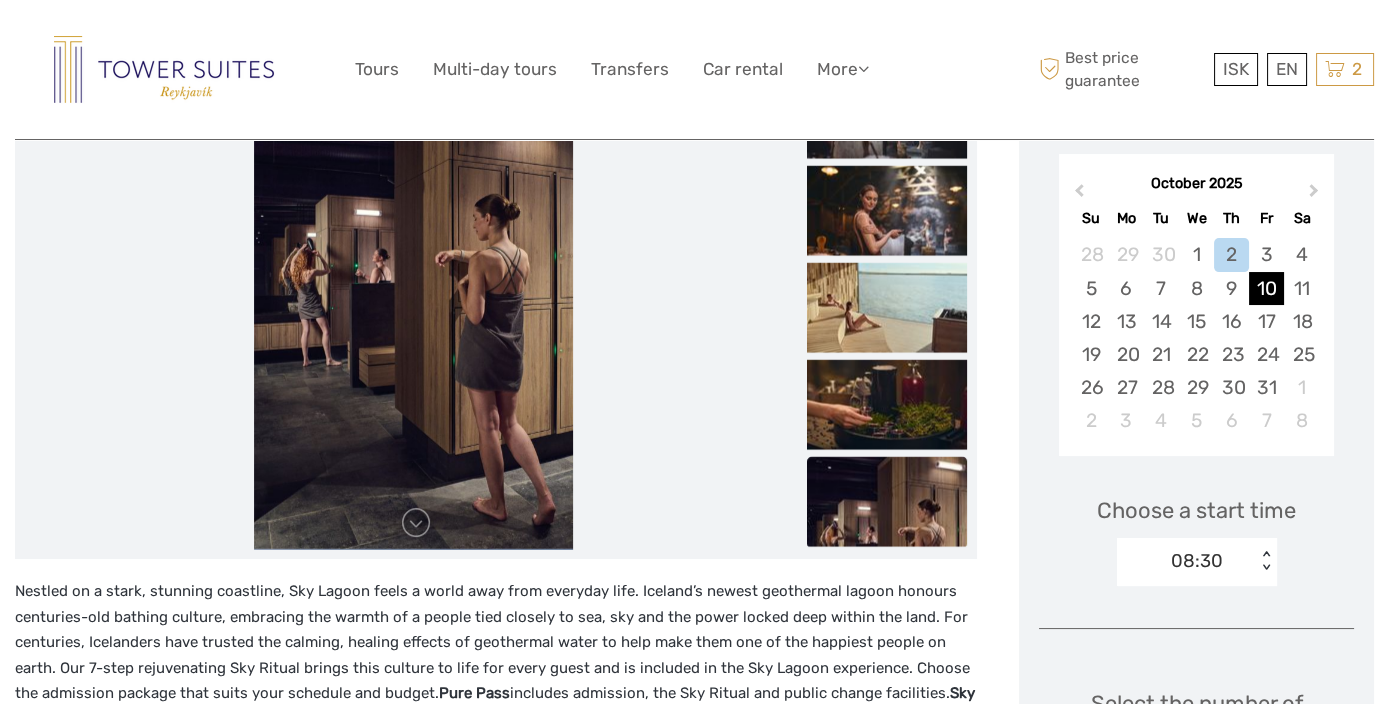 click on "10" at bounding box center (1266, 288) 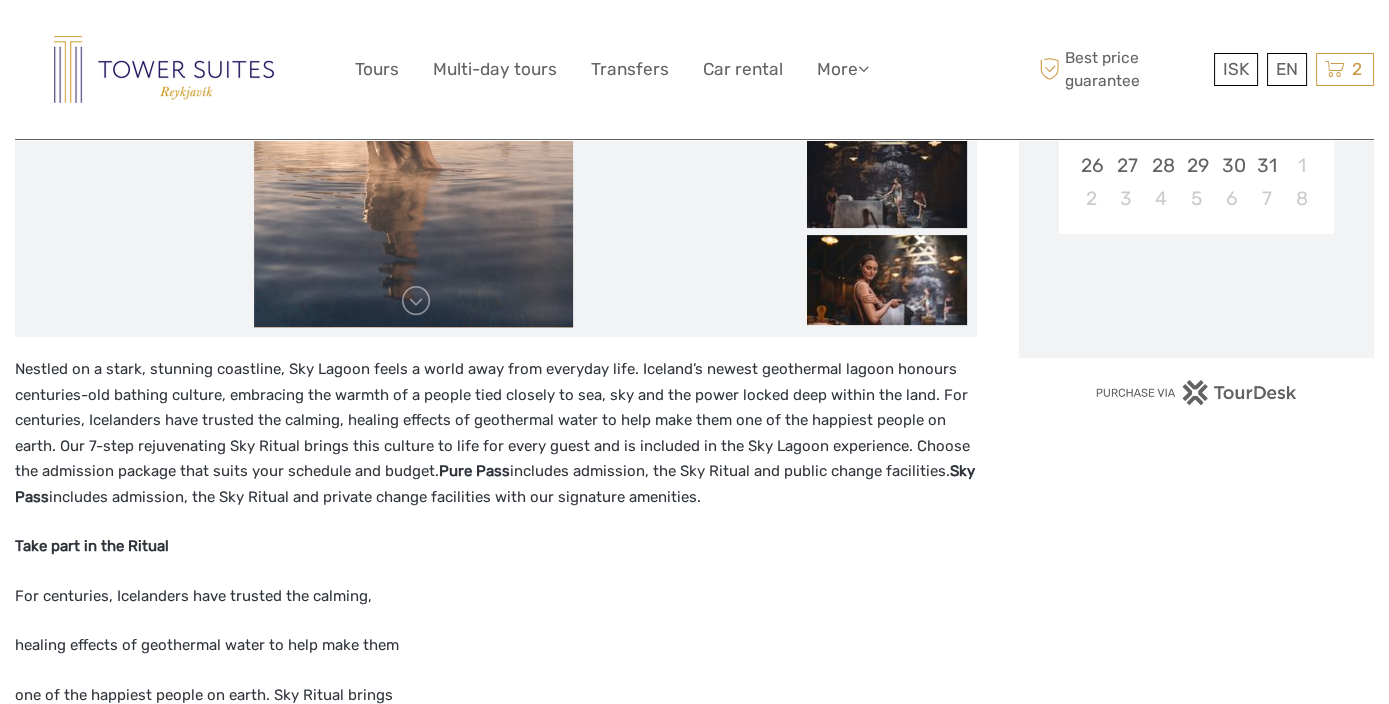 scroll, scrollTop: 444, scrollLeft: 0, axis: vertical 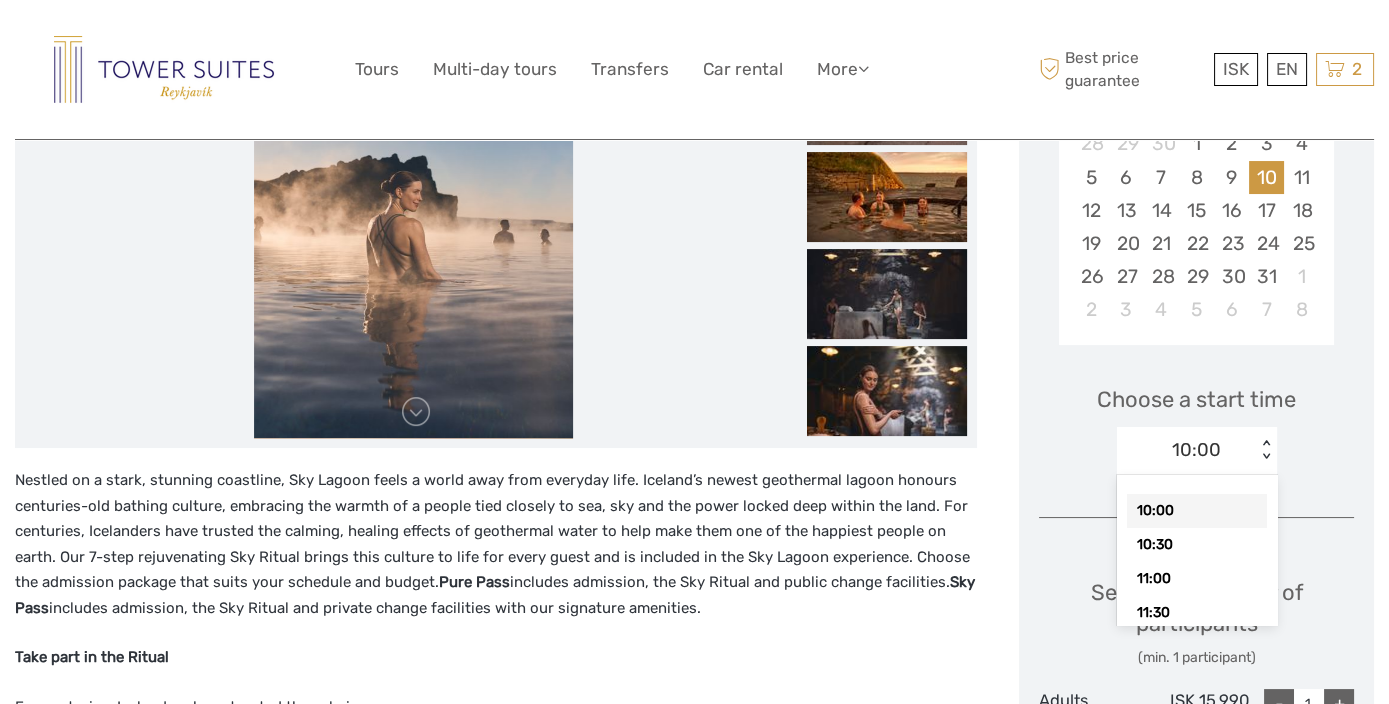 click on "10:00" at bounding box center (1186, 450) 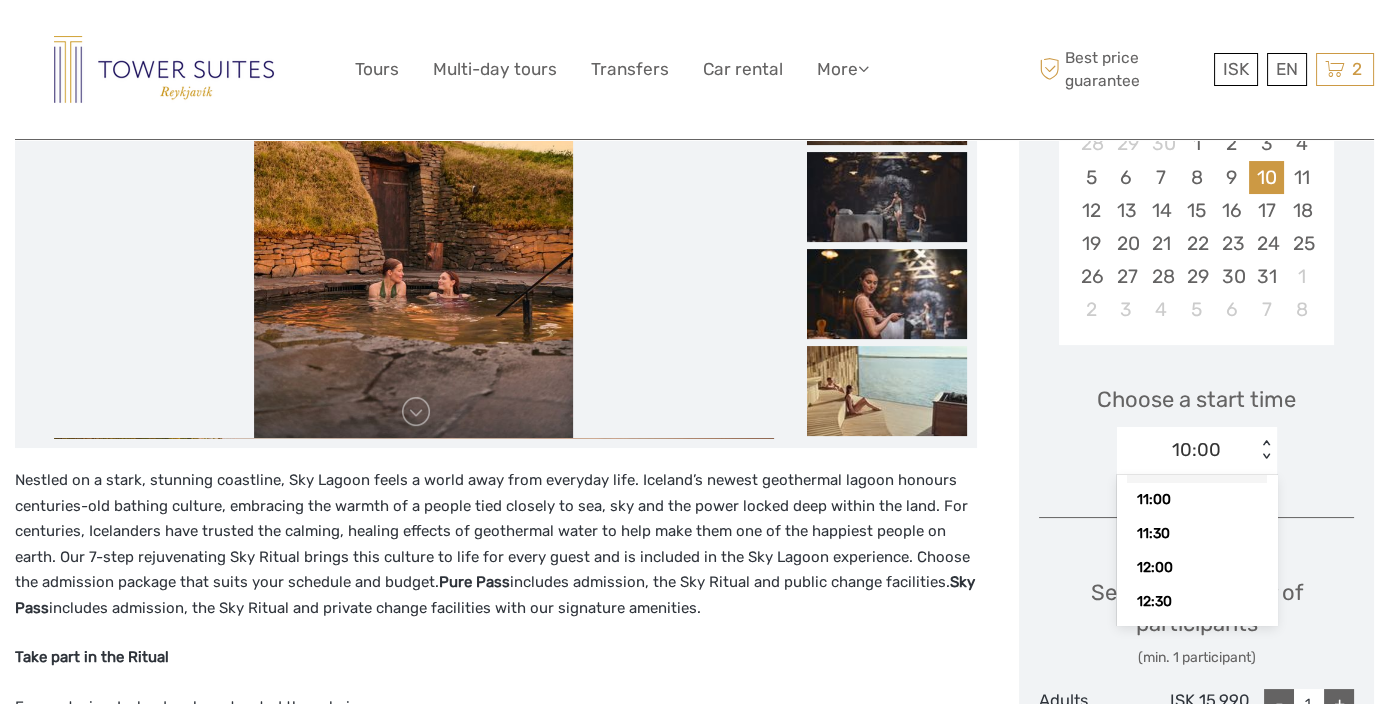 scroll, scrollTop: 111, scrollLeft: 0, axis: vertical 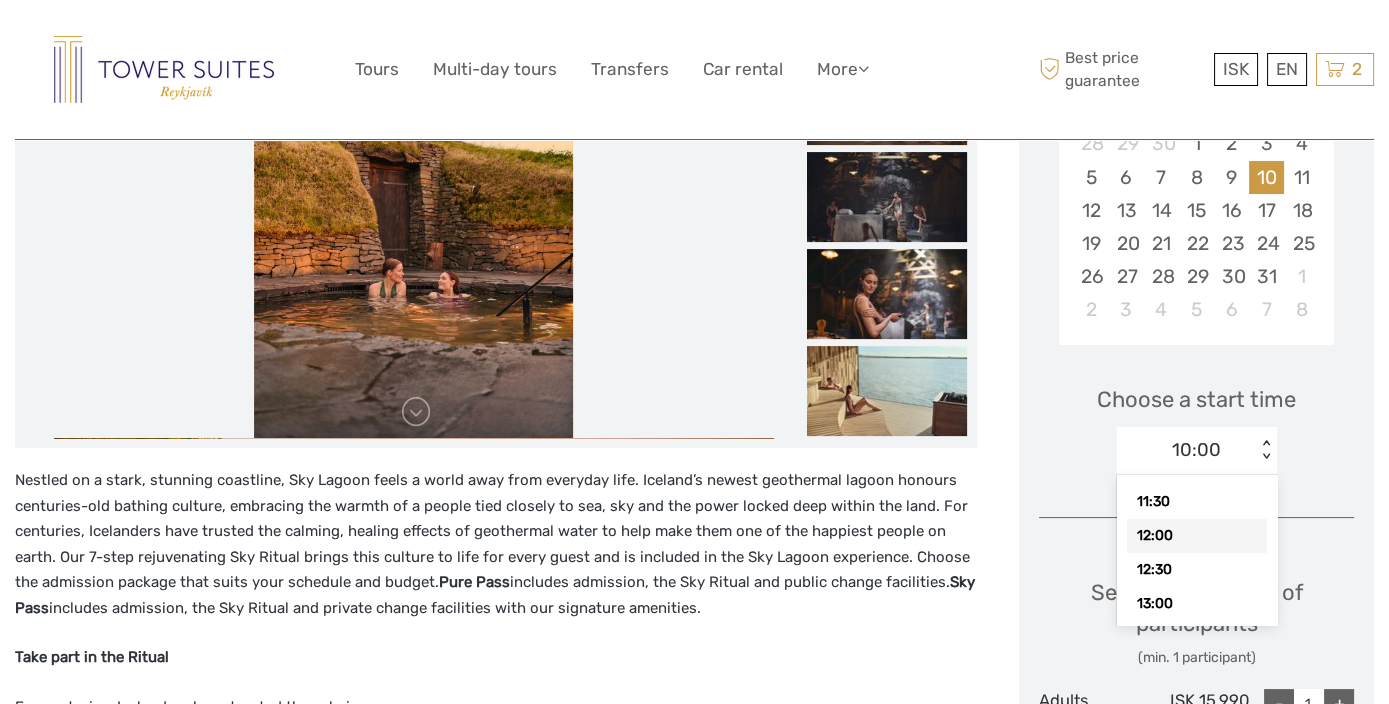 click on "Pure Pass  includes admission, the Sky Ritual and public change facilities.  Sky Pass  includes admission, the Sky Ritual and private change facilities with our signature amenities.
Take part in the Ritual
For centuries, Icelanders have trusted the calming,
healing effects of geothermal water to help make them
one of the happiest people on earth. Sky Ritual brings
this culture to life for every guest.
Best price guarantee
12" at bounding box center [517, 730] 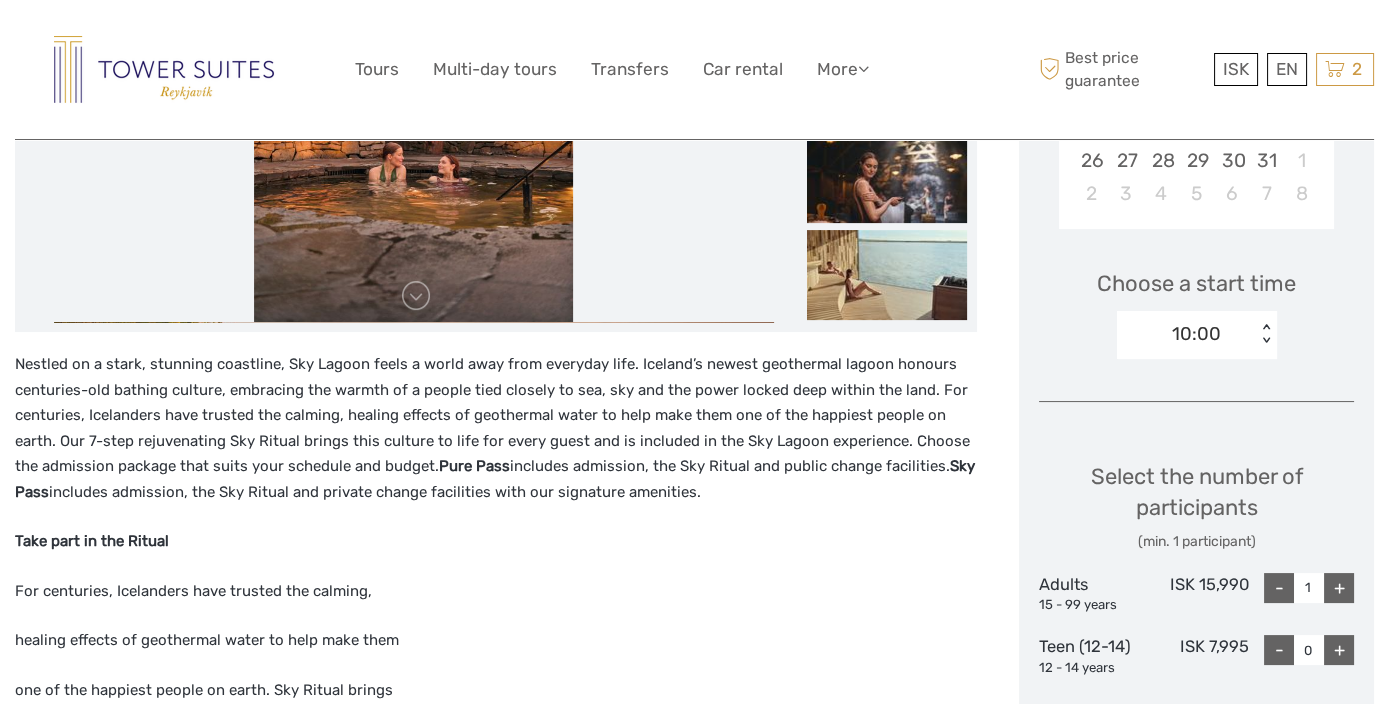 scroll, scrollTop: 666, scrollLeft: 0, axis: vertical 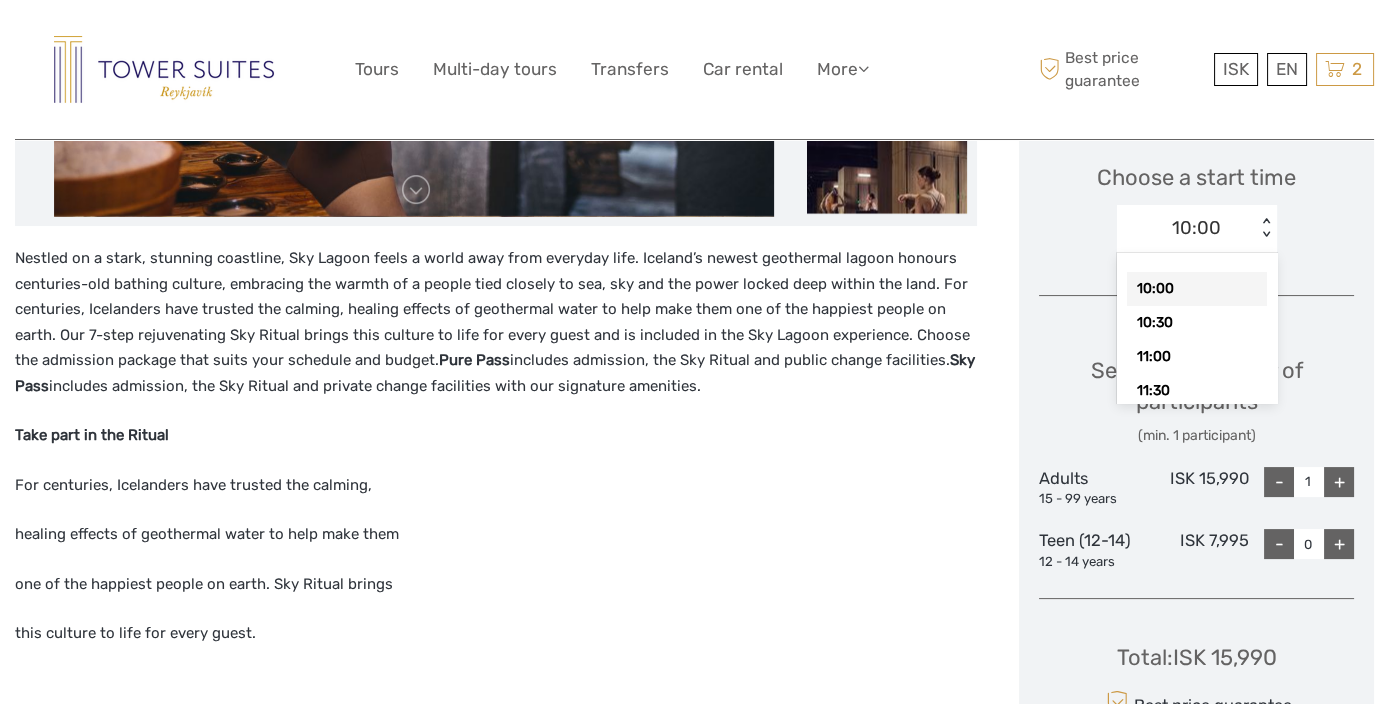 click on "< >" at bounding box center (1265, 228) 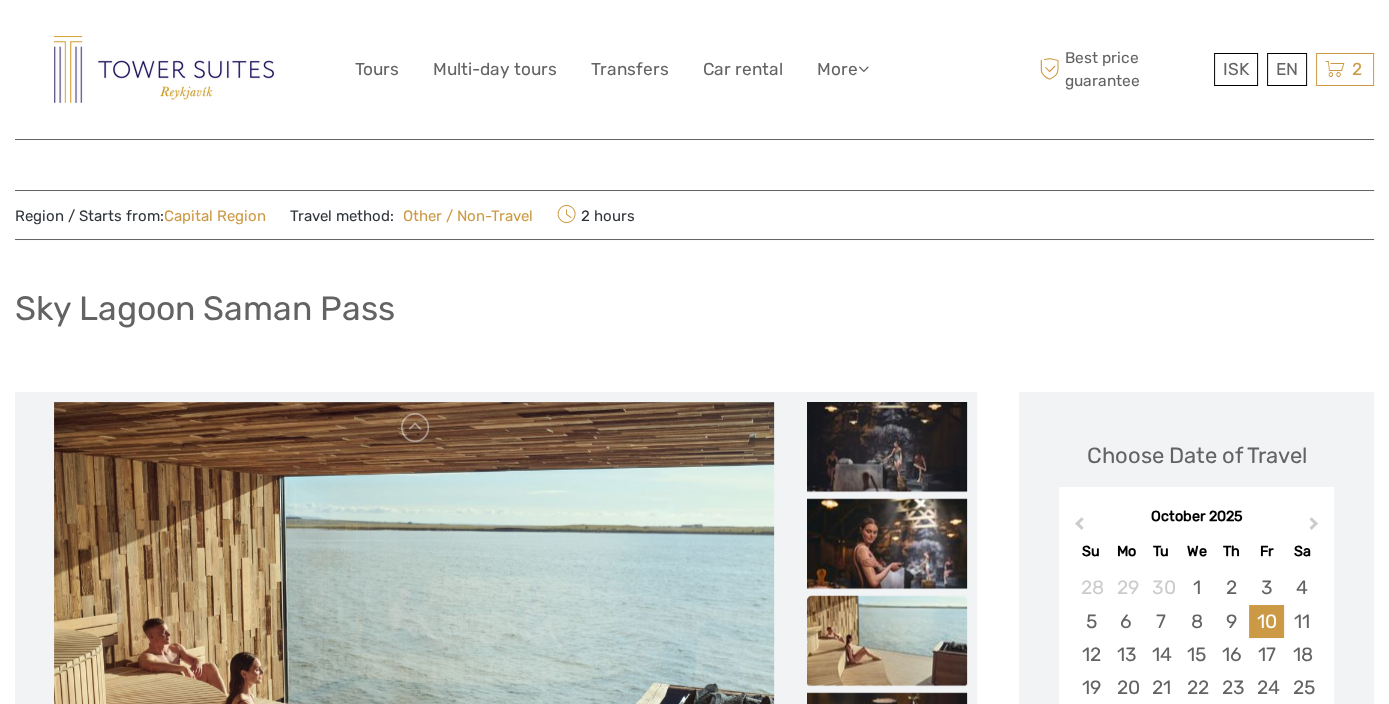 scroll, scrollTop: 111, scrollLeft: 0, axis: vertical 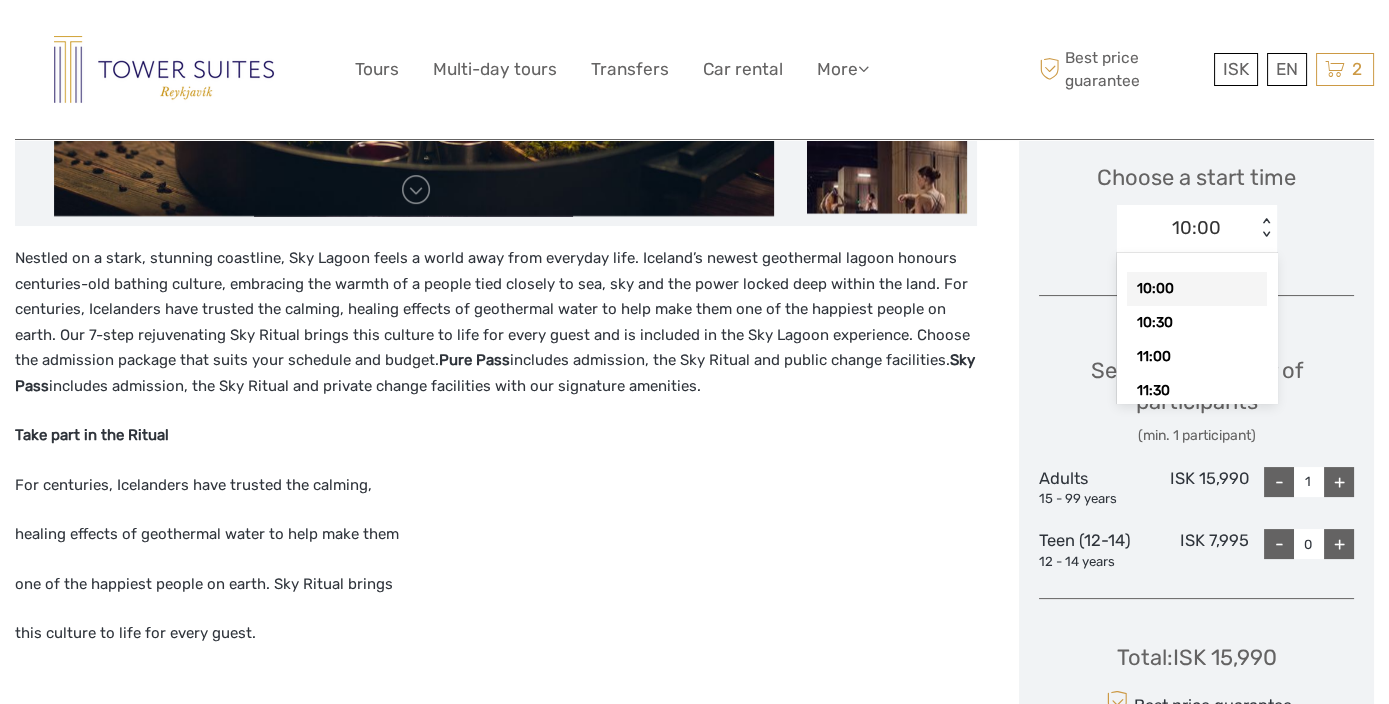 click on "< >" at bounding box center (1265, 228) 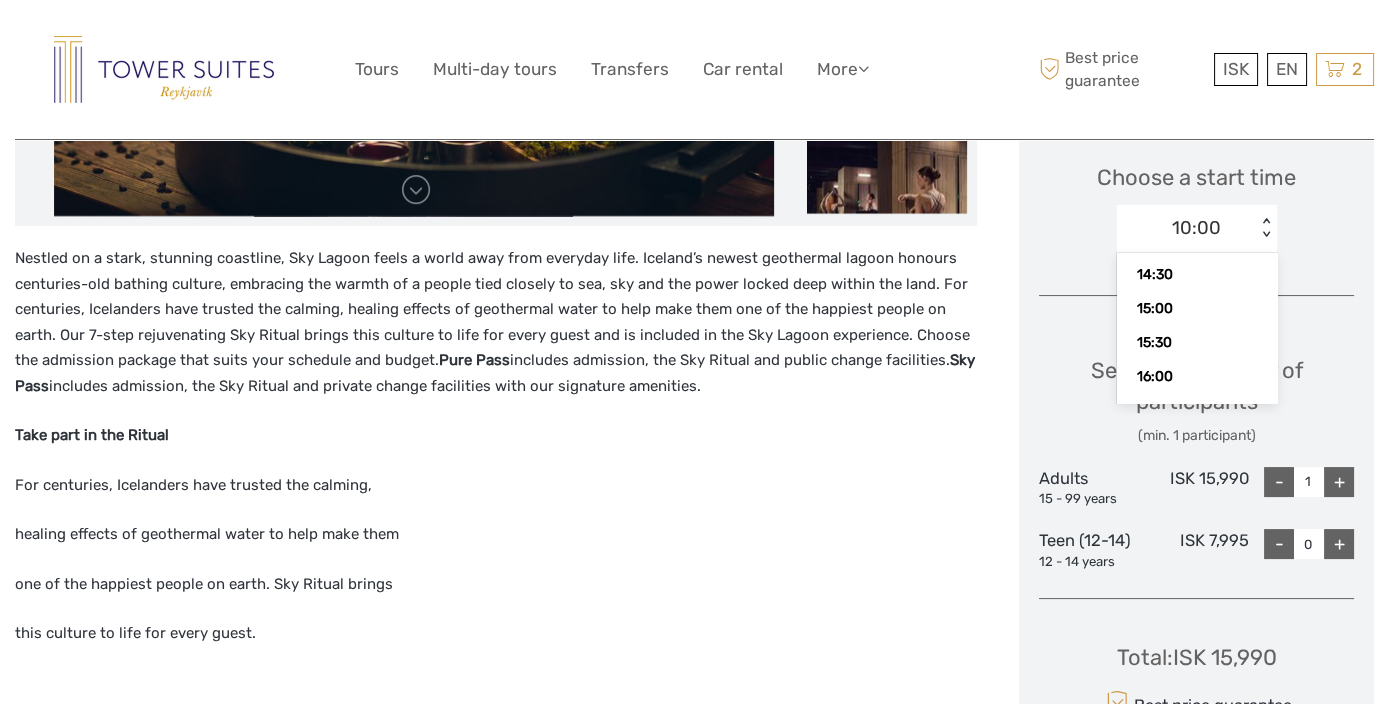 scroll, scrollTop: 333, scrollLeft: 0, axis: vertical 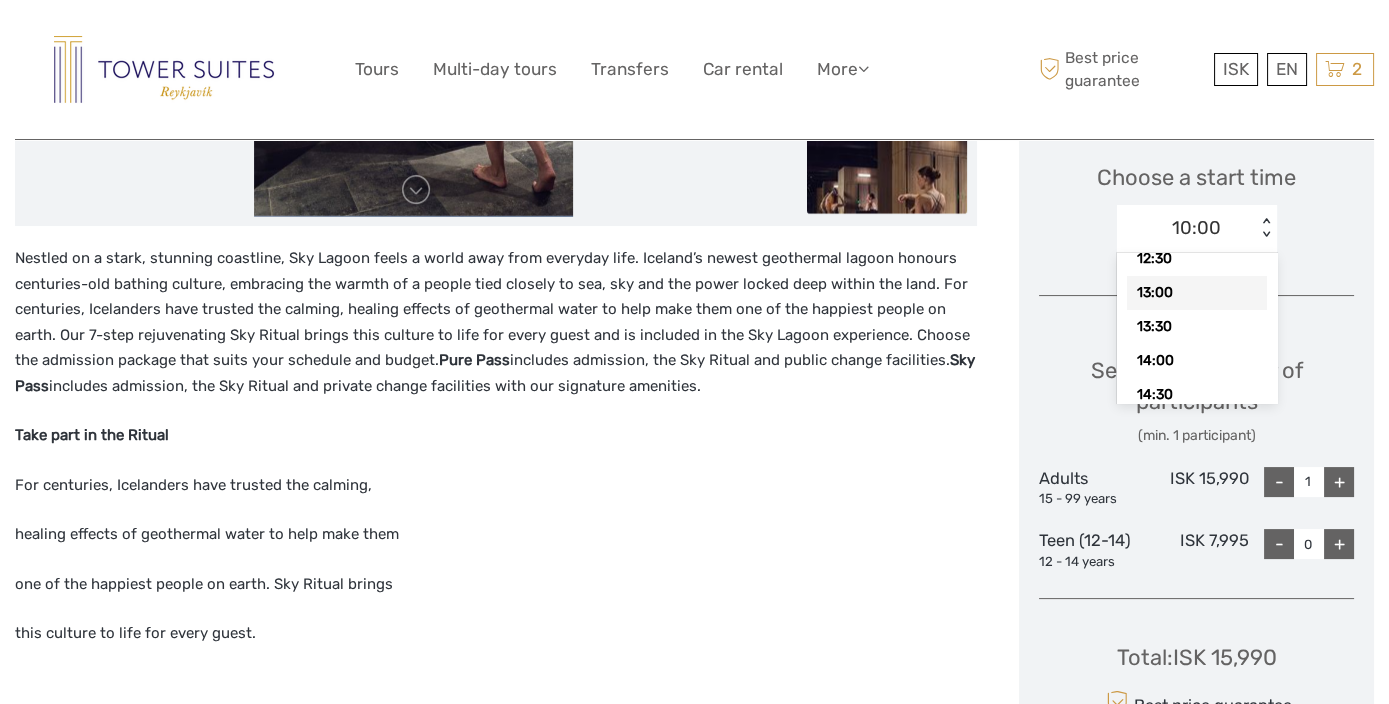 click on "13:00" at bounding box center [1197, 293] 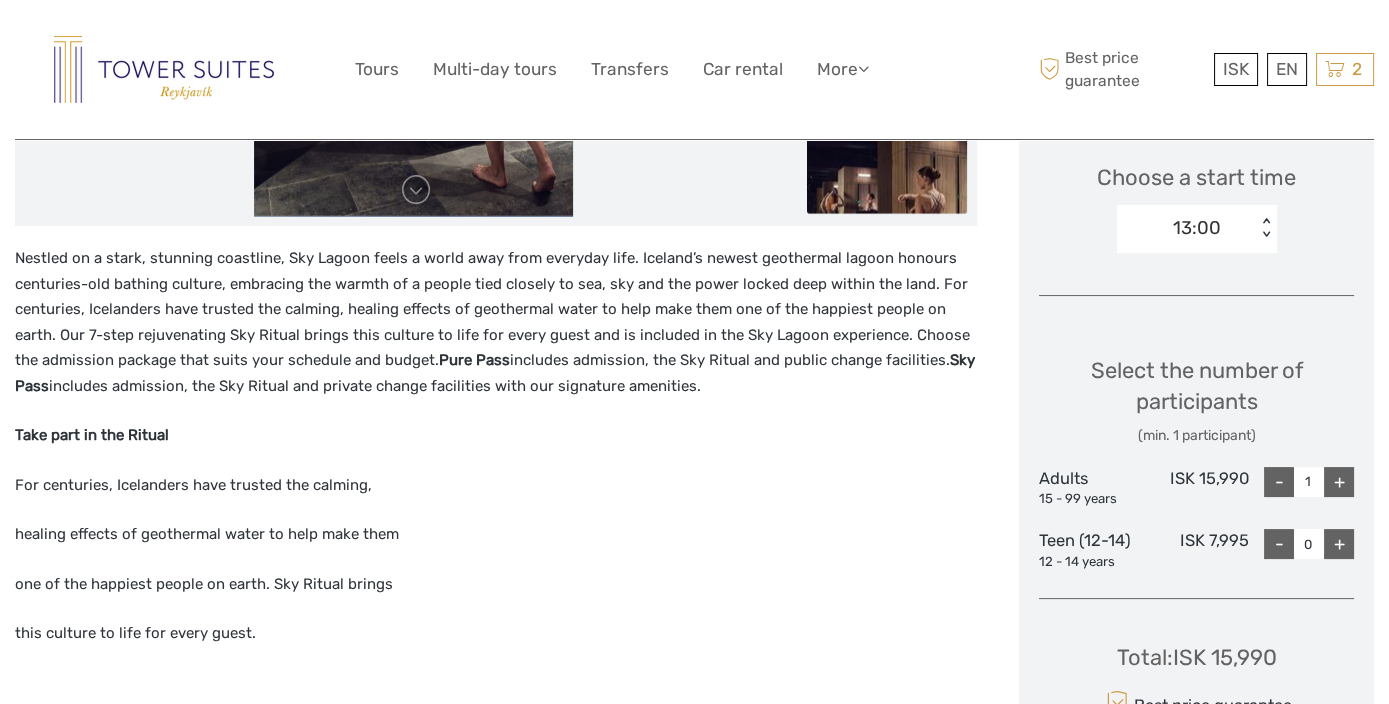 click on "Choose Date of Travel October 2025 Previous Month Next Month October 2025 Su Mo Tu We Th Fr Sa 28 29 30 1 2 3 4 5 6 7 8 9 10 11 12 13 14 15 16 17 18 19 20 21 22 23 24 25 26 27 28 29 30 31 1 2 3 4 5 6 7 8 Choose a start time option 13:00, selected.   Select is focused , press Down to open the menu,  13:00 < > Select the number of participants (min. 1 participant) Adults 15 - 99 years ISK 15,990 - 1 + Teen (12-14) 12 - 14 years ISK 7,995 - 0 + Total :  ISK 15,990 Best price guarantee ADD TO CART EXPRESS CHECKOUT" at bounding box center [1196, 271] 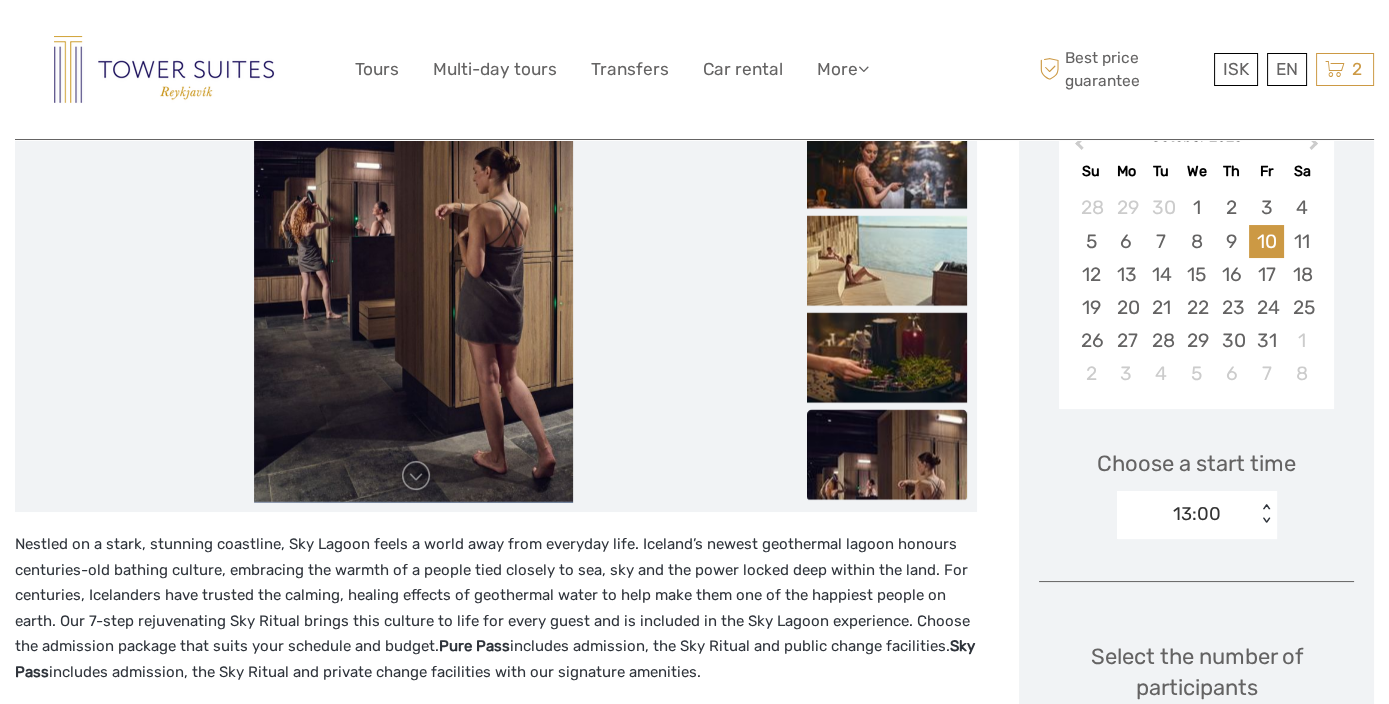 scroll, scrollTop: 333, scrollLeft: 0, axis: vertical 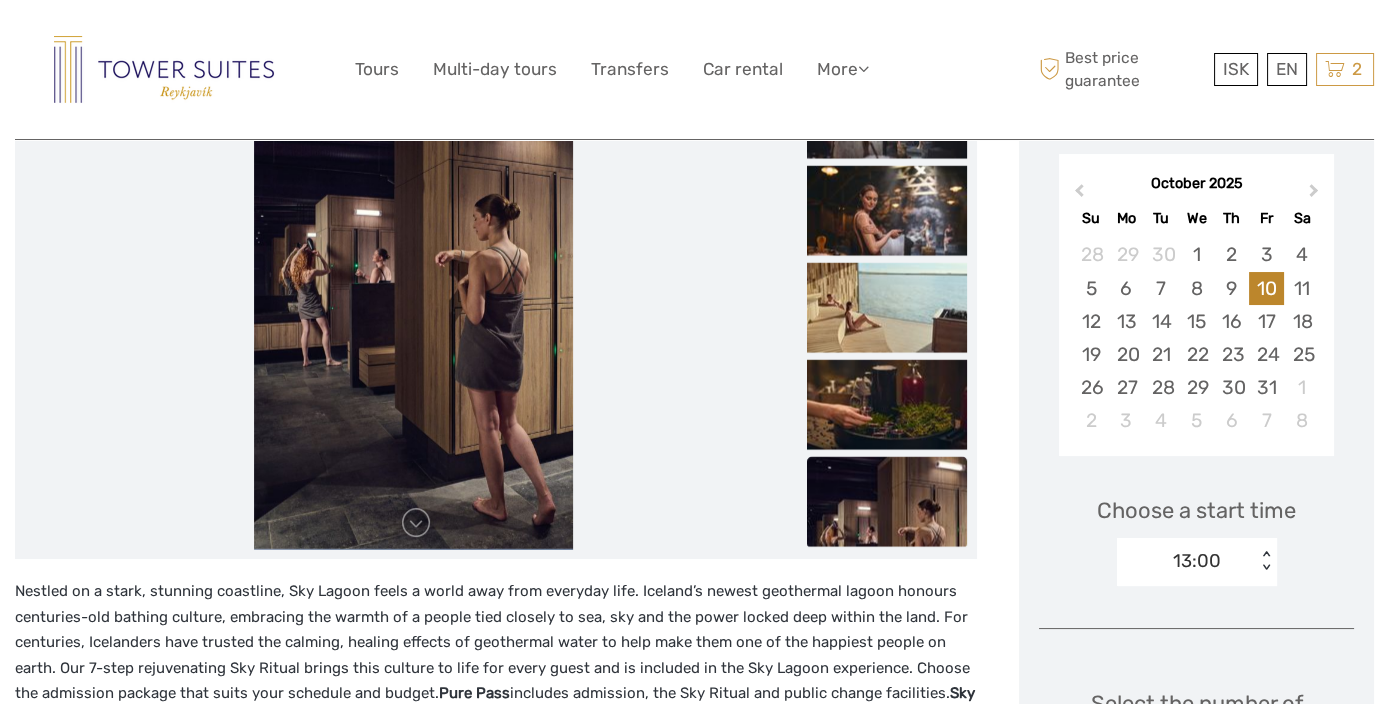 click on "10" at bounding box center [1266, 288] 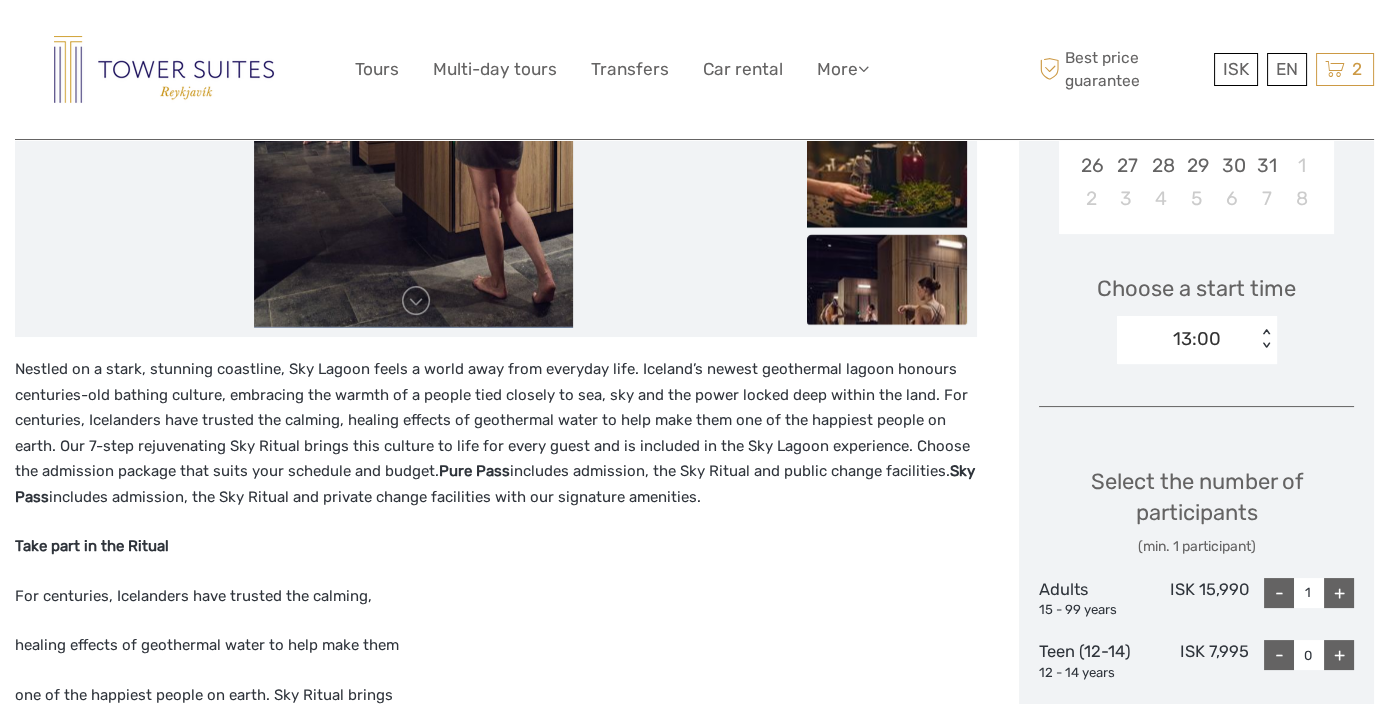 scroll, scrollTop: 888, scrollLeft: 0, axis: vertical 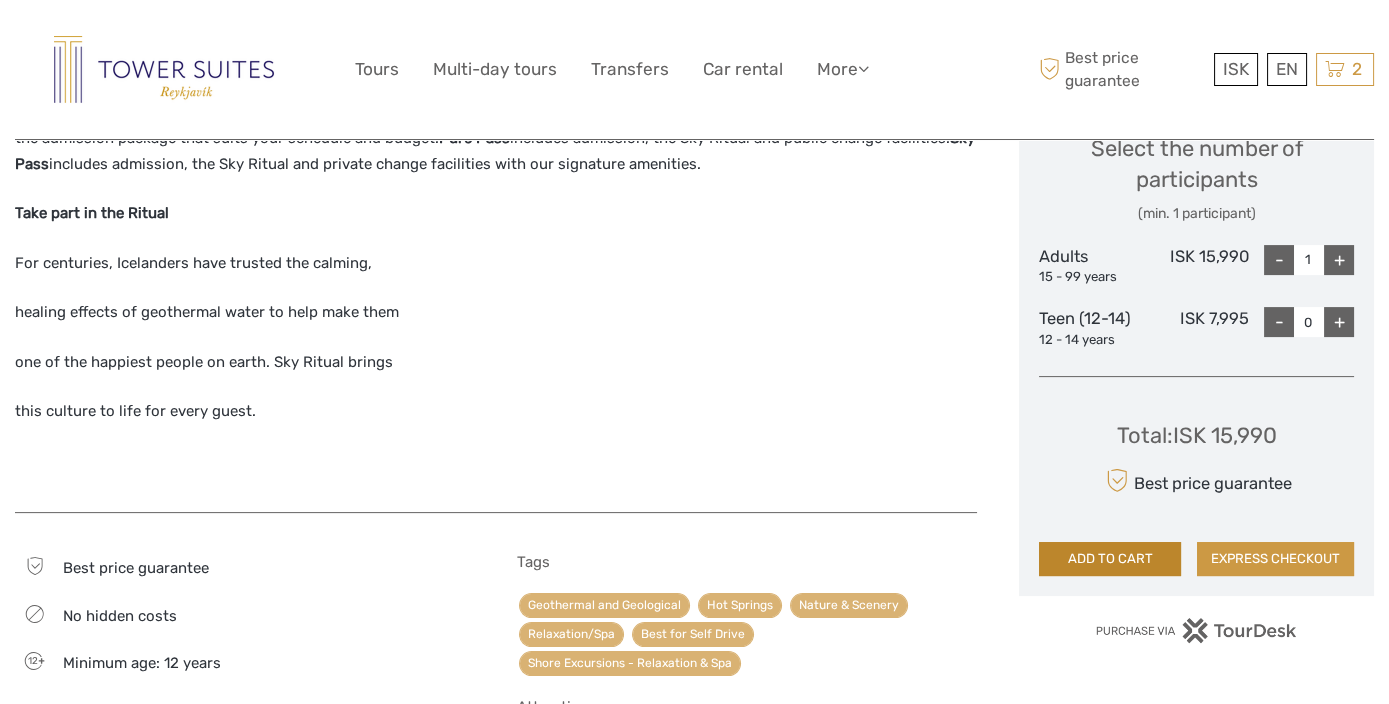 click on "ADD TO CART" at bounding box center (1110, 559) 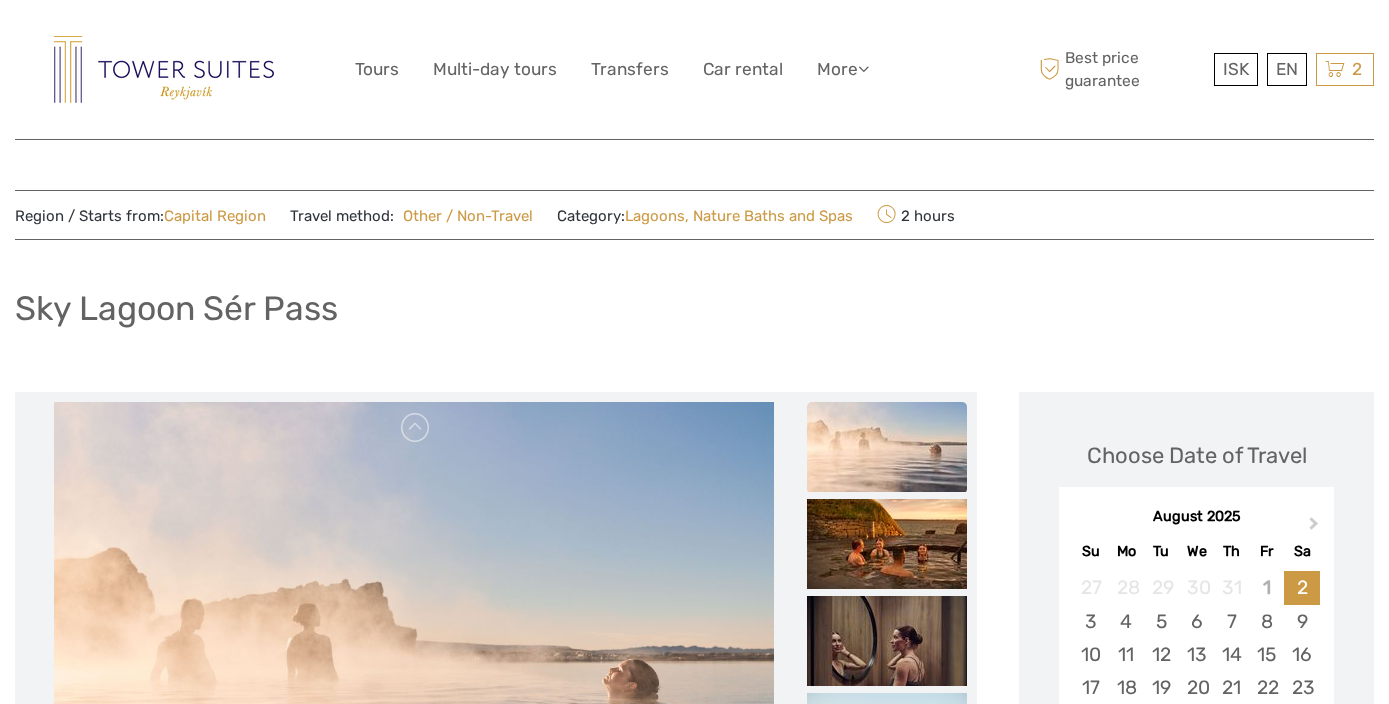 scroll, scrollTop: 0, scrollLeft: 0, axis: both 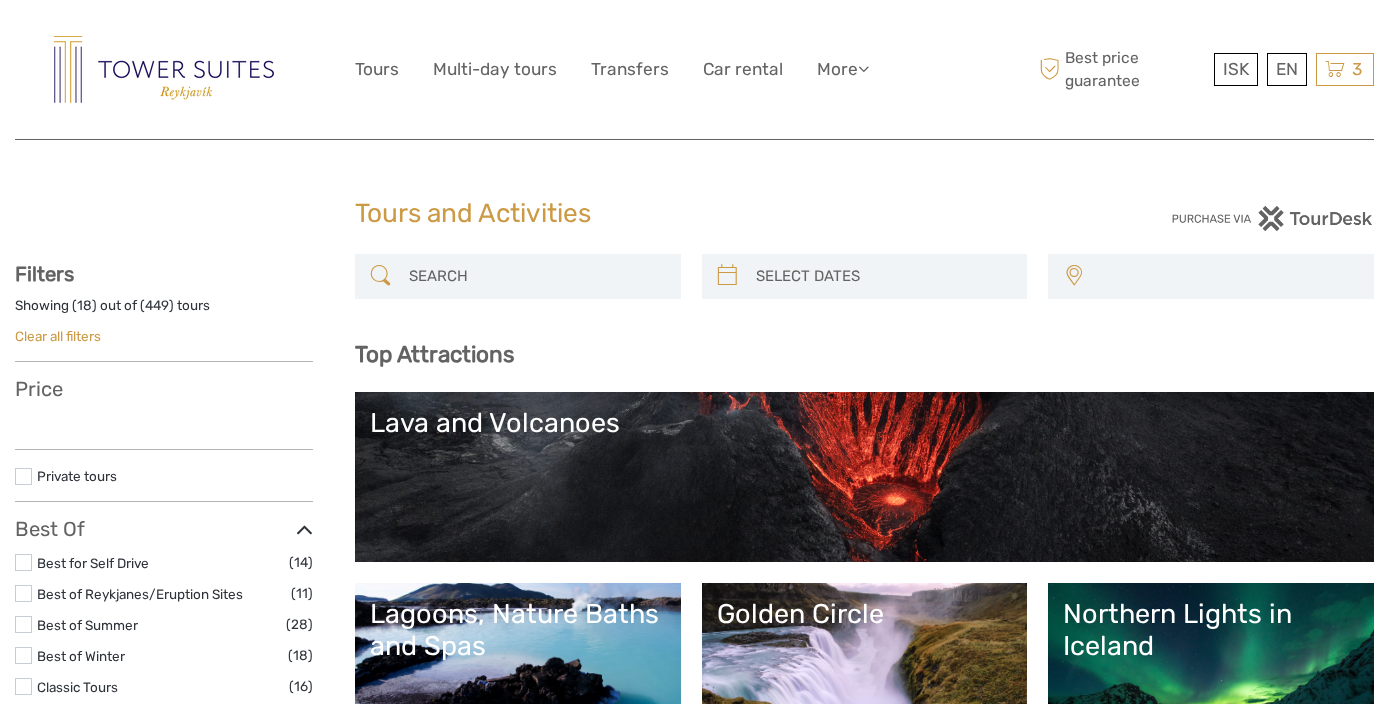 select 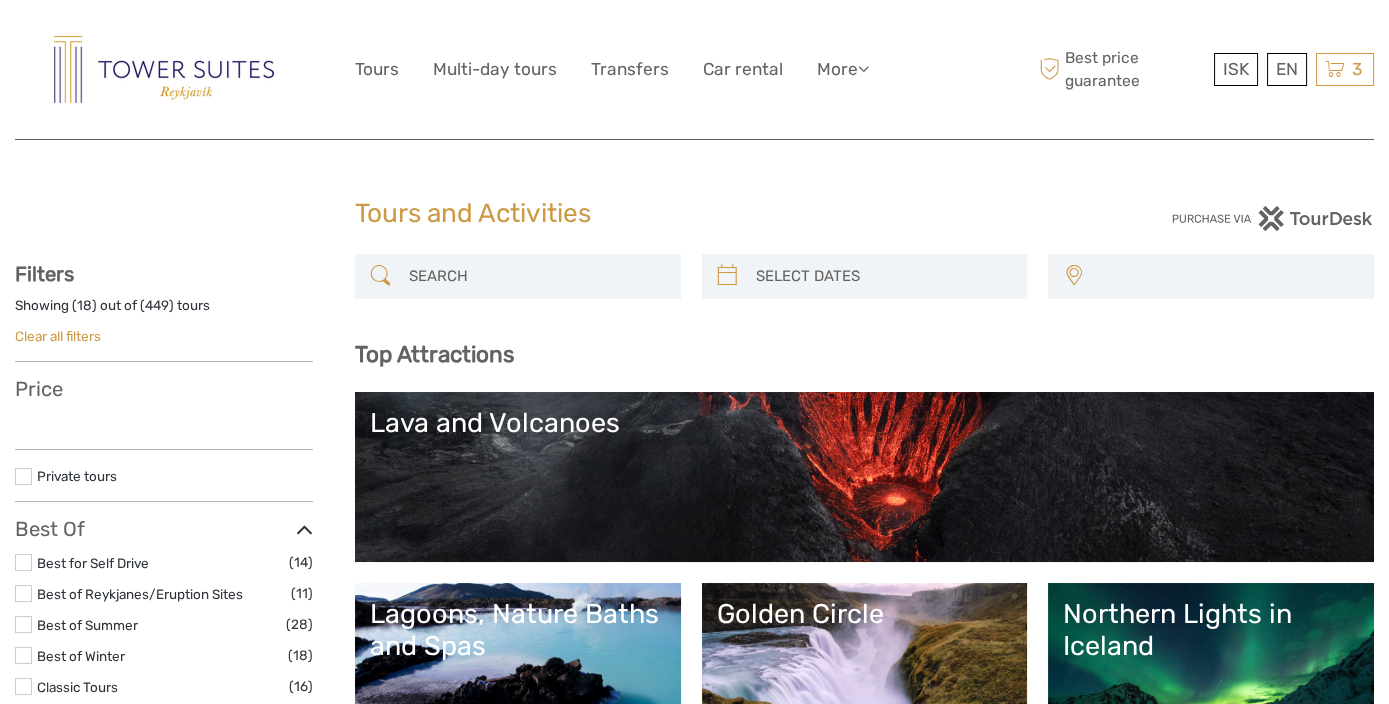 select 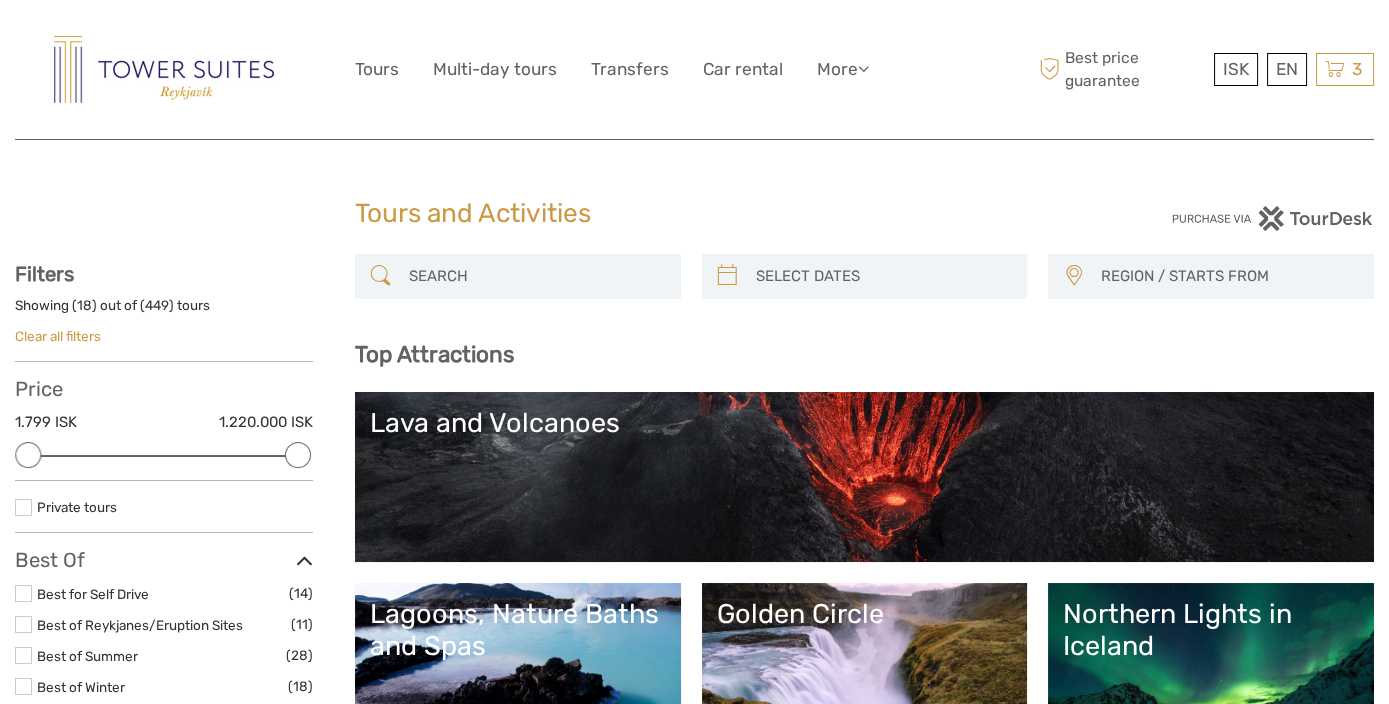 scroll, scrollTop: 0, scrollLeft: 0, axis: both 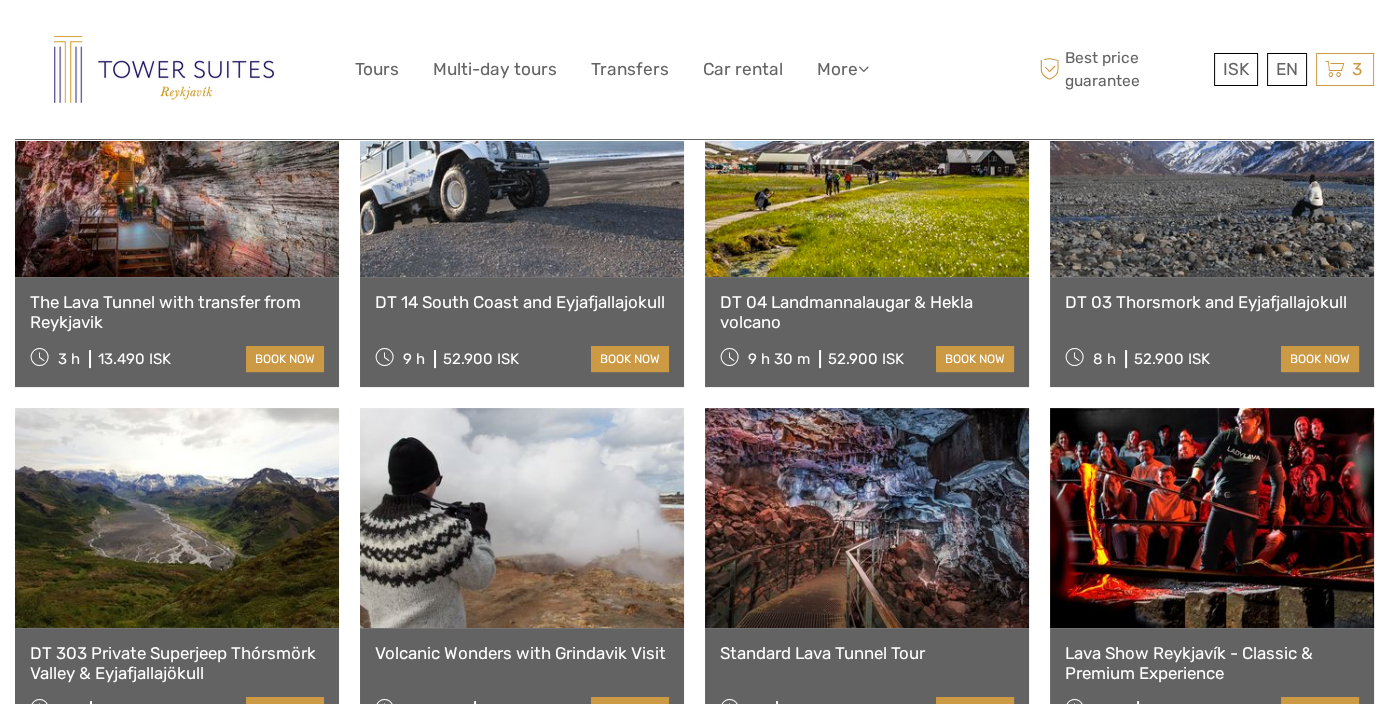 drag, startPoint x: 257, startPoint y: 347, endPoint x: 222, endPoint y: 299, distance: 59.405388 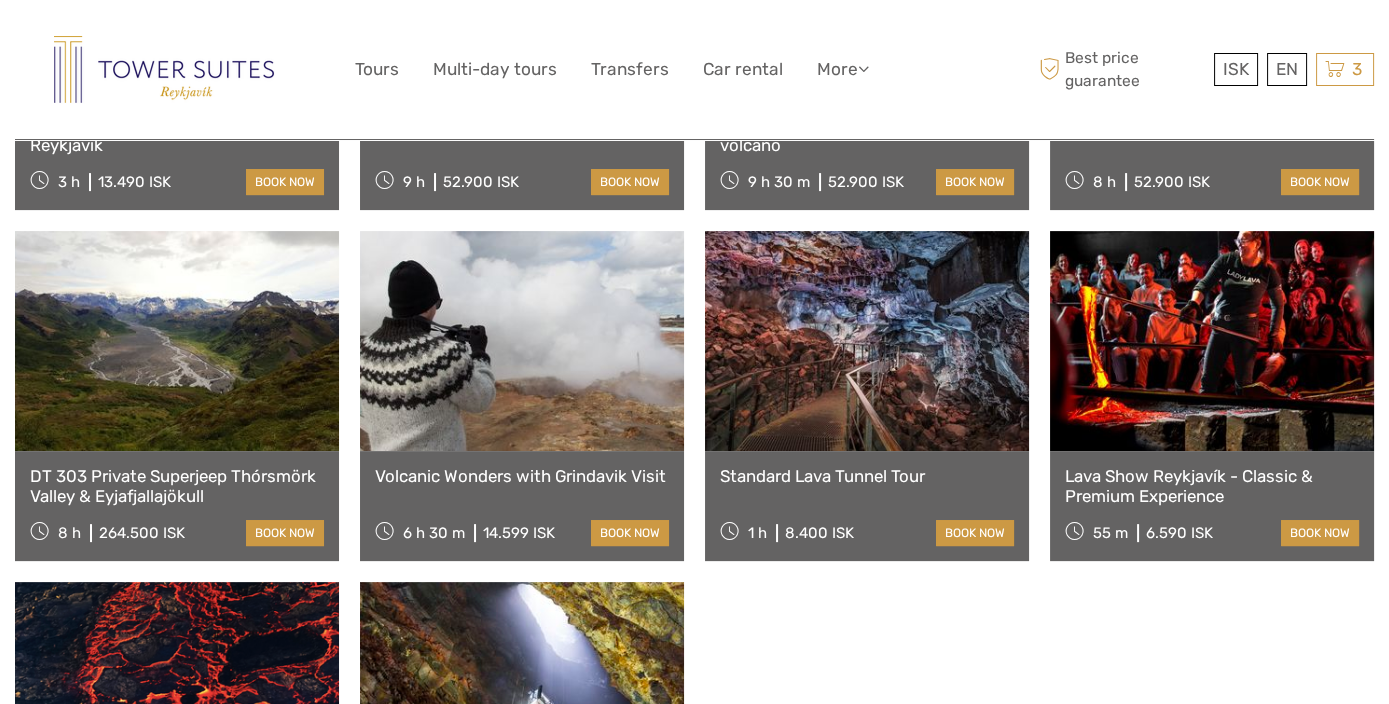 scroll, scrollTop: 1111, scrollLeft: 0, axis: vertical 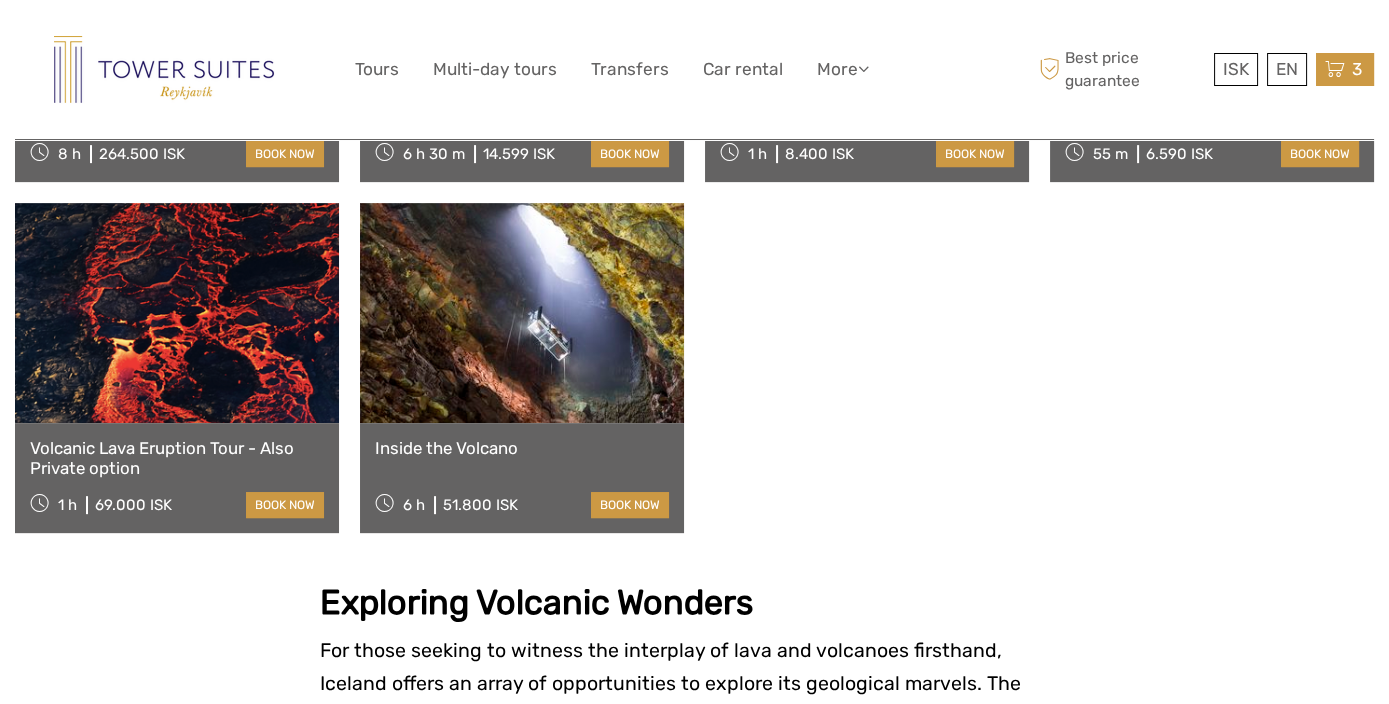 click at bounding box center [1335, 69] 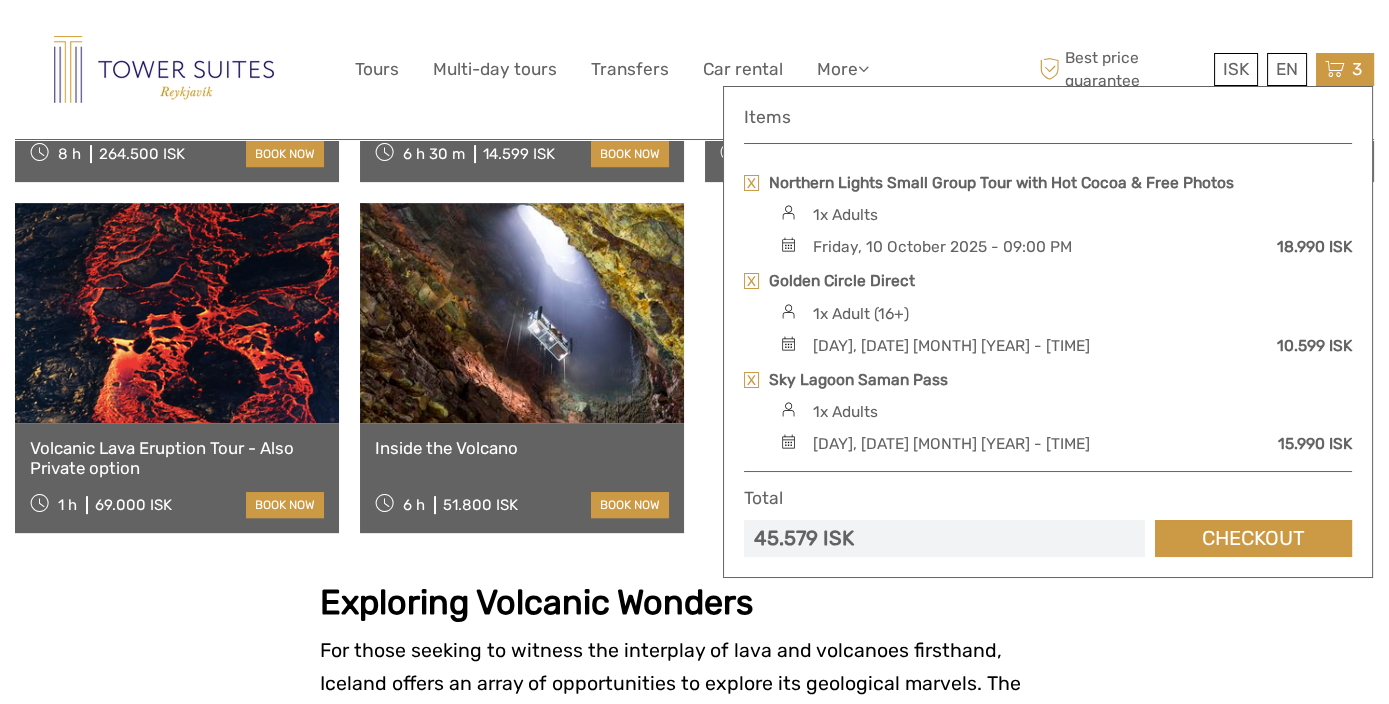 click on "For those seeking to witness the interplay of lava and volcanoes firsthand, Iceland offers an array of opportunities to explore its geological marvels. The Krafla volcanic region, located in the north, showcases the stark contrast between ancient lava fields and geothermal activity. Víðgelmir, one of Iceland's largest lava caves, offers a subterranean adventure beneath the surface, allowing visitors to witness the intricate formations that lava has sculpted over centuries." at bounding box center (695, 750) 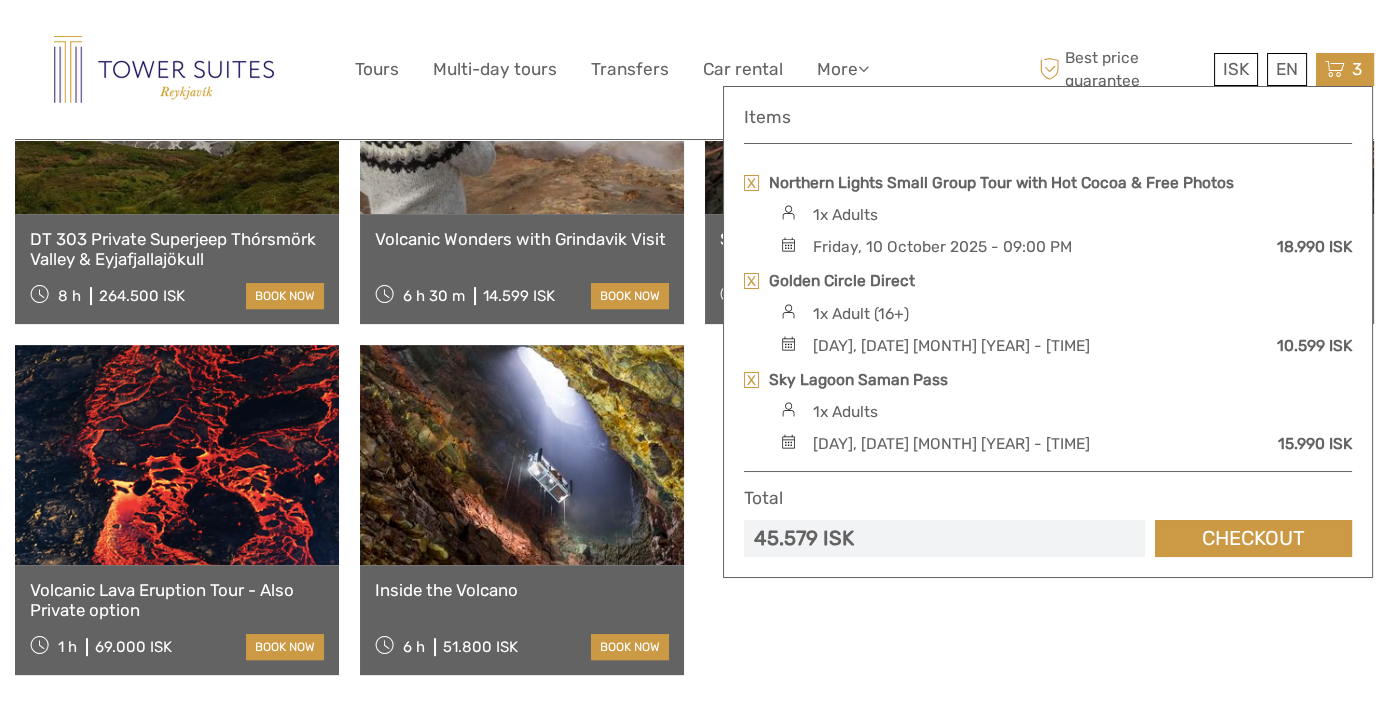 scroll, scrollTop: 1444, scrollLeft: 0, axis: vertical 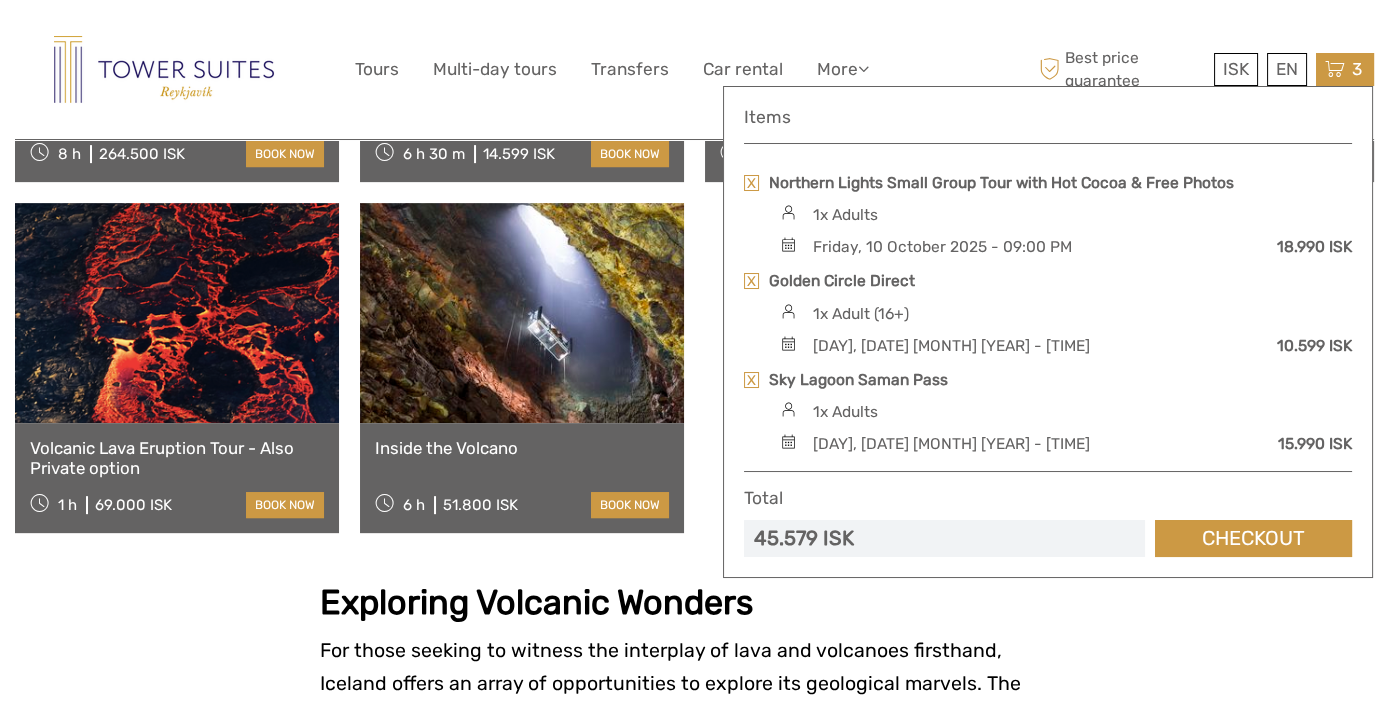 click at bounding box center (1335, 69) 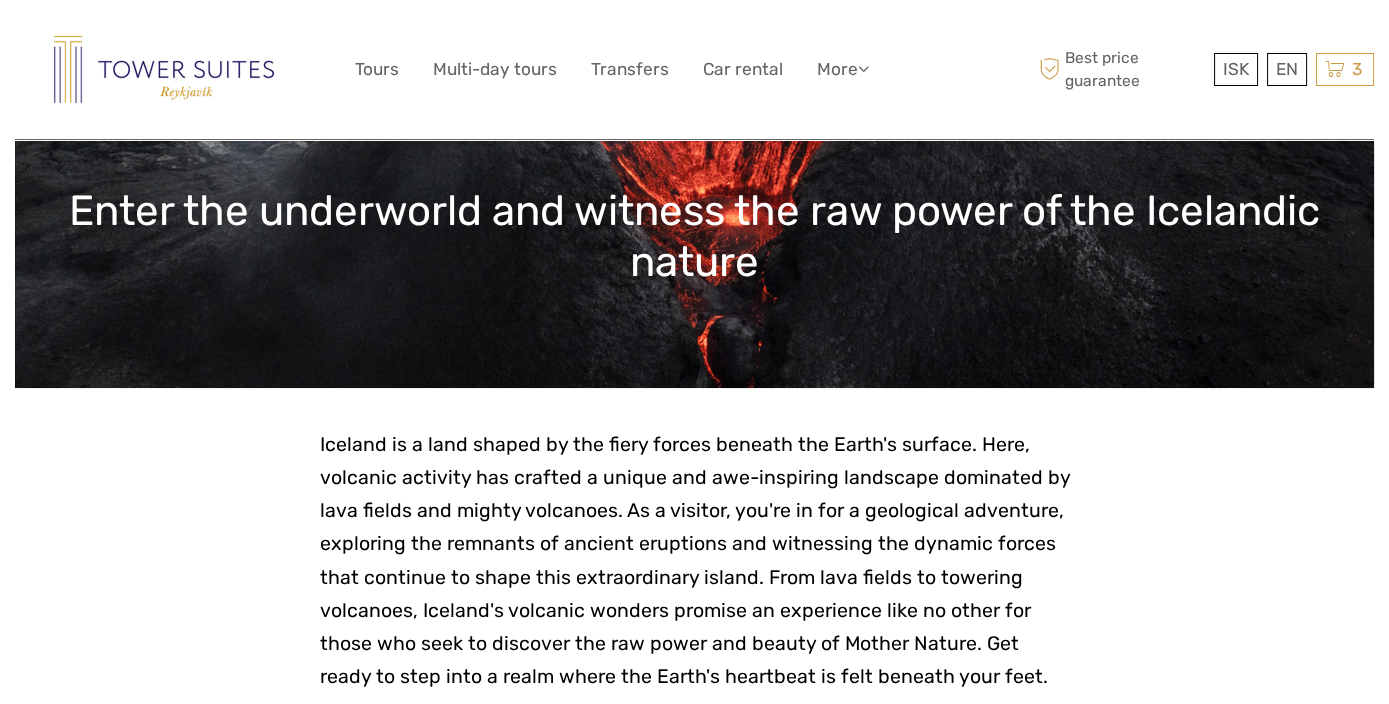 scroll, scrollTop: 0, scrollLeft: 0, axis: both 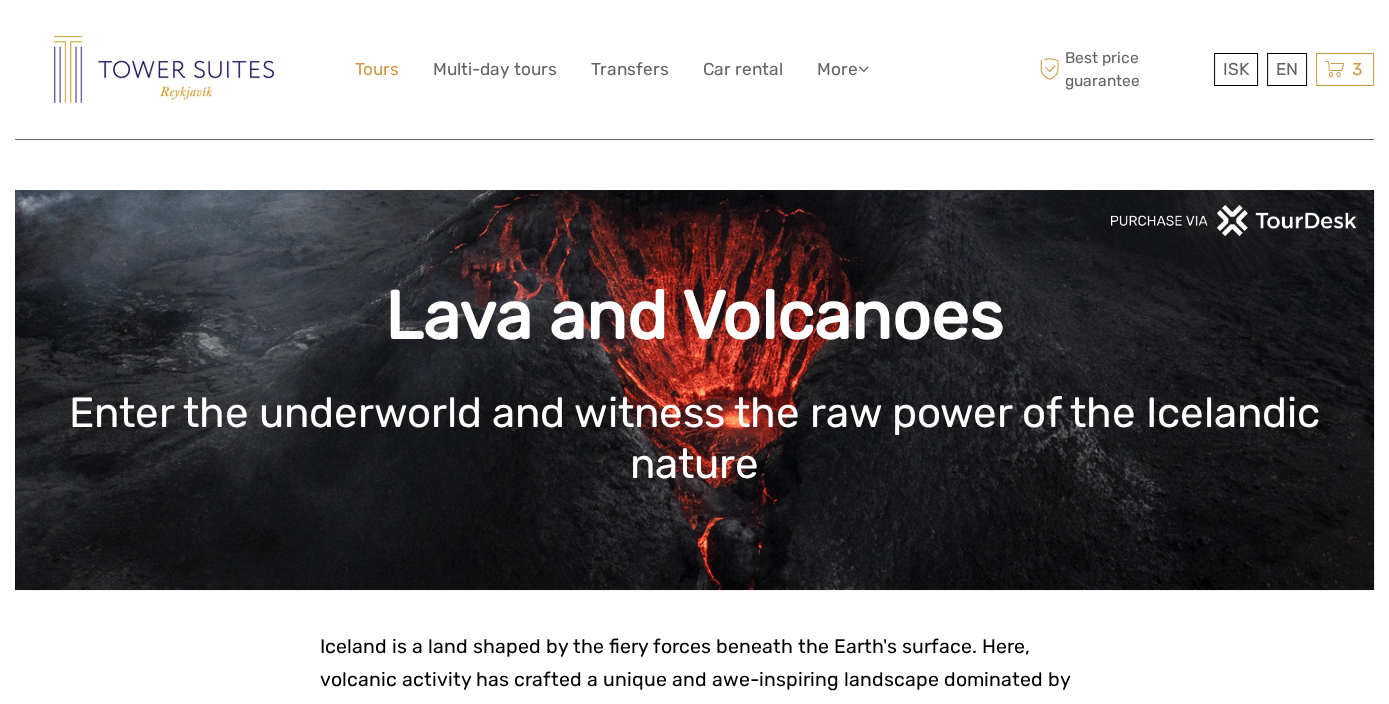 click on "Tours" at bounding box center (377, 69) 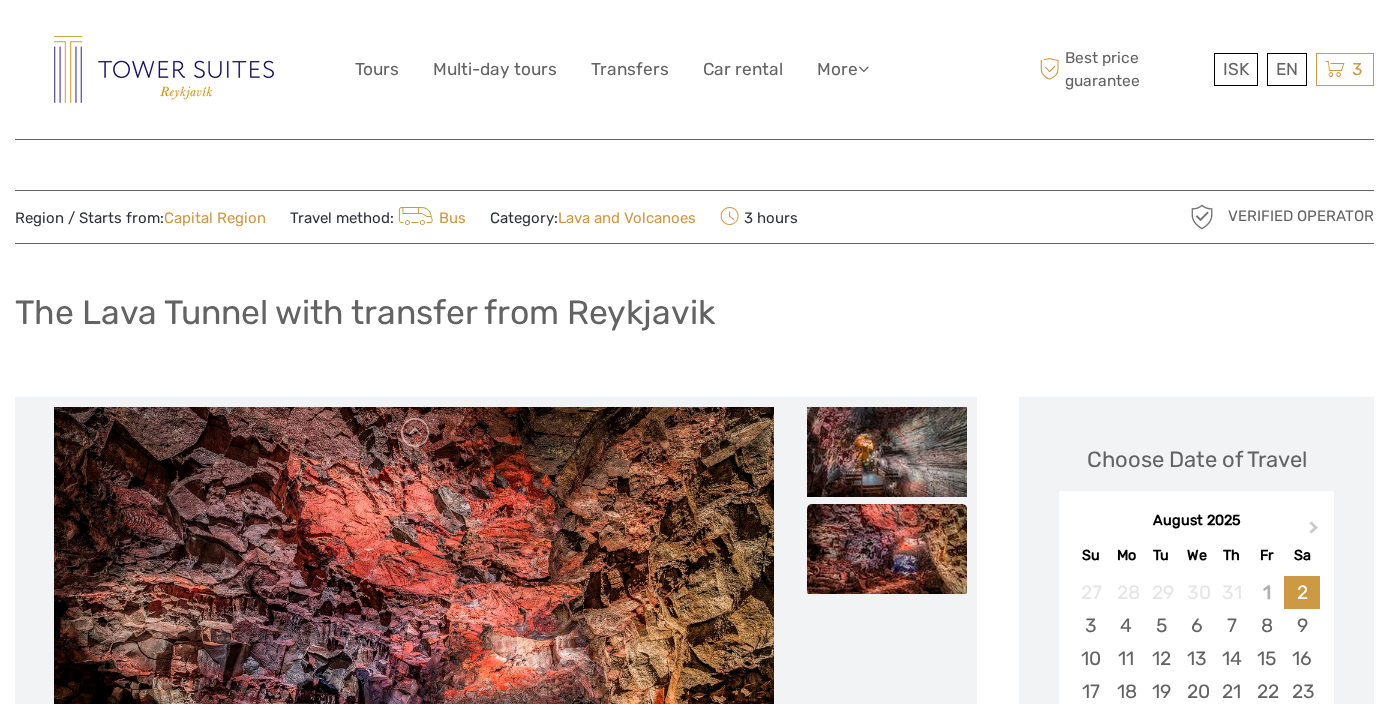 scroll, scrollTop: 0, scrollLeft: 0, axis: both 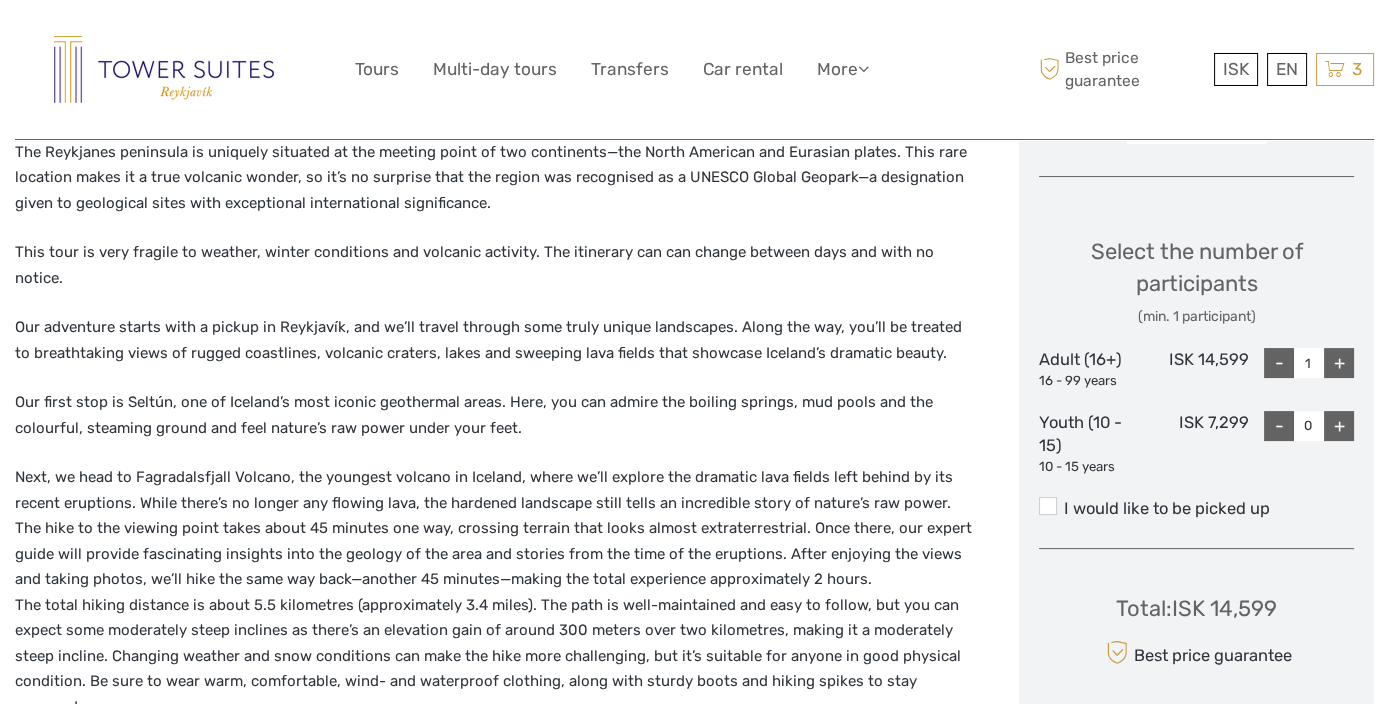 drag, startPoint x: 52, startPoint y: 495, endPoint x: 988, endPoint y: 550, distance: 937.6145 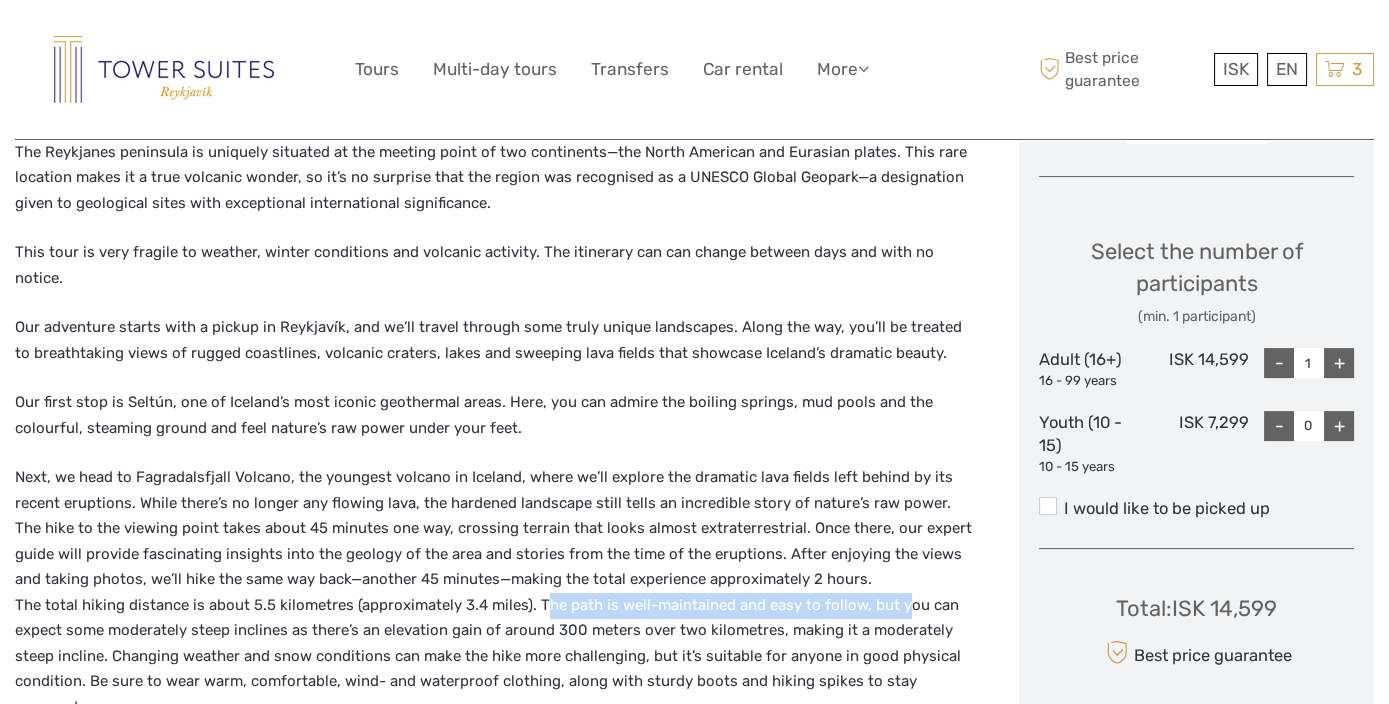 drag, startPoint x: 537, startPoint y: 574, endPoint x: 898, endPoint y: 573, distance: 361.00137 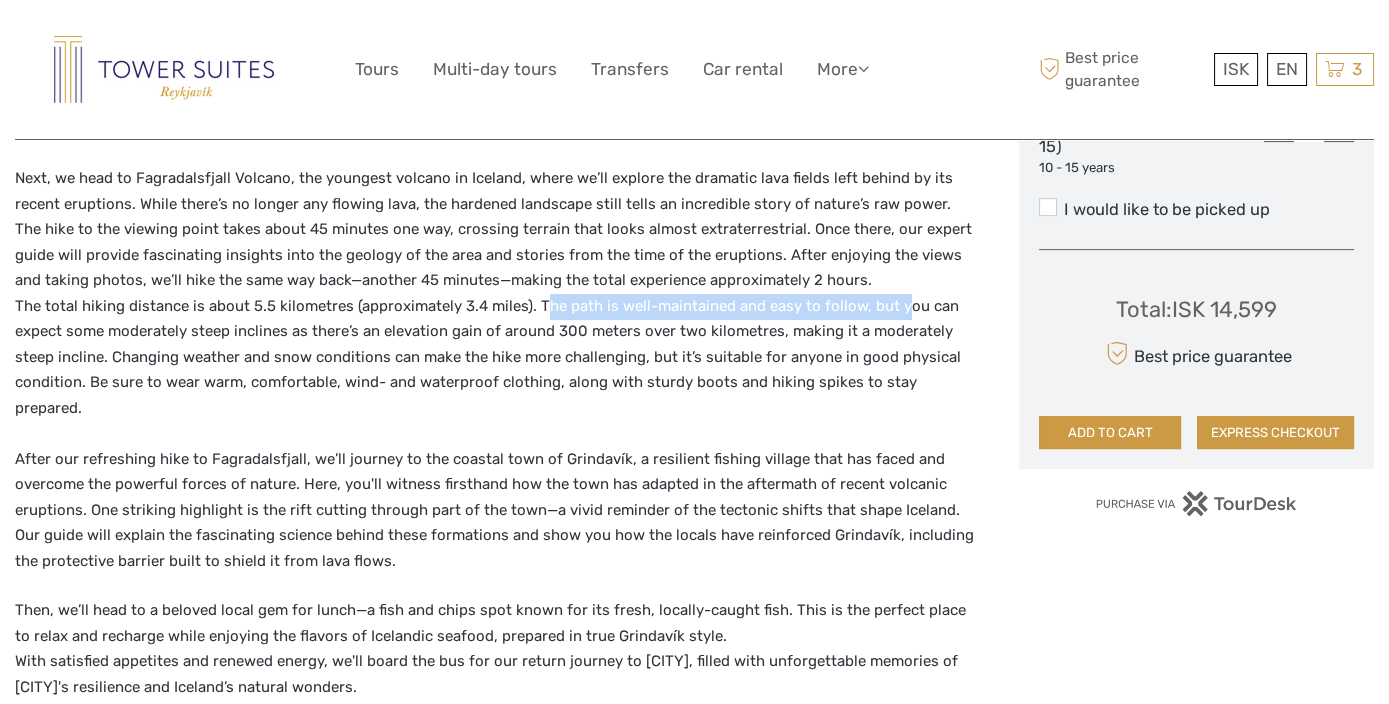 scroll, scrollTop: 1111, scrollLeft: 0, axis: vertical 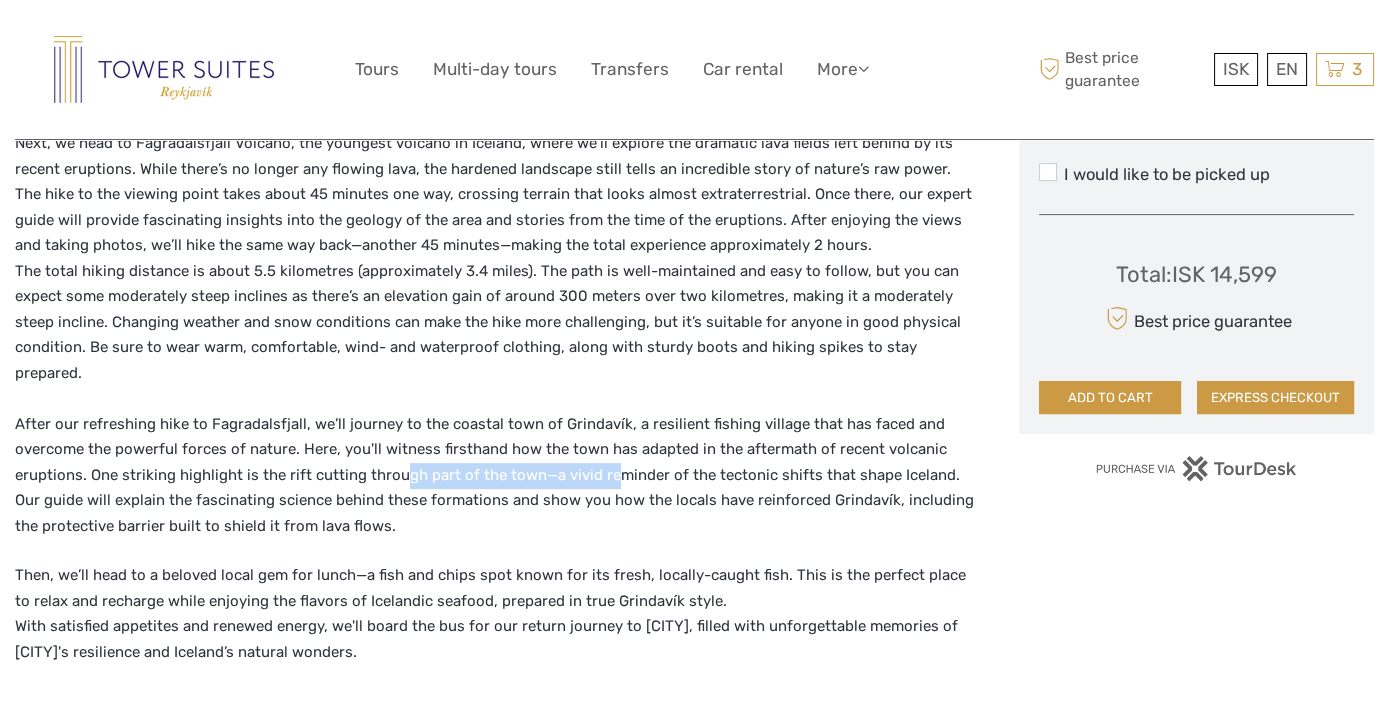 drag, startPoint x: 399, startPoint y: 420, endPoint x: 610, endPoint y: 422, distance: 211.00948 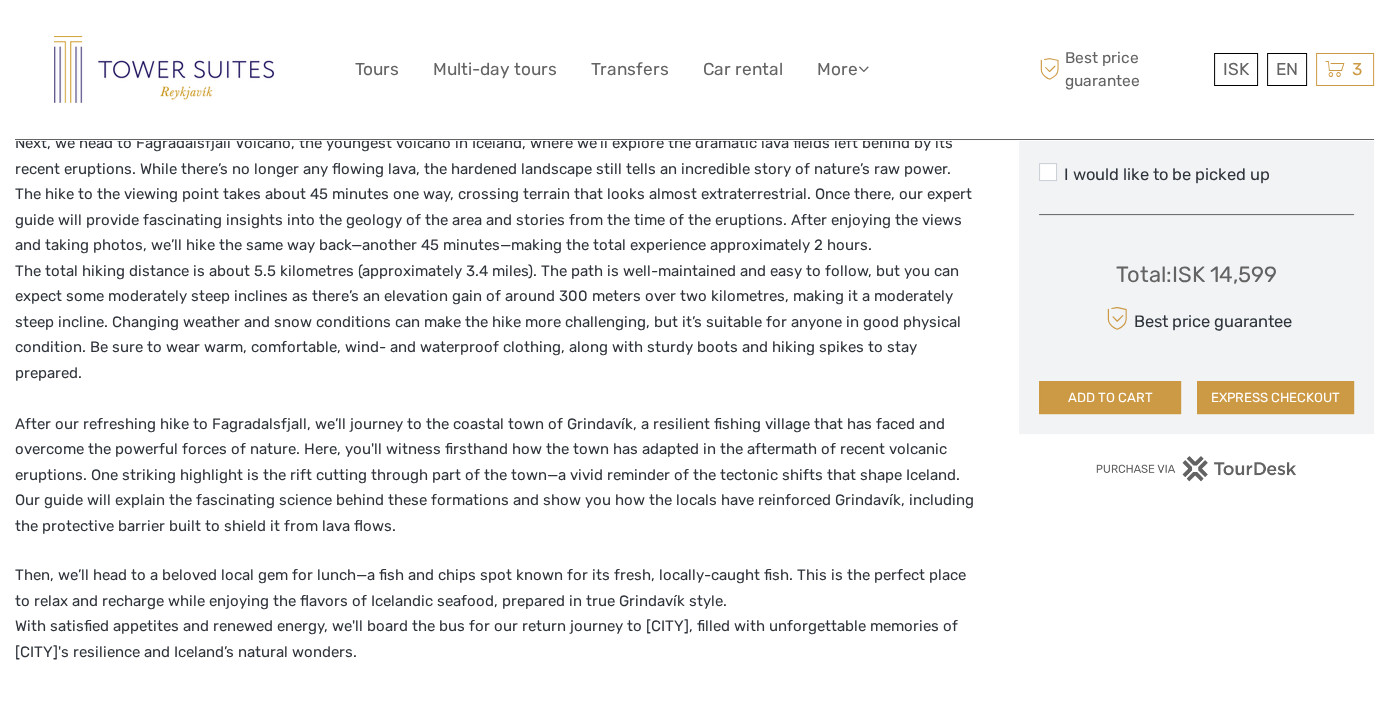 click on "Next, we head to Fagradalsfjall Volcano, the youngest volcano in Iceland, where we’ll explore the dramatic lava fields left behind by its recent eruptions. While there’s no longer any flowing lava, the hardened landscape still tells an incredible story of nature’s raw power. The hike to the viewing point takes about 45 minutes one way, crossing terrain that looks almost extraterrestrial. Once there, our expert guide will provide fascinating insights into the geology of the area and stories from the time of the eruptions. After enjoying the views and taking photos, we’ll hike the same way back—another 45 minutes—making the total experience approximately 2 hours." at bounding box center [496, 335] 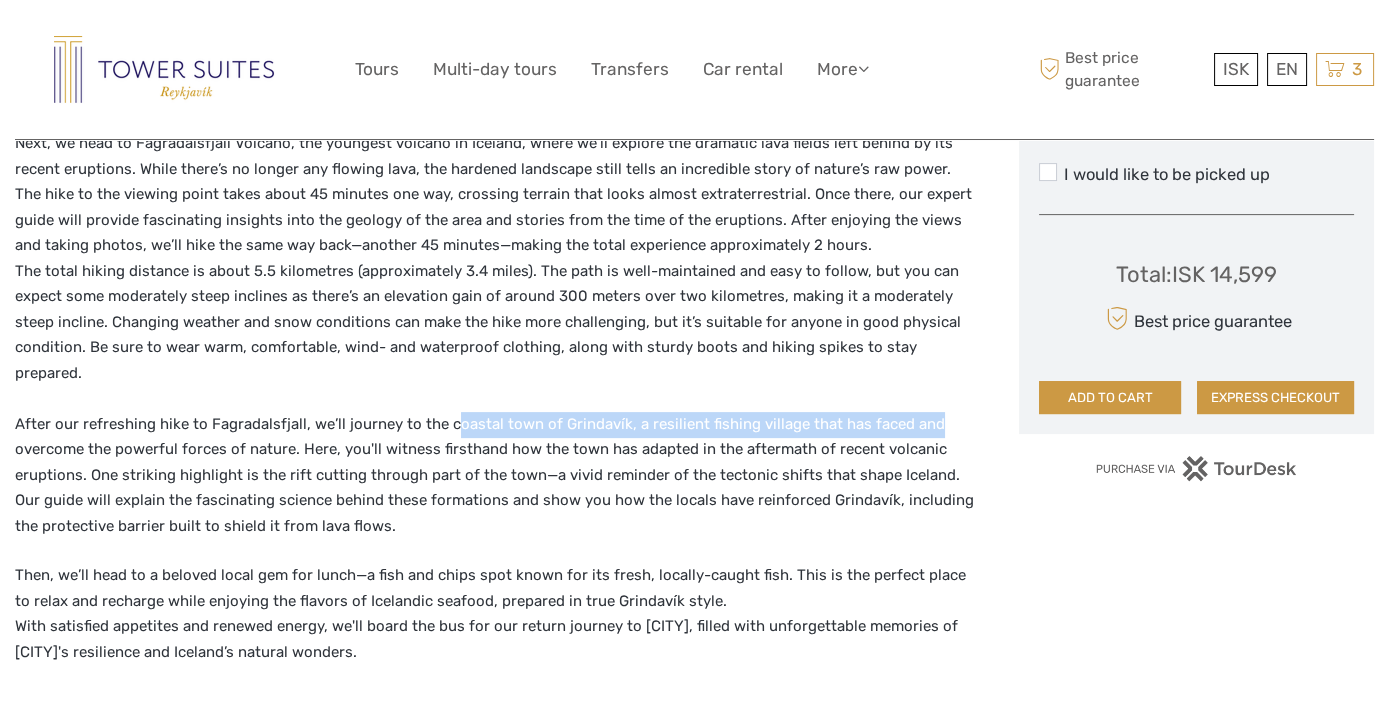 drag, startPoint x: 446, startPoint y: 372, endPoint x: 920, endPoint y: 376, distance: 474.01688 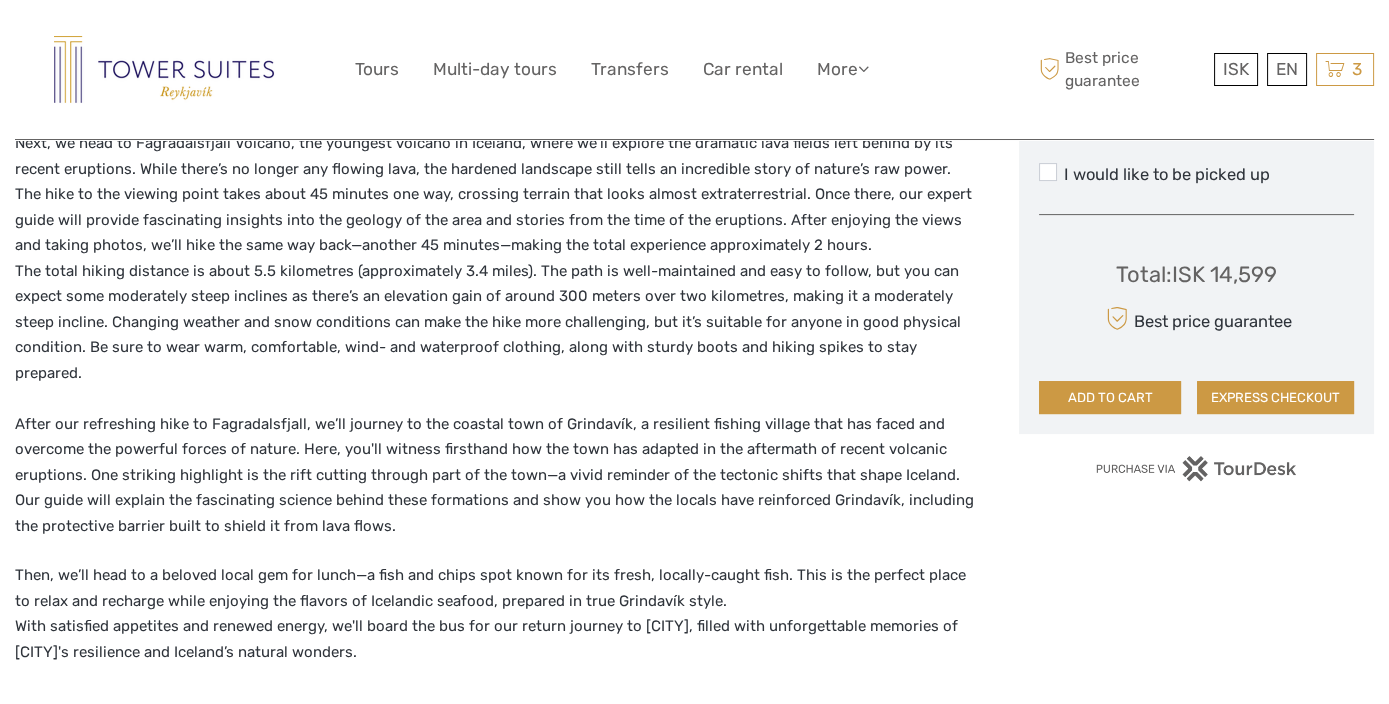 click on "Next, we head to Fagradalsfjall Volcano, the youngest volcano in Iceland, where we’ll explore the dramatic lava fields left behind by its recent eruptions. While there’s no longer any flowing lava, the hardened landscape still tells an incredible story of nature’s raw power. The hike to the viewing point takes about 45 minutes one way, crossing terrain that looks almost extraterrestrial. Once there, our expert guide will provide fascinating insights into the geology of the area and stories from the time of the eruptions. After enjoying the views and taking photos, we’ll hike the same way back—another 45 minutes—making the total experience approximately 2 hours." at bounding box center (496, 335) 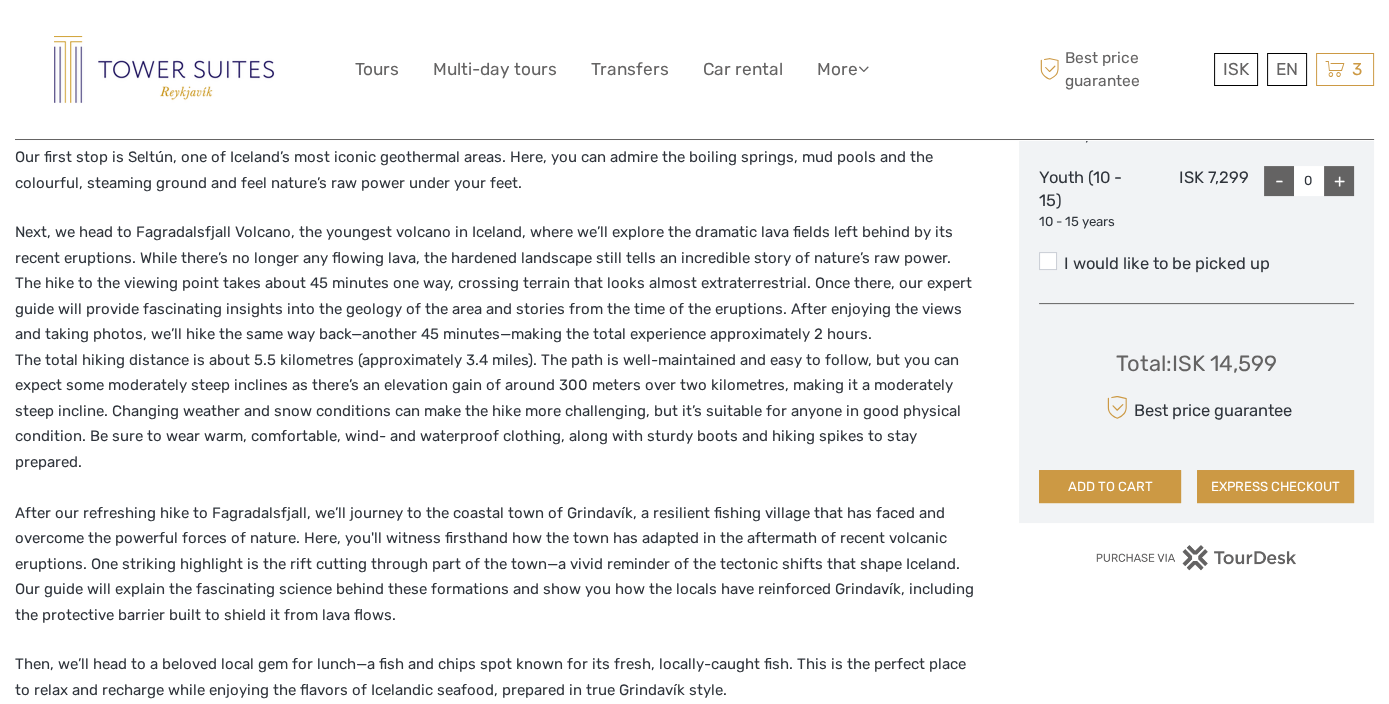 scroll, scrollTop: 555, scrollLeft: 0, axis: vertical 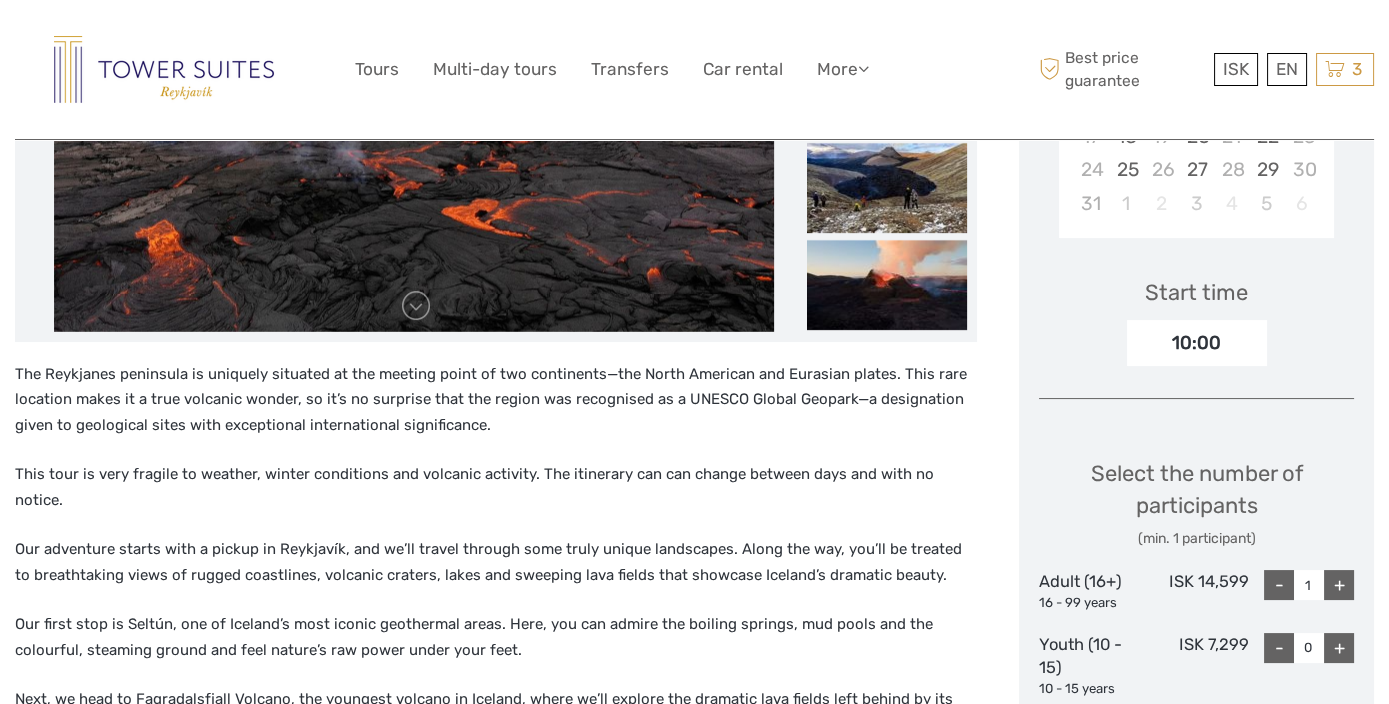 click on "10:00" at bounding box center [1197, 343] 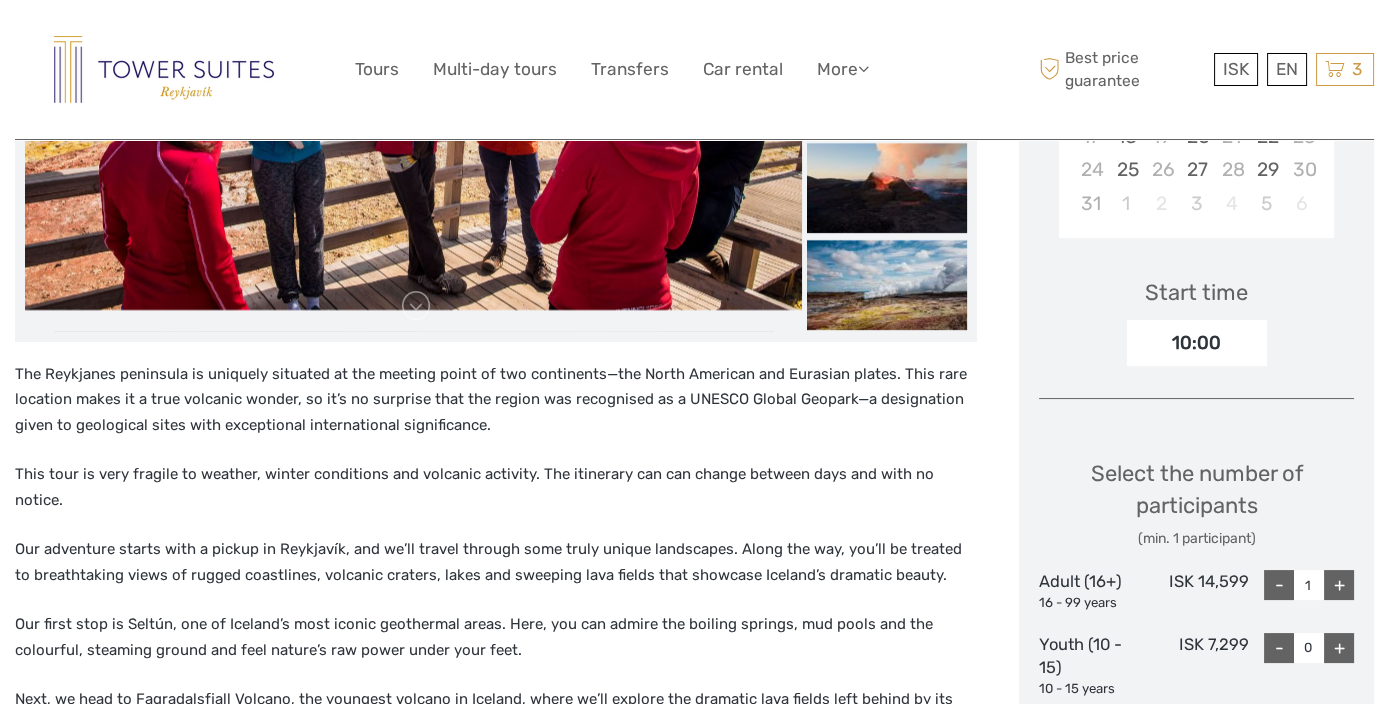 click on "10:00" at bounding box center [1197, 343] 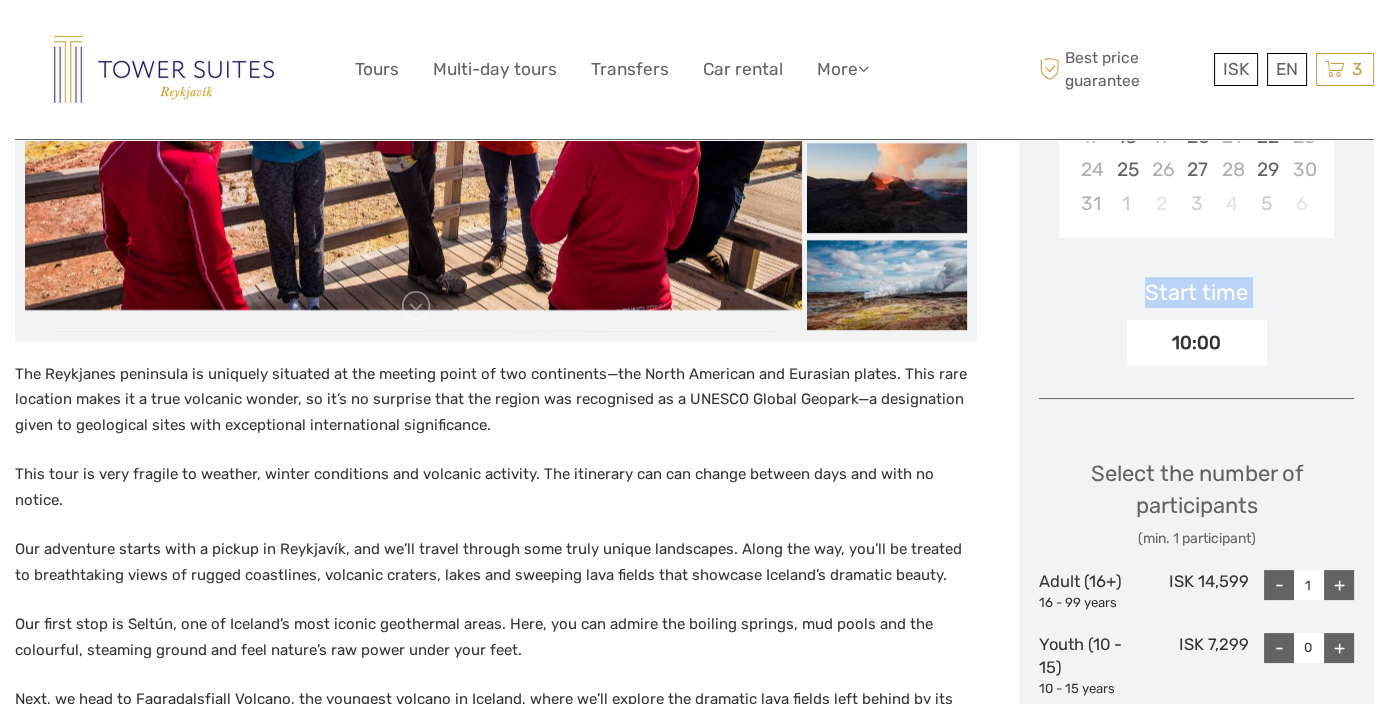 click on "10:00" at bounding box center [1197, 343] 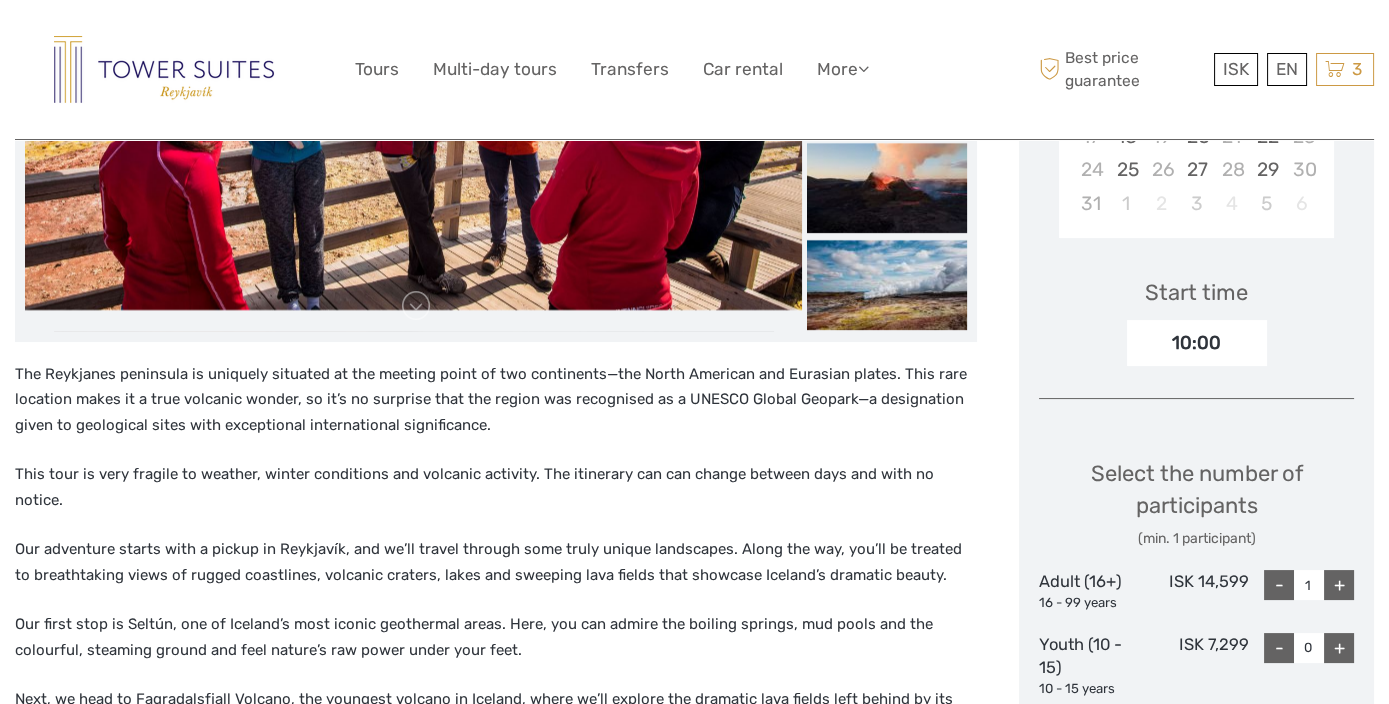 click on "10:00" at bounding box center [1197, 343] 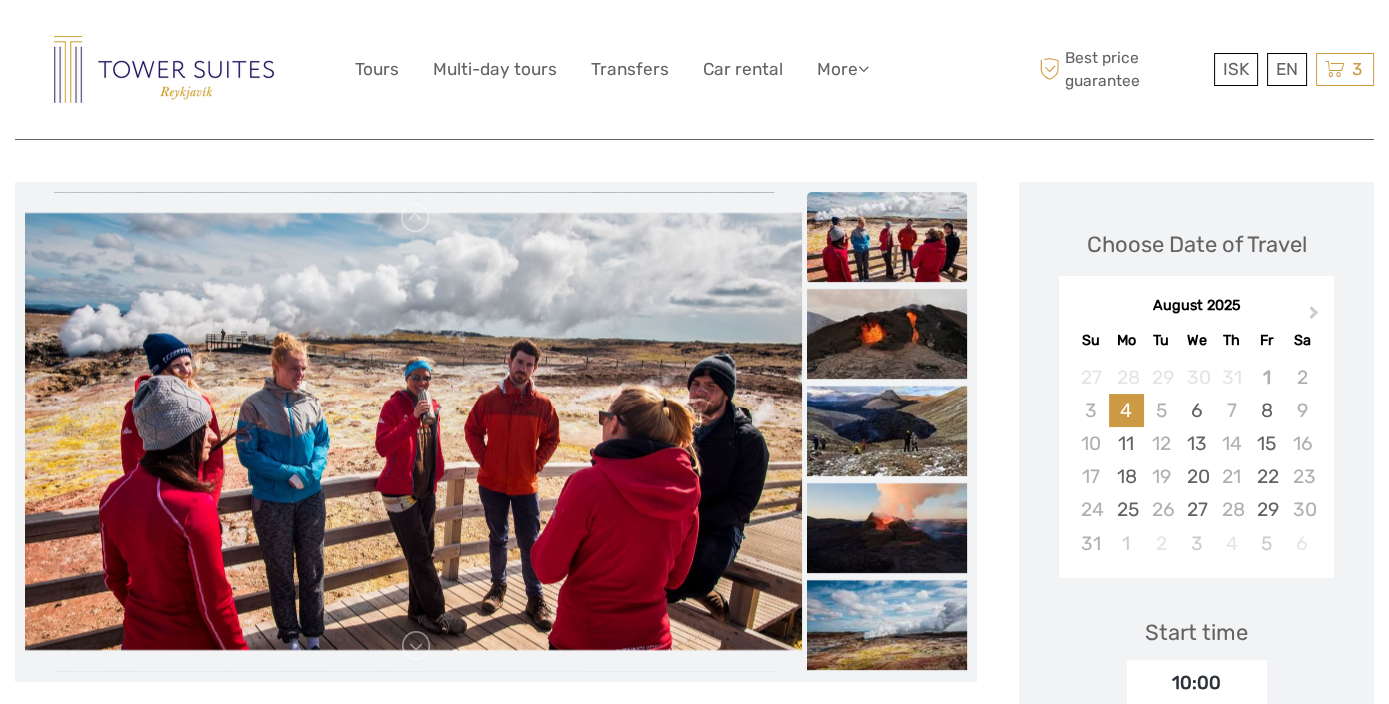 scroll, scrollTop: 222, scrollLeft: 0, axis: vertical 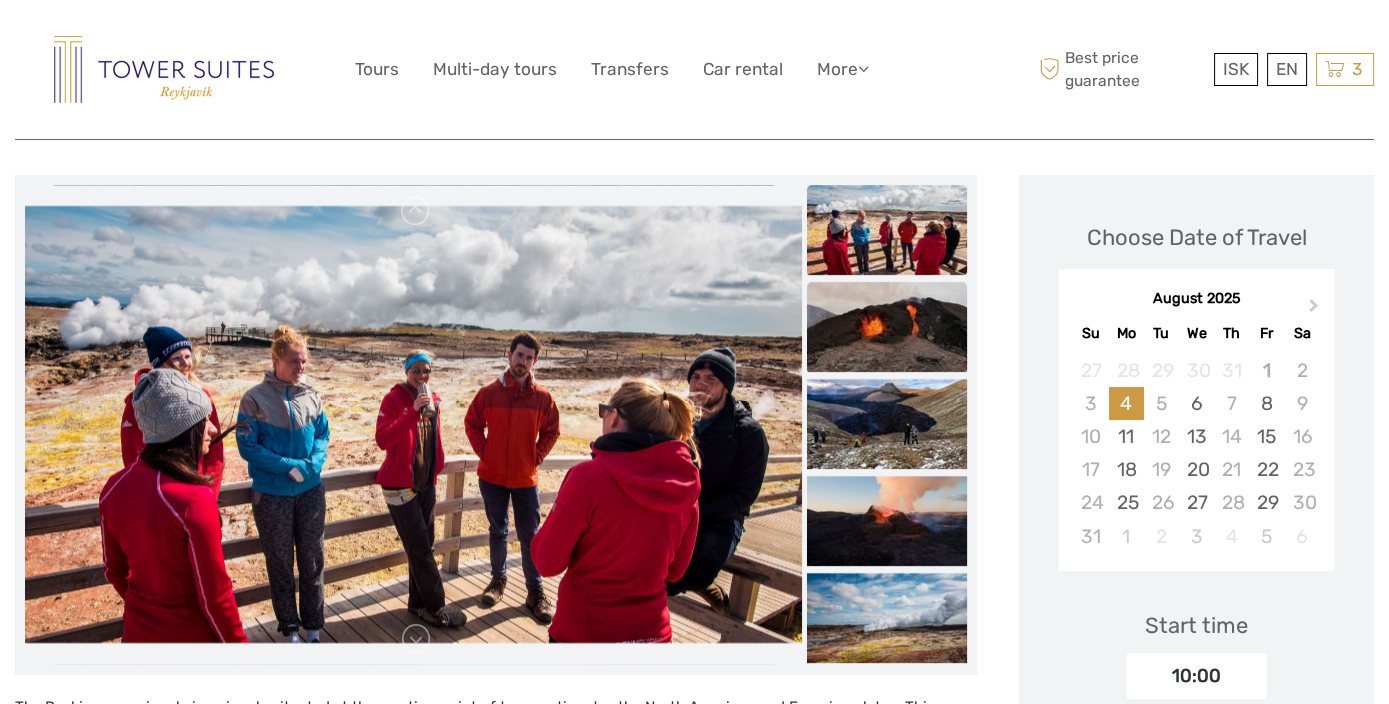 click at bounding box center (887, 327) 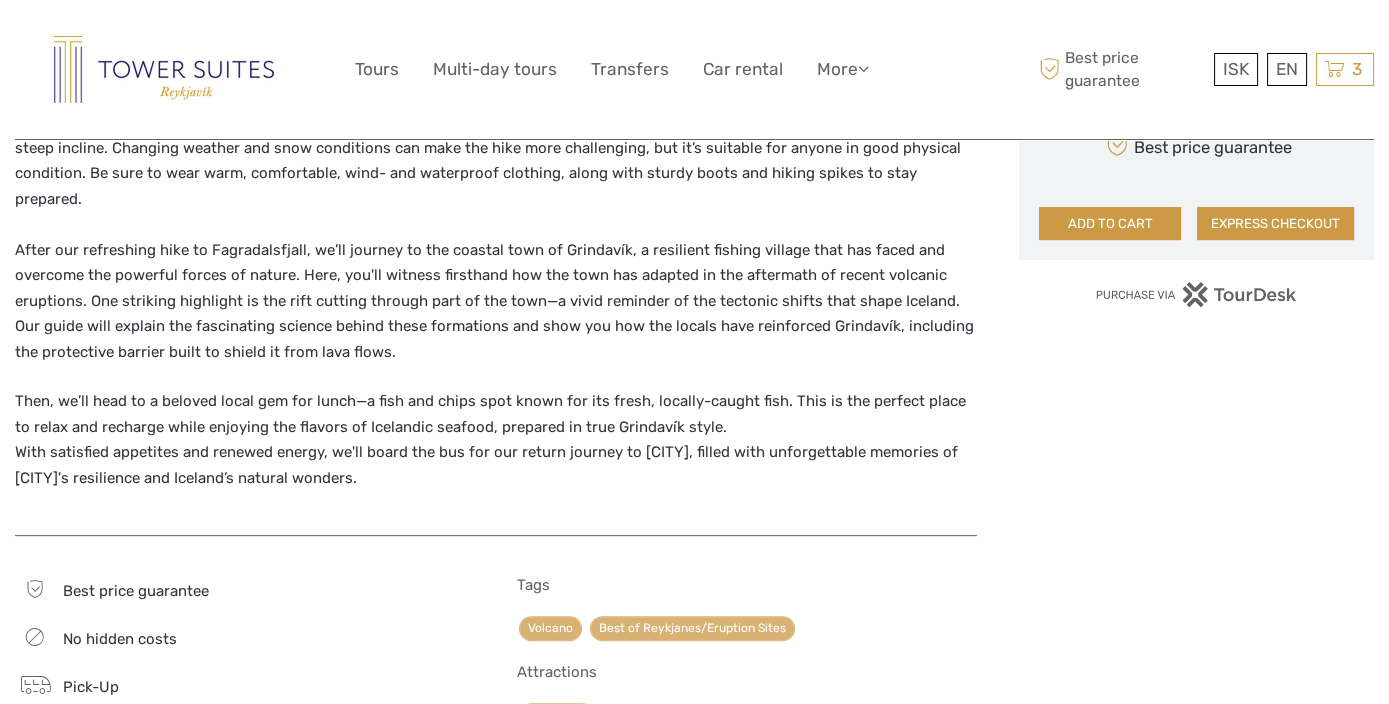 scroll, scrollTop: 1333, scrollLeft: 0, axis: vertical 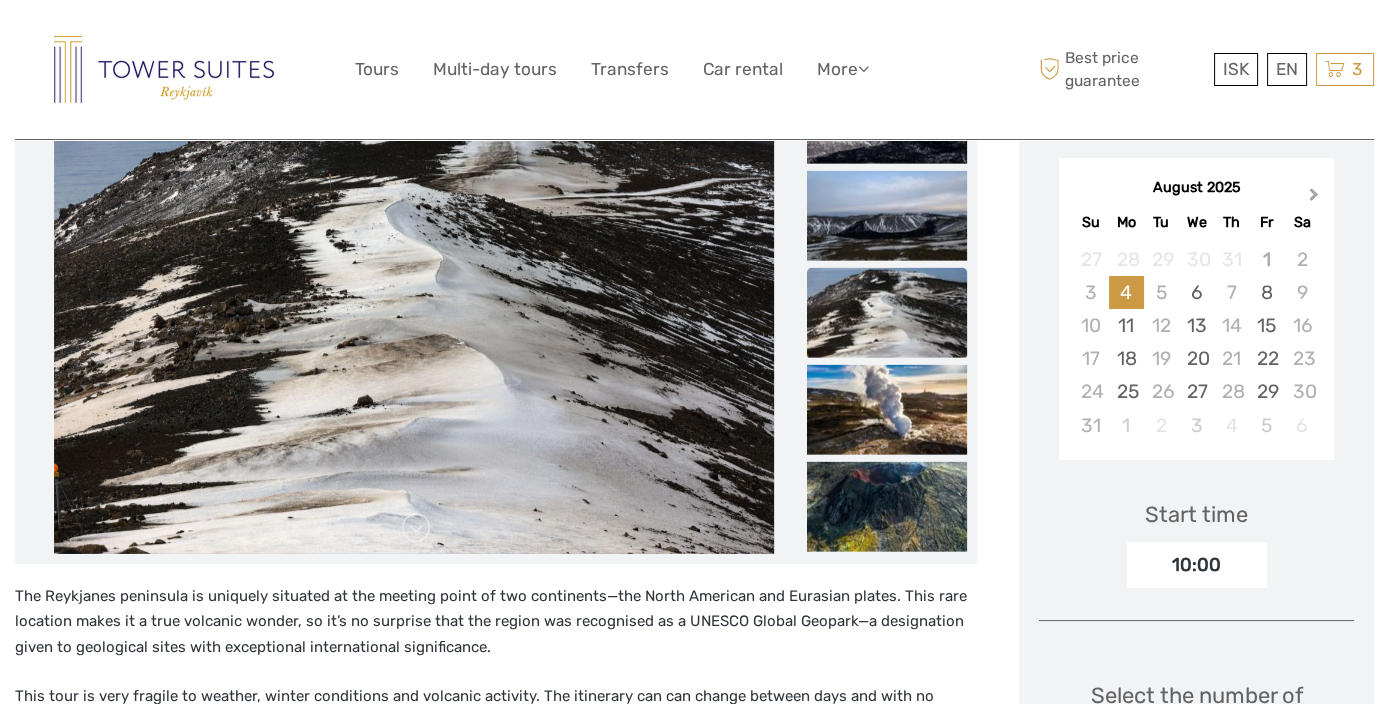 click on "Next Month" at bounding box center [1314, 198] 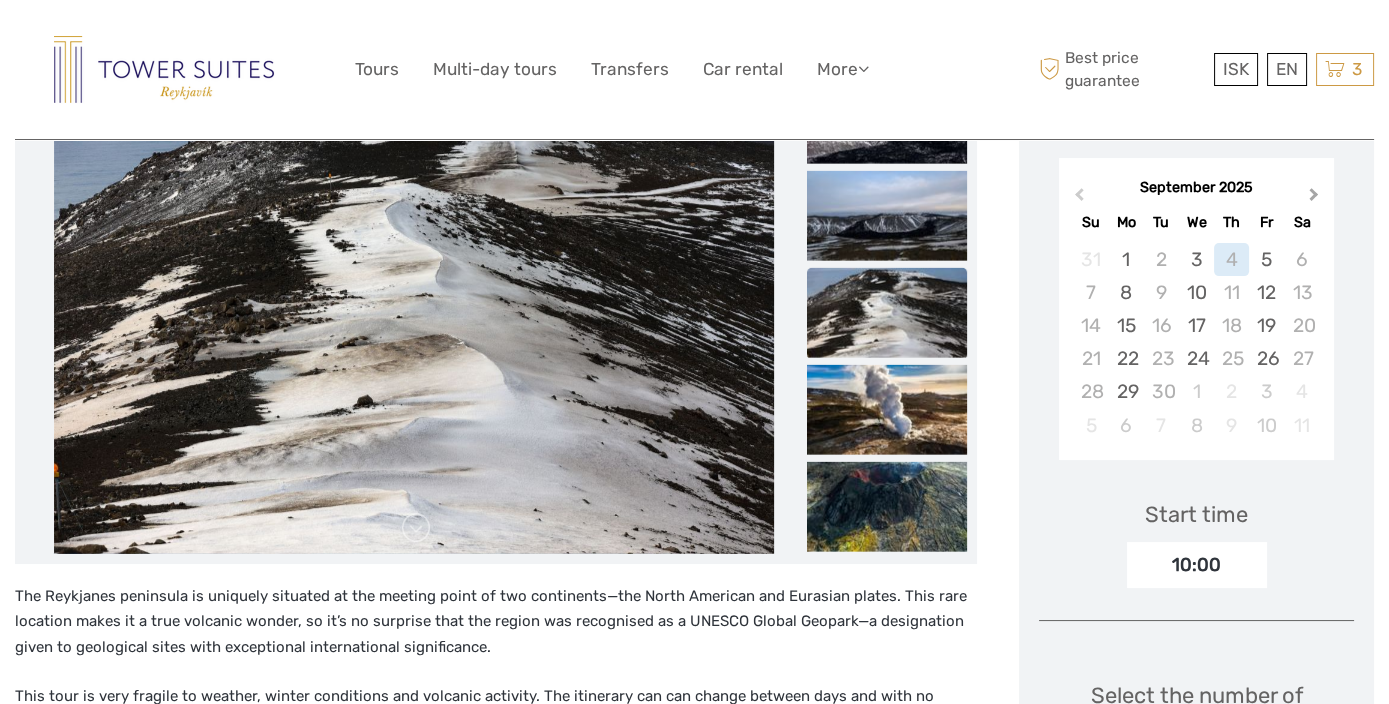 click on "Next Month" at bounding box center [1314, 198] 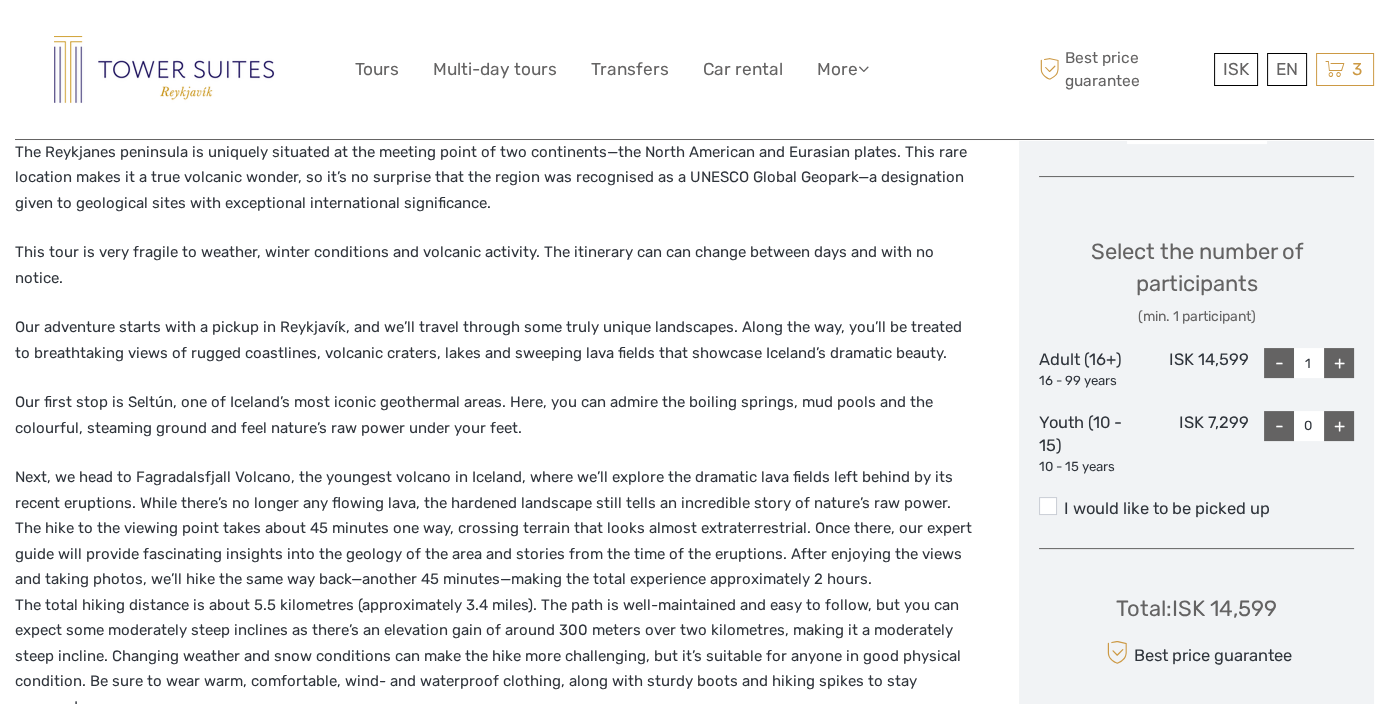 scroll, scrollTop: 888, scrollLeft: 0, axis: vertical 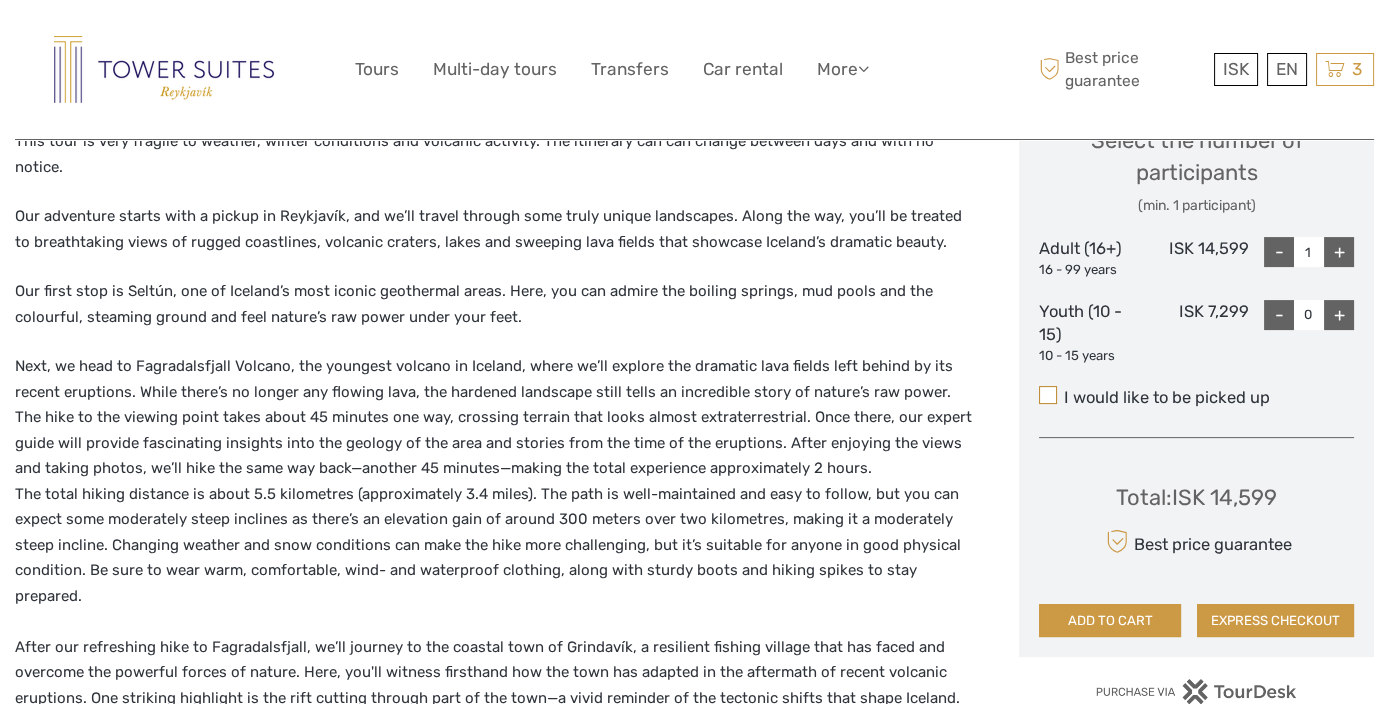 click at bounding box center (1048, 395) 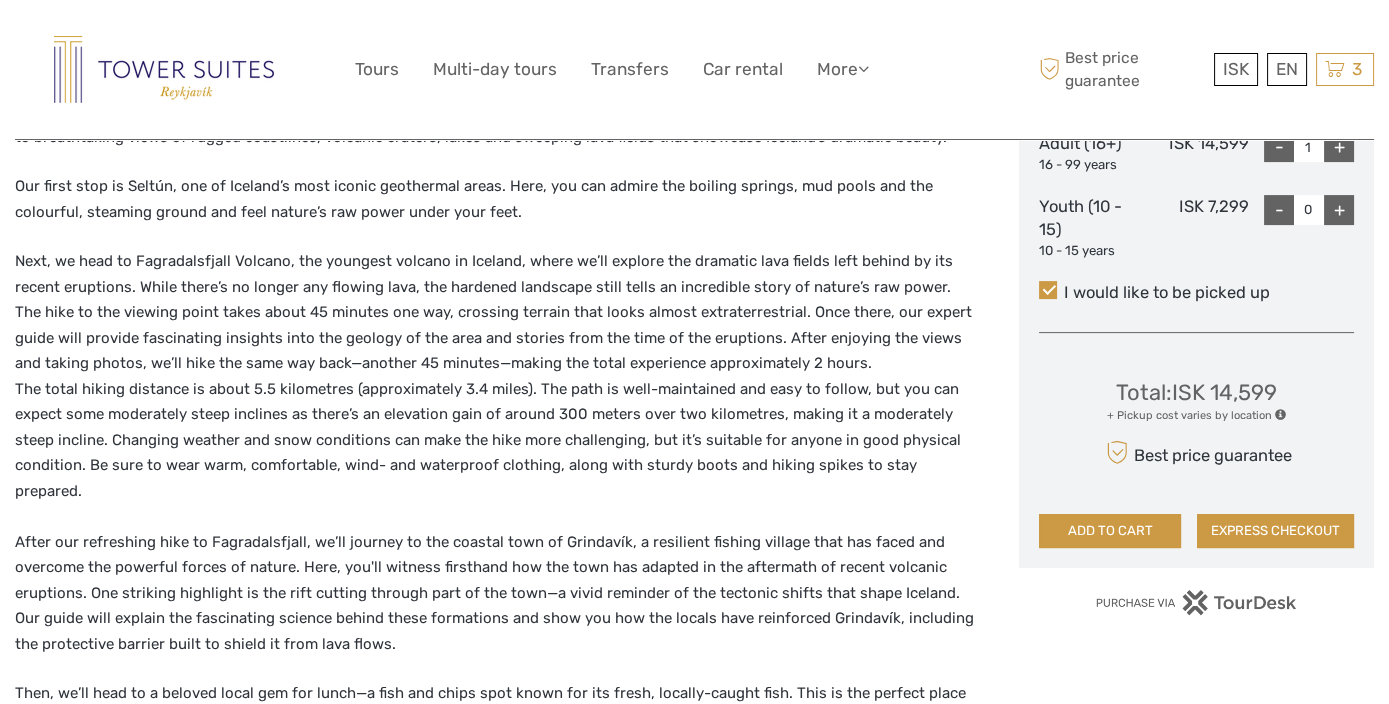 scroll, scrollTop: 1111, scrollLeft: 0, axis: vertical 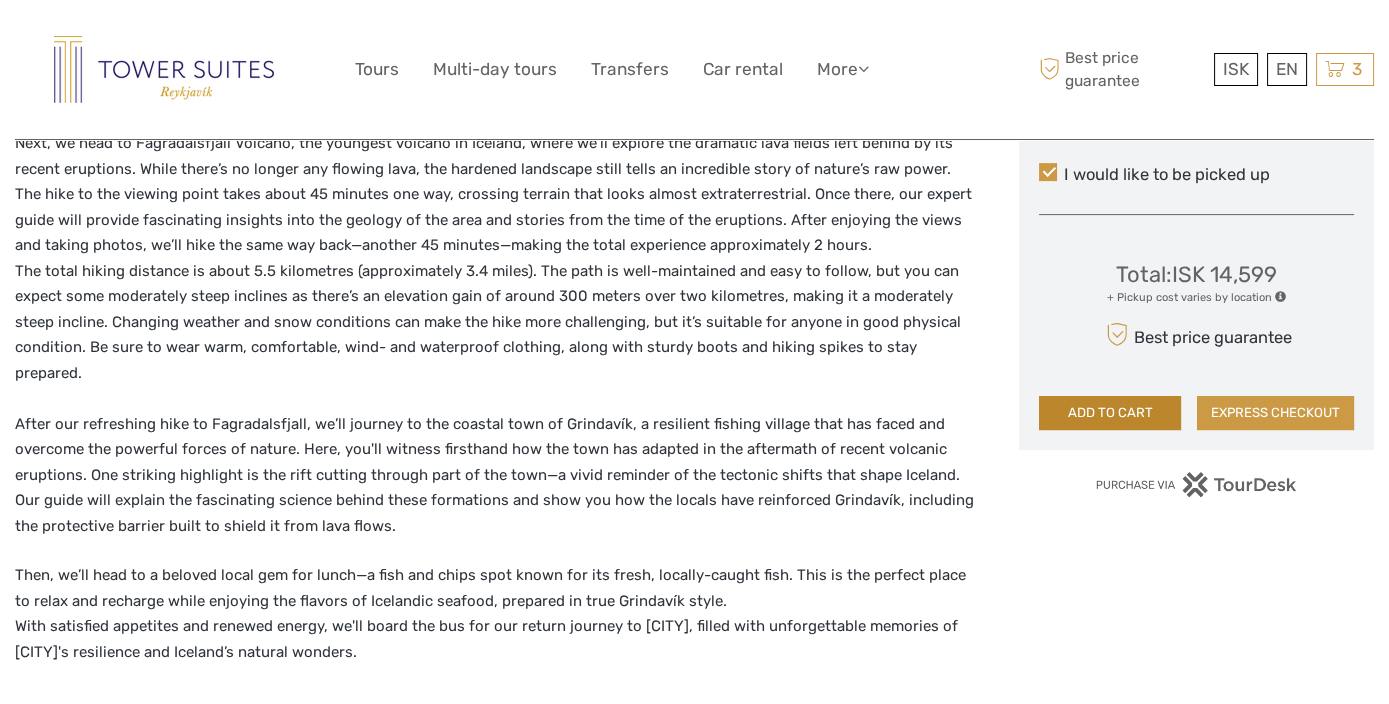 click on "ADD TO CART" at bounding box center (1110, 413) 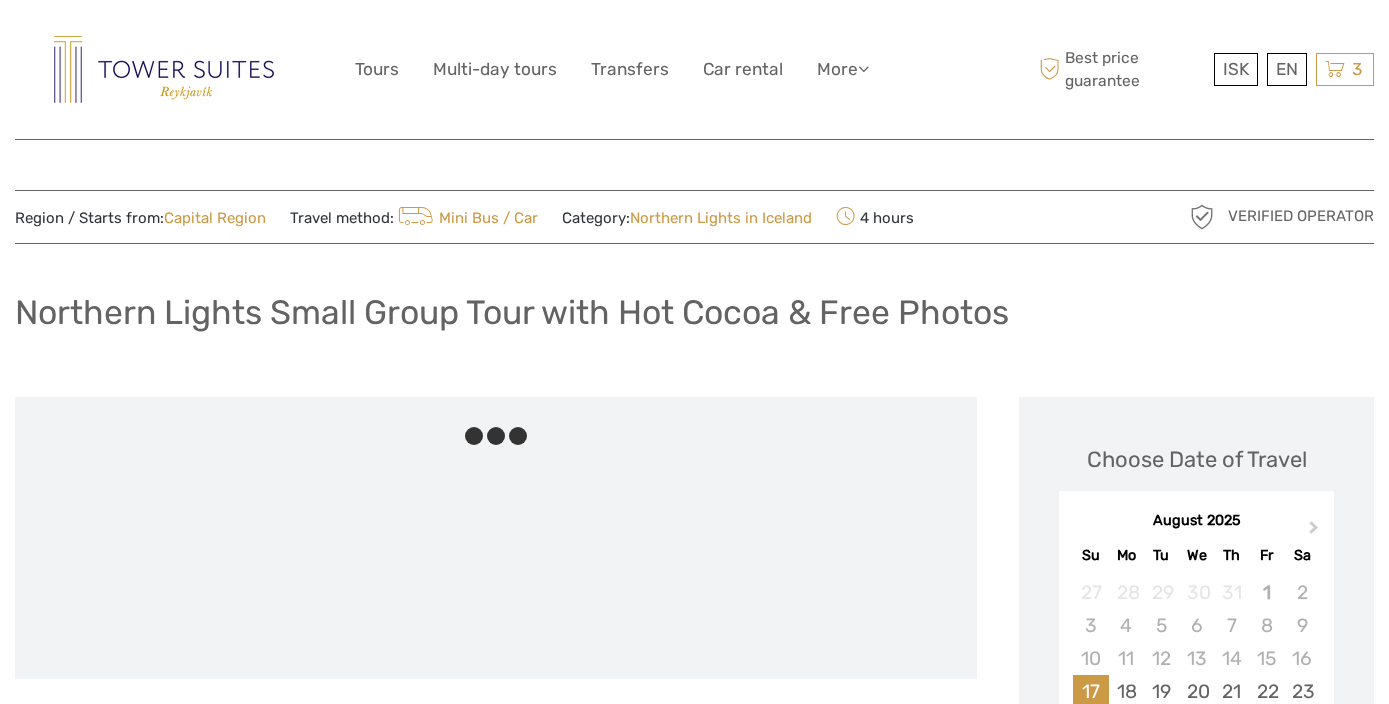 scroll, scrollTop: 0, scrollLeft: 0, axis: both 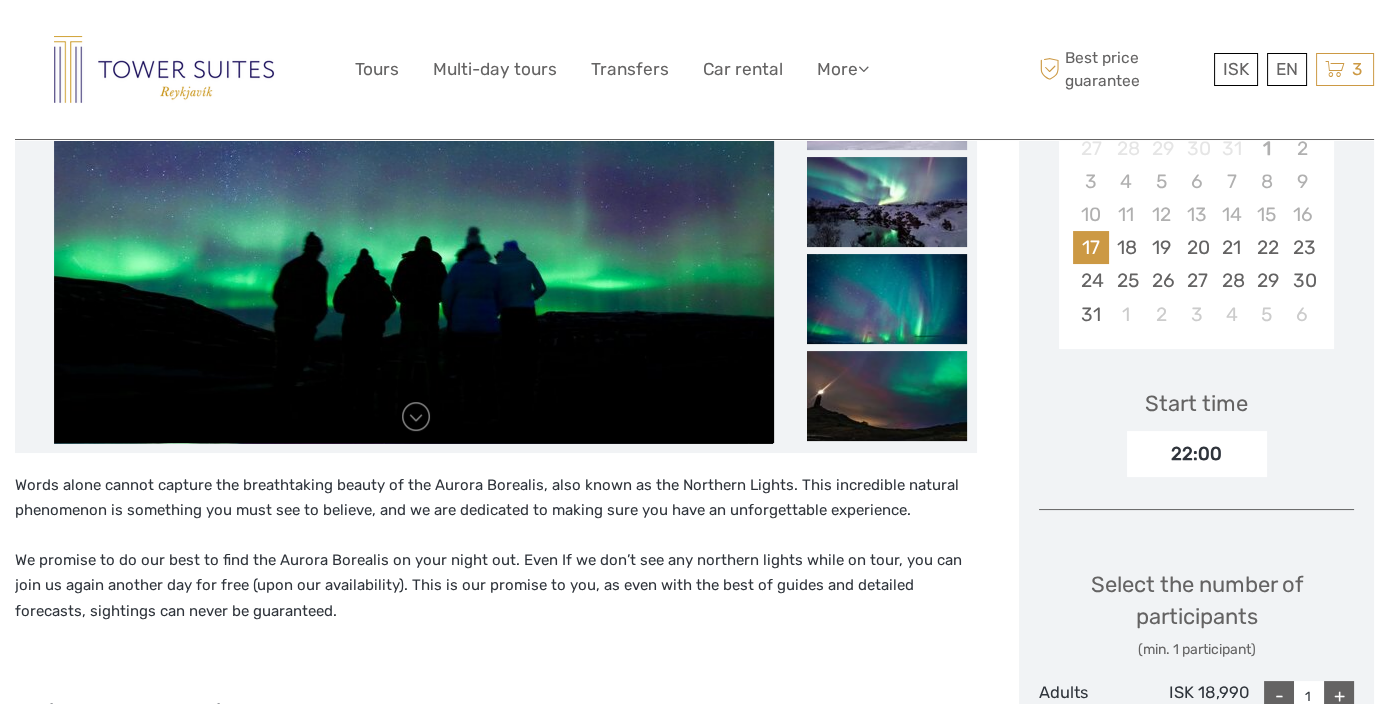 click on "22:00" at bounding box center [1197, 454] 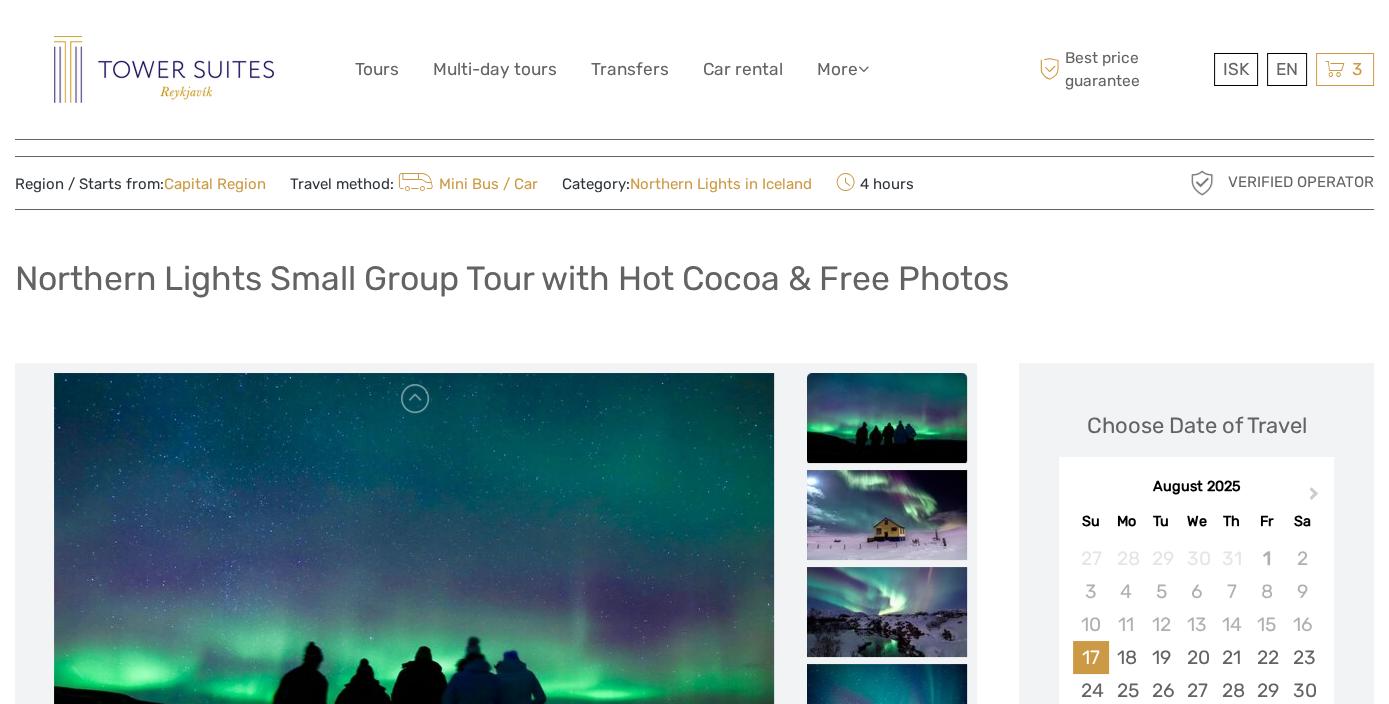 scroll, scrollTop: 0, scrollLeft: 0, axis: both 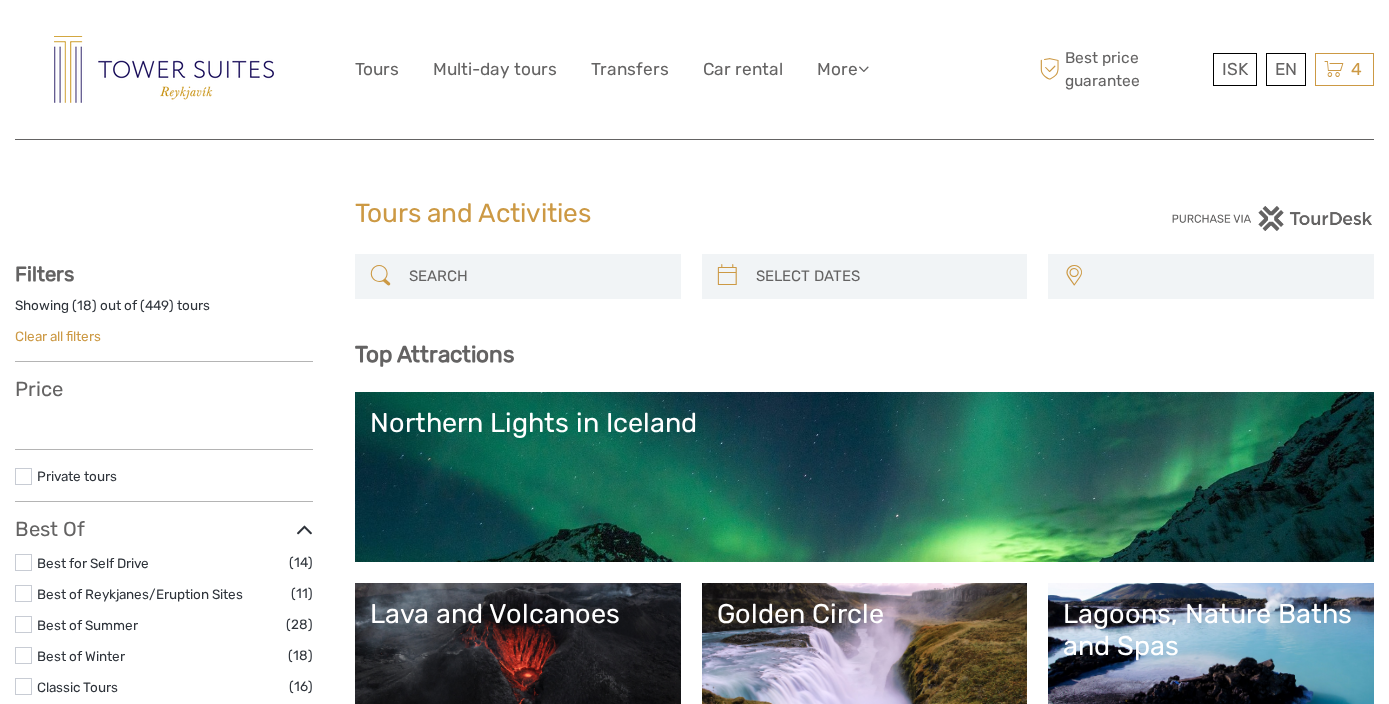 select 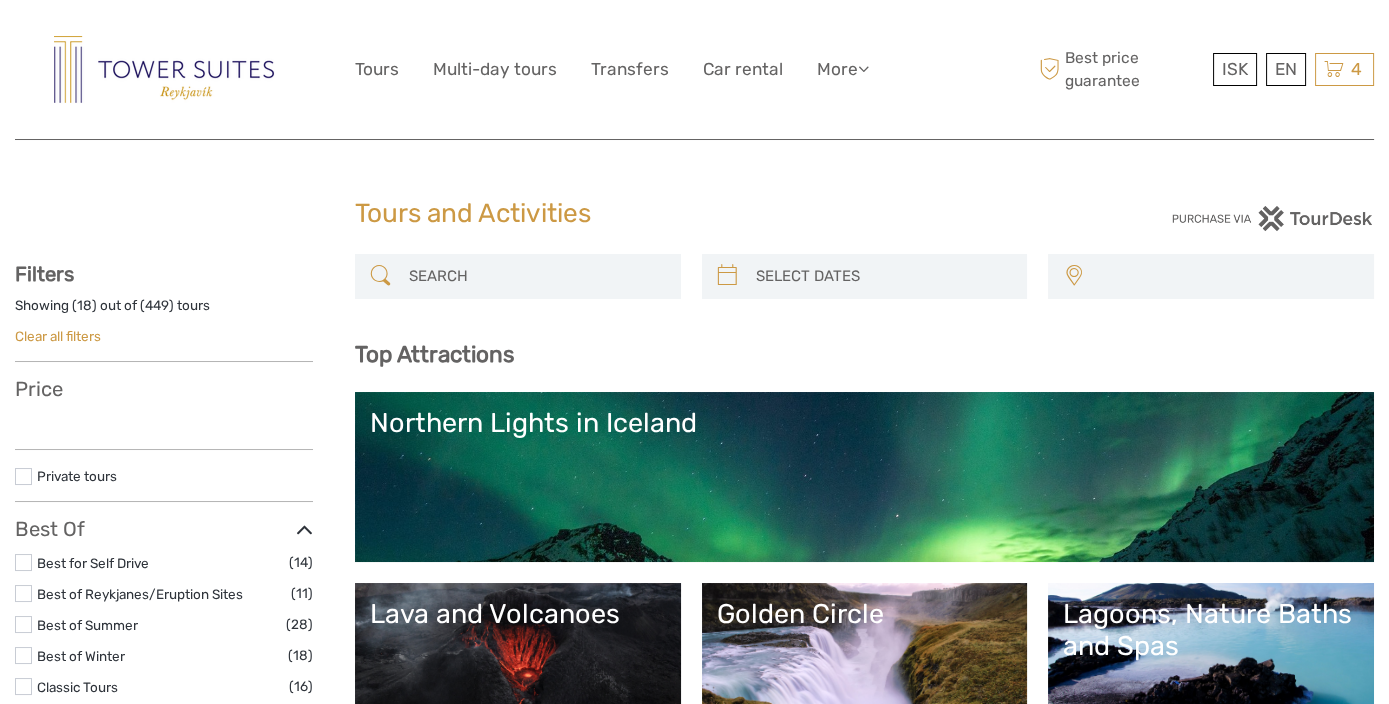 select 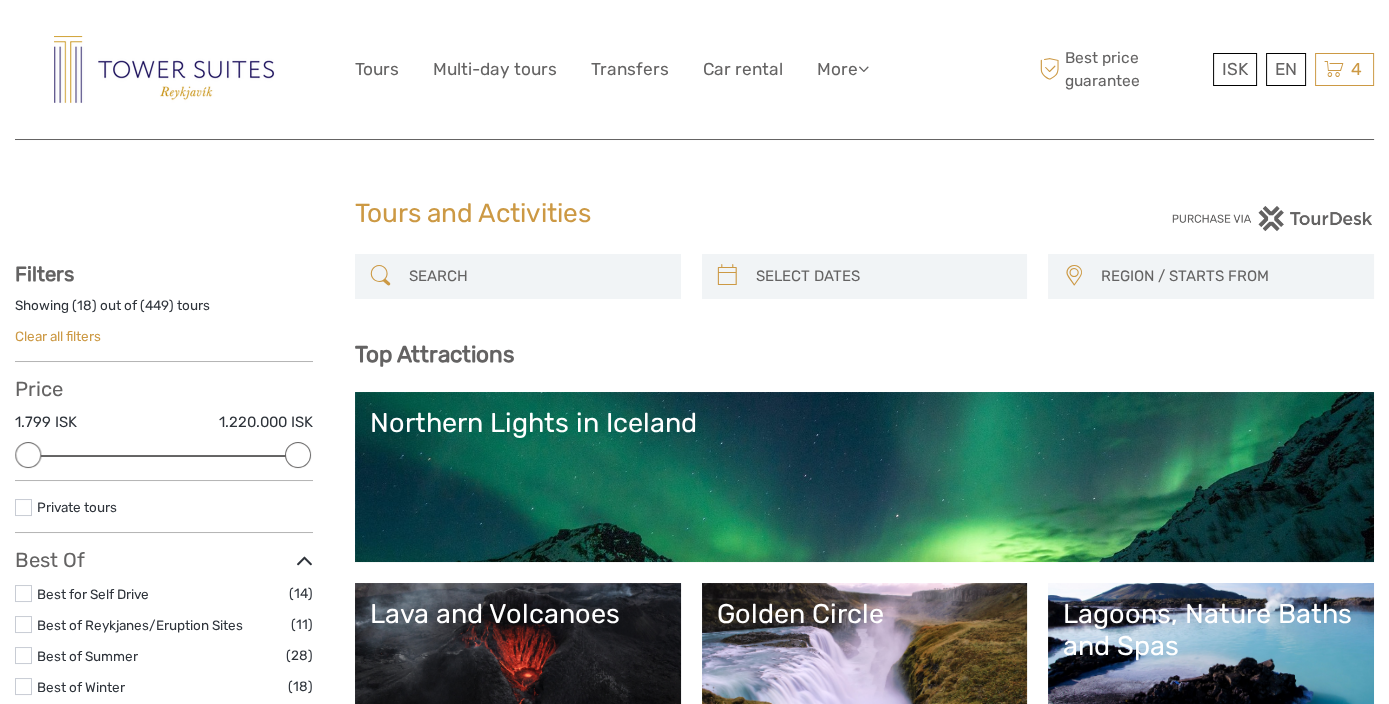 scroll, scrollTop: 0, scrollLeft: 0, axis: both 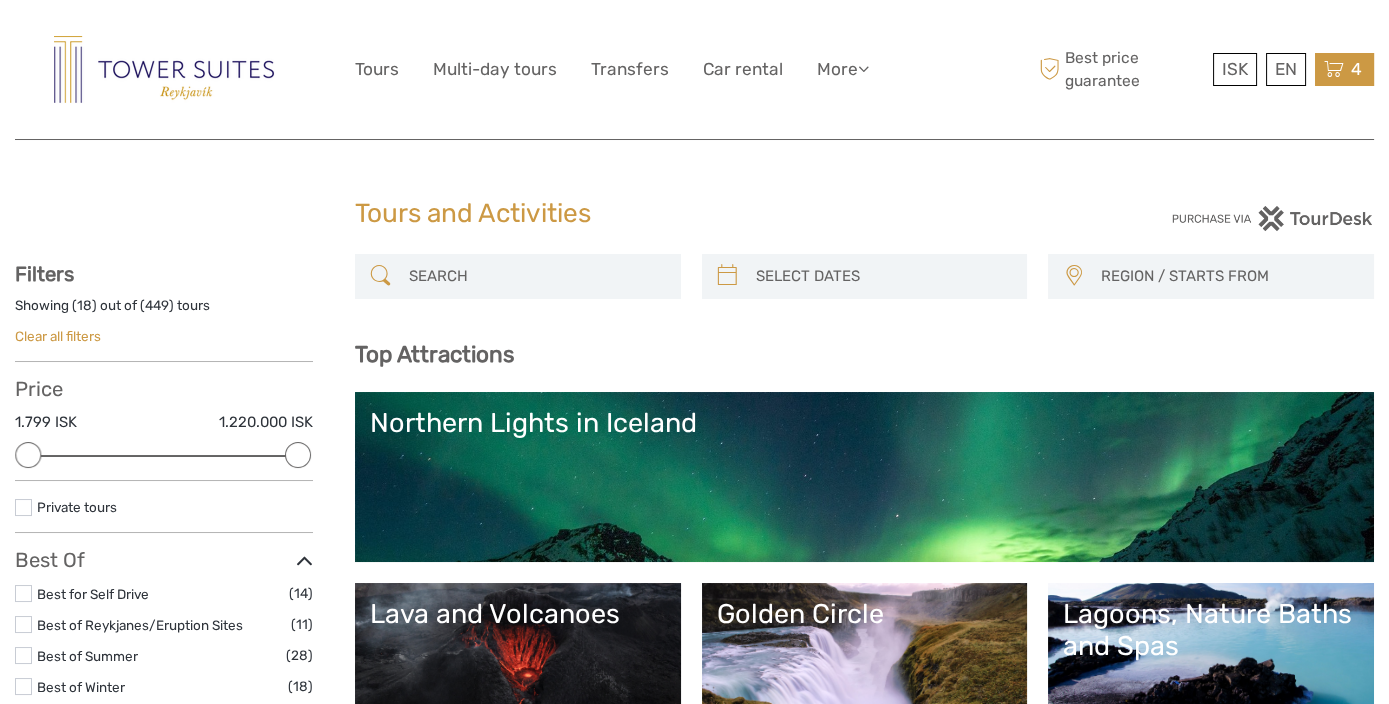 click at bounding box center (1334, 69) 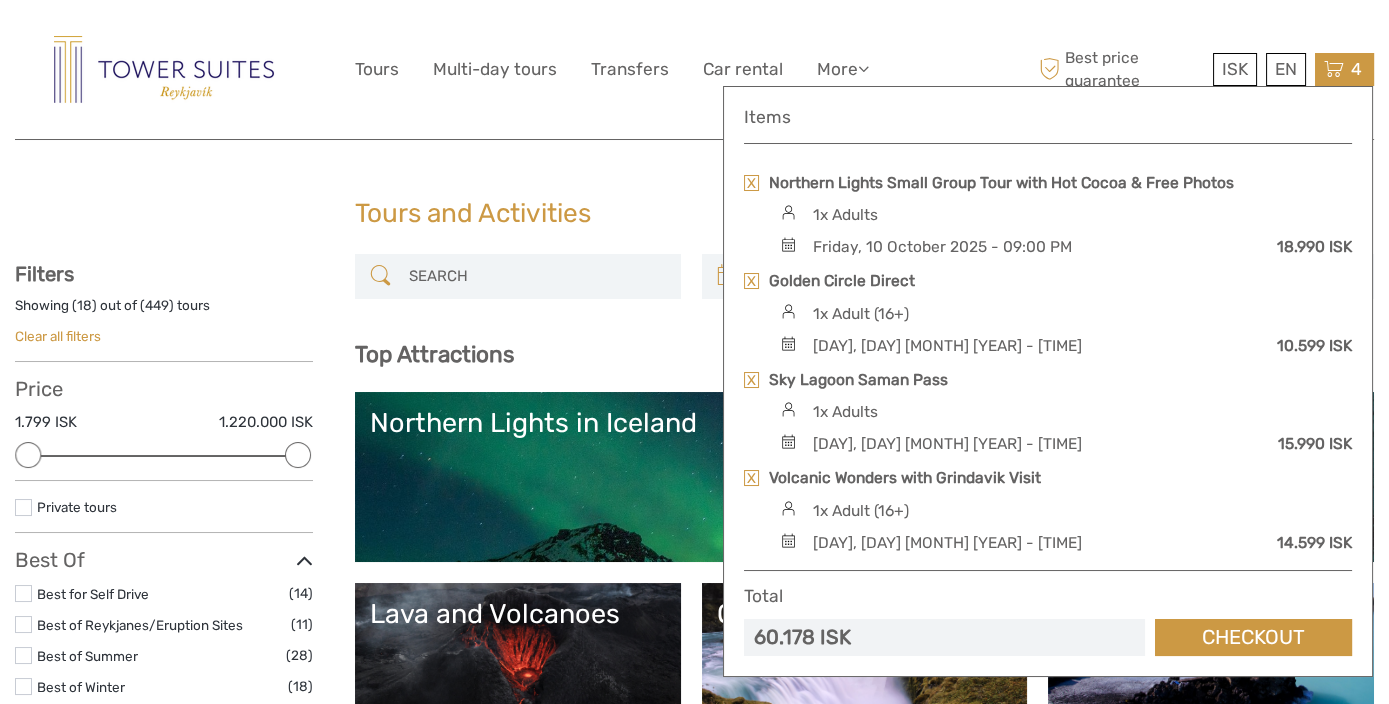 click on "4" at bounding box center [1356, 69] 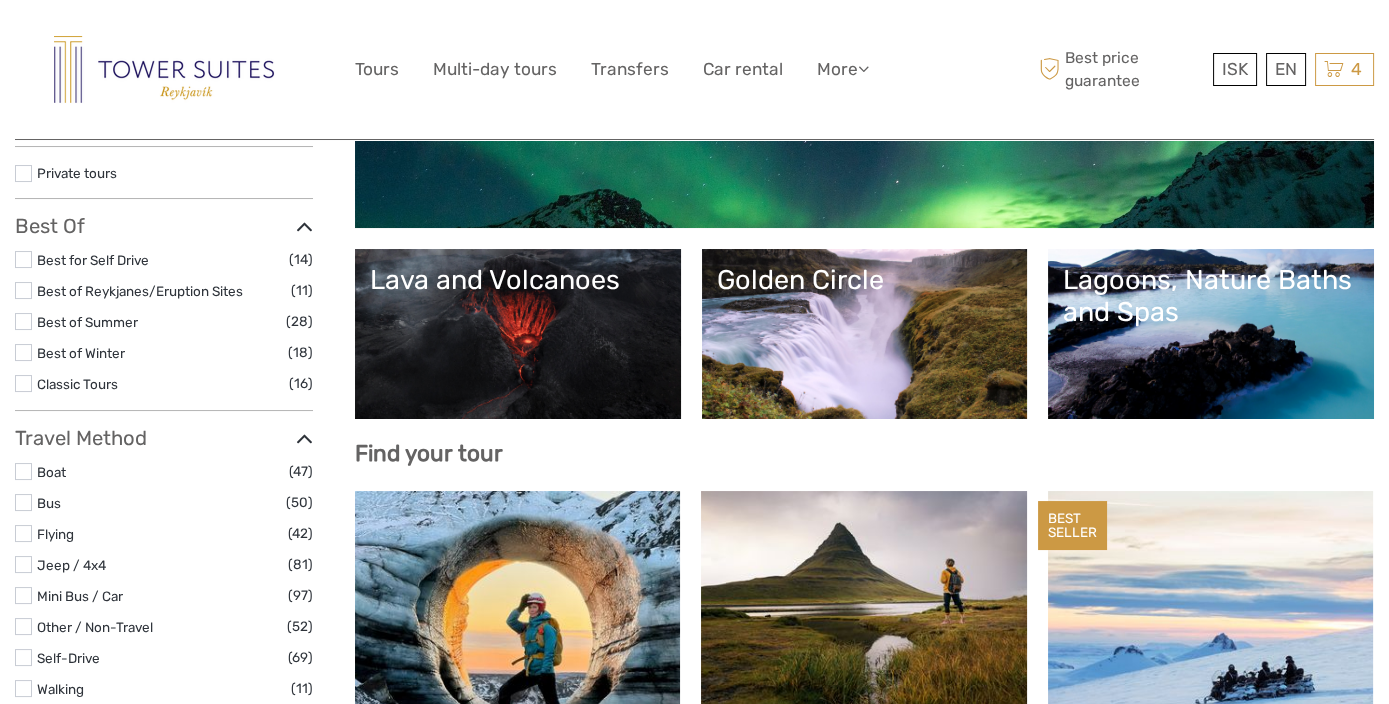 scroll, scrollTop: 666, scrollLeft: 0, axis: vertical 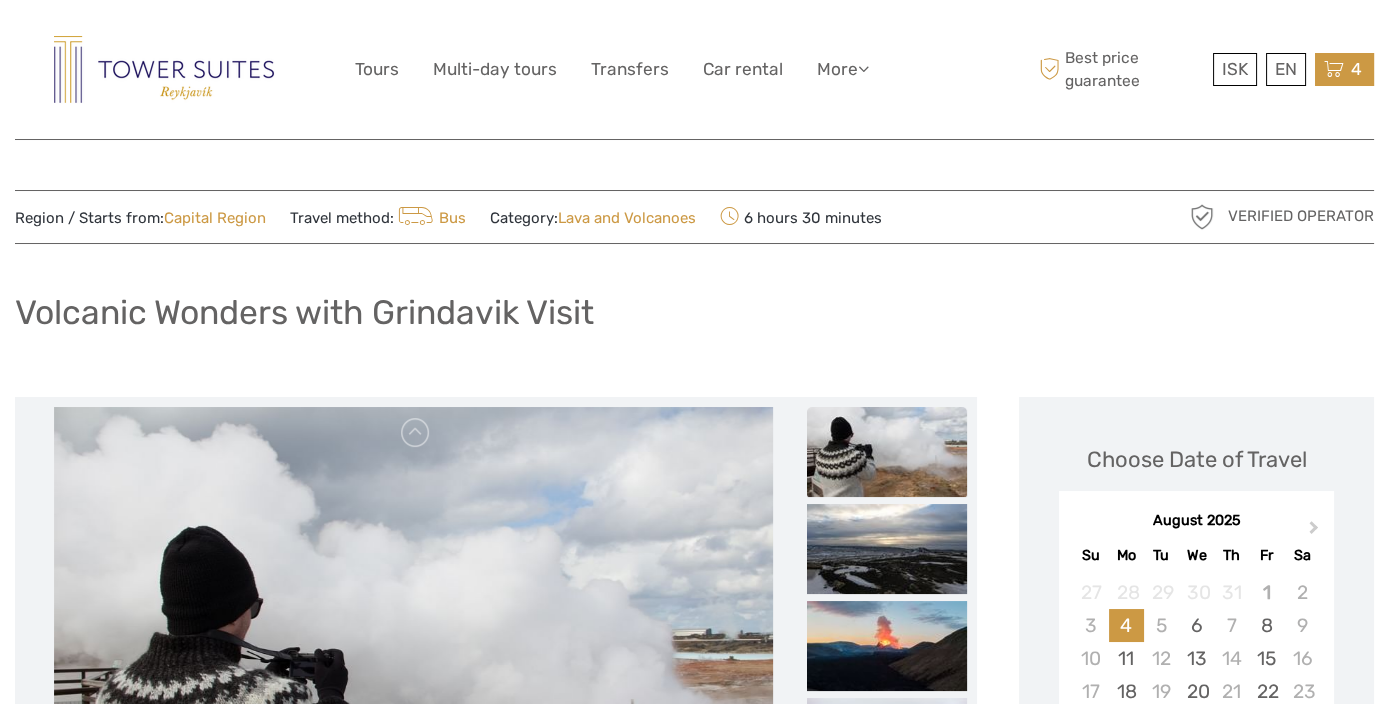 click at bounding box center (1334, 69) 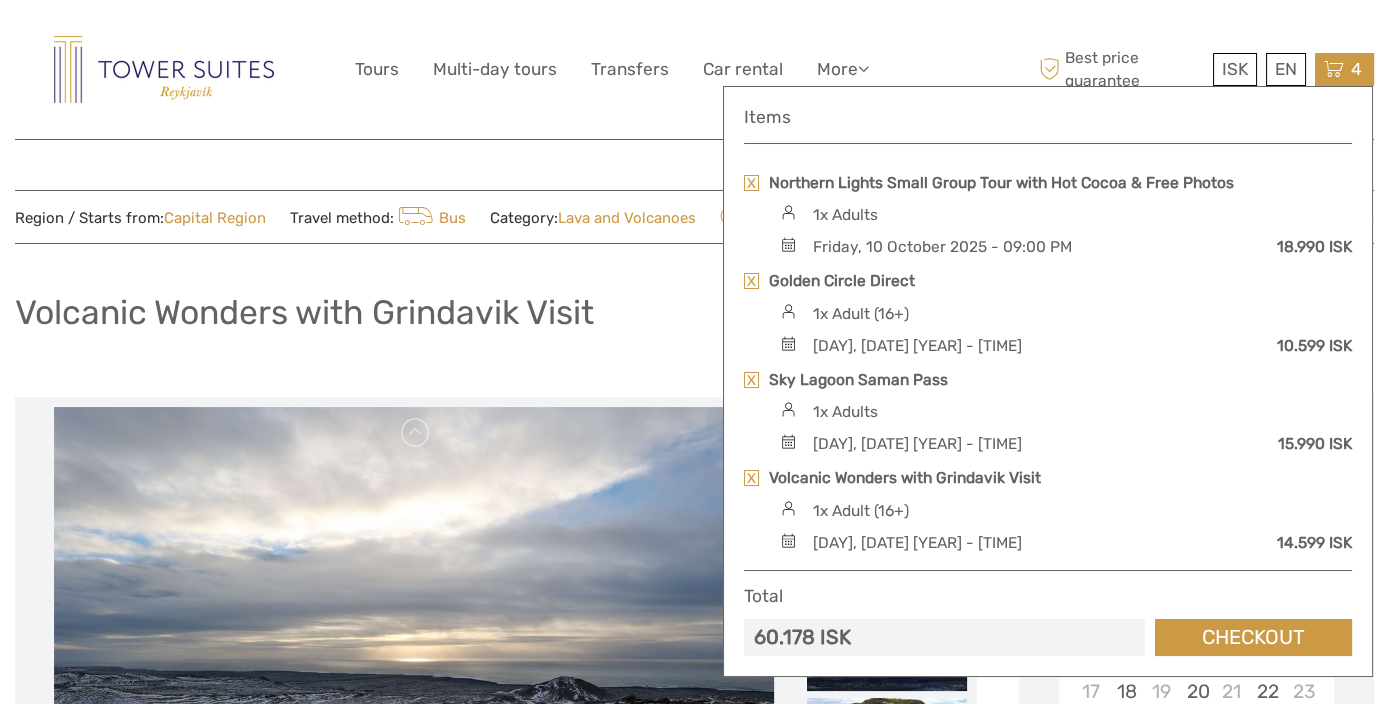 click at bounding box center (751, 478) 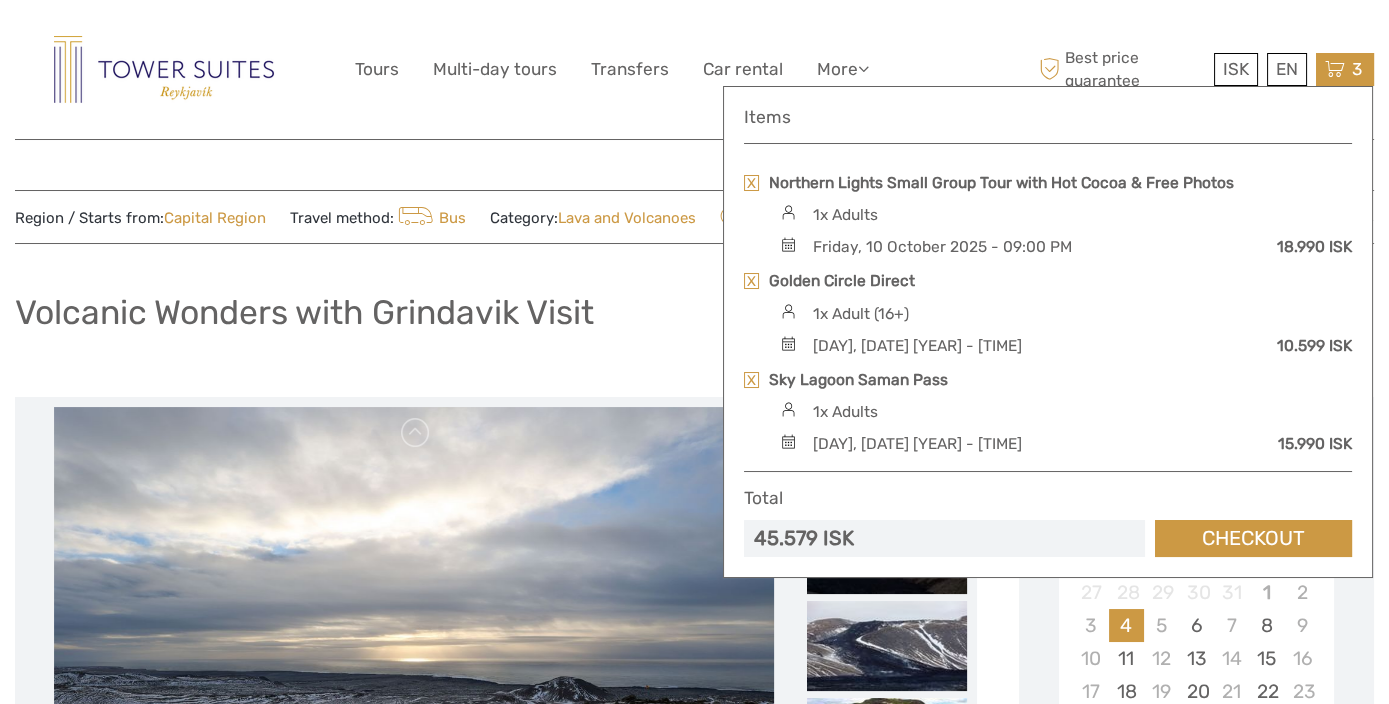 click on "Volcanic Wonders with Grindavik Visit" at bounding box center (694, 320) 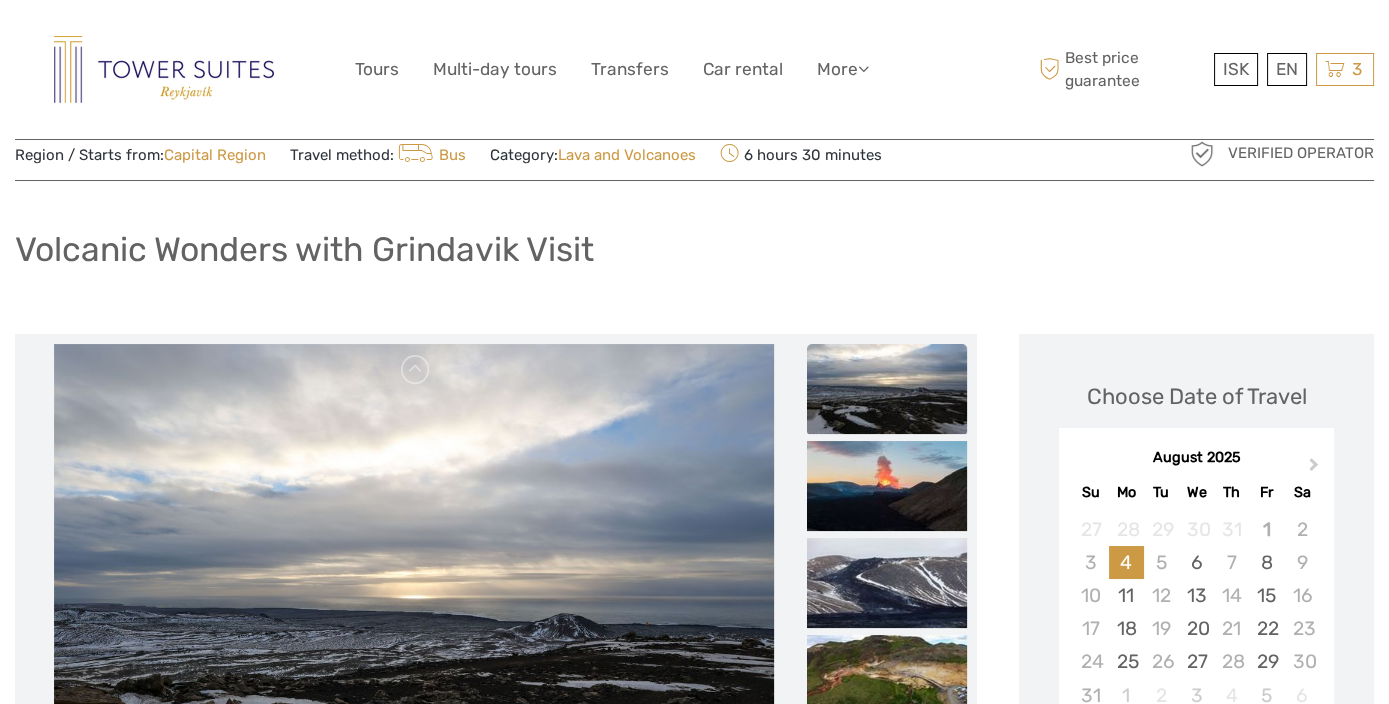 scroll, scrollTop: 111, scrollLeft: 0, axis: vertical 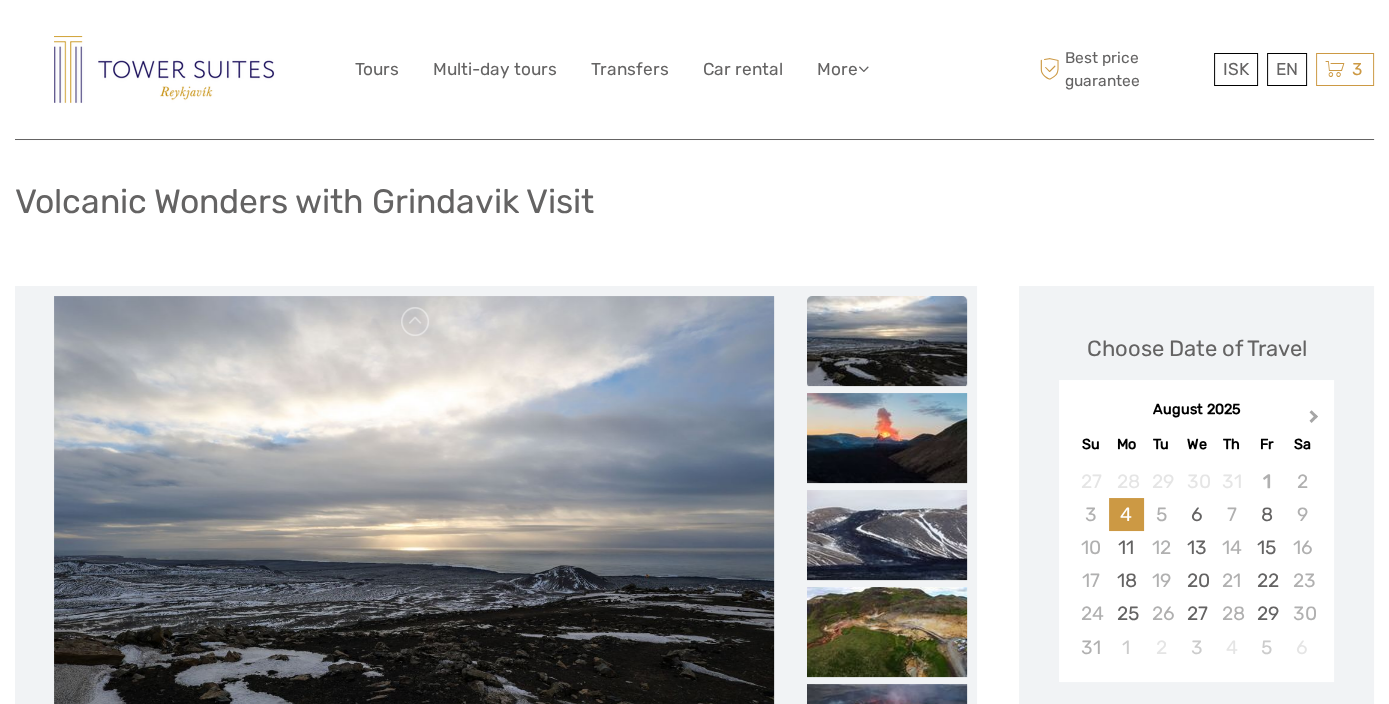 click on "Next Month" at bounding box center [1316, 421] 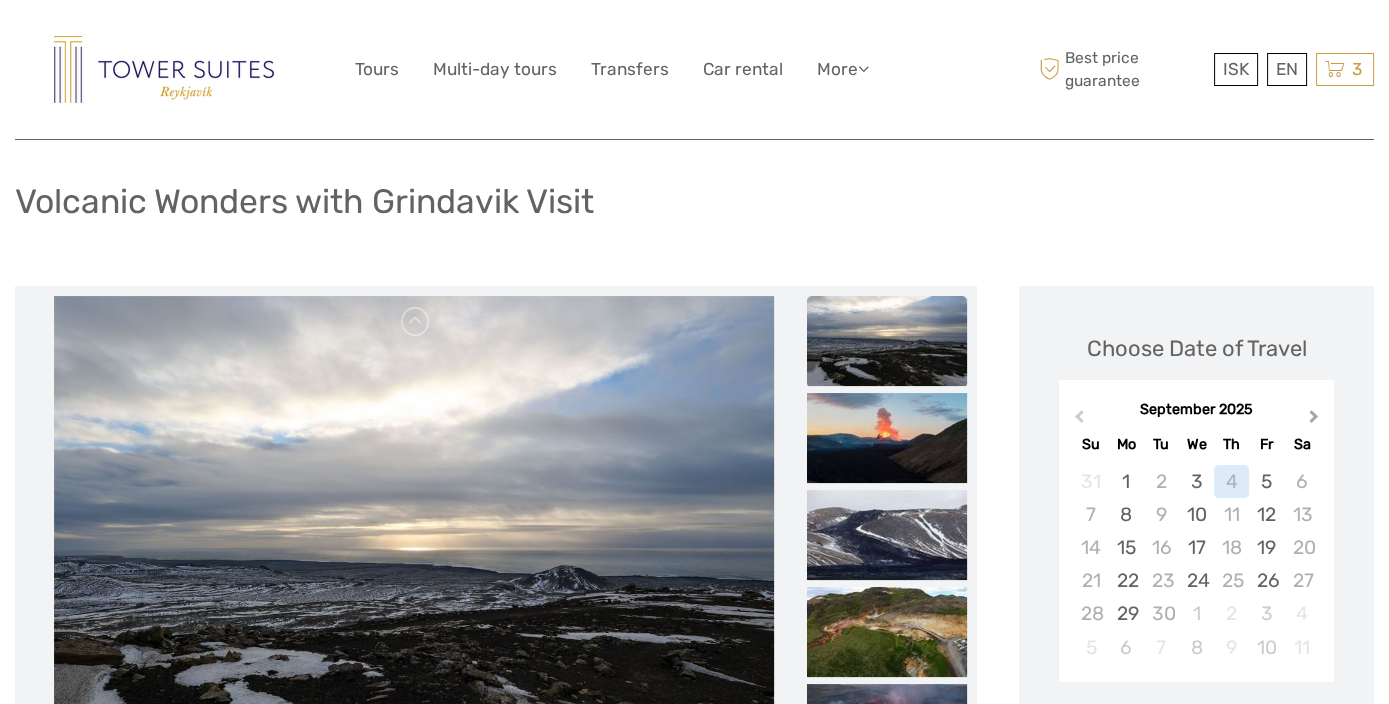 click on "Next Month" at bounding box center (1316, 421) 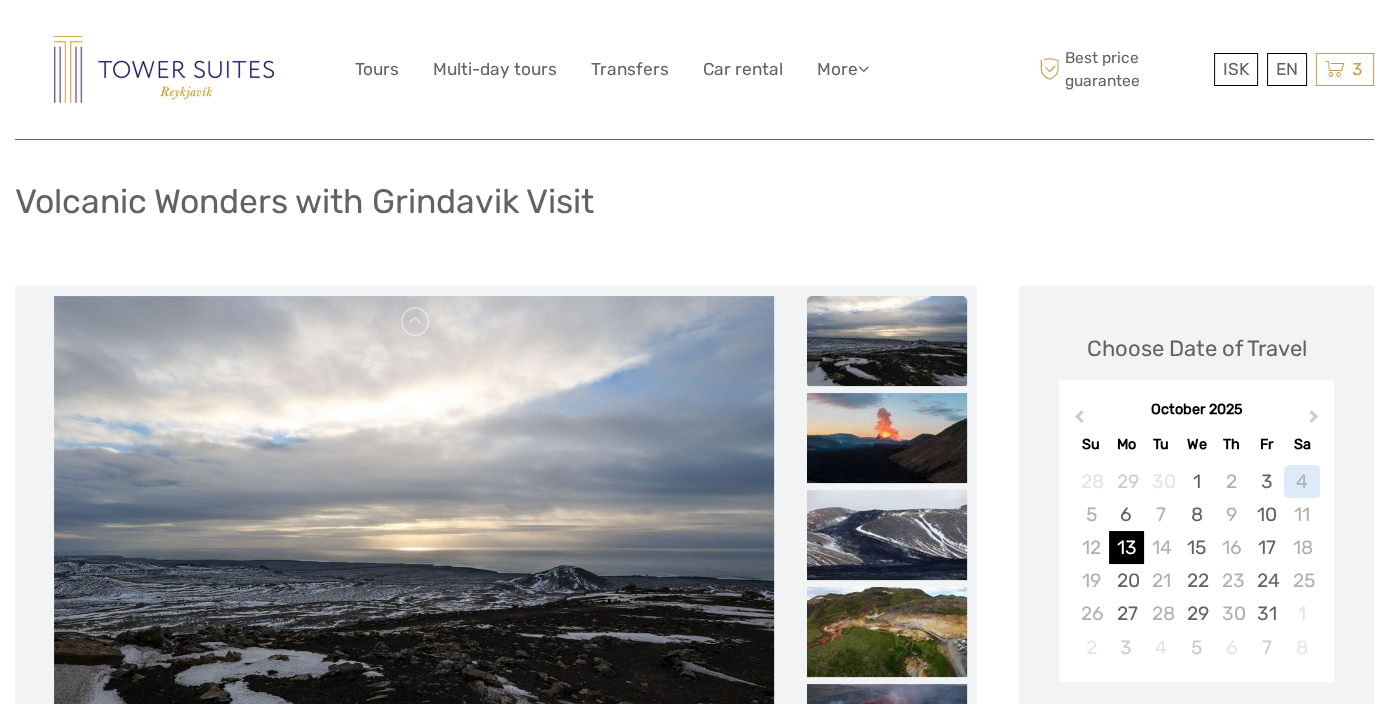 click on "13" at bounding box center [1126, 547] 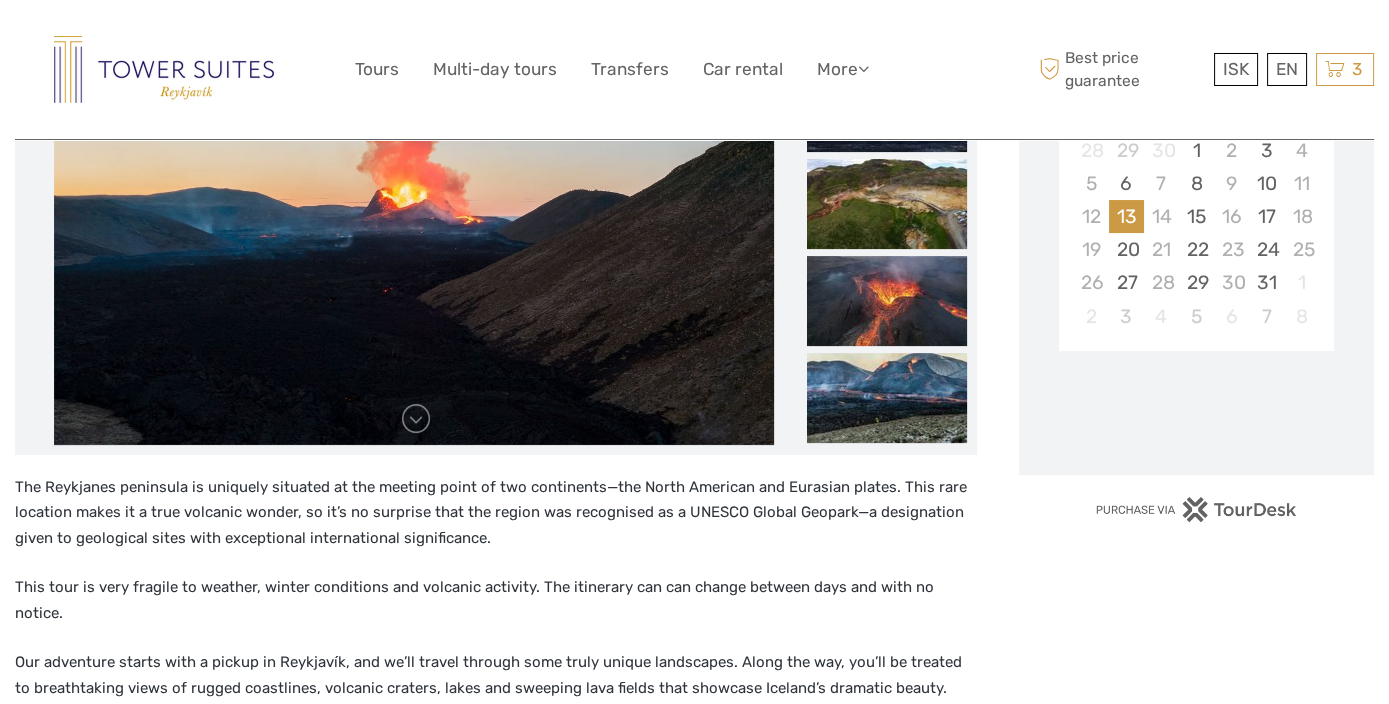 scroll, scrollTop: 444, scrollLeft: 0, axis: vertical 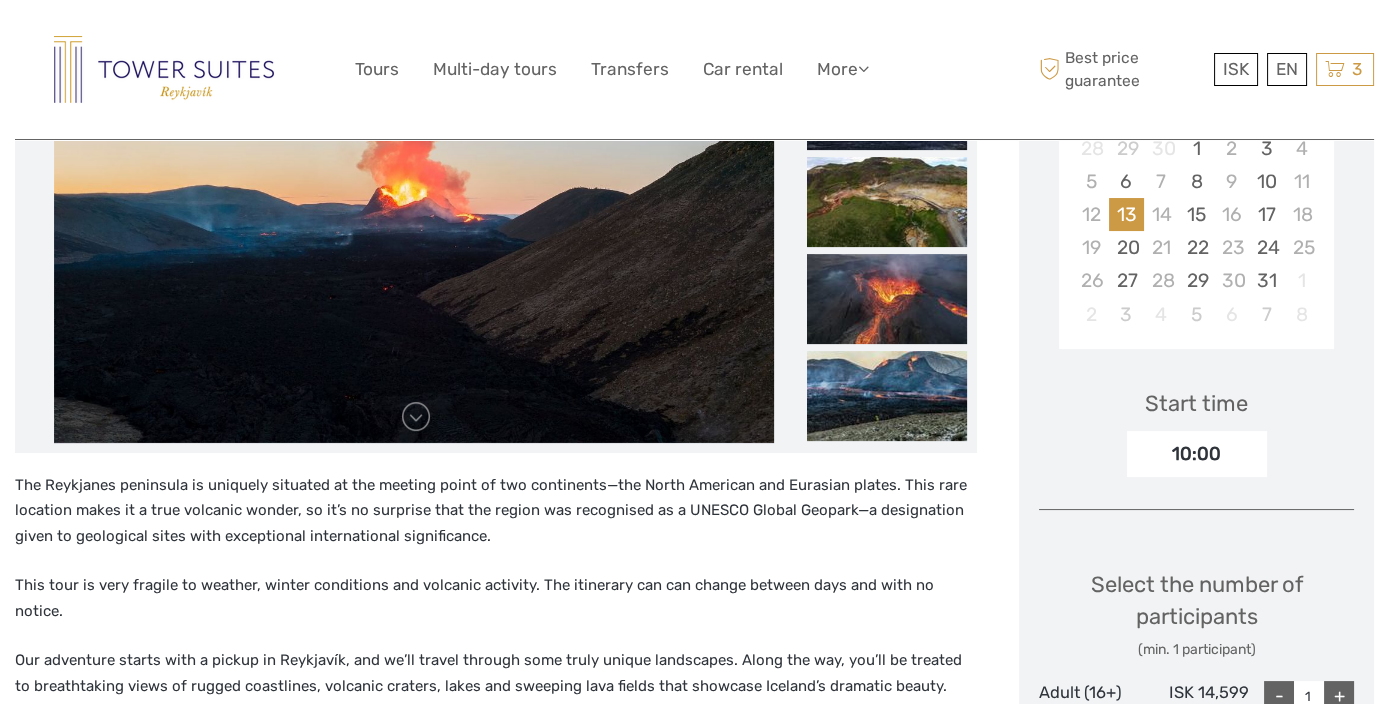 click on "10:00" at bounding box center (1197, 454) 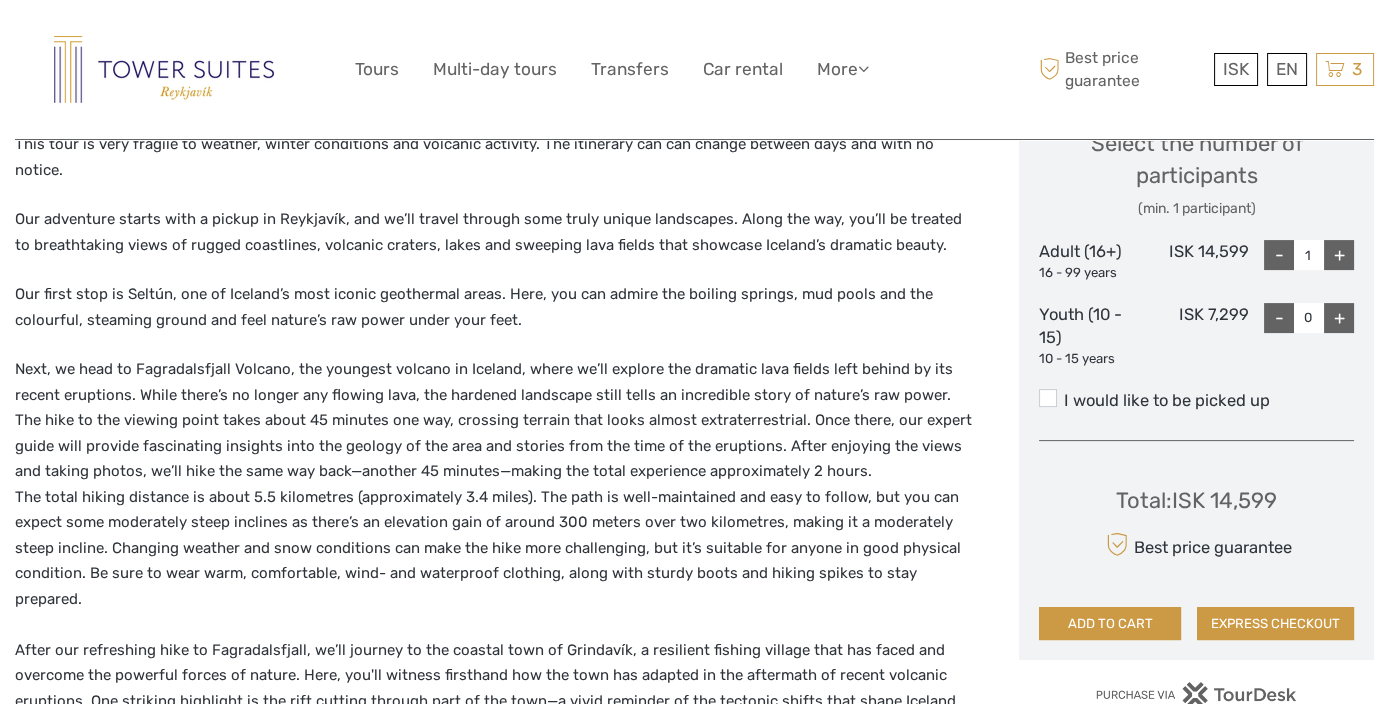 scroll, scrollTop: 888, scrollLeft: 0, axis: vertical 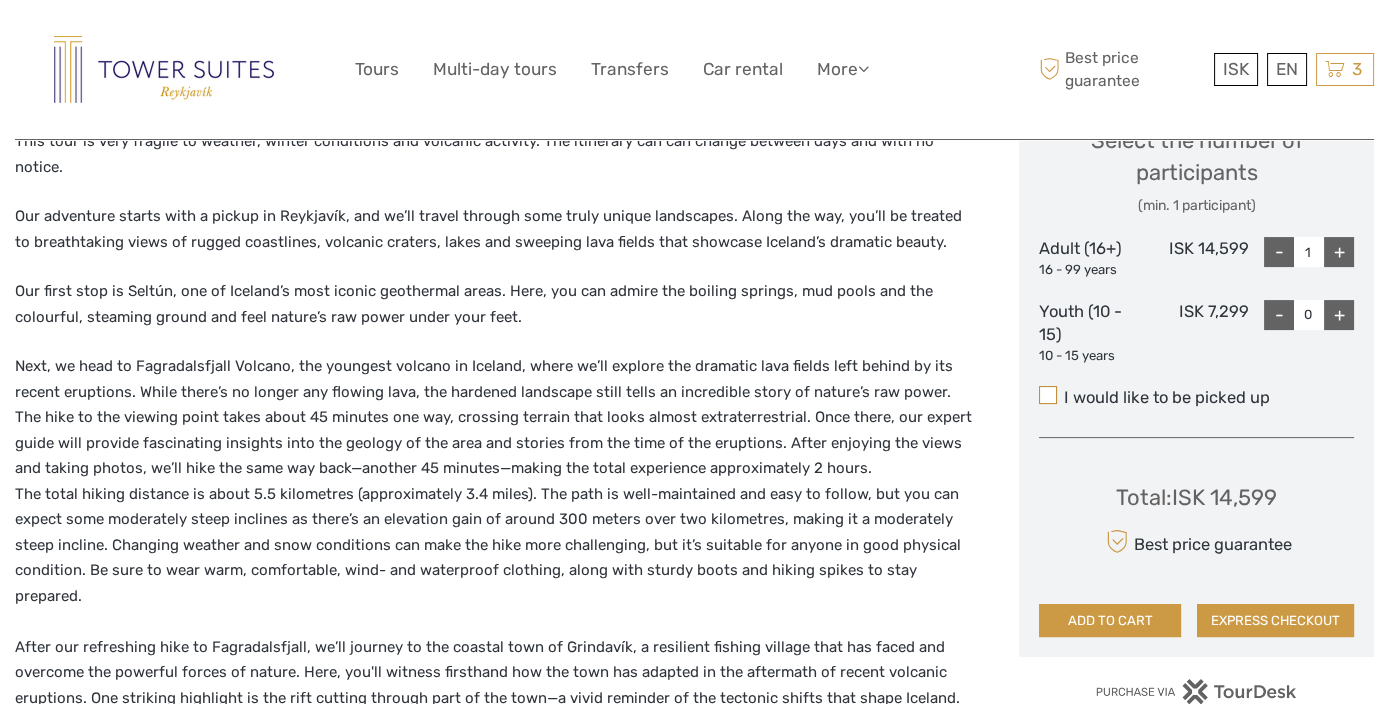 click at bounding box center [1048, 395] 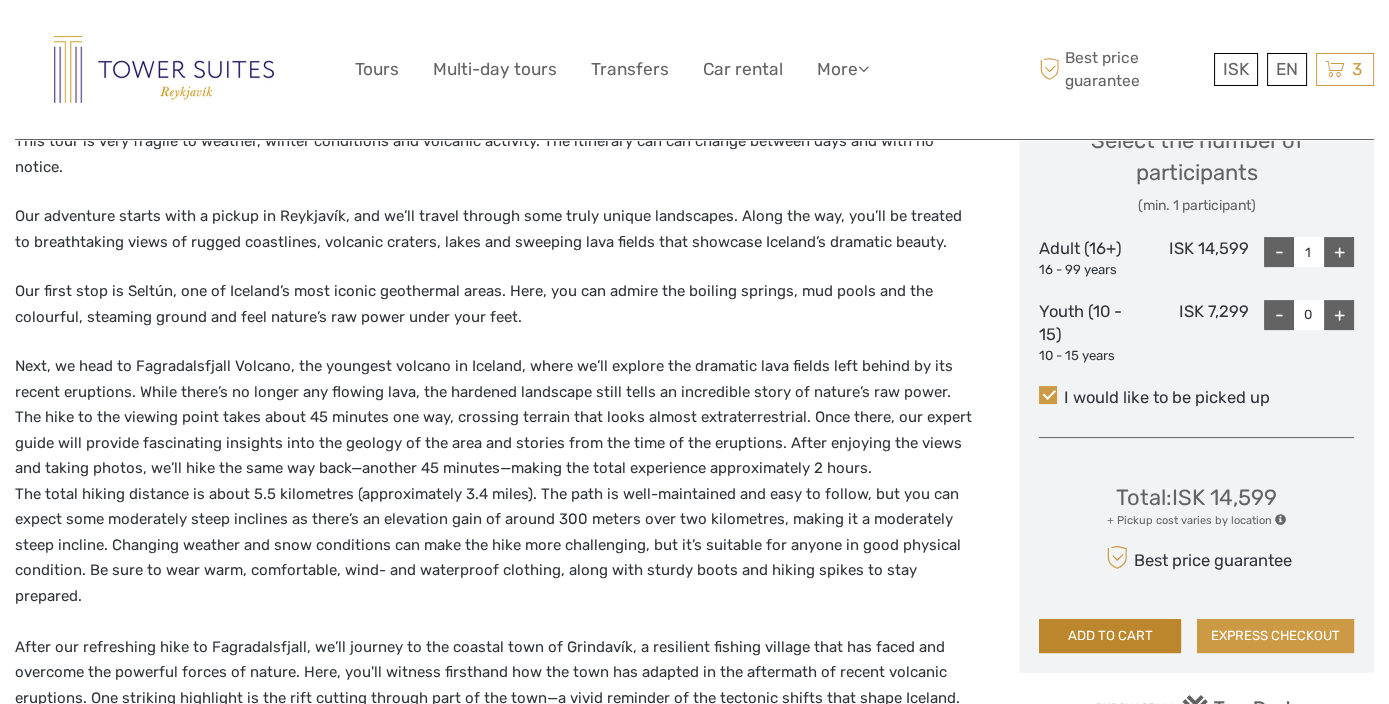 click on "ADD TO CART" at bounding box center [1110, 636] 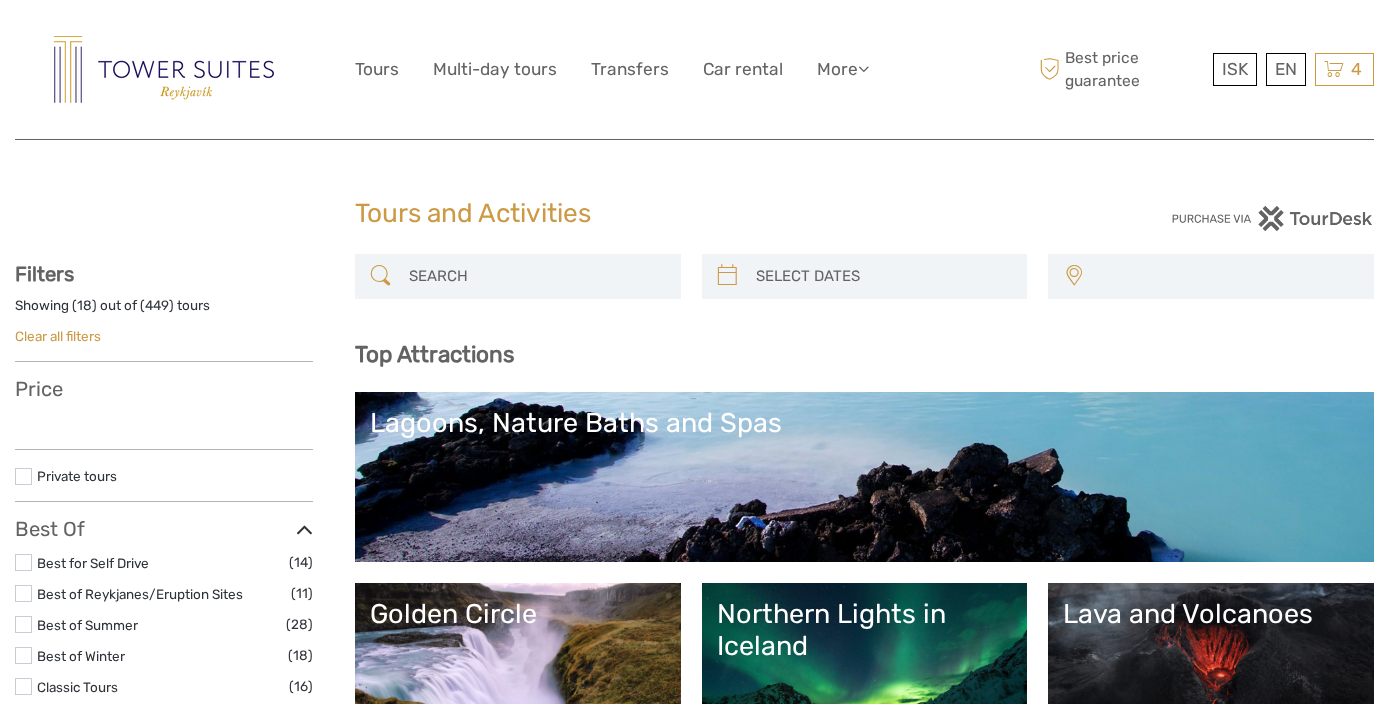 select 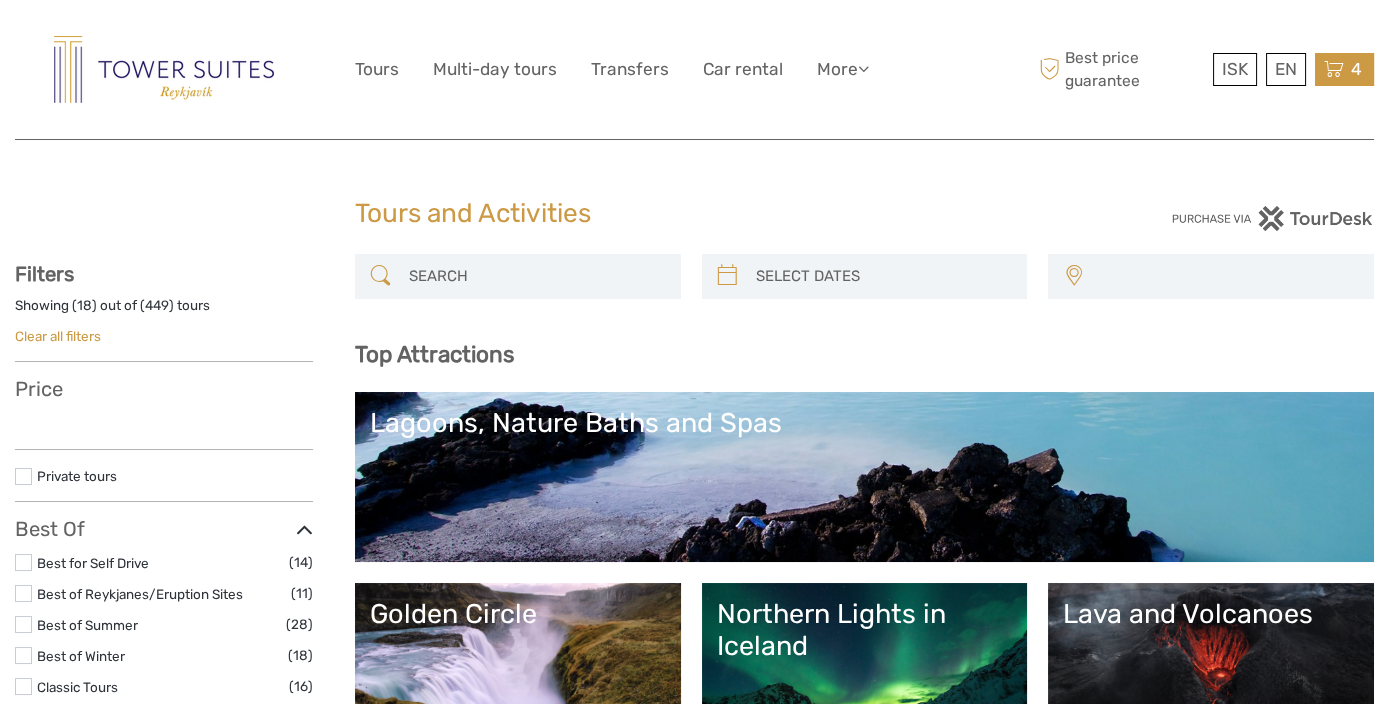select 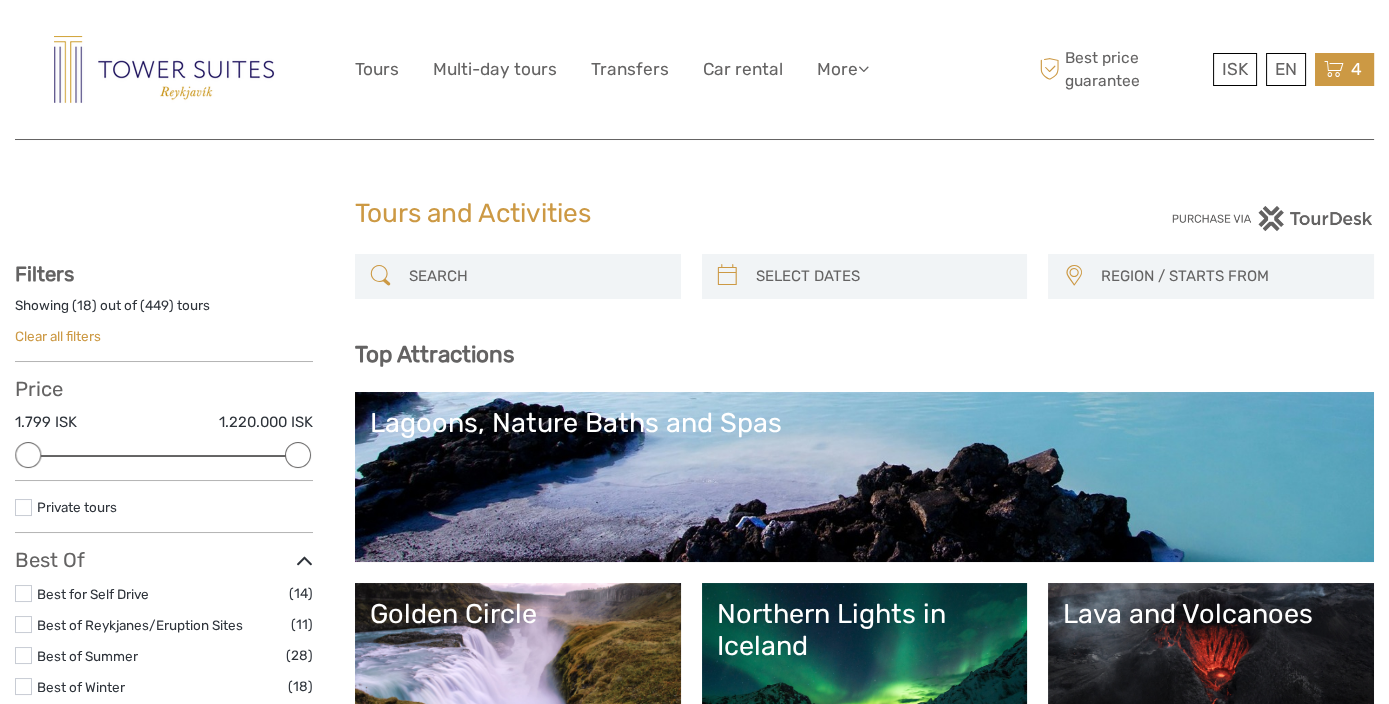 click at bounding box center (1334, 69) 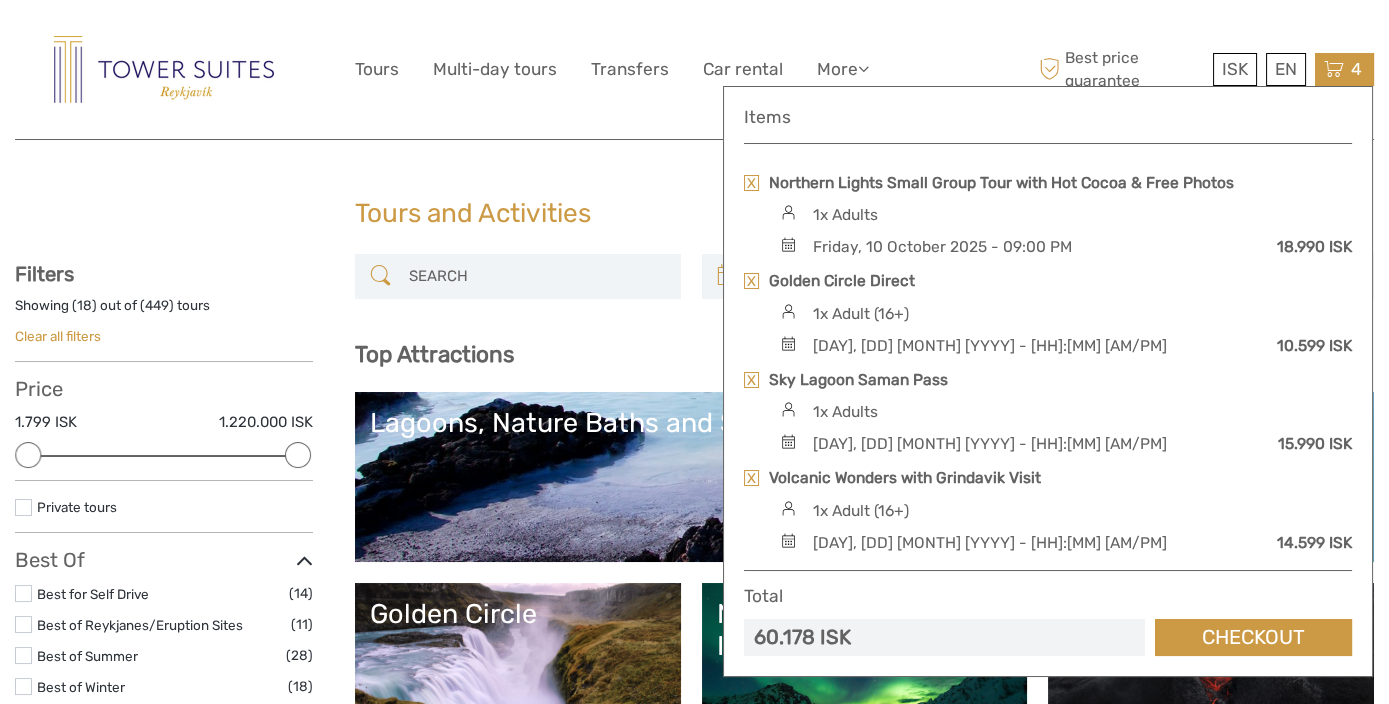 scroll, scrollTop: 0, scrollLeft: 0, axis: both 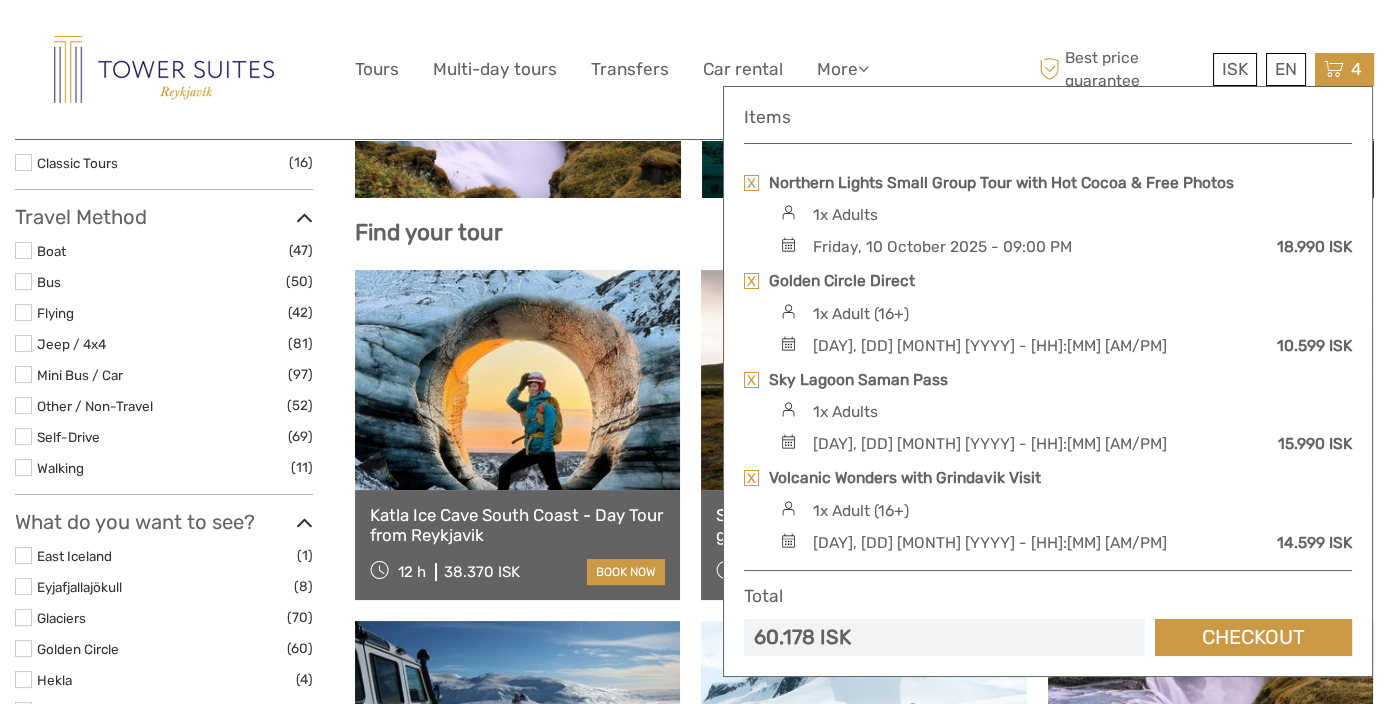 click at bounding box center (1334, 69) 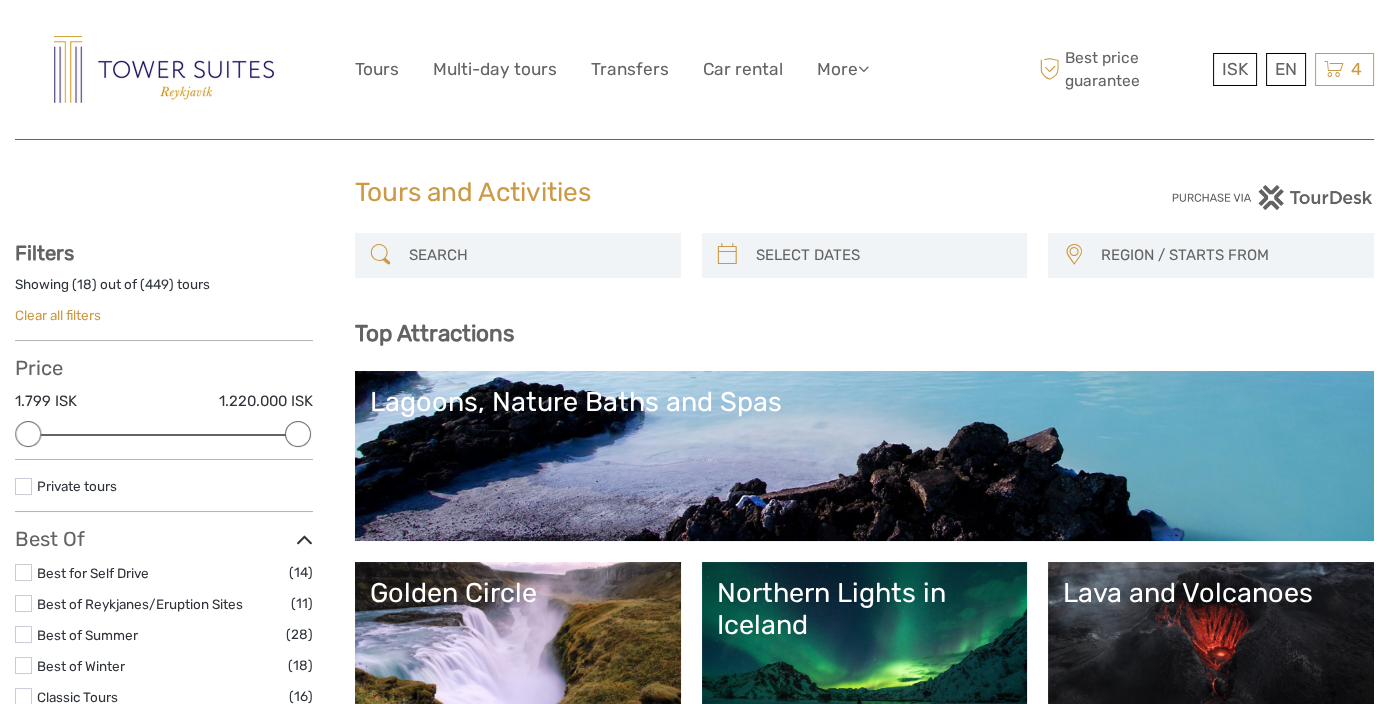 scroll, scrollTop: 0, scrollLeft: 0, axis: both 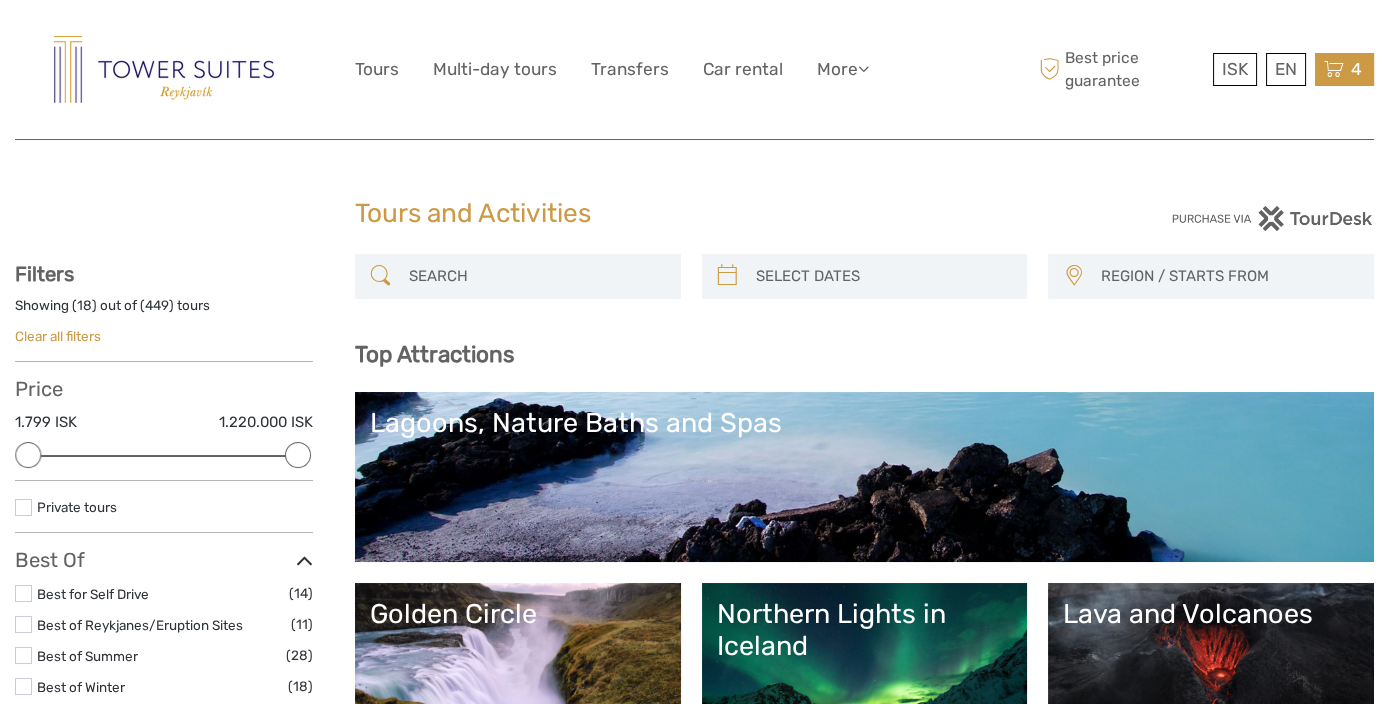 click at bounding box center [1334, 69] 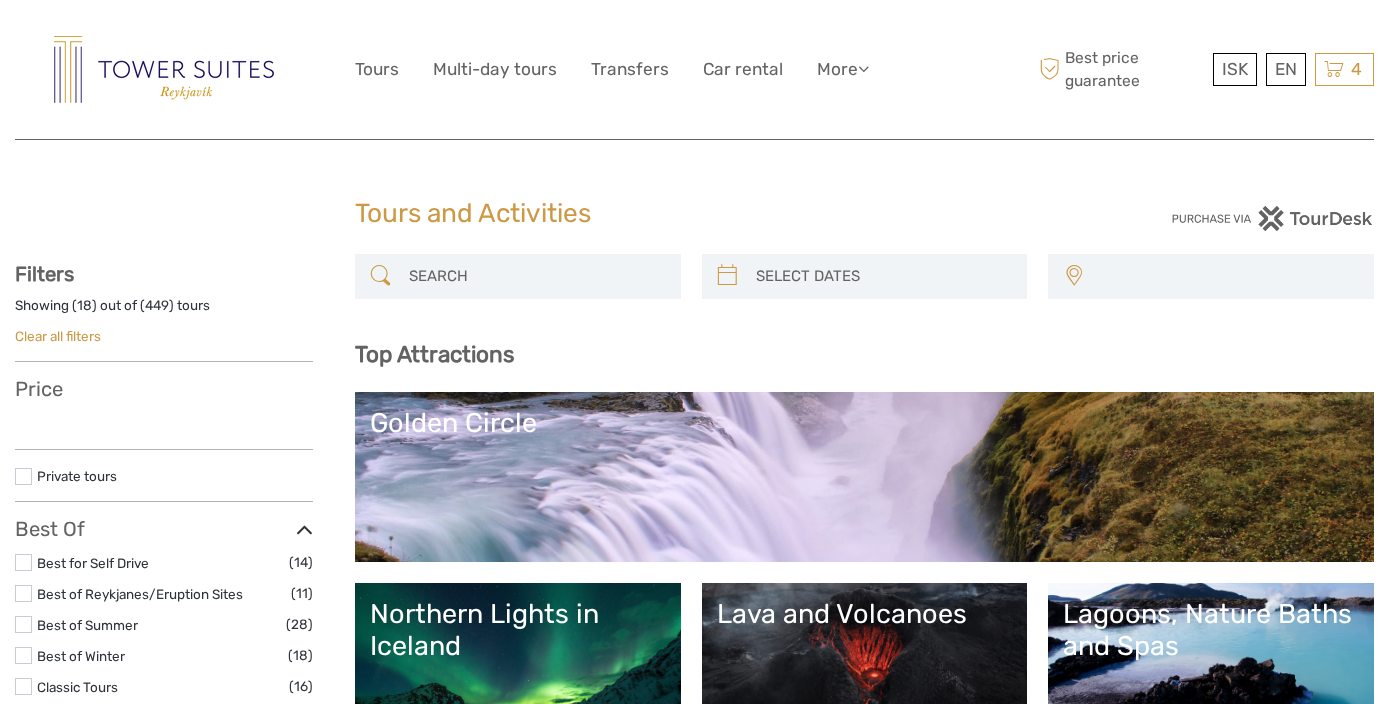 select 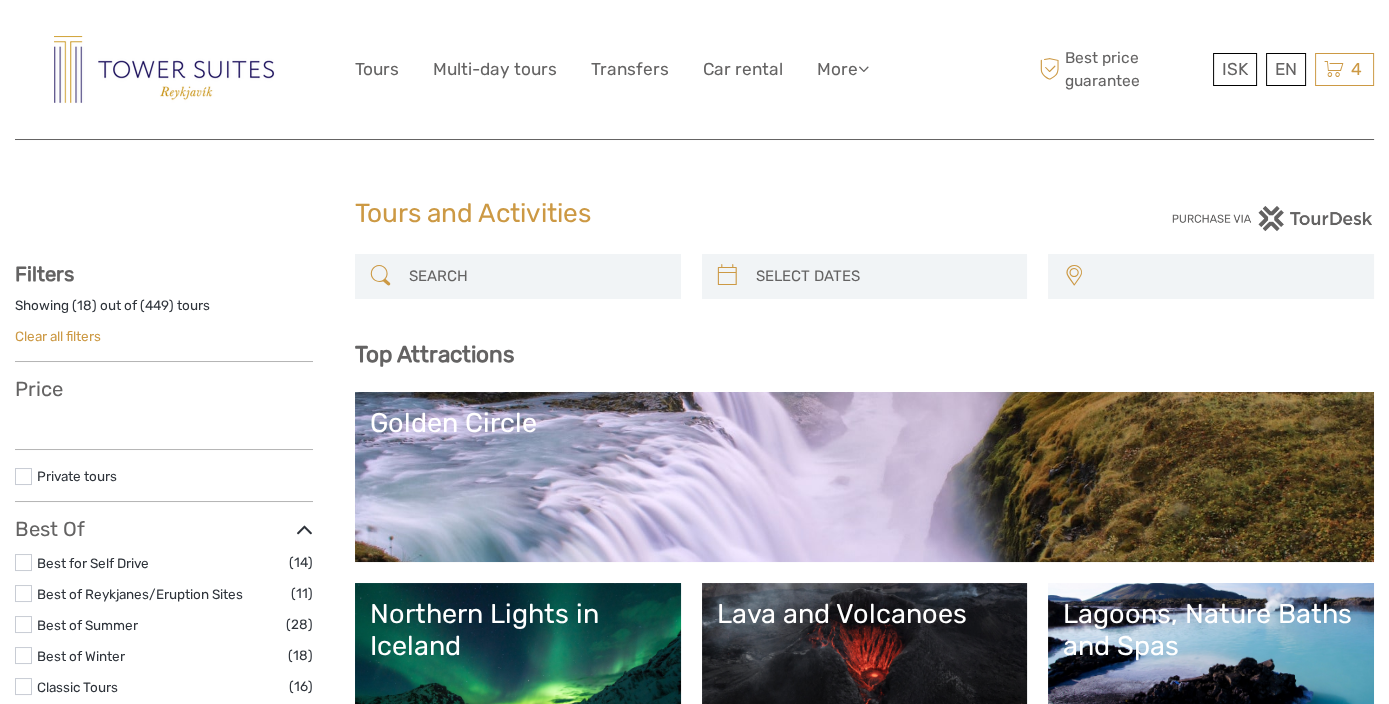 select 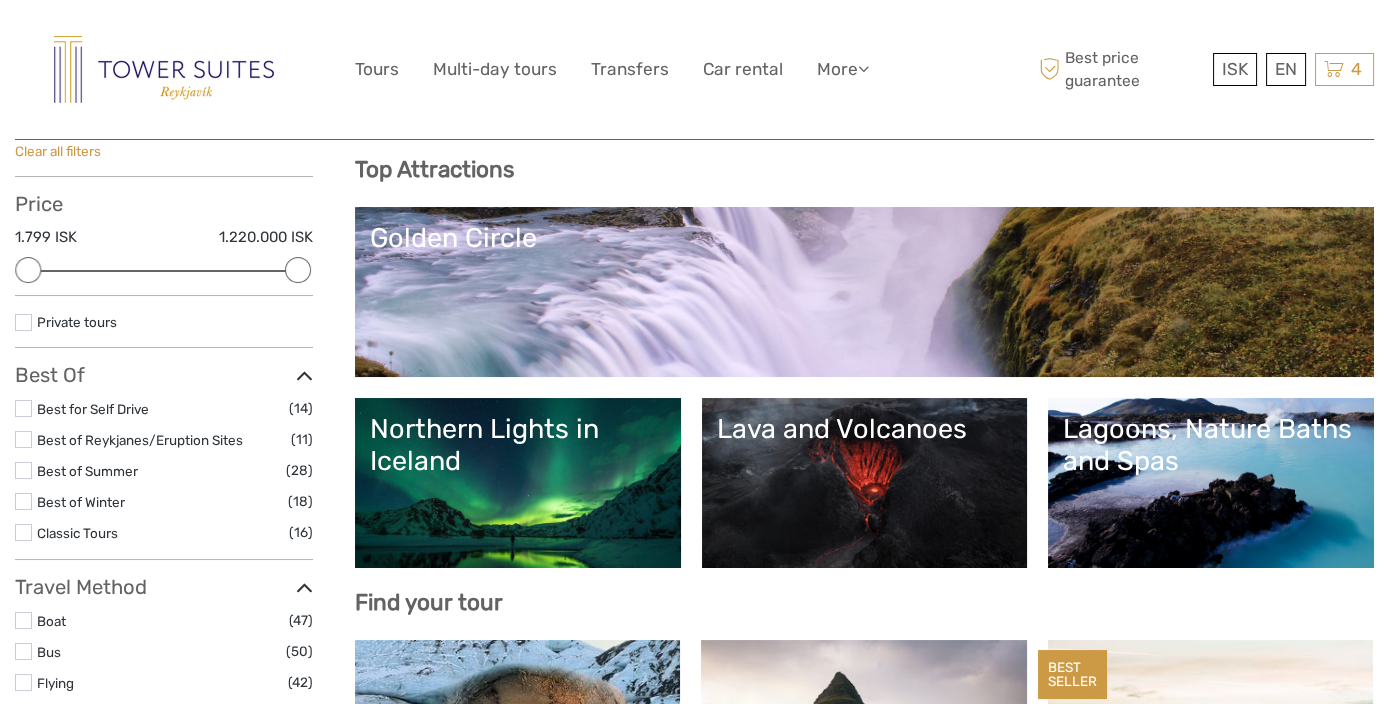 scroll, scrollTop: 222, scrollLeft: 0, axis: vertical 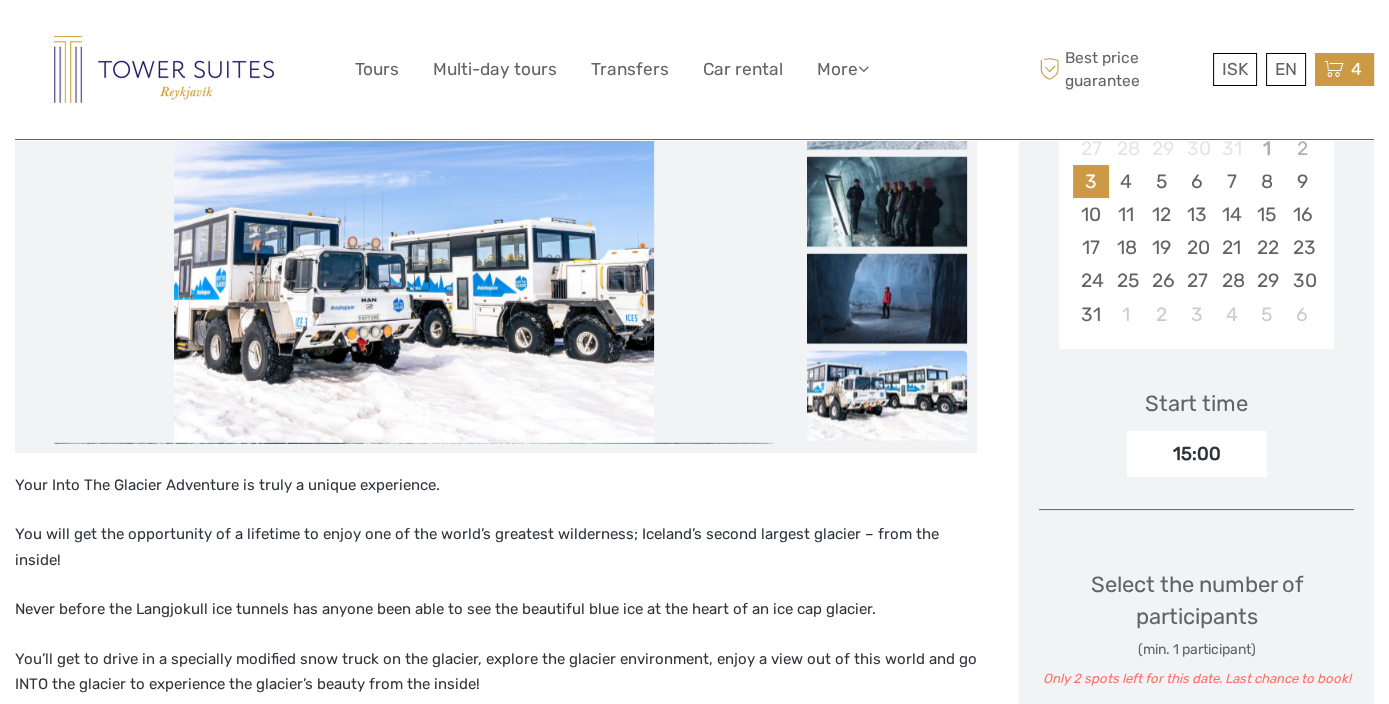 click on "4" at bounding box center [1356, 69] 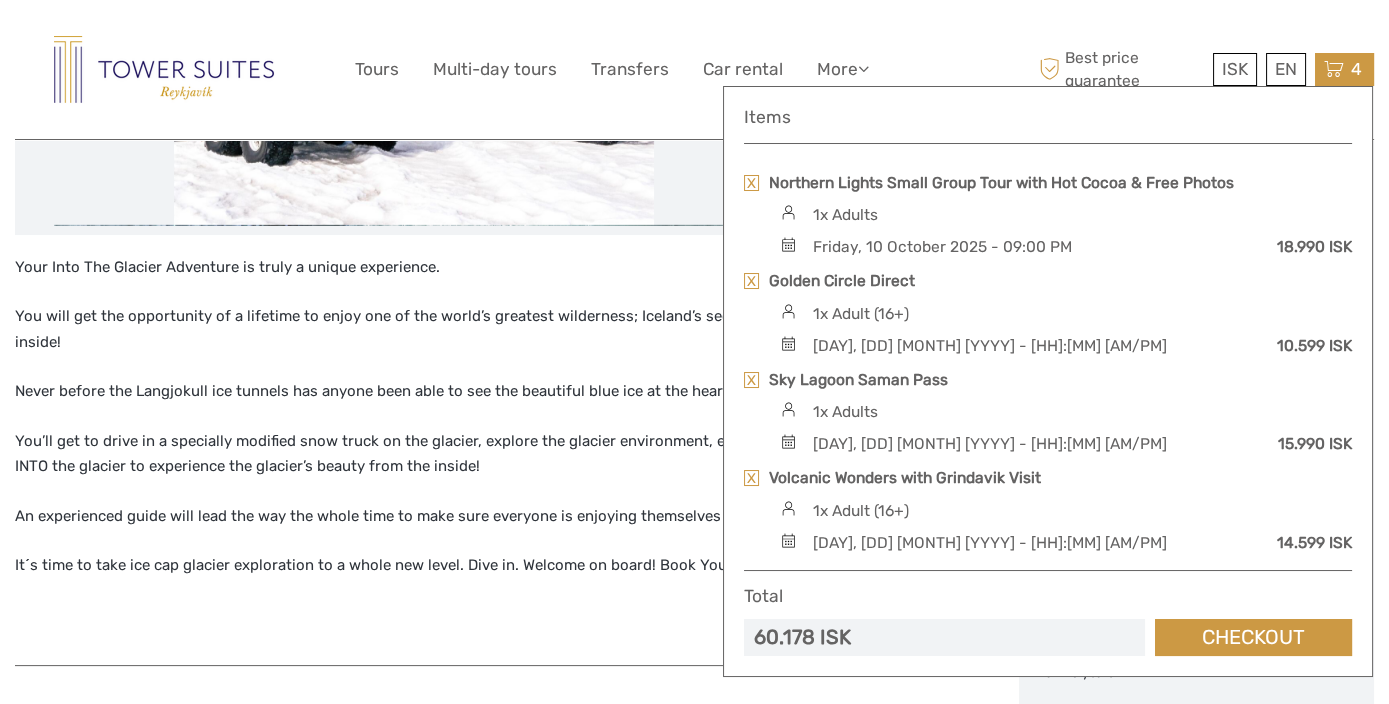 scroll, scrollTop: 666, scrollLeft: 0, axis: vertical 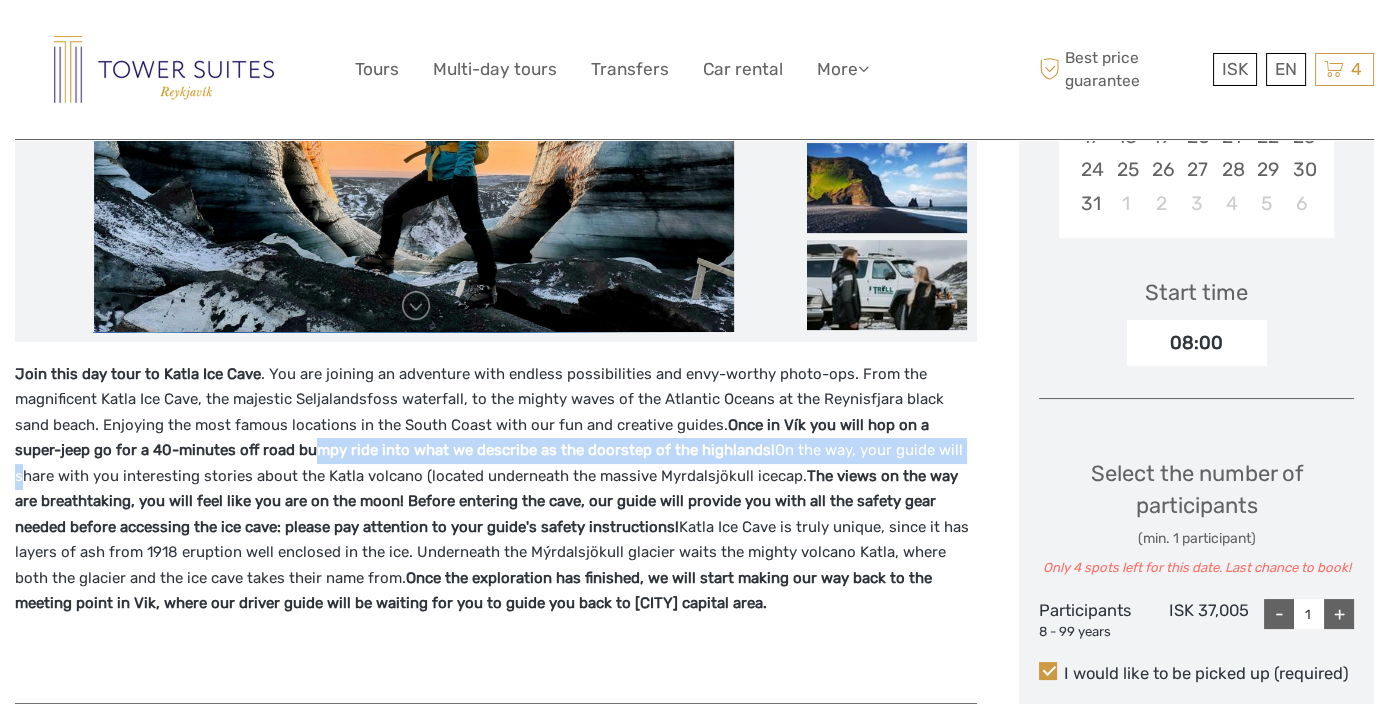 drag, startPoint x: 228, startPoint y: 445, endPoint x: 876, endPoint y: 462, distance: 648.22296 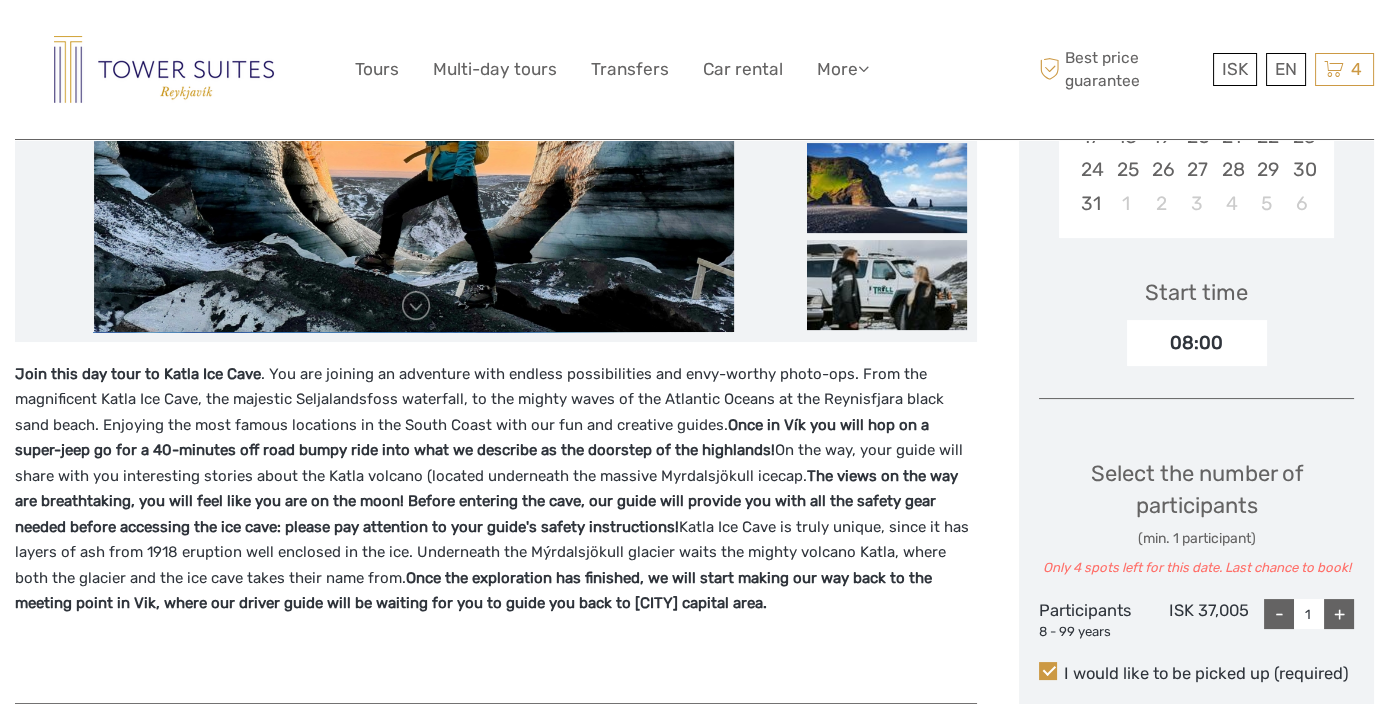 click on "08:00" at bounding box center (1197, 343) 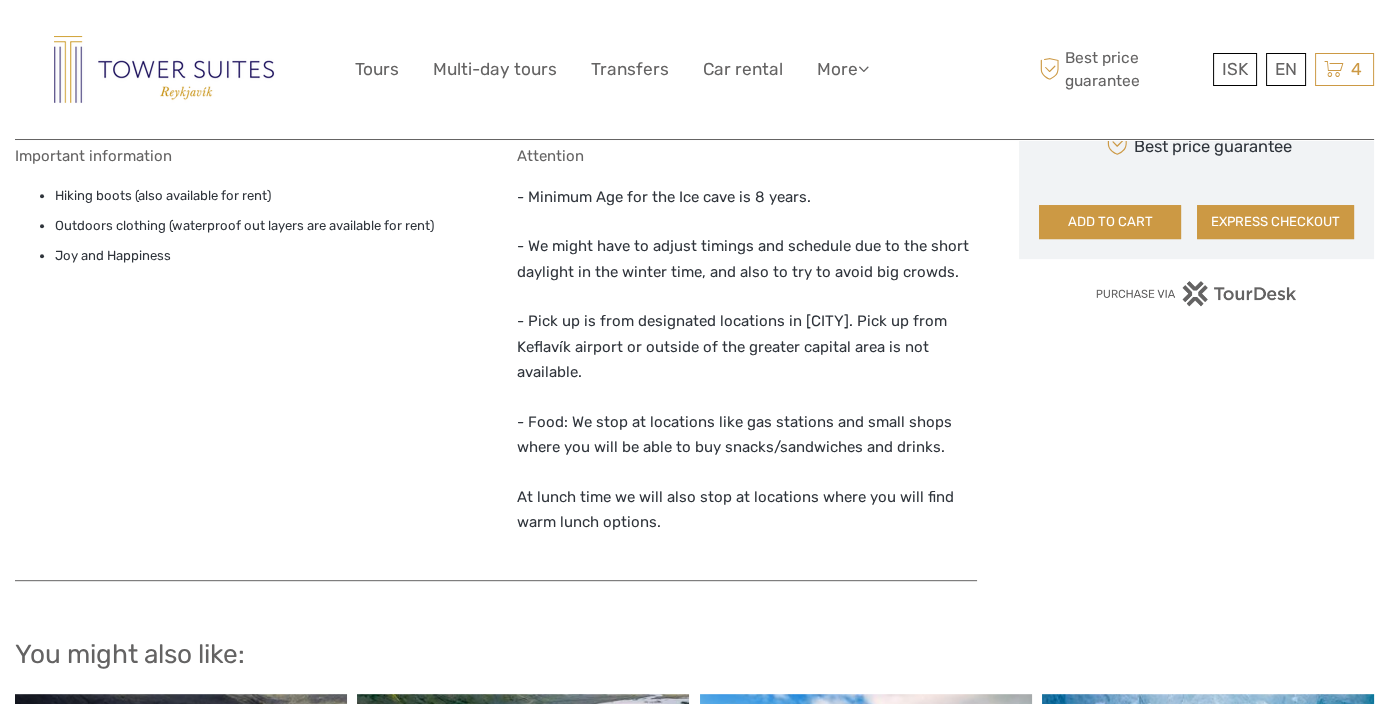 scroll, scrollTop: 2222, scrollLeft: 0, axis: vertical 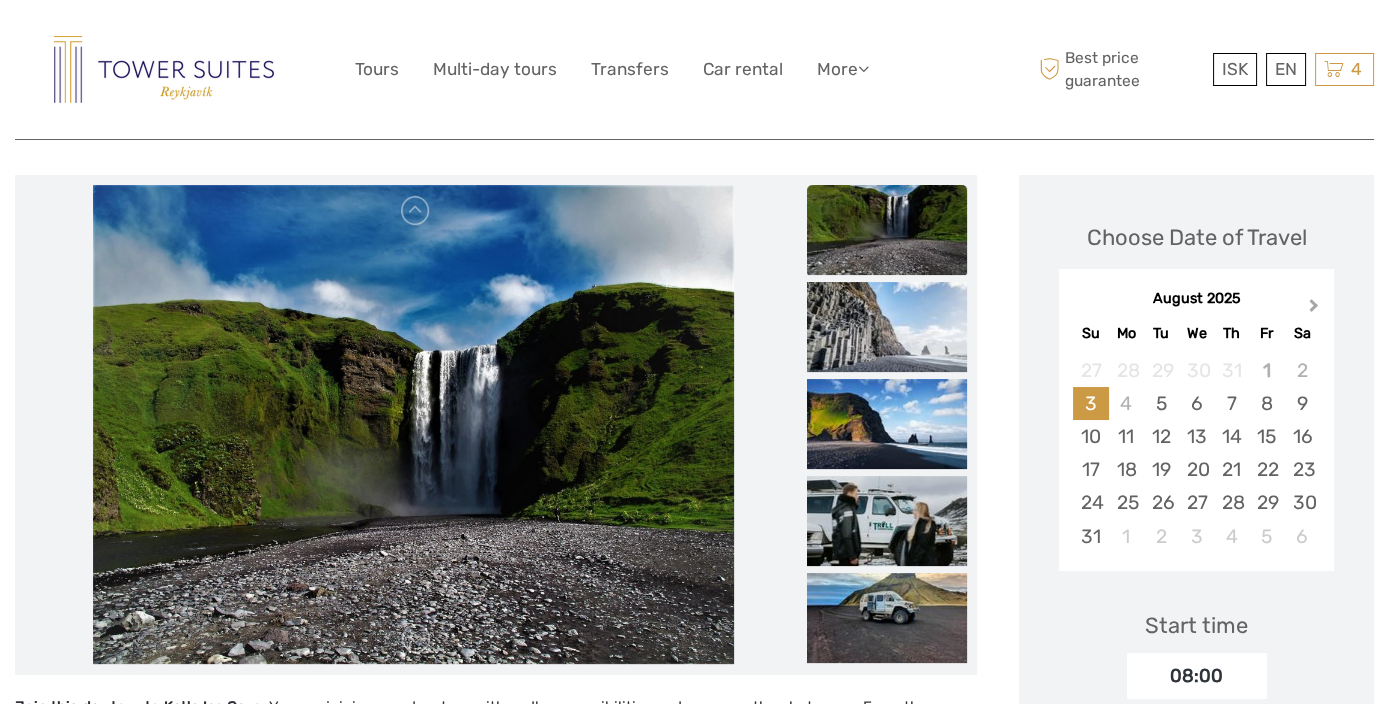 click on "Next Month" at bounding box center [1314, 309] 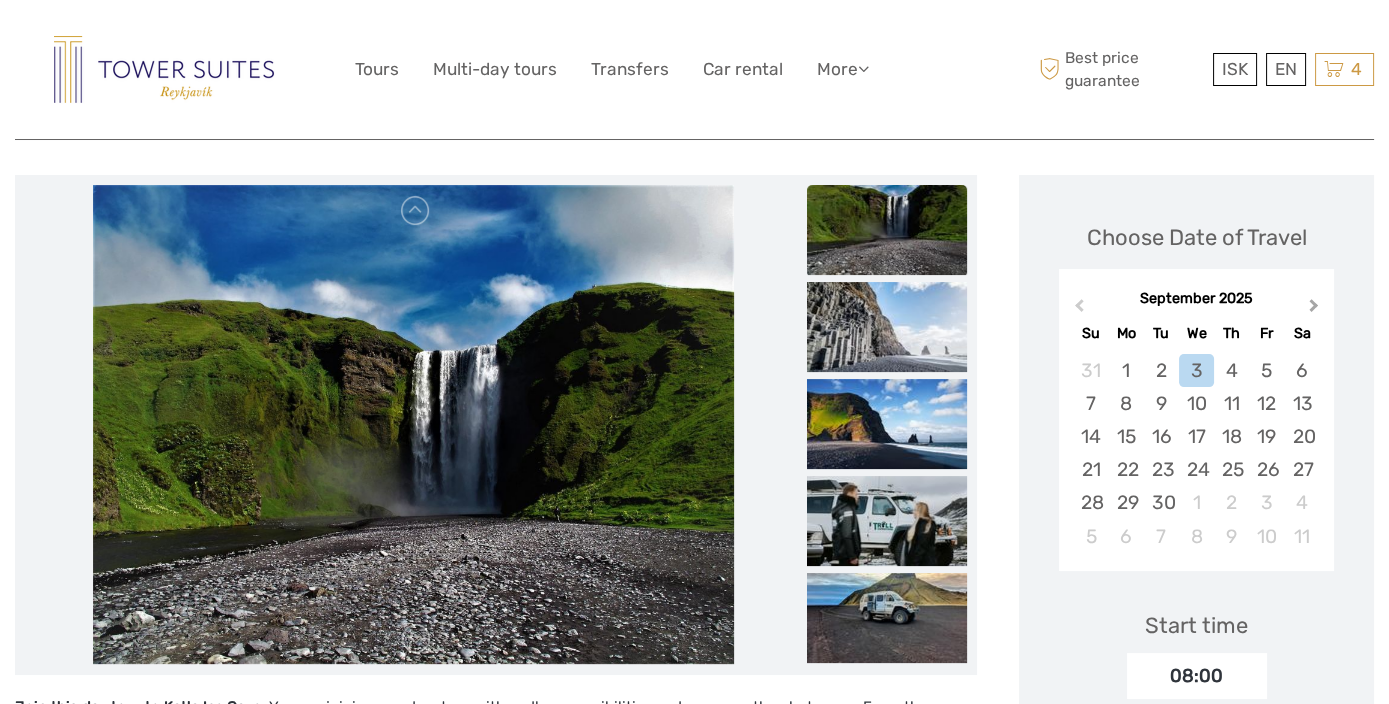 click on "Next Month" at bounding box center [1314, 309] 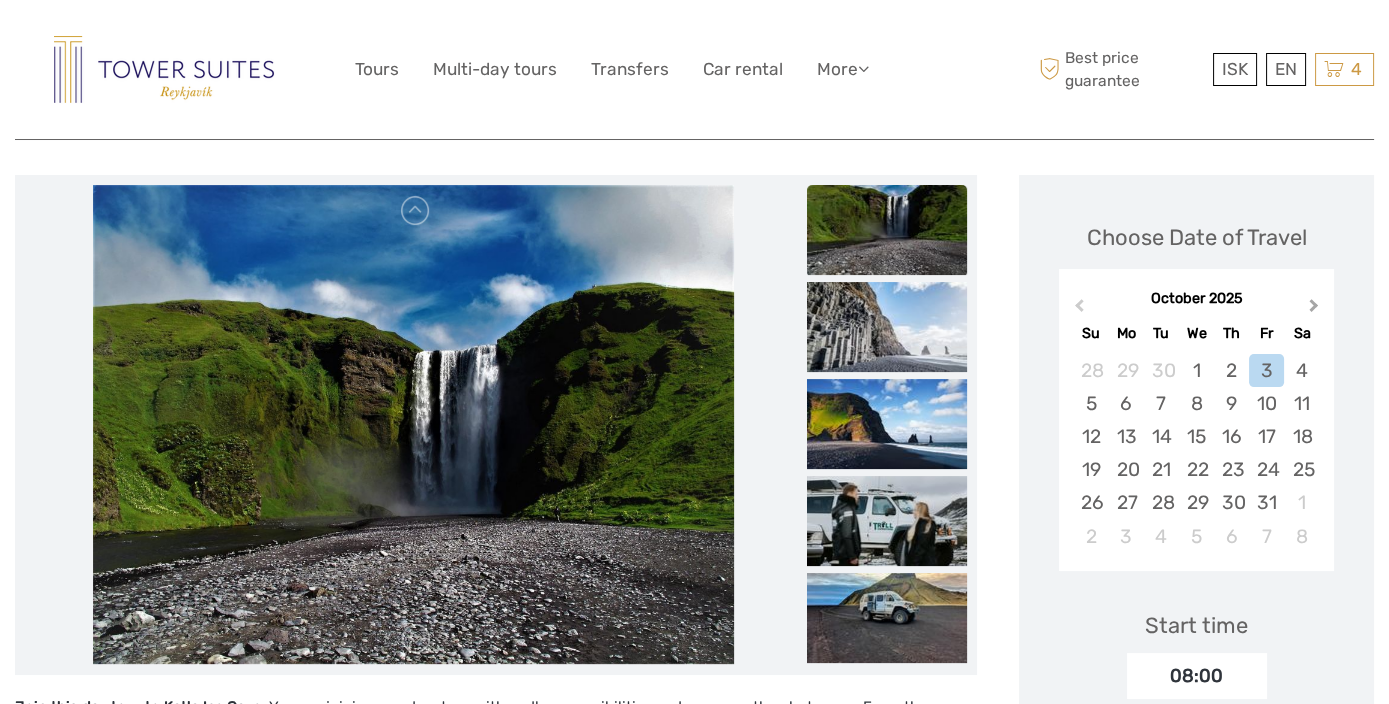 click on "Next Month" at bounding box center (1314, 309) 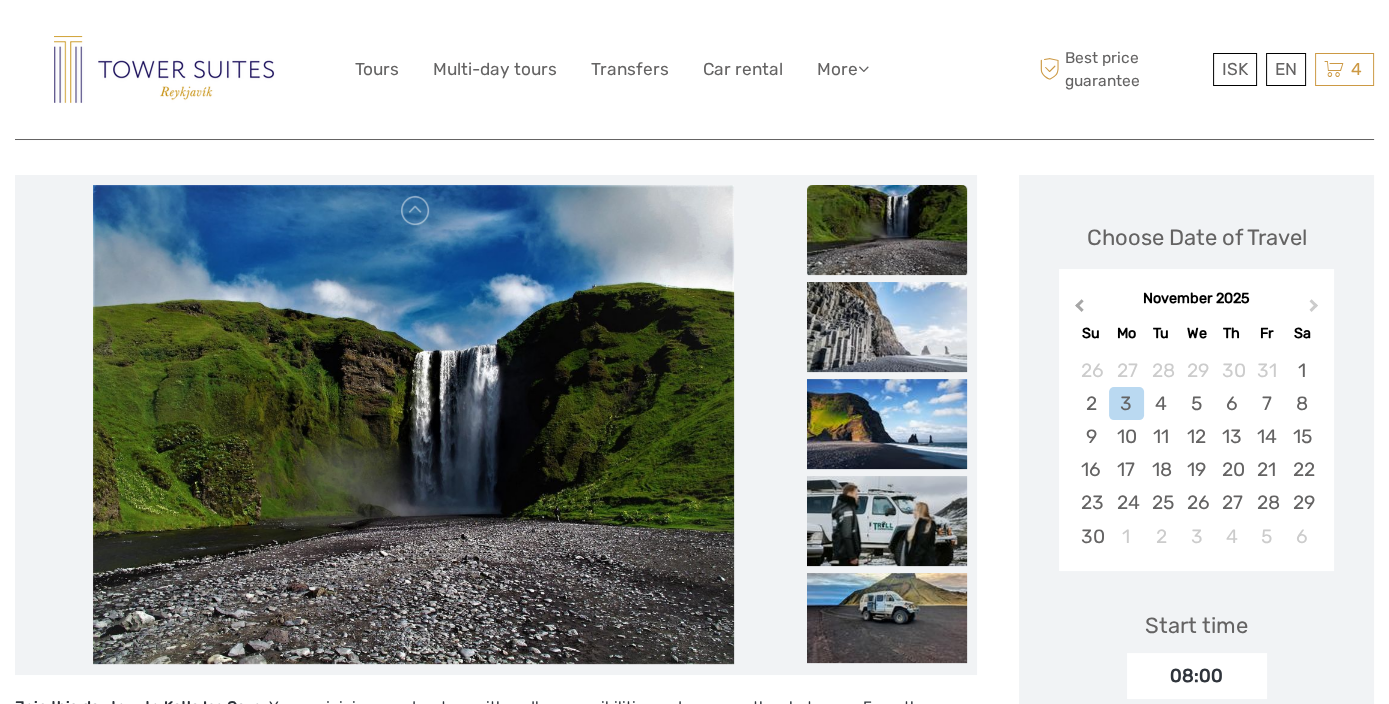 click on "Previous Month" at bounding box center [1079, 309] 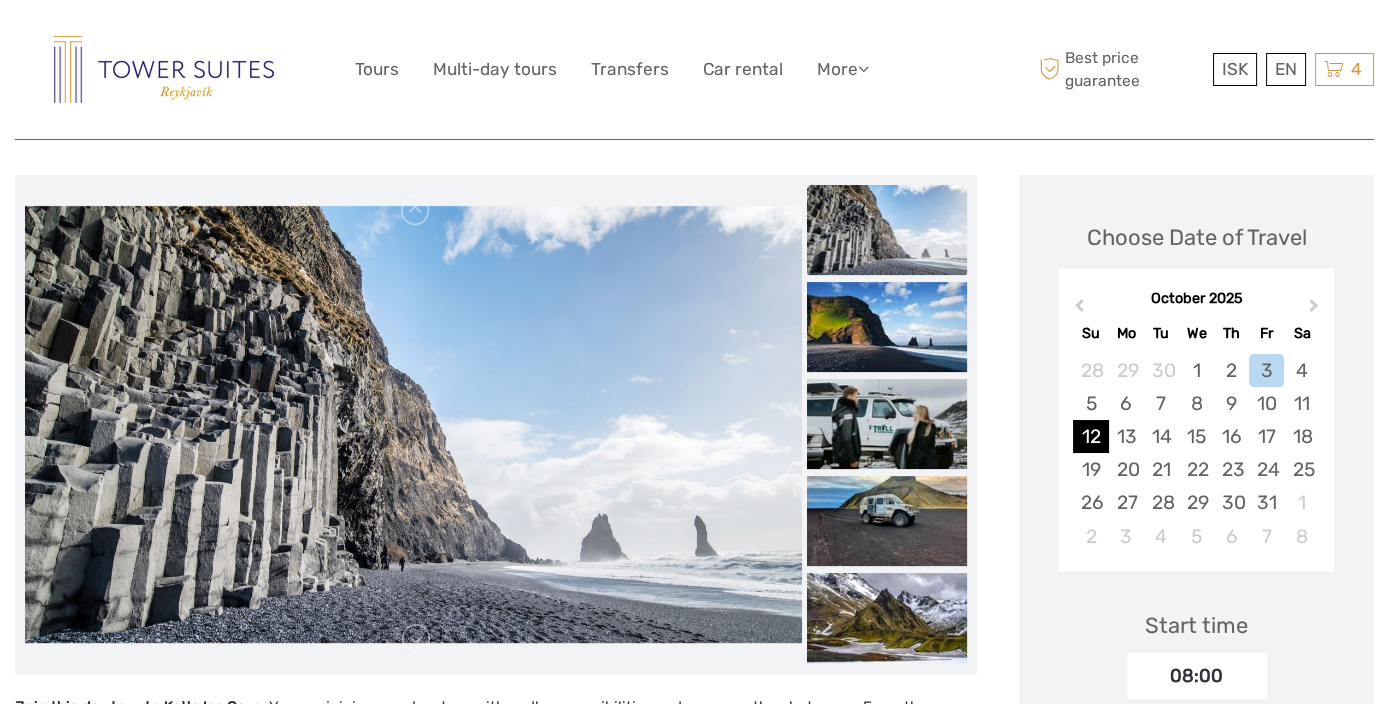 click on "12" at bounding box center (1090, 436) 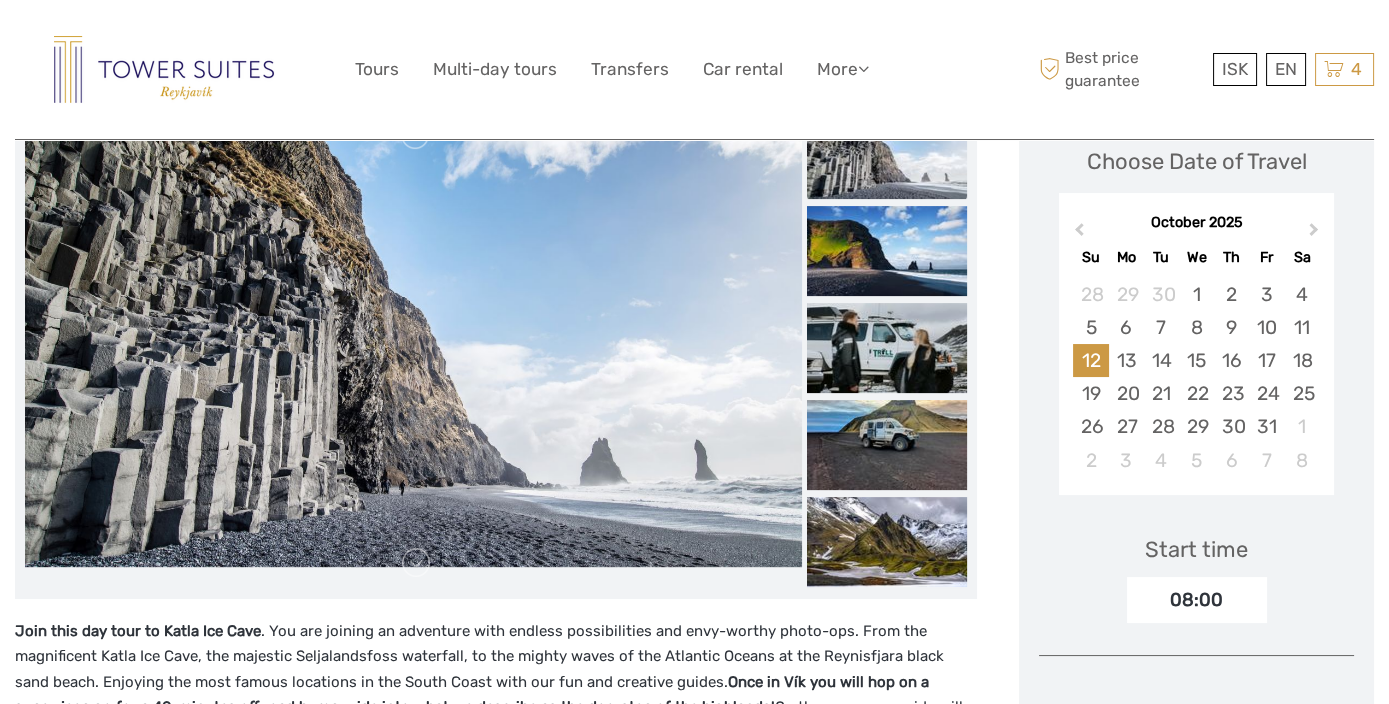 scroll, scrollTop: 333, scrollLeft: 0, axis: vertical 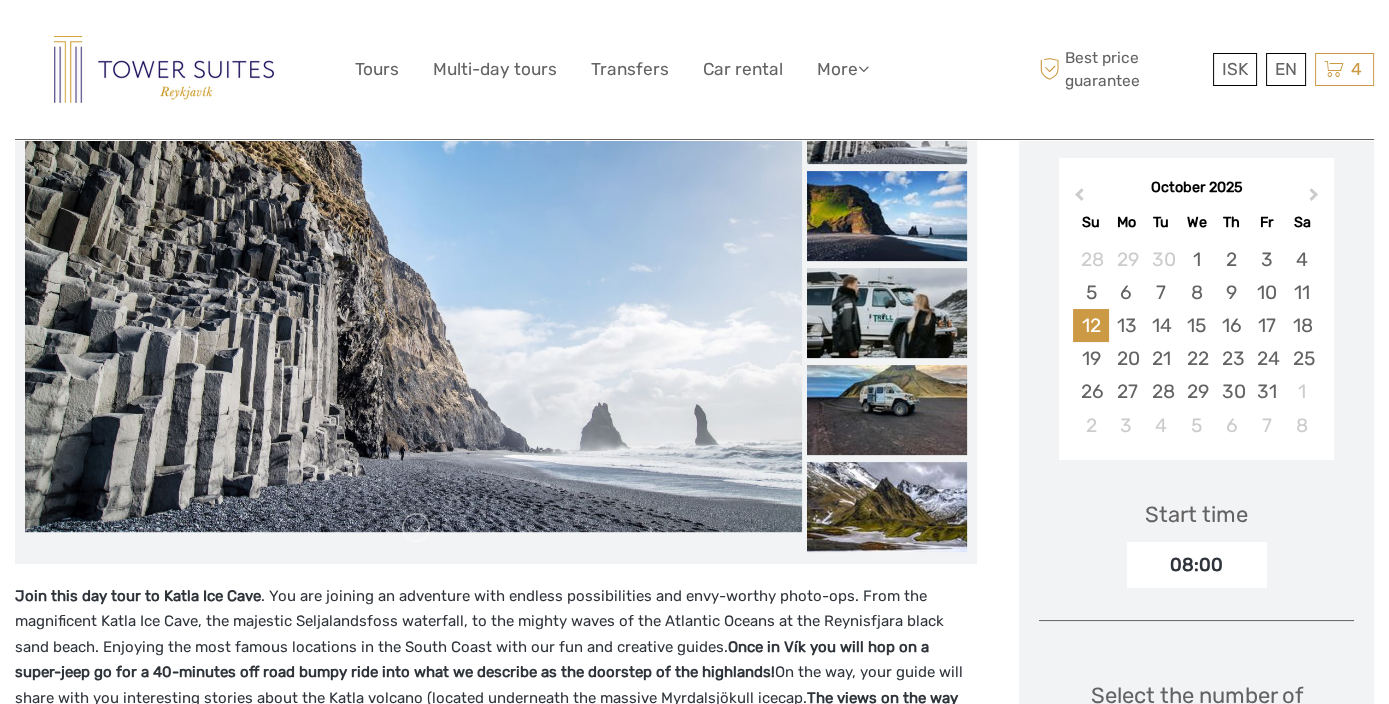 click on "08:00" at bounding box center (1197, 565) 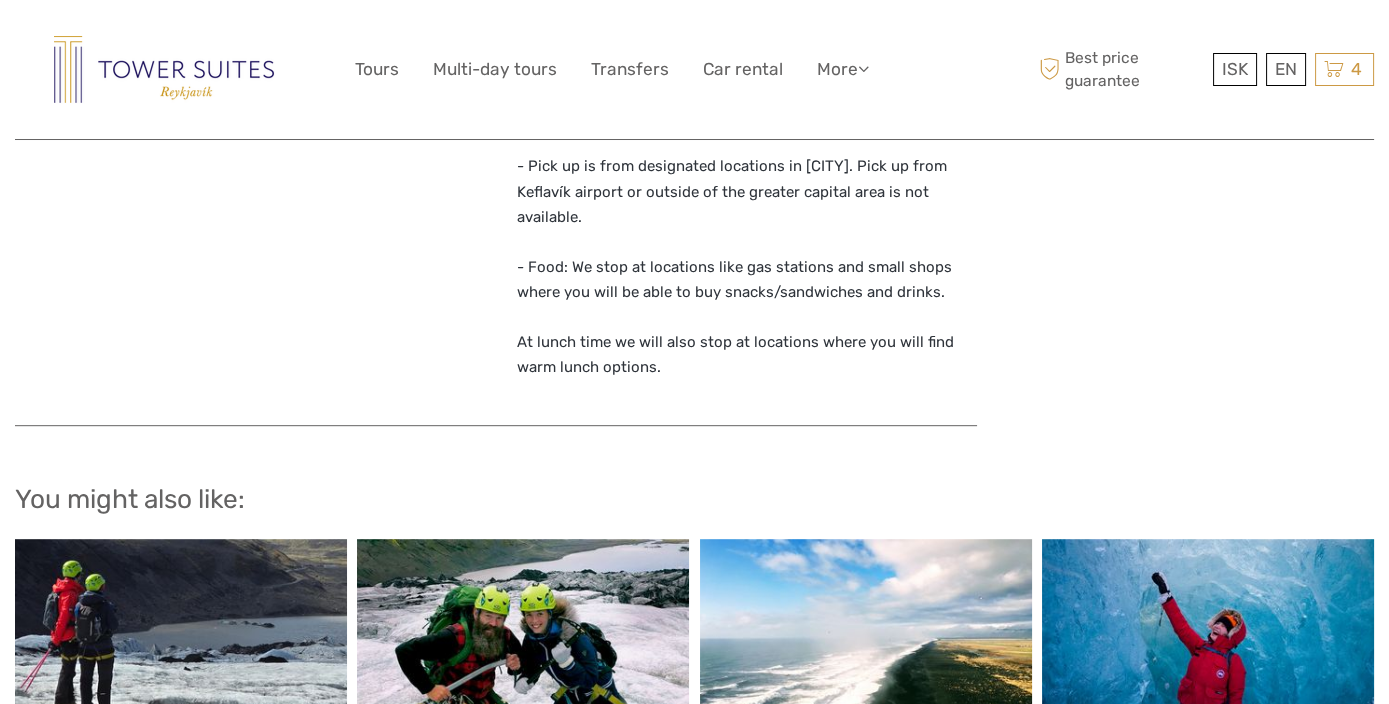scroll, scrollTop: 1488, scrollLeft: 0, axis: vertical 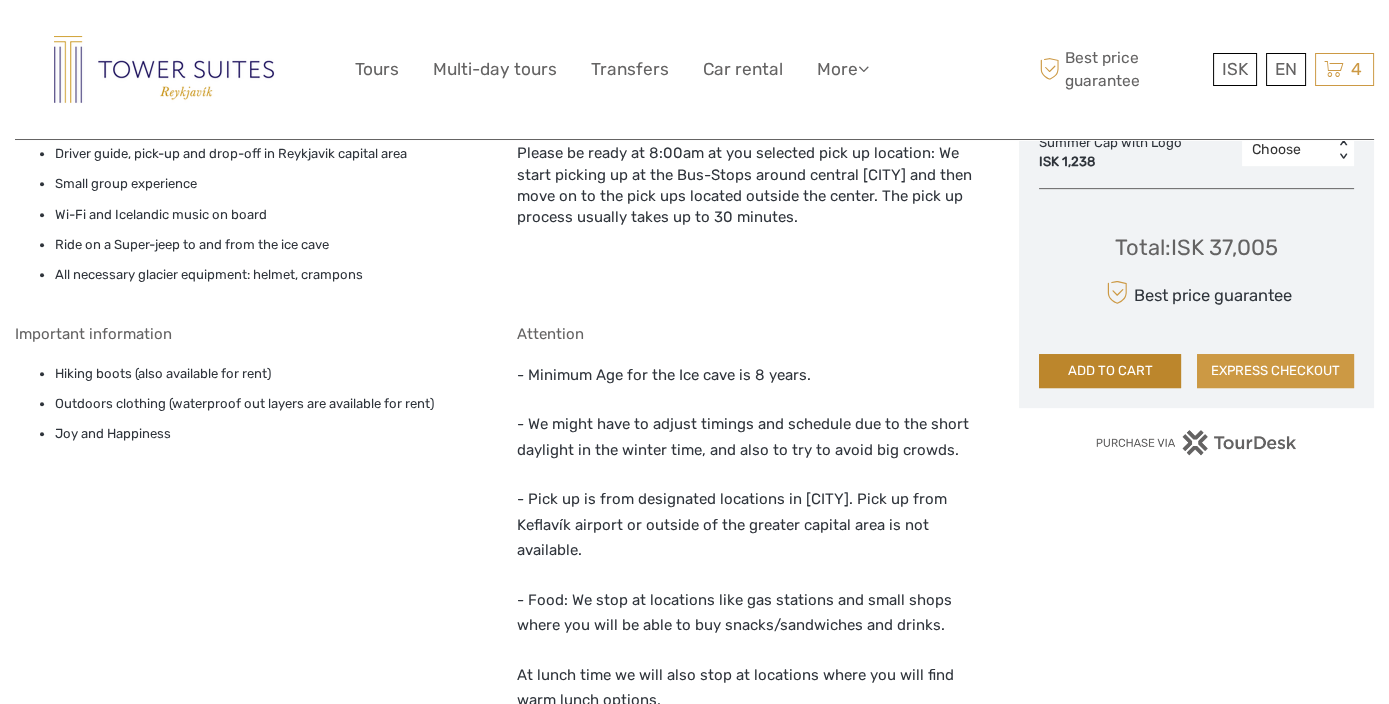 click on "ADD TO CART" at bounding box center (1110, 371) 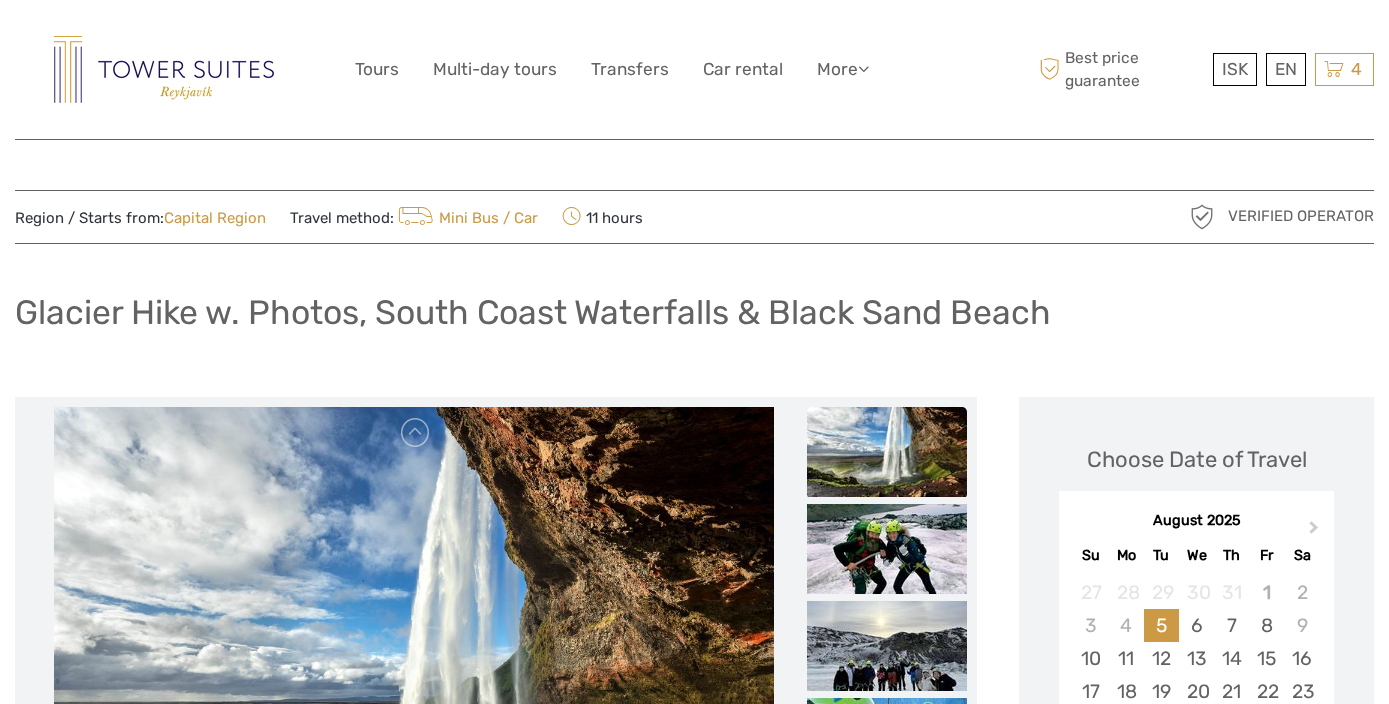 scroll, scrollTop: 0, scrollLeft: 0, axis: both 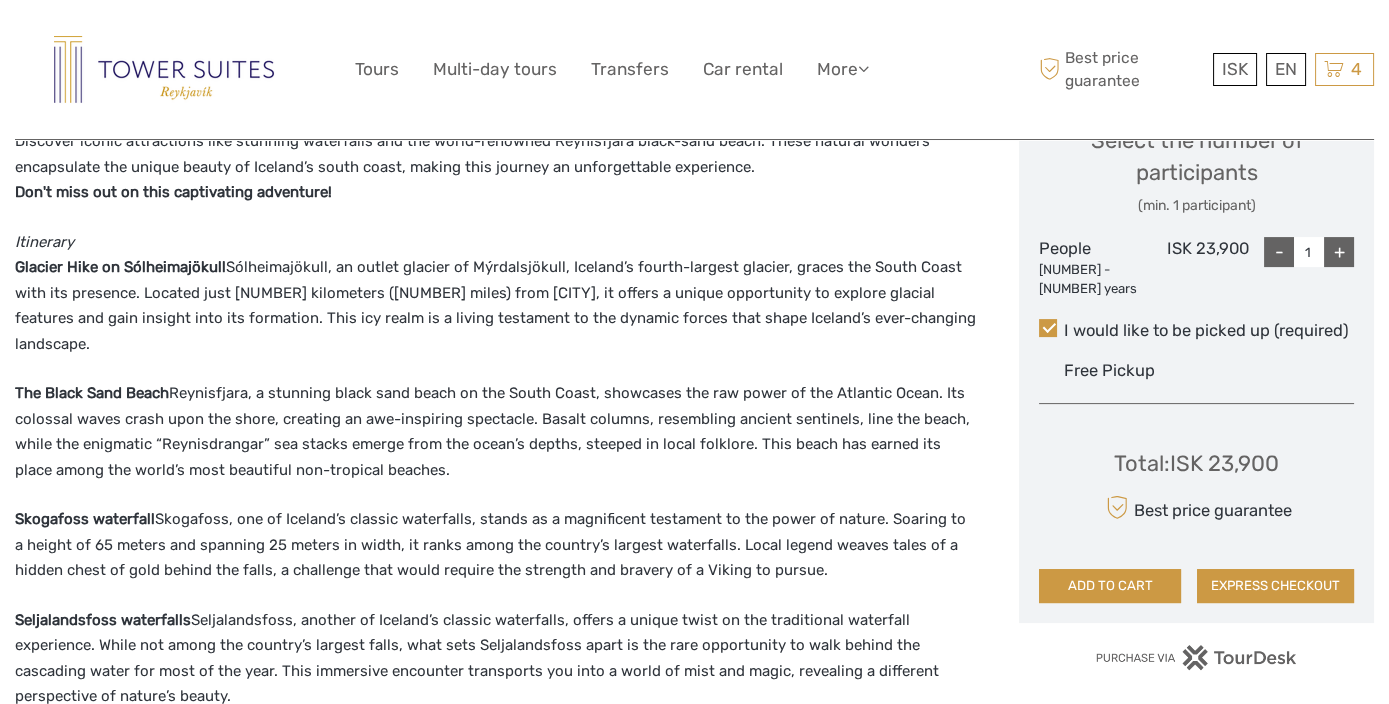 click on "Itinerary Glacier Hike on Sólheimajökull Sólheimajökull, an outlet glacier of Mýrdalsjökull, Iceland’s fourth-largest glacier, graces the South Coast with its presence. Located just [NUMBER] kilometers ([NUMBER] miles) from [CITY], it offers a unique opportunity to explore glacial features and gain insight into its formation. This icy realm is a living testament to the dynamic forces that shape Iceland’s ever-changing landscape." at bounding box center (496, 294) 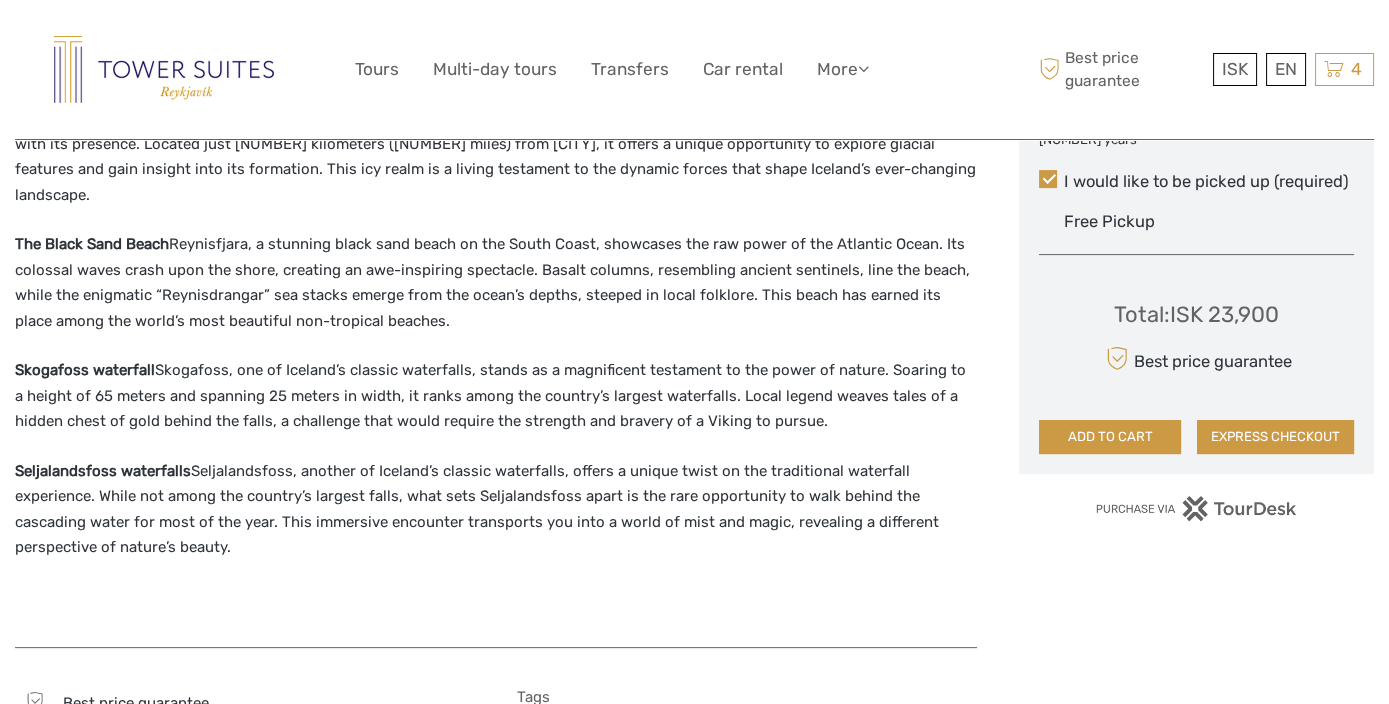 scroll, scrollTop: 1111, scrollLeft: 0, axis: vertical 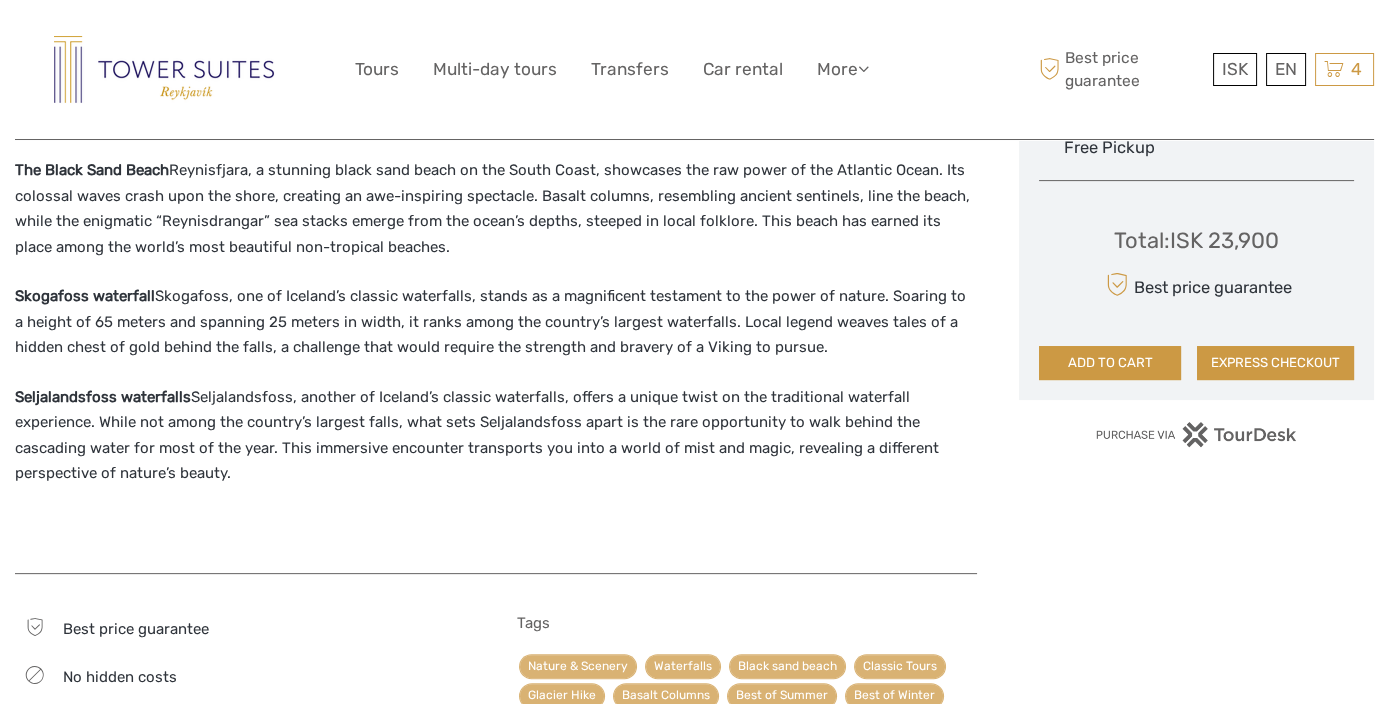 click on "Seljalandsfoss waterfalls Seljalandsfoss, another of Iceland’s classic waterfalls, offers a unique twist on the traditional waterfall experience. While not among the country’s largest falls, what sets Seljalandsfoss apart is the rare opportunity to walk behind the cascading water for most of the year. This immersive encounter transports you into a world of mist and magic, revealing a different perspective of nature’s beauty." at bounding box center [496, 436] 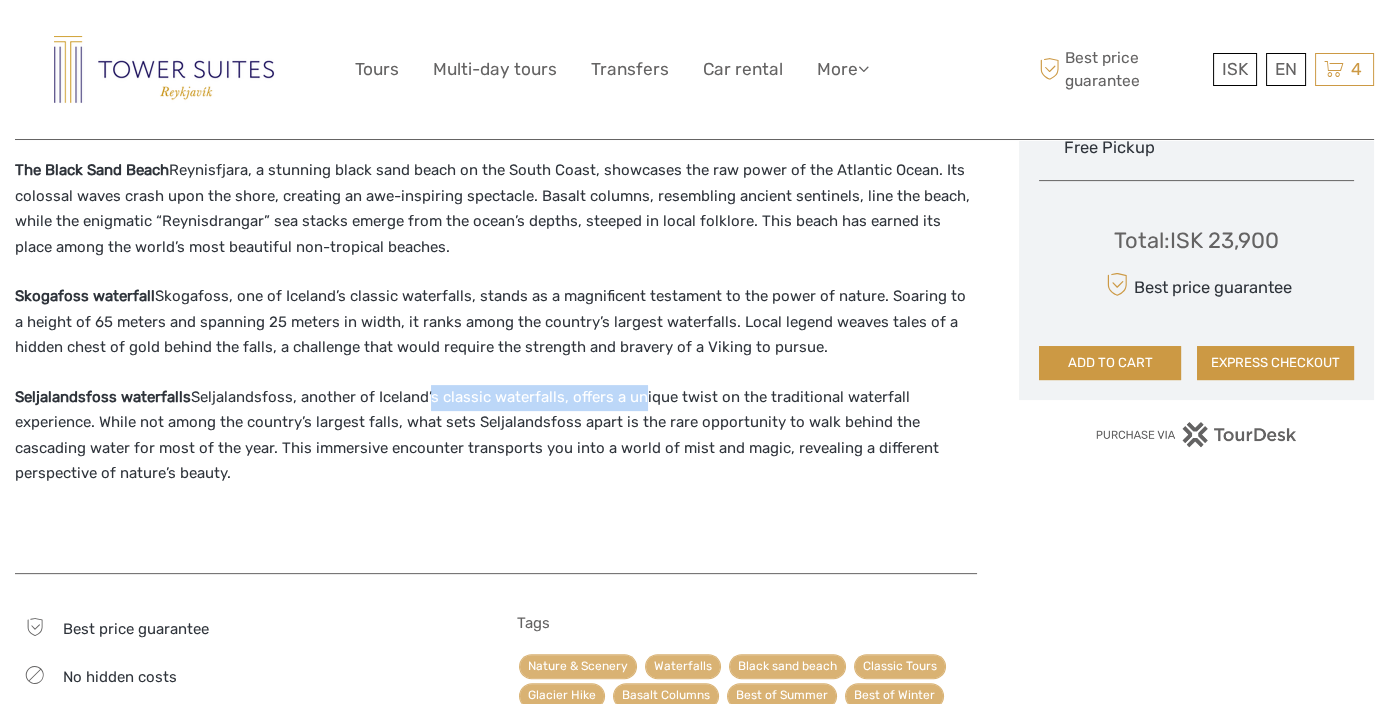 drag, startPoint x: 425, startPoint y: 365, endPoint x: 637, endPoint y: 368, distance: 212.02122 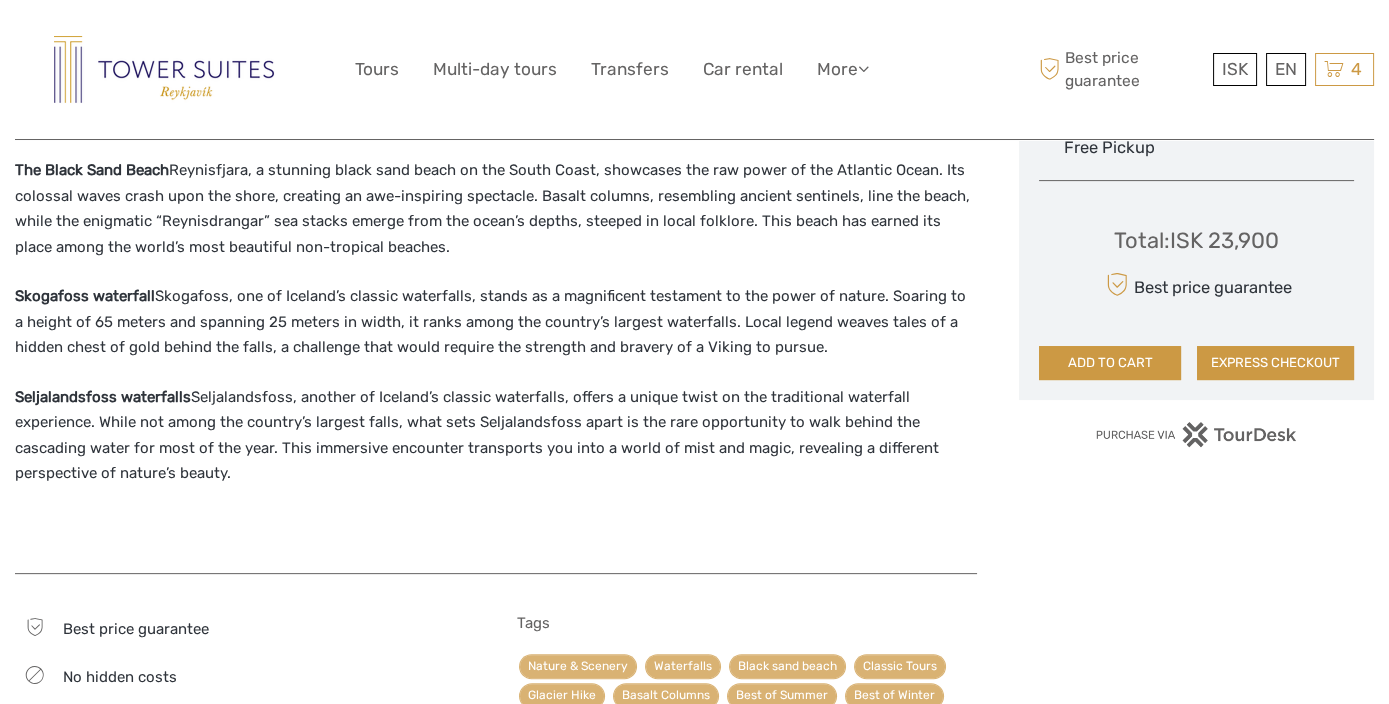 click on "Seljalandsfoss waterfalls Seljalandsfoss, another of Iceland’s classic waterfalls, offers a unique twist on the traditional waterfall experience. While not among the country’s largest falls, what sets Seljalandsfoss apart is the rare opportunity to walk behind the cascading water for most of the year. This immersive encounter transports you into a world of mist and magic, revealing a different perspective of nature’s beauty." at bounding box center (496, 436) 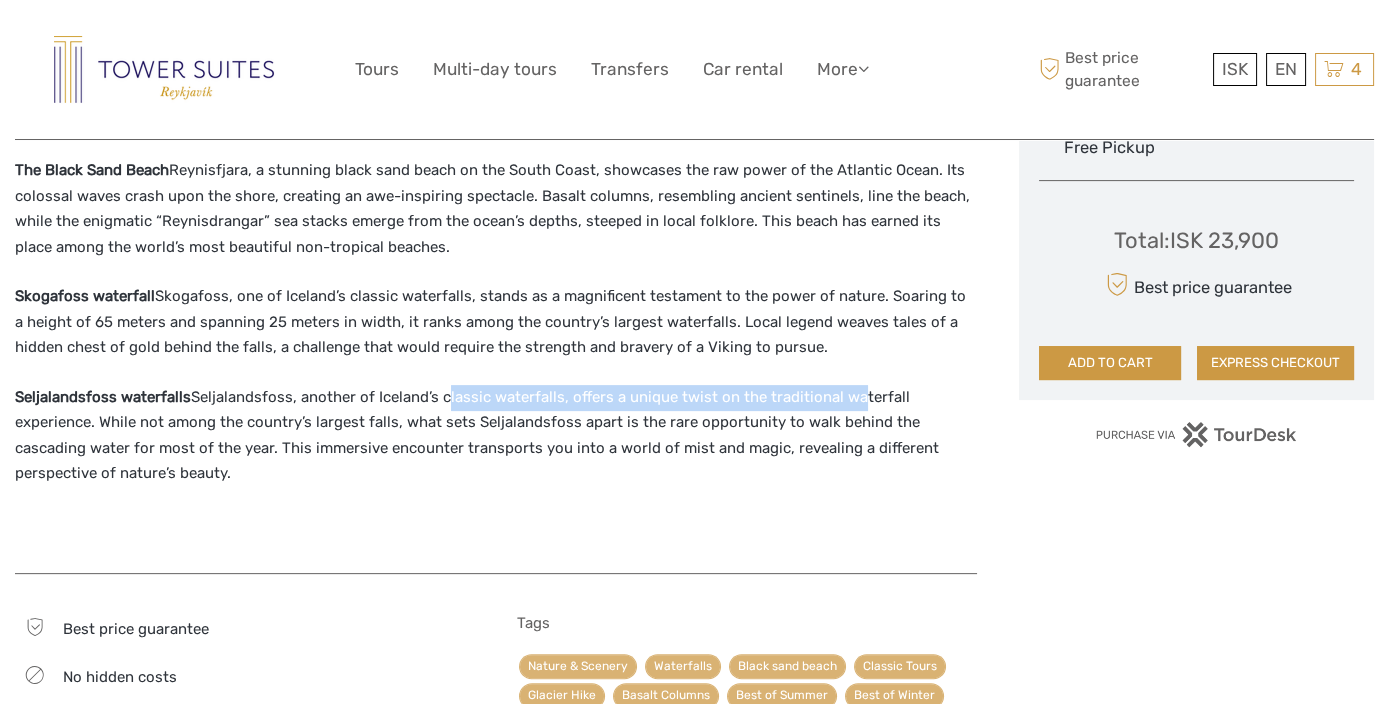 drag, startPoint x: 444, startPoint y: 375, endPoint x: 848, endPoint y: 375, distance: 404 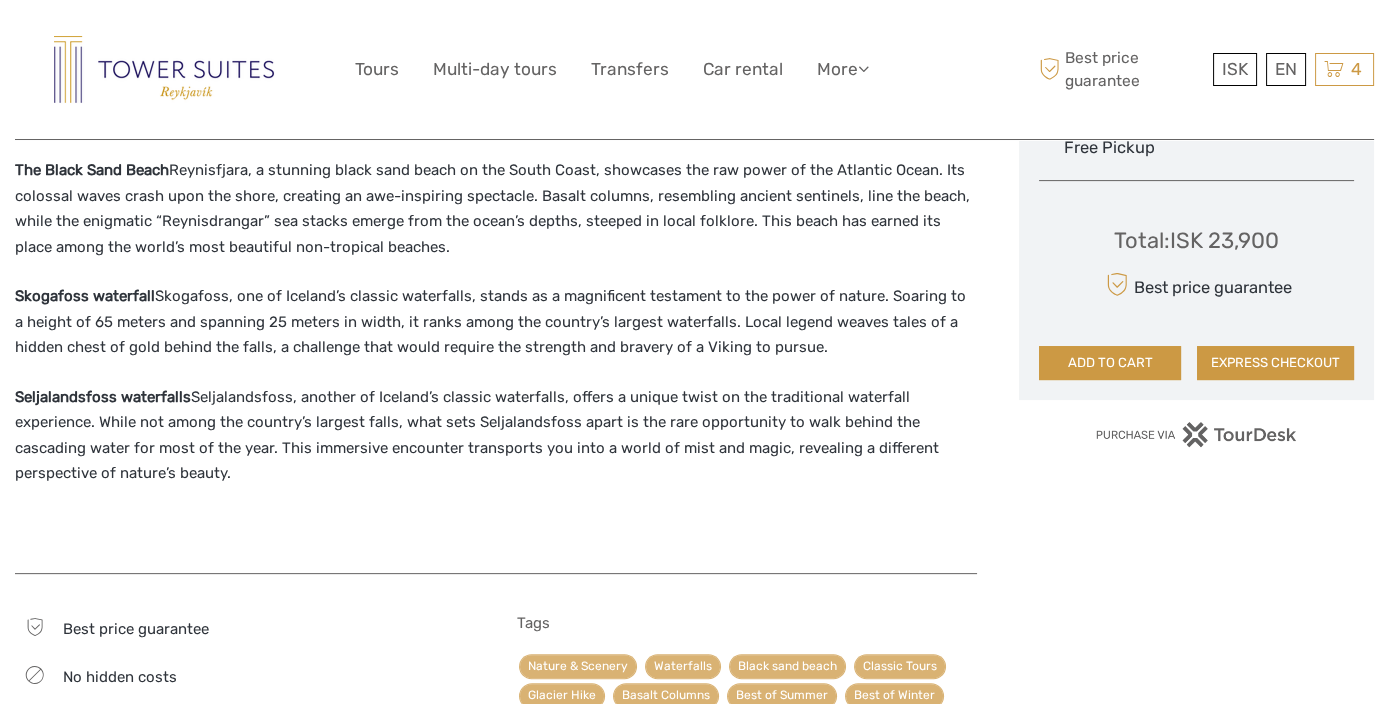 click on "Seljalandsfoss waterfalls Seljalandsfoss, another of Iceland’s classic waterfalls, offers a unique twist on the traditional waterfall experience. While not among the country’s largest falls, what sets Seljalandsfoss apart is the rare opportunity to walk behind the cascading water for most of the year. This immersive encounter transports you into a world of mist and magic, revealing a different perspective of nature’s beauty." at bounding box center [496, 436] 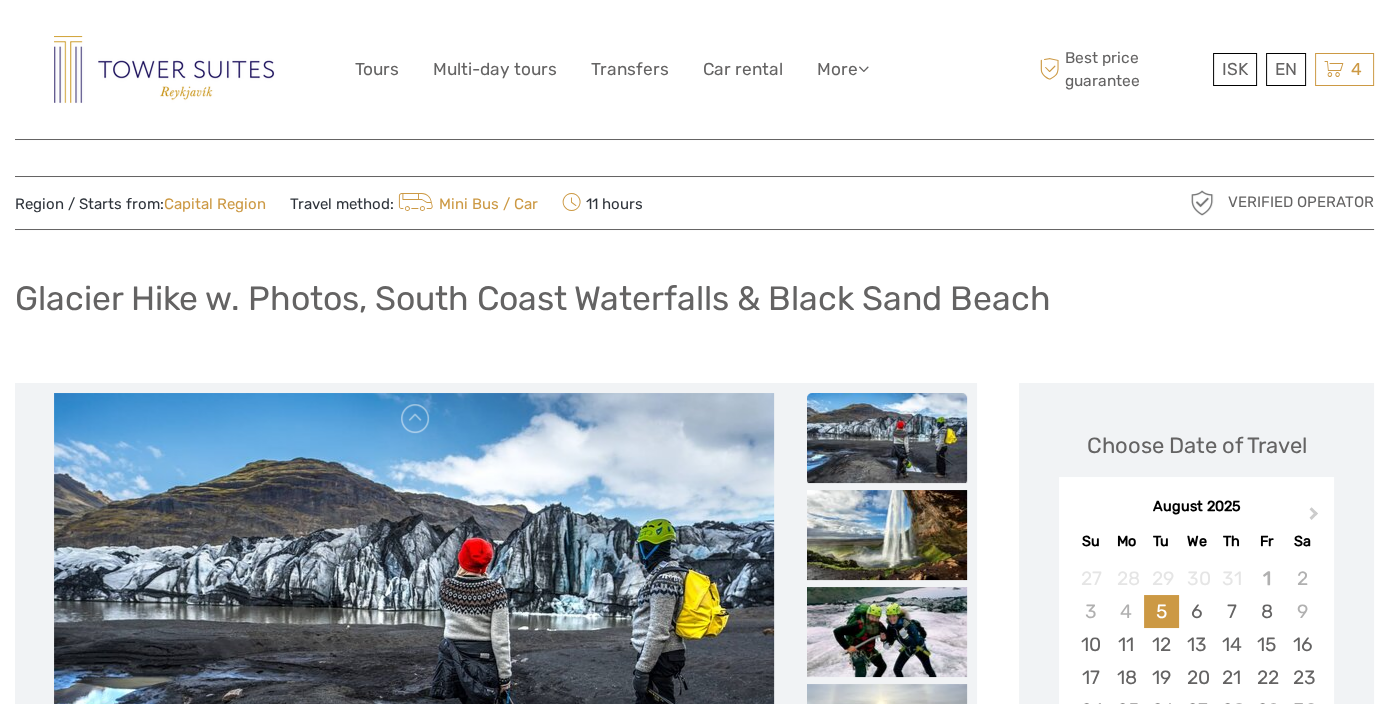 scroll, scrollTop: 0, scrollLeft: 0, axis: both 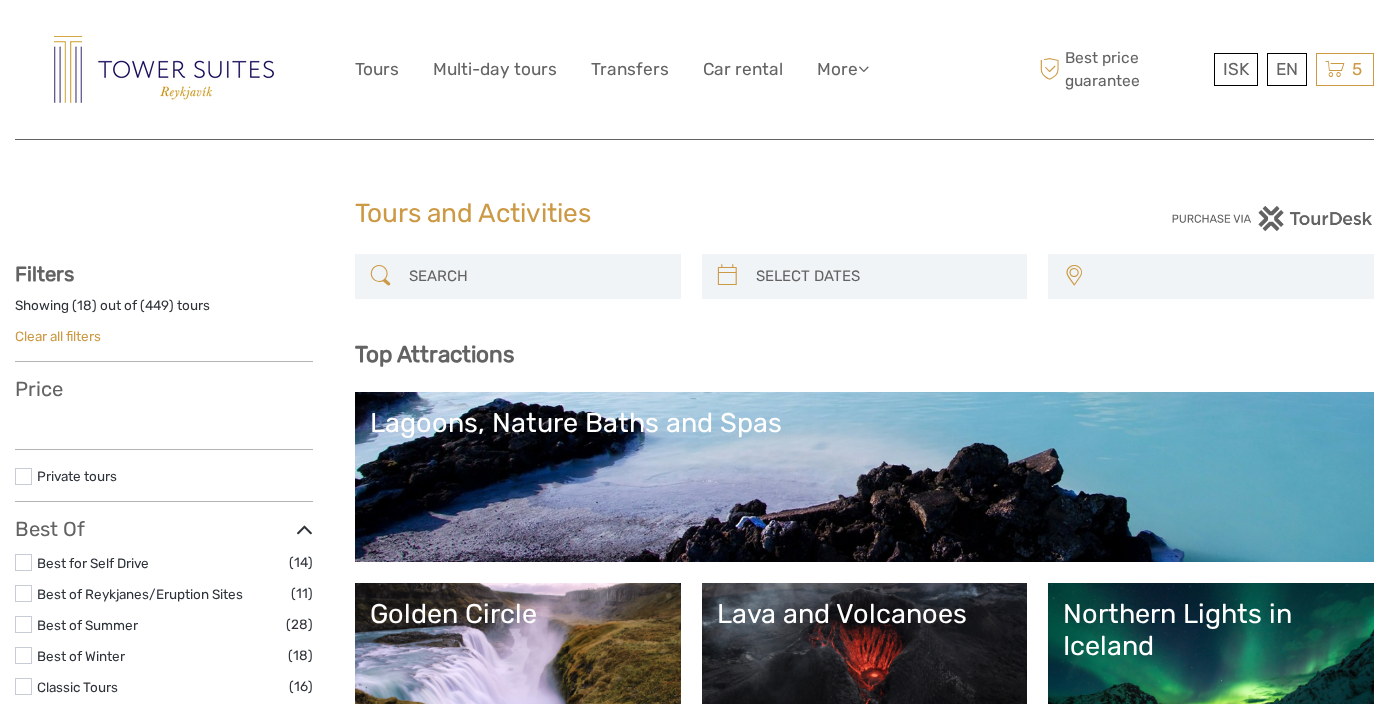 select 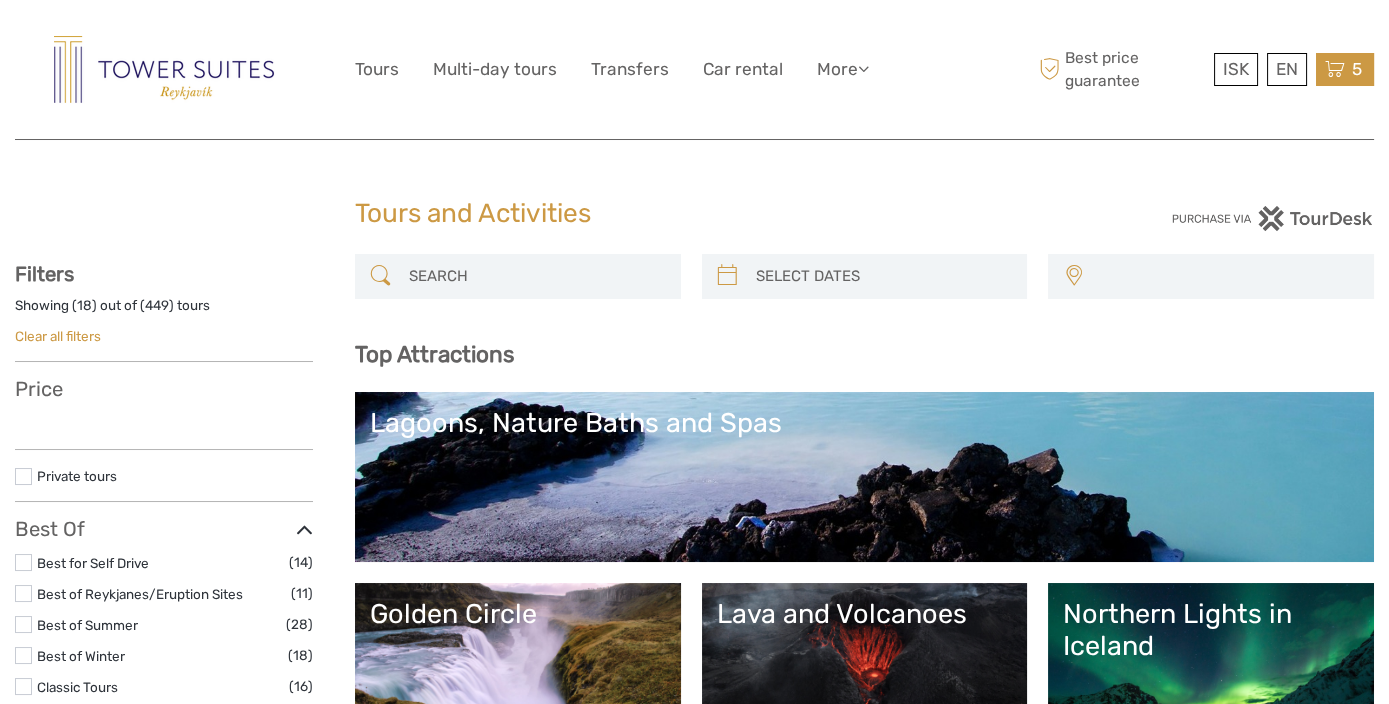 click at bounding box center (1335, 69) 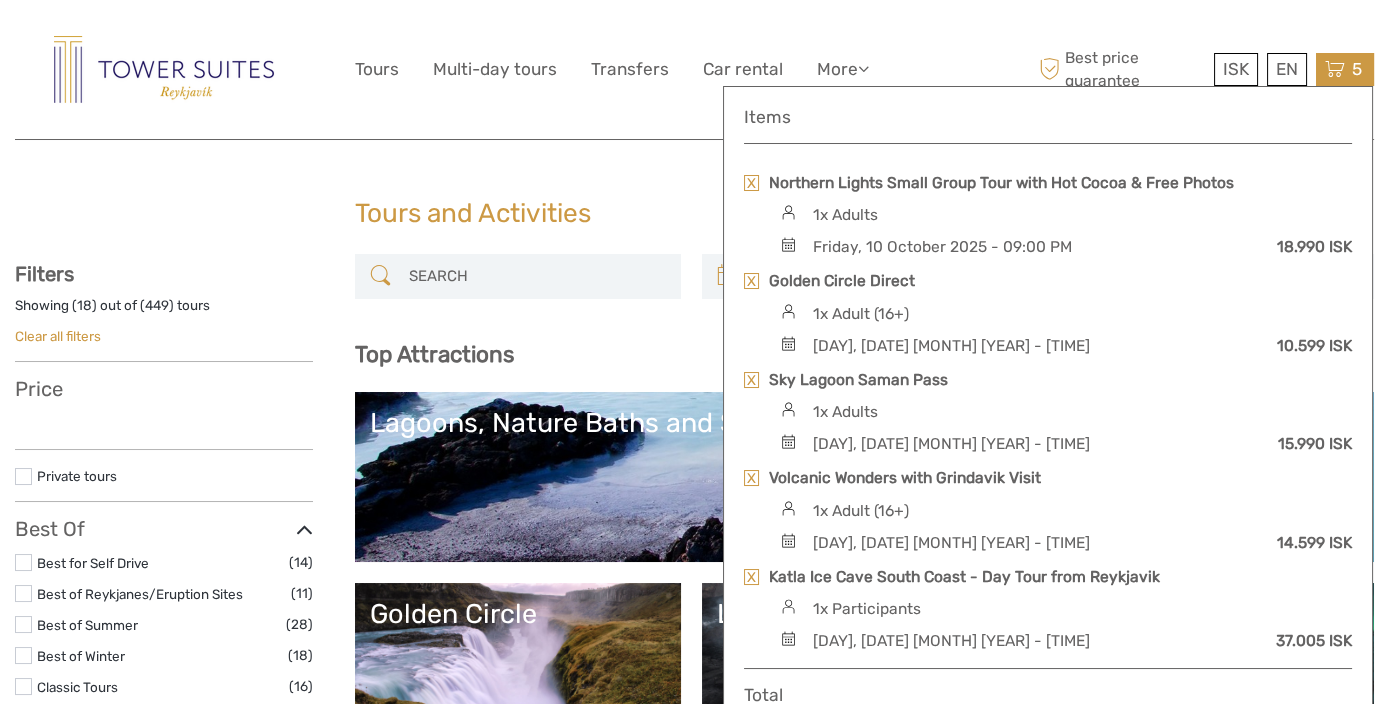 select 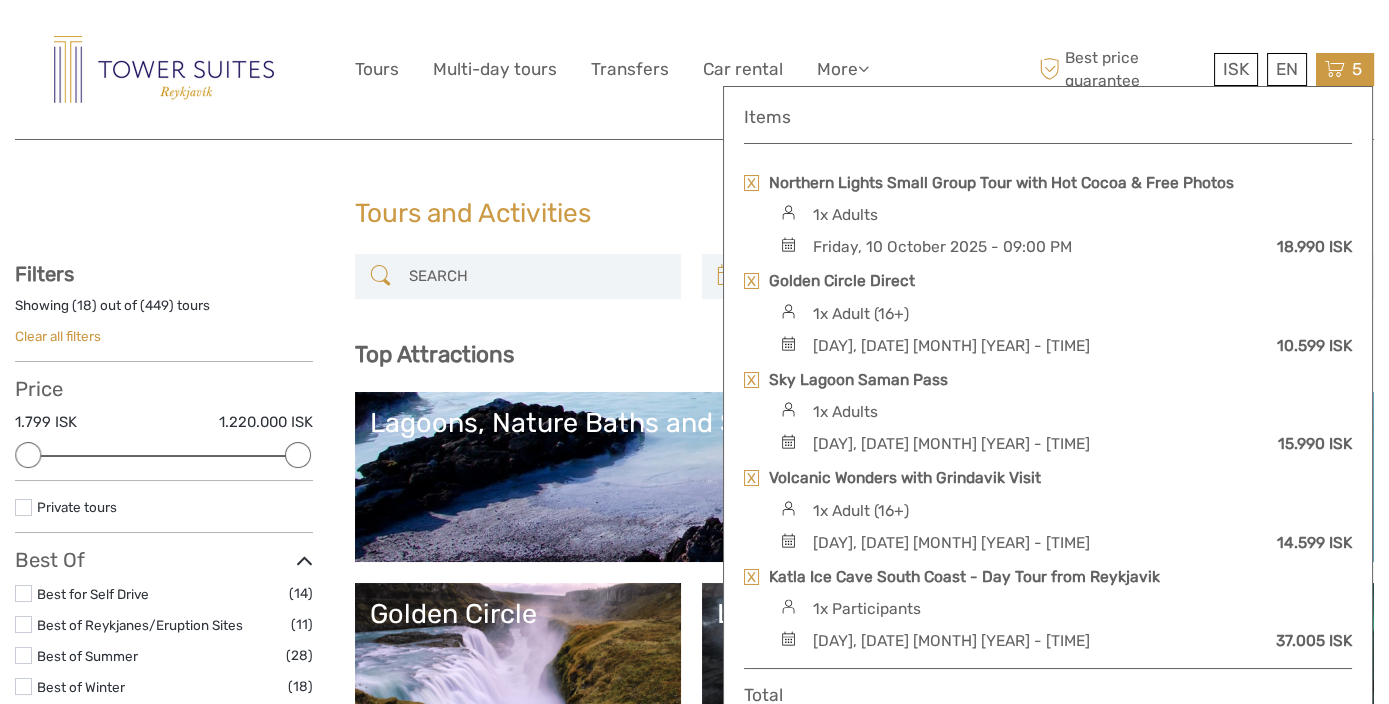 scroll, scrollTop: 0, scrollLeft: 0, axis: both 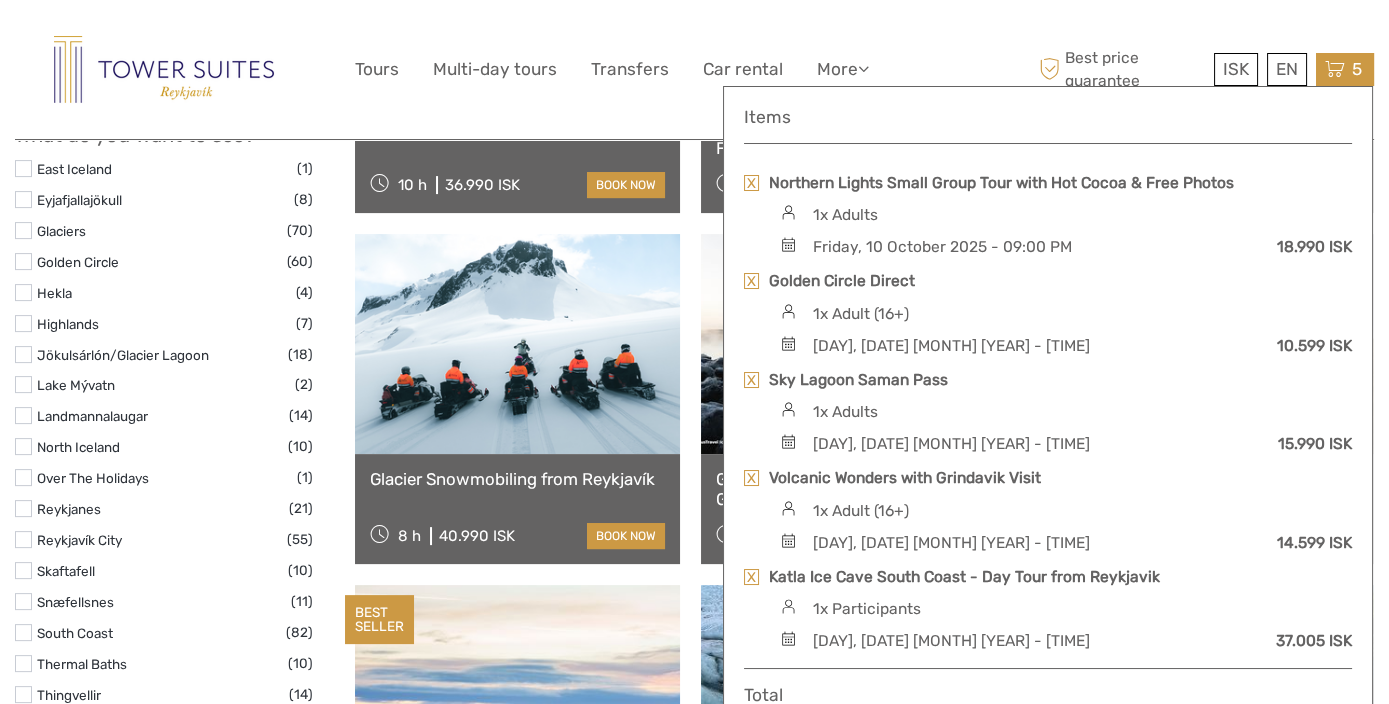 click on "5" at bounding box center [1357, 69] 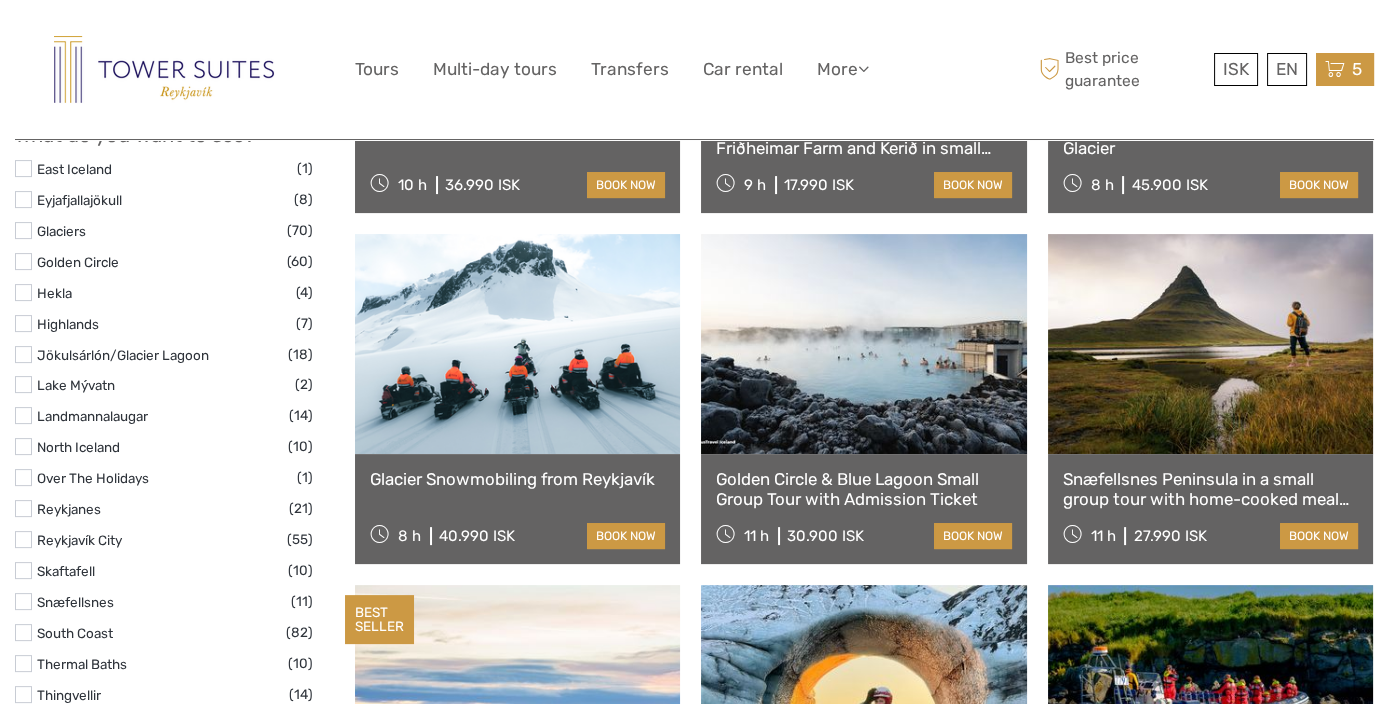 click at bounding box center [1335, 69] 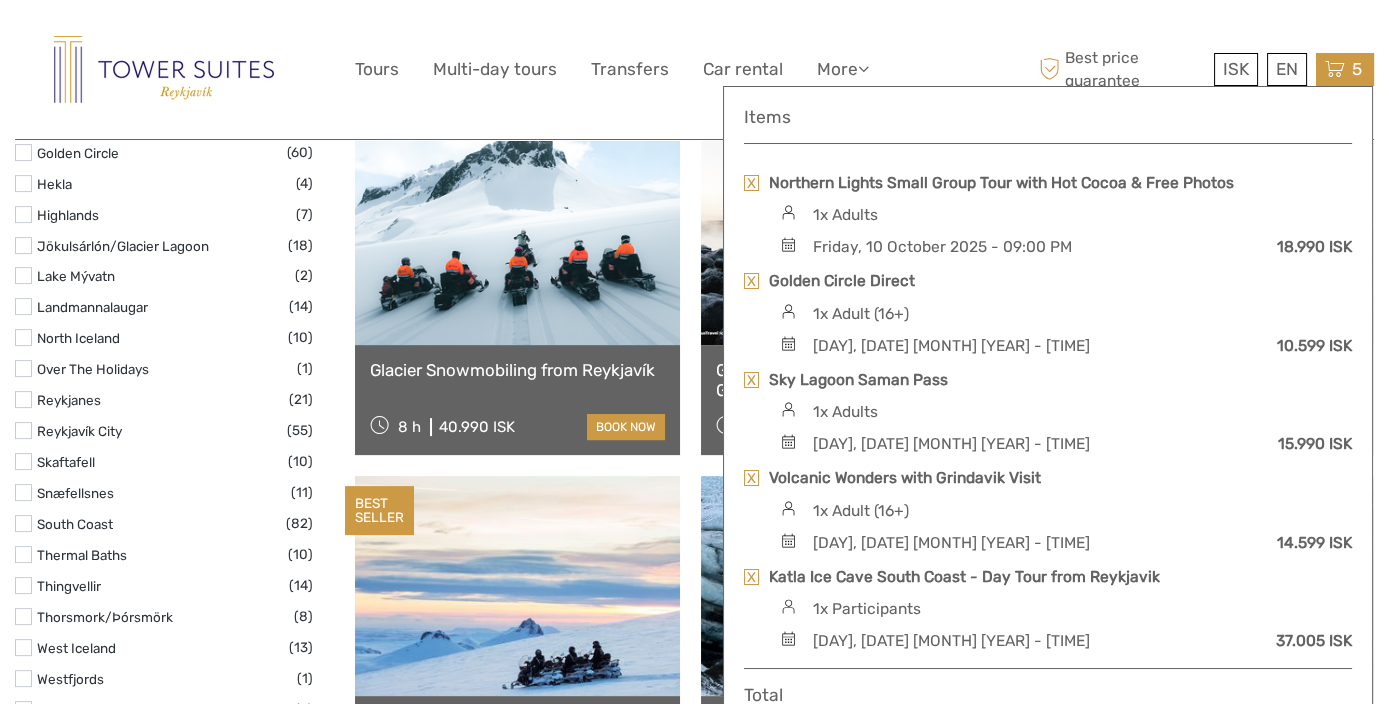 scroll, scrollTop: 1276, scrollLeft: 0, axis: vertical 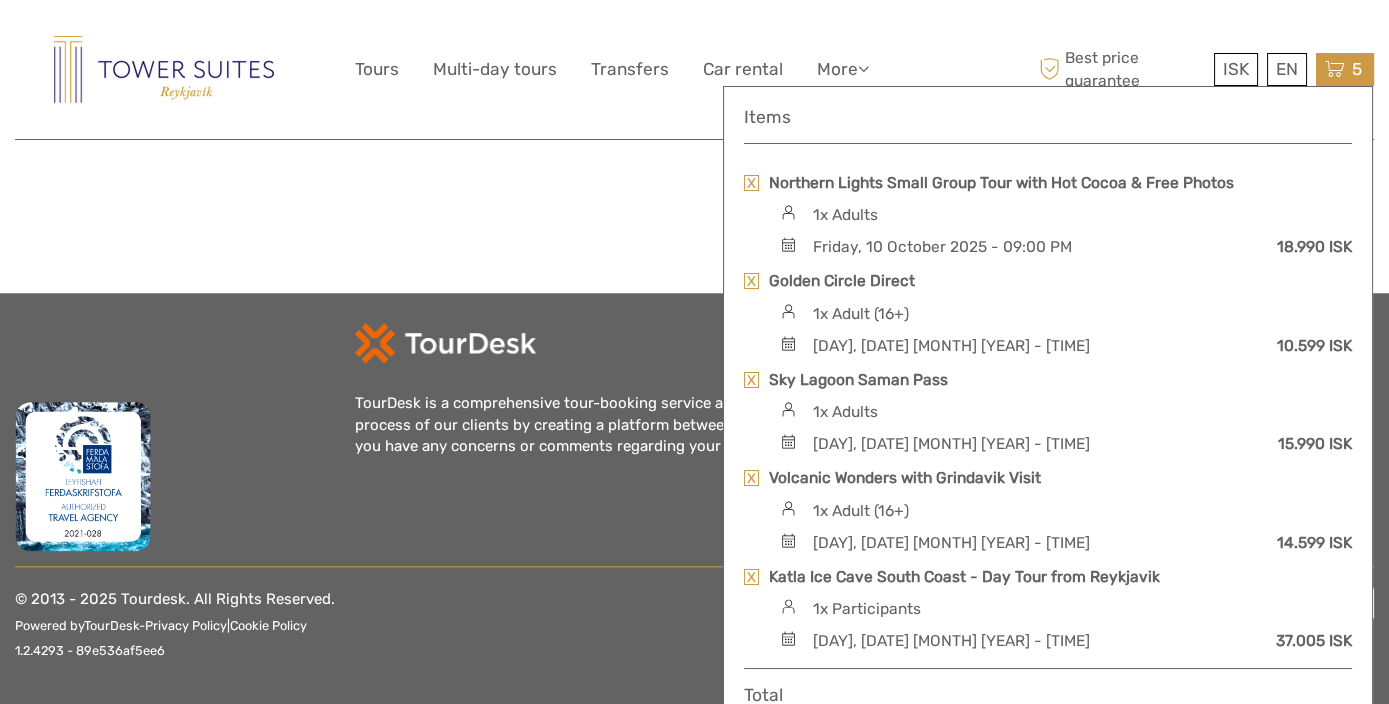 click on "Items
Northern Lights Small Group Tour with Hot Cocoa & Free Photos
1x Adults
Friday, 10 October 2025 - 09:00 PM
18.990 ISK
Golden Circle Direct
1x Adult (16+)
Saturday, 11 October 2025 - 10:00 AM
10.599 ISK
Sky Lagoon Saman Pass
1x Adults
Friday, 10 October 2025 - 01:00 PM
15.990 ISK" at bounding box center [1048, 431] 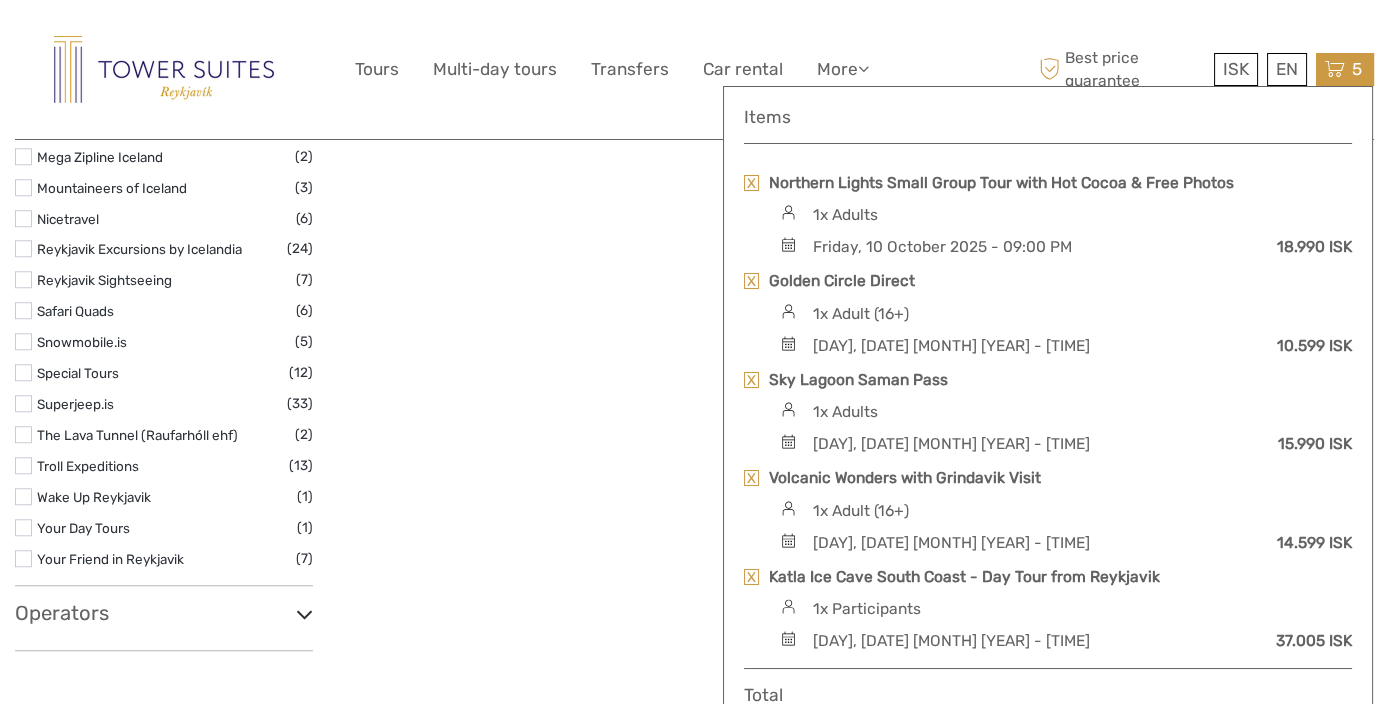 scroll, scrollTop: 2966, scrollLeft: 0, axis: vertical 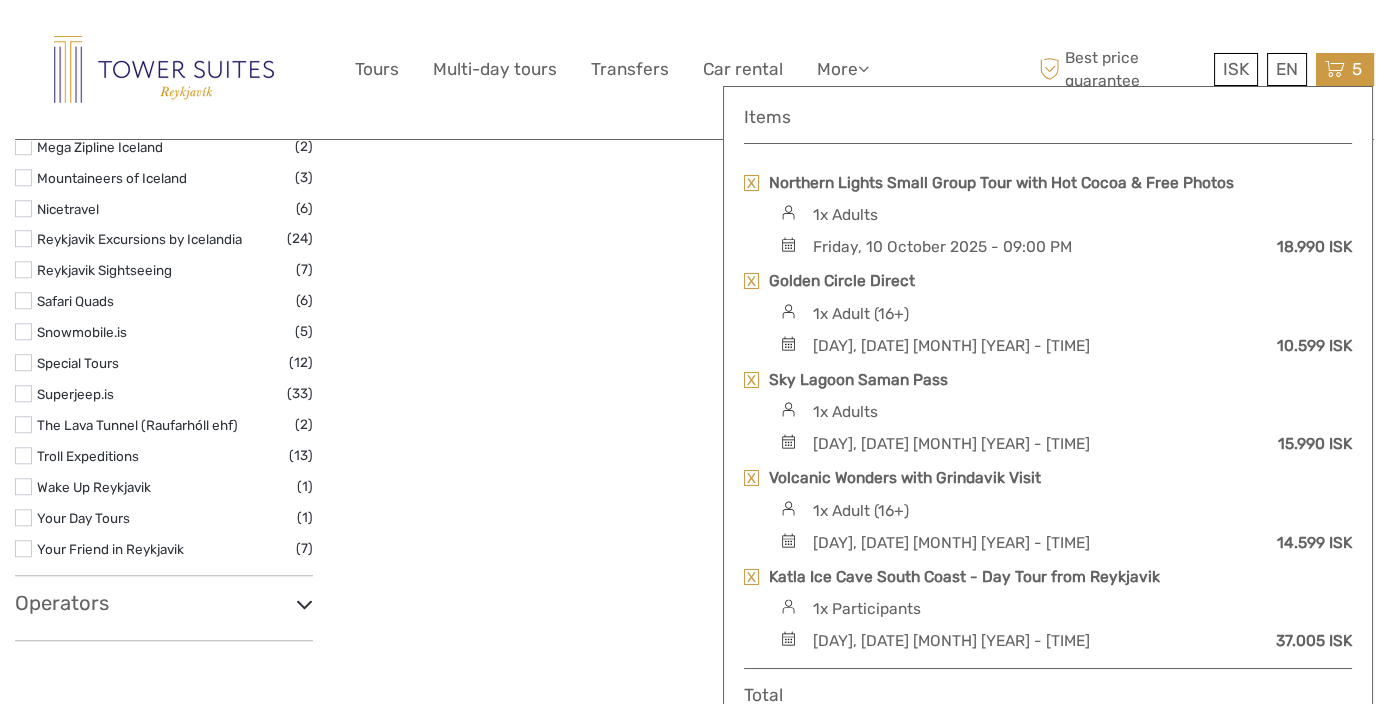 click on "Best price guarantee
ISK
ISK
€
$
£
EN
English
Español
Deutsch
5
Items
Northern Lights Small Group Tour with Hot Cocoa & Free Photos
1x Adults
Friday, 10 October 2025 - 09:00 PM
18.990 ISK
Golden Circle Direct
1x Adult (16+)
Saturday, 11 October 2025 - 10:00 AM
10.599 ISK
Total" at bounding box center (1204, 69) 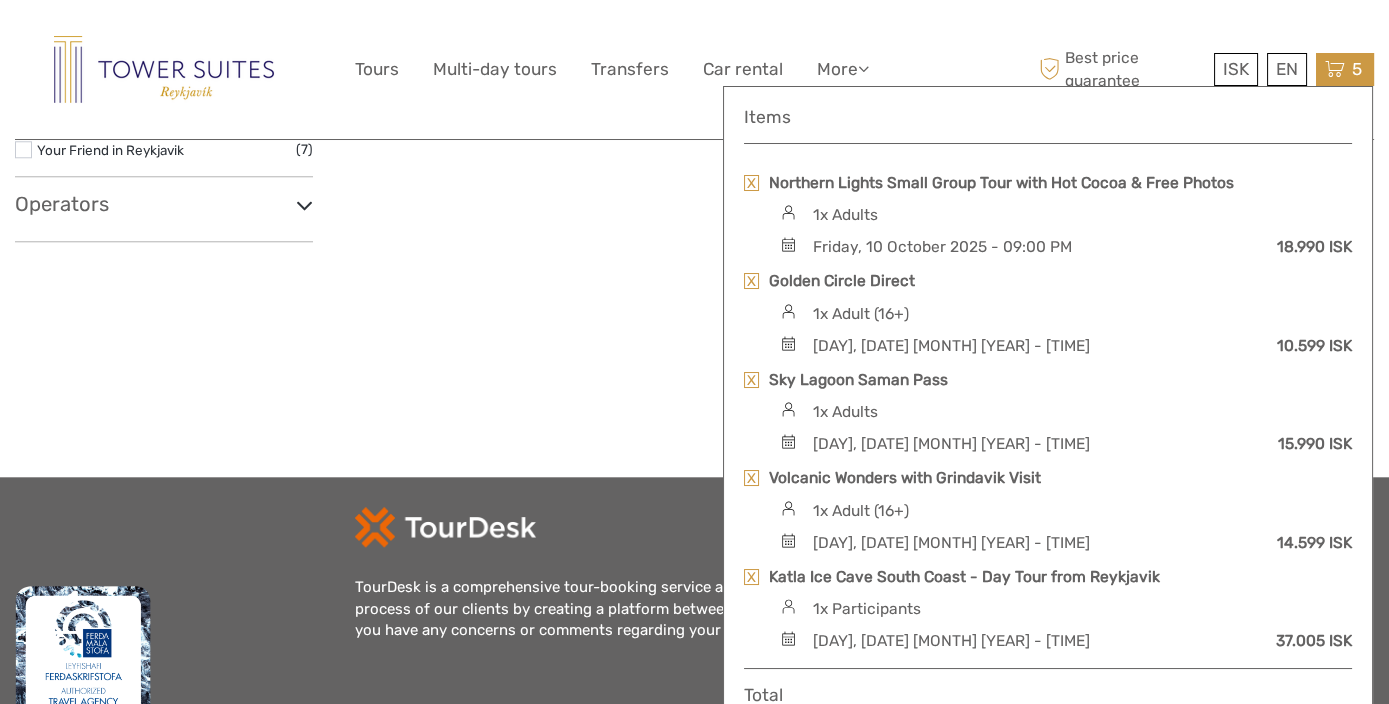 scroll, scrollTop: 3549, scrollLeft: 0, axis: vertical 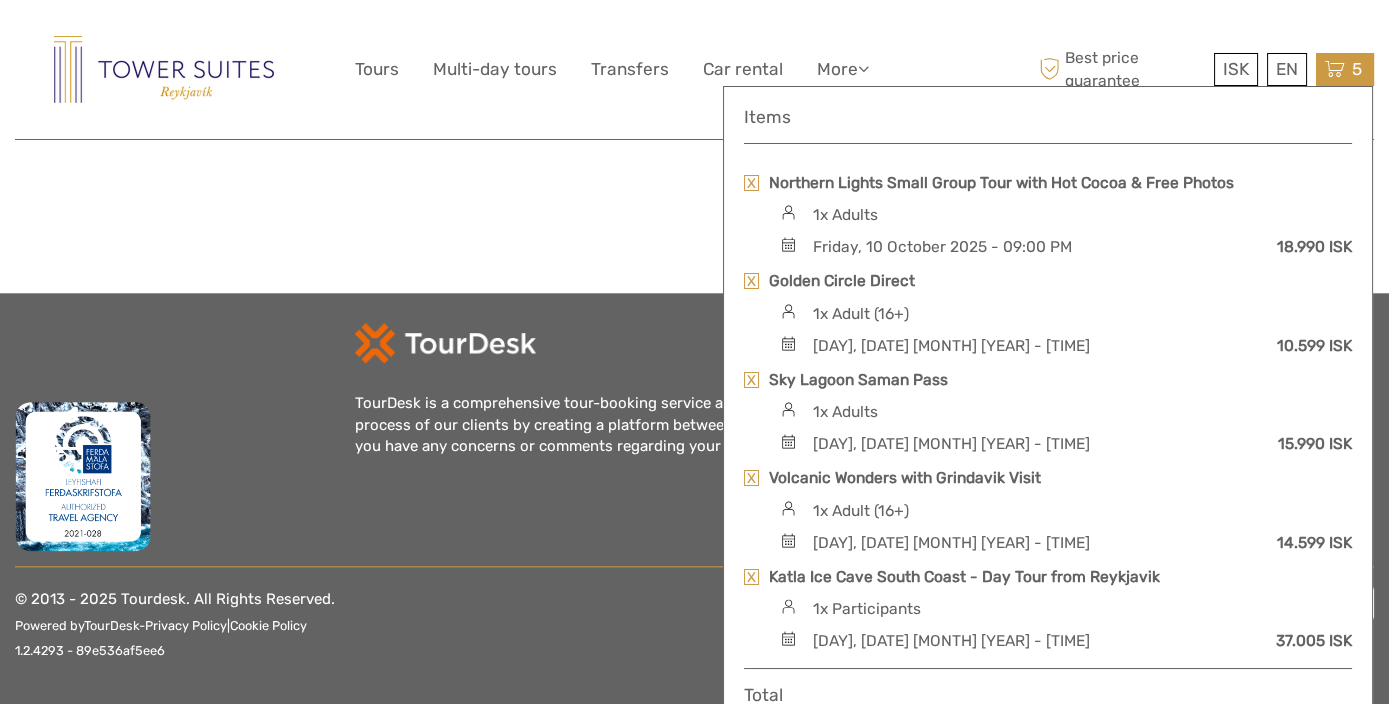 click on "ISK
ISK
€
$
£
EN
English
Español
Deutsch
Tours
Multi-day tours
Transfers
Car rental
More
Food & drink
Travel Articles
Back to Hotel
Food & drink
Travel Articles
Back to Hotel
Best price guarantee" at bounding box center [695, 69] 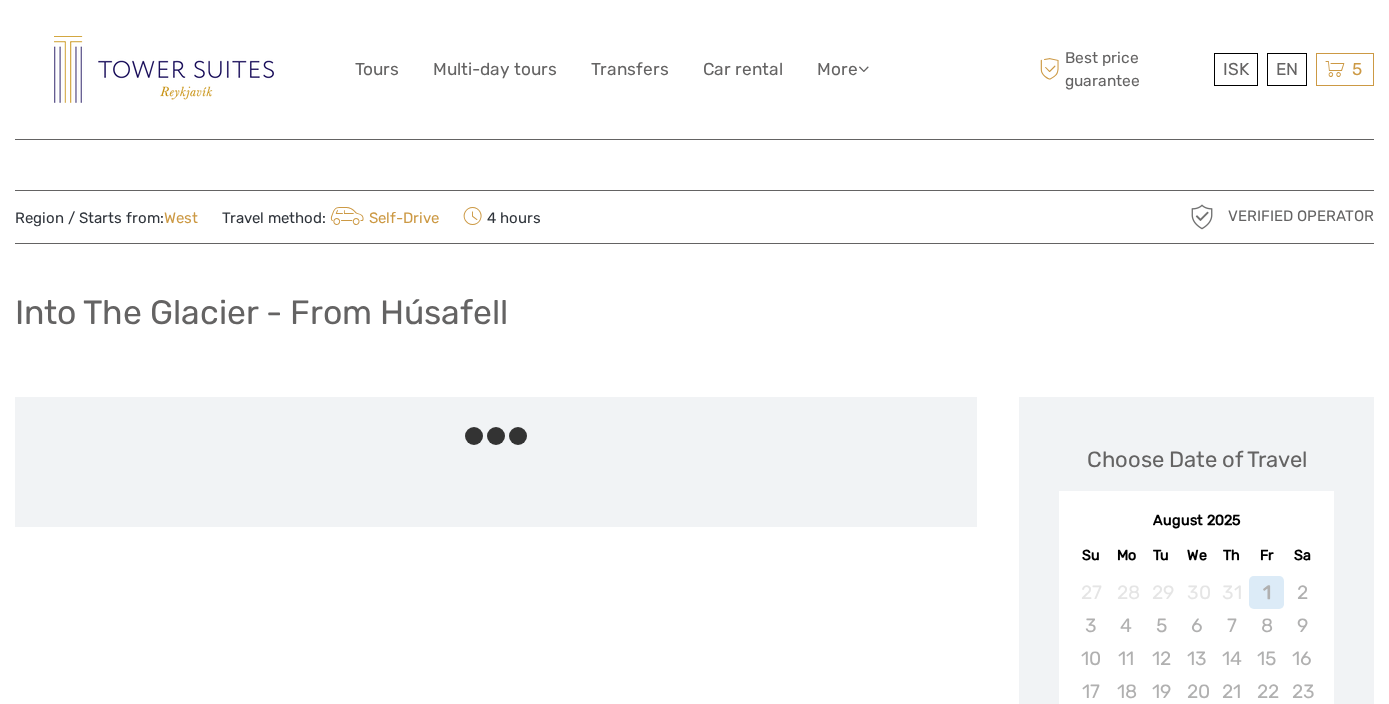 scroll, scrollTop: 0, scrollLeft: 0, axis: both 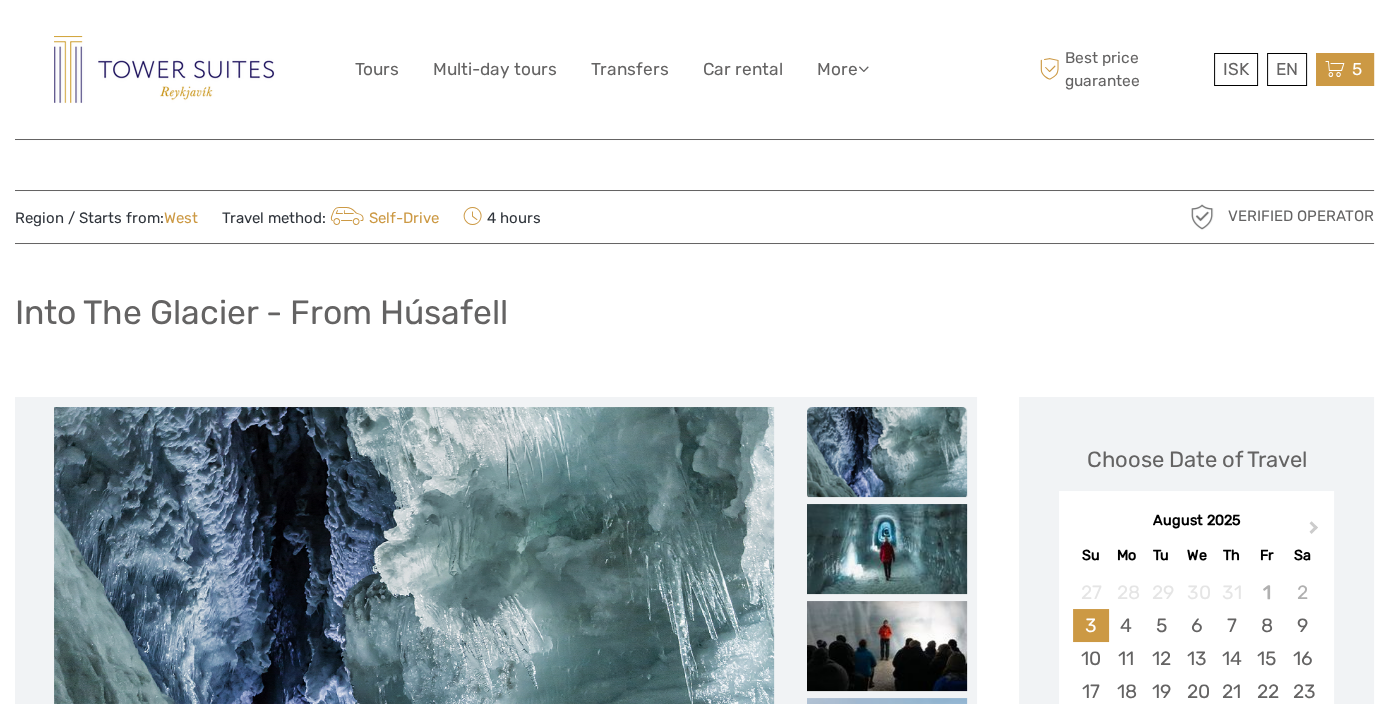 click on "5" at bounding box center [1357, 69] 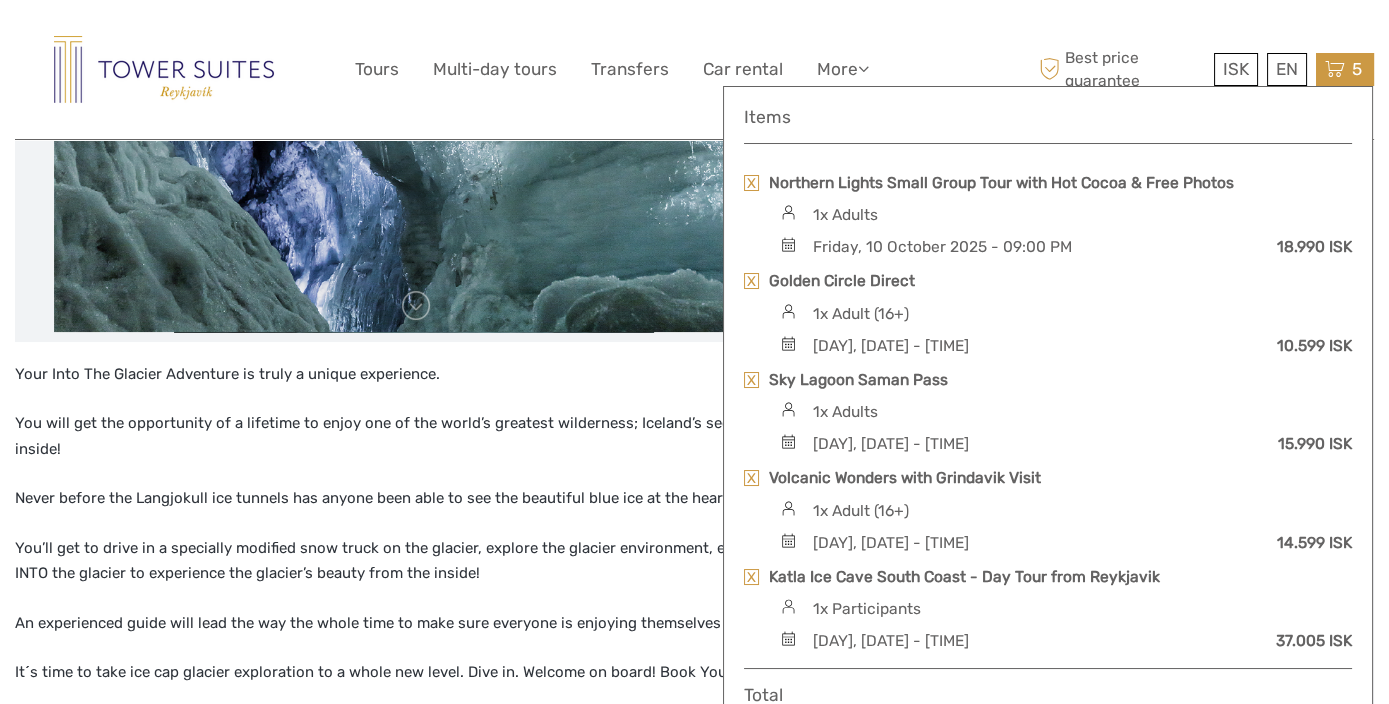 click on "ISK
ISK
€
$
£
EN
English
Español
Deutsch
Tours
Multi-day tours
Transfers
Car rental
More
Food & drink
Travel Articles
Back to Hotel
Food & drink
Travel Articles
Back to Hotel
Best price guarantee
Best price guarantee
ISK
ISK
€
$
£
EN
English
Español
Deutsch
5" at bounding box center [694, 69] 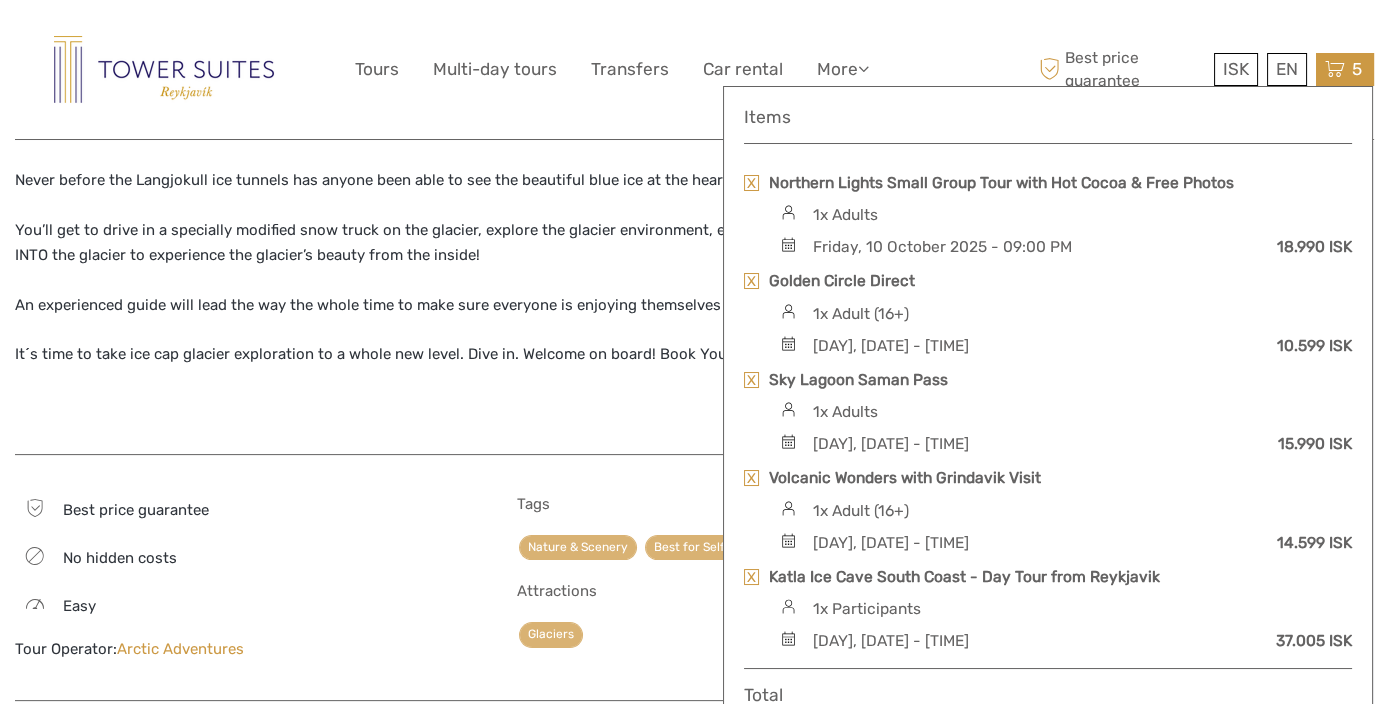 scroll, scrollTop: 871, scrollLeft: 0, axis: vertical 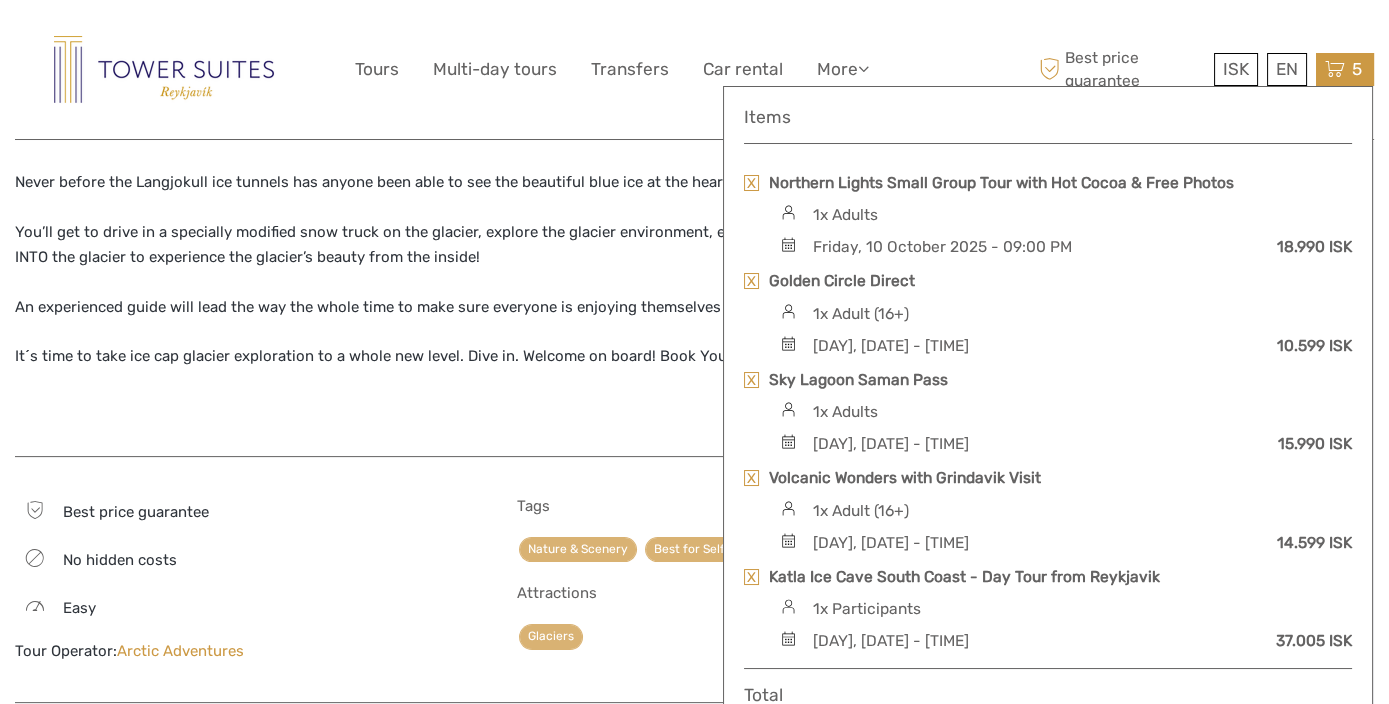 click on "ISK
ISK
€
$
£
EN
English
Español
Deutsch
Tours
Multi-day tours
Transfers
Car rental
More
Food & drink
Travel Articles
Back to Hotel
Food & drink
Travel Articles
Back to Hotel
Best price guarantee" at bounding box center [695, 69] 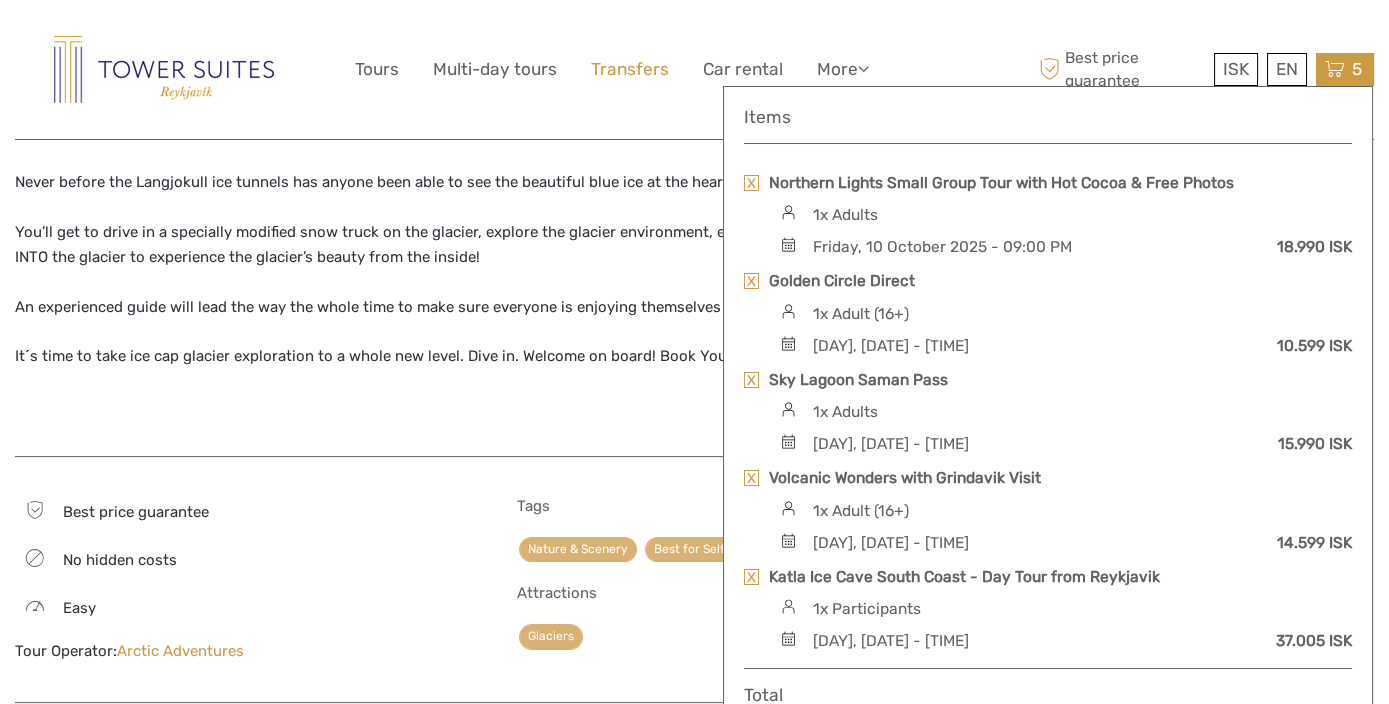 click on "Transfers" at bounding box center [630, 69] 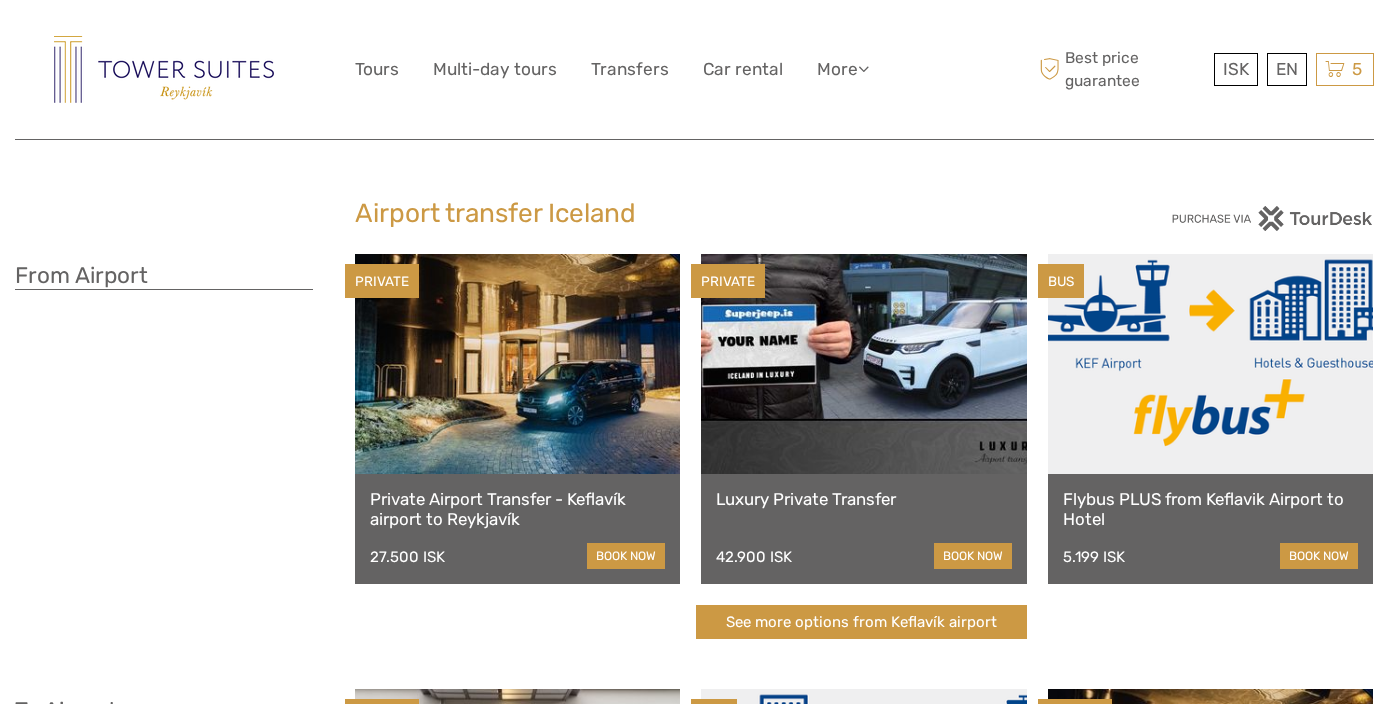 scroll, scrollTop: 0, scrollLeft: 0, axis: both 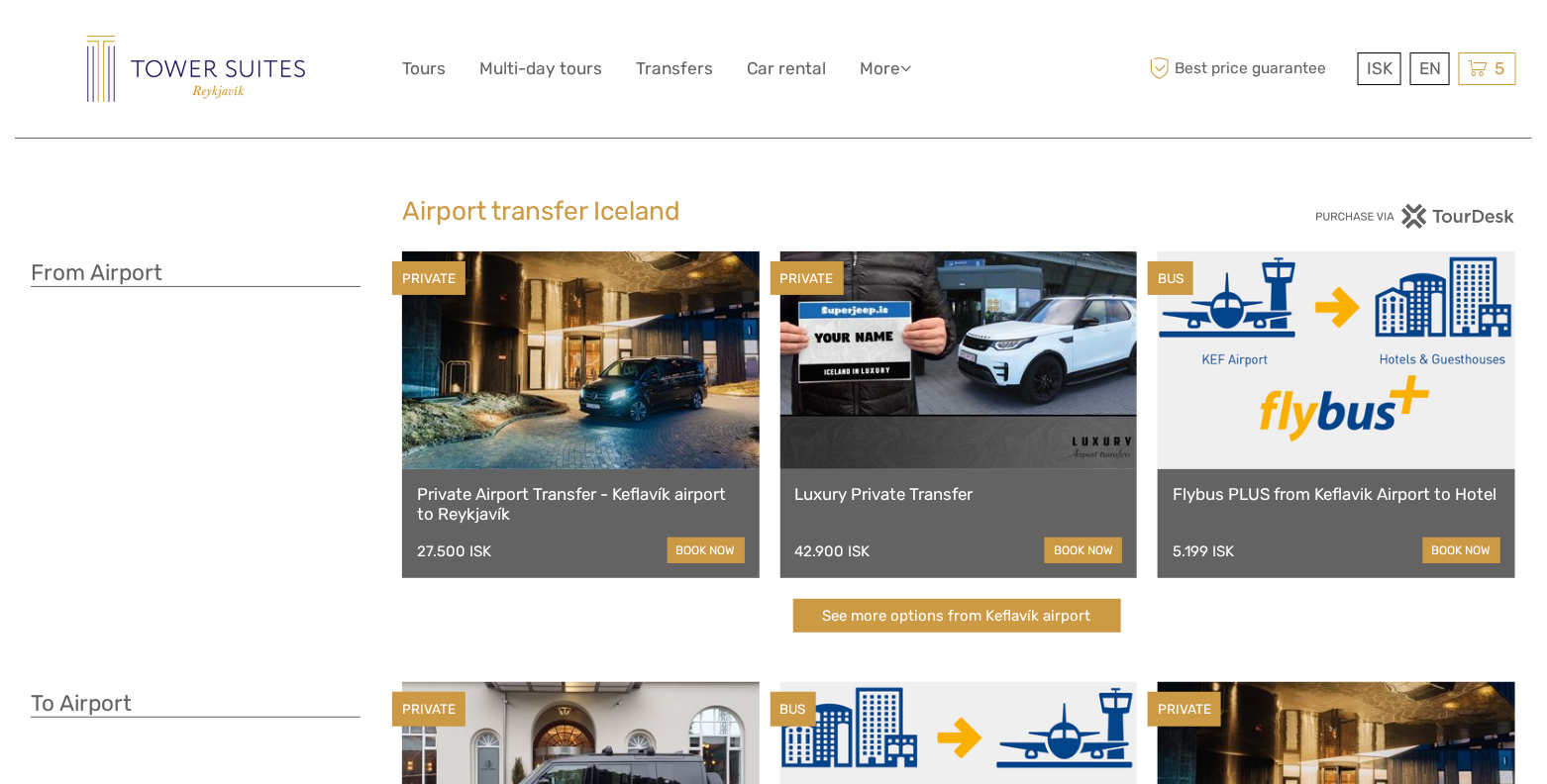 drag, startPoint x: 1367, startPoint y: 1, endPoint x: 1057, endPoint y: 27, distance: 311.088 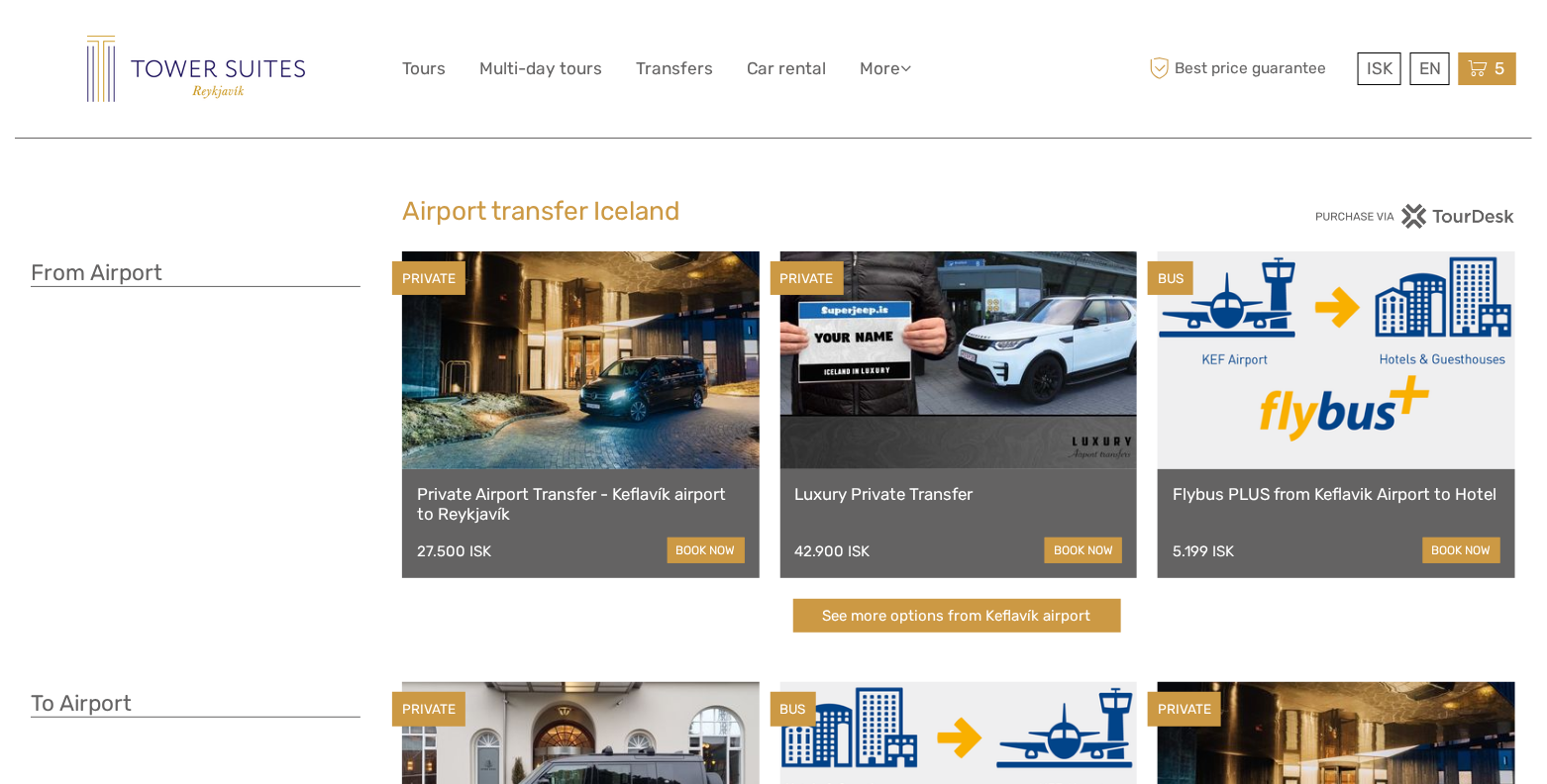 click on "5" at bounding box center (1499, 68) 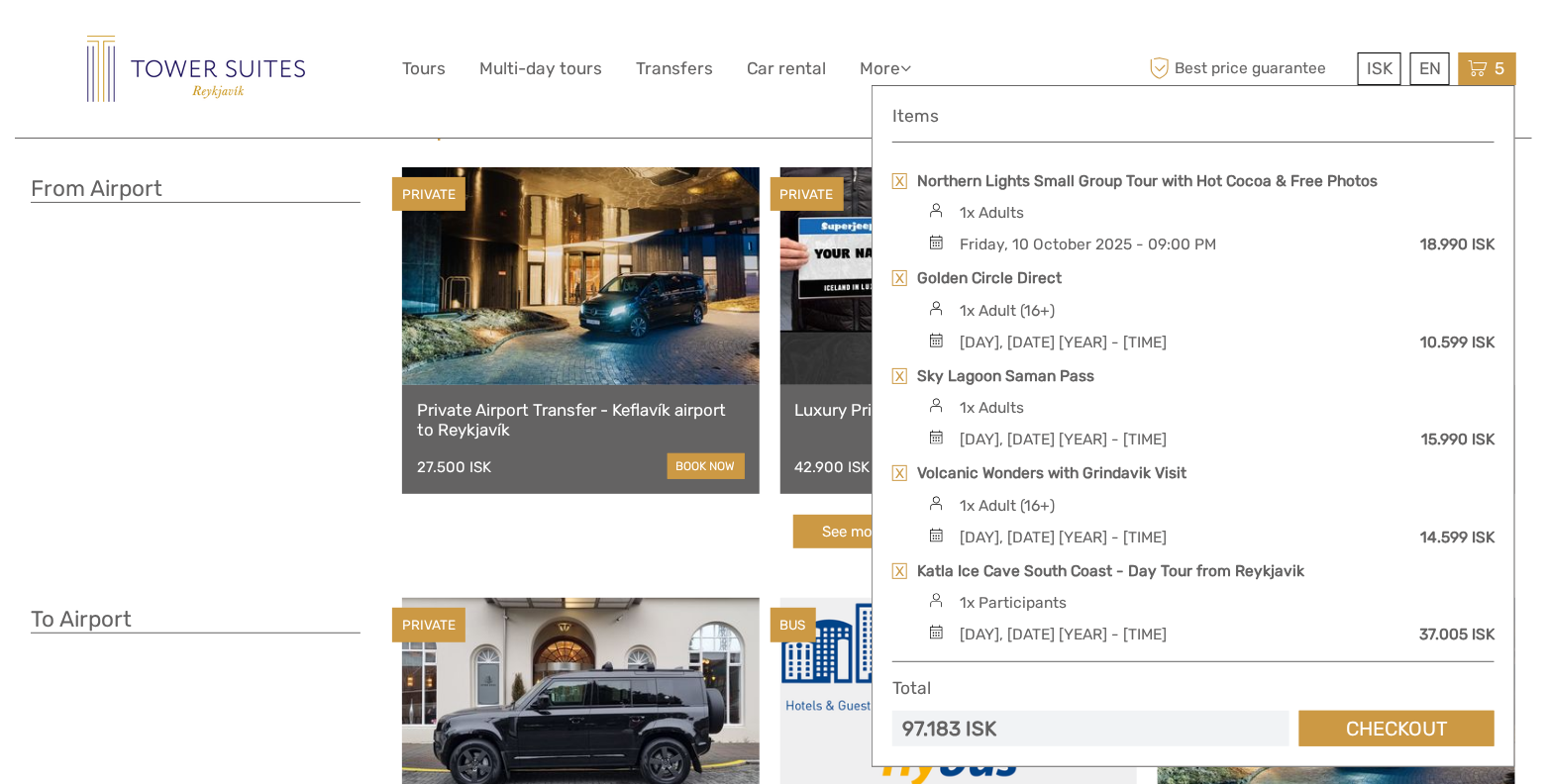 scroll, scrollTop: 123, scrollLeft: 0, axis: vertical 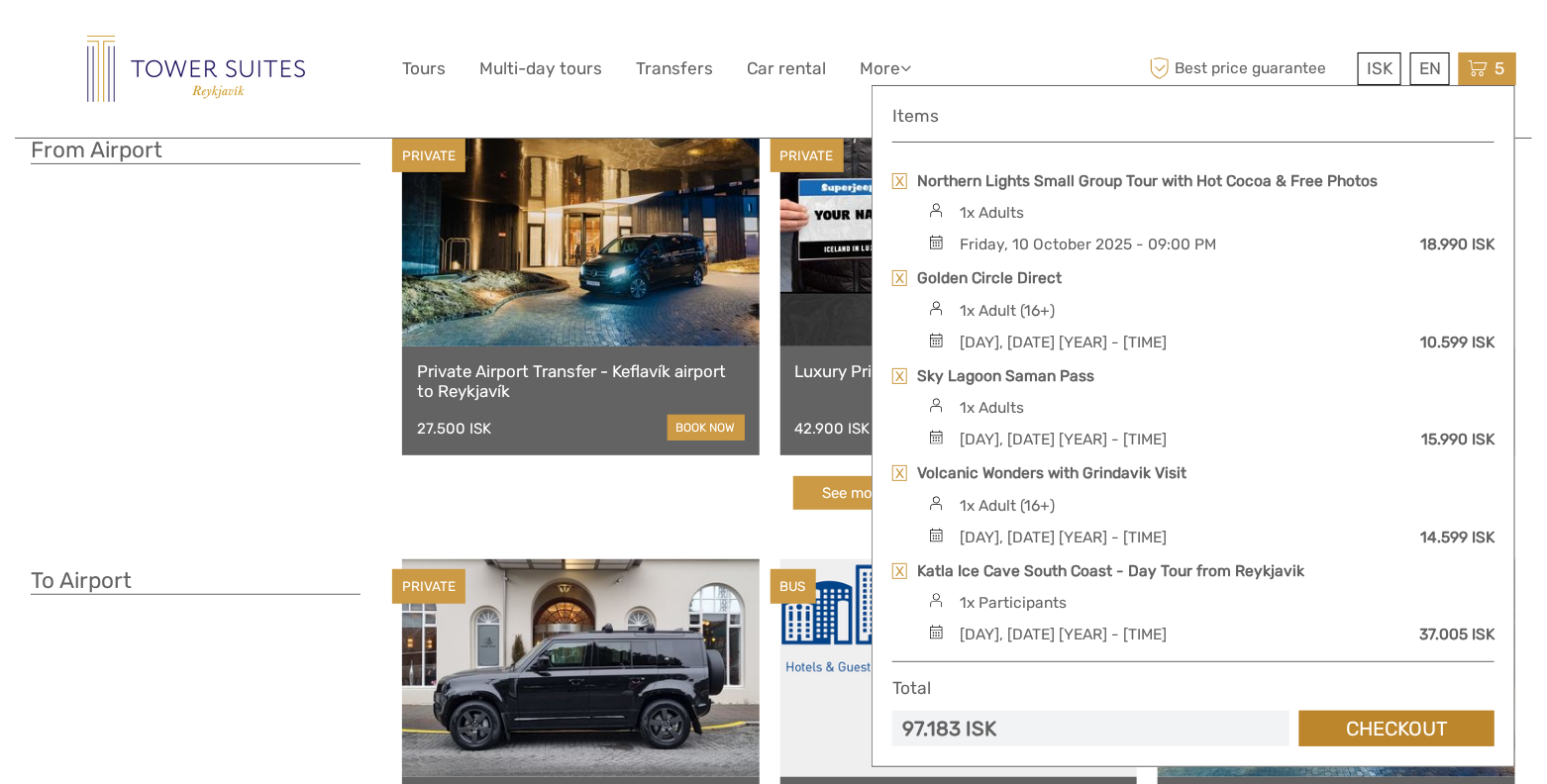 click on "Checkout" at bounding box center (1396, 729) 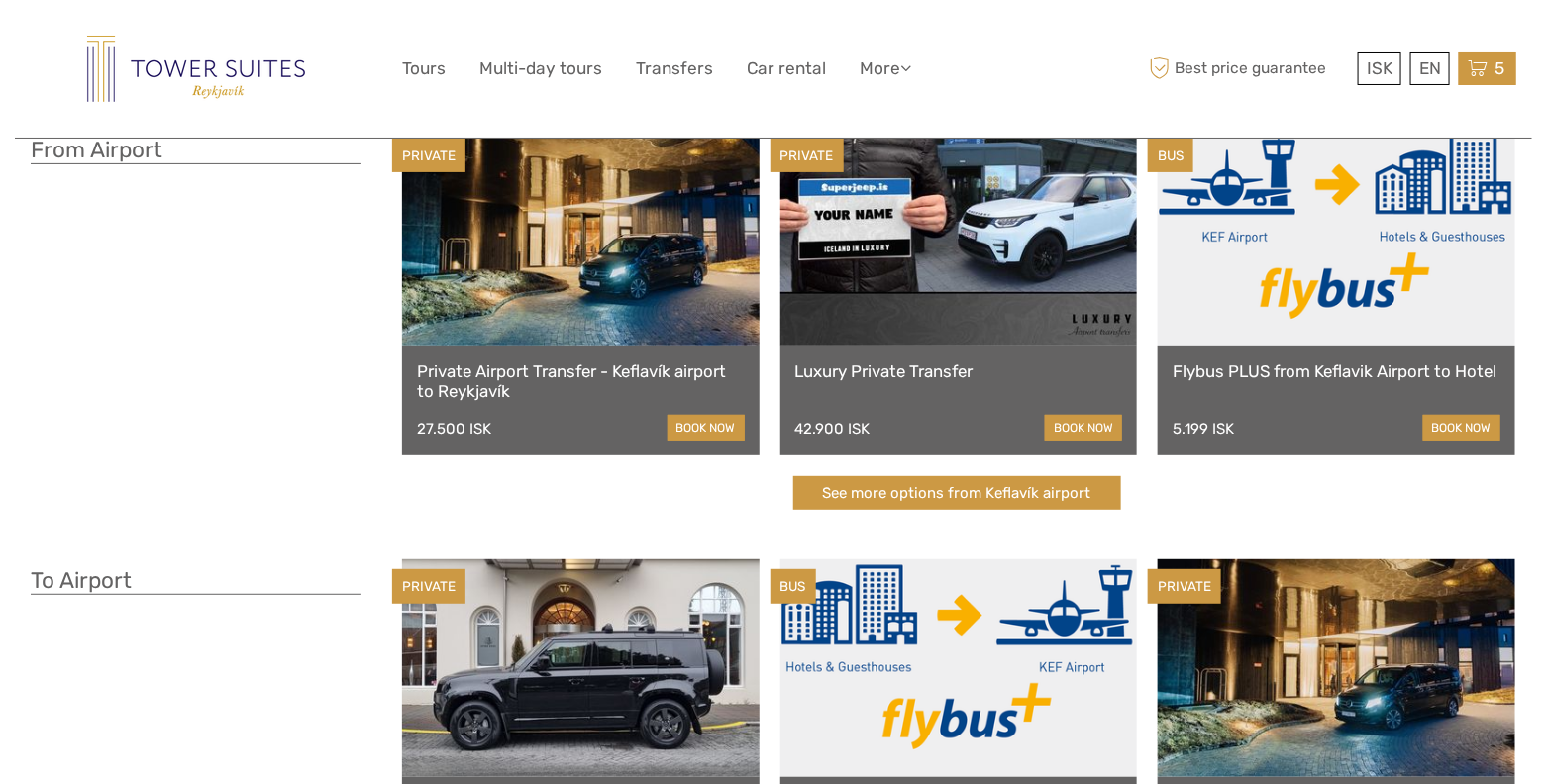 click on "5" at bounding box center [1499, 68] 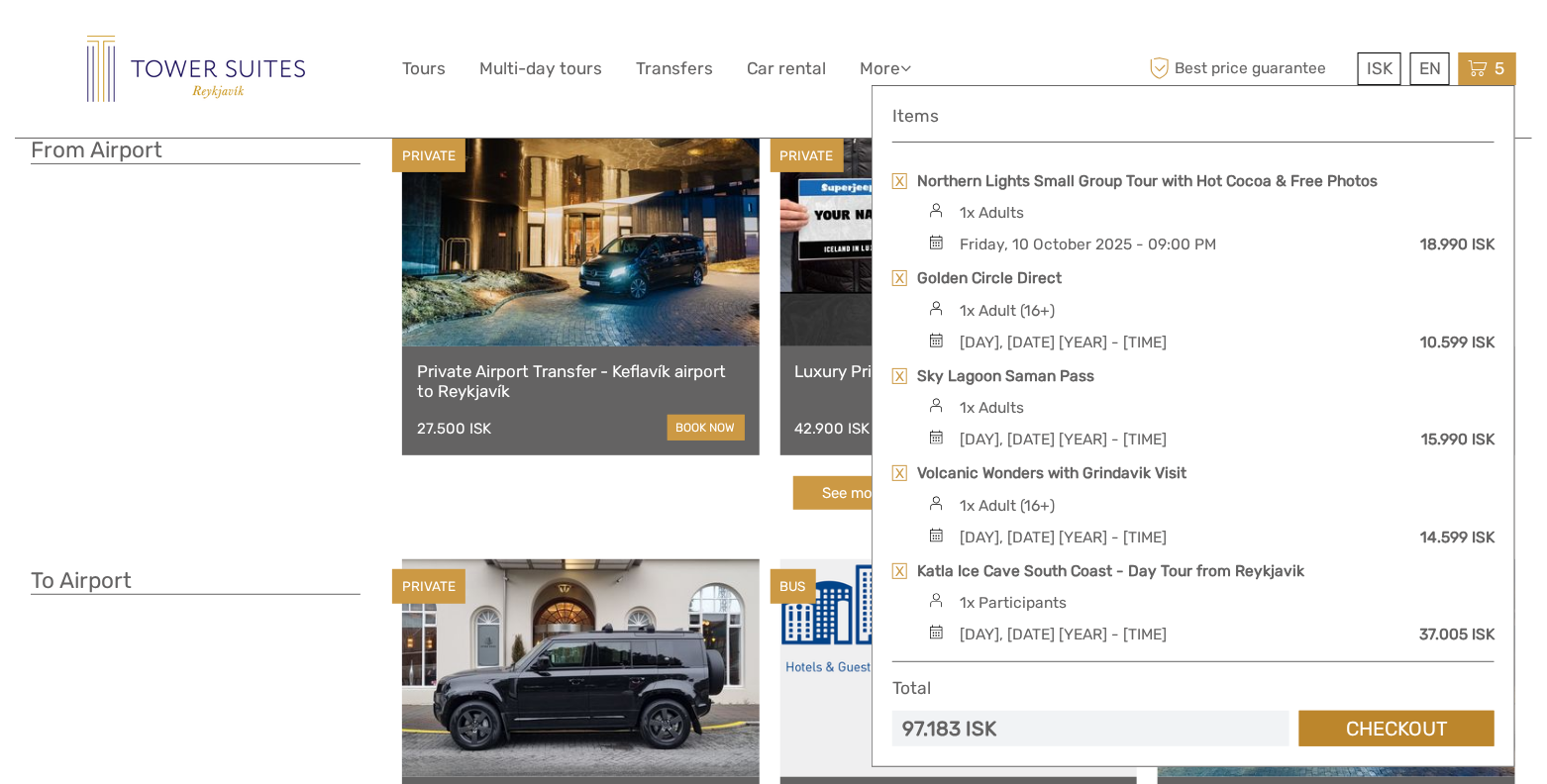 click on "Checkout" at bounding box center [1396, 729] 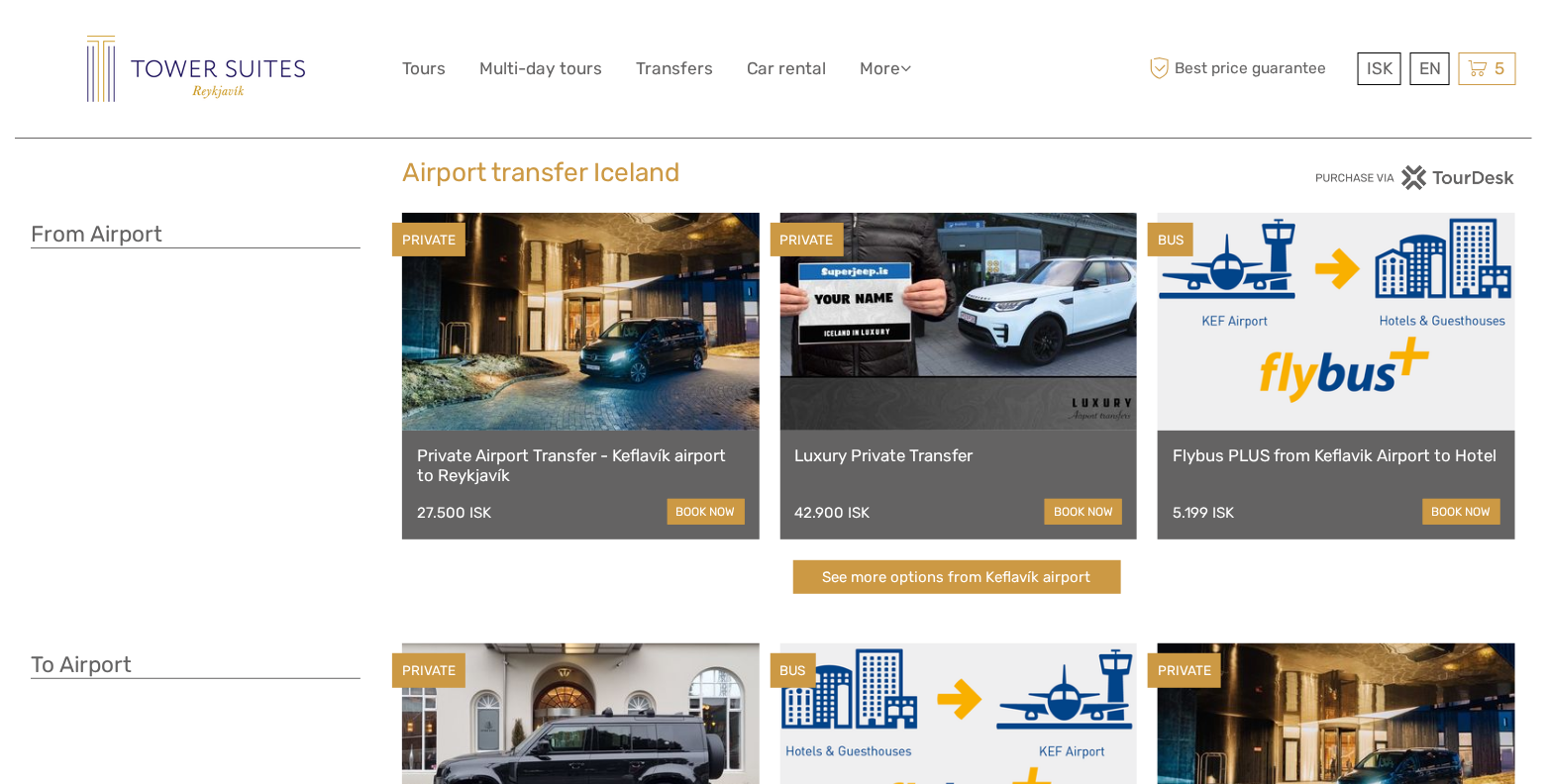 scroll, scrollTop: 0, scrollLeft: 0, axis: both 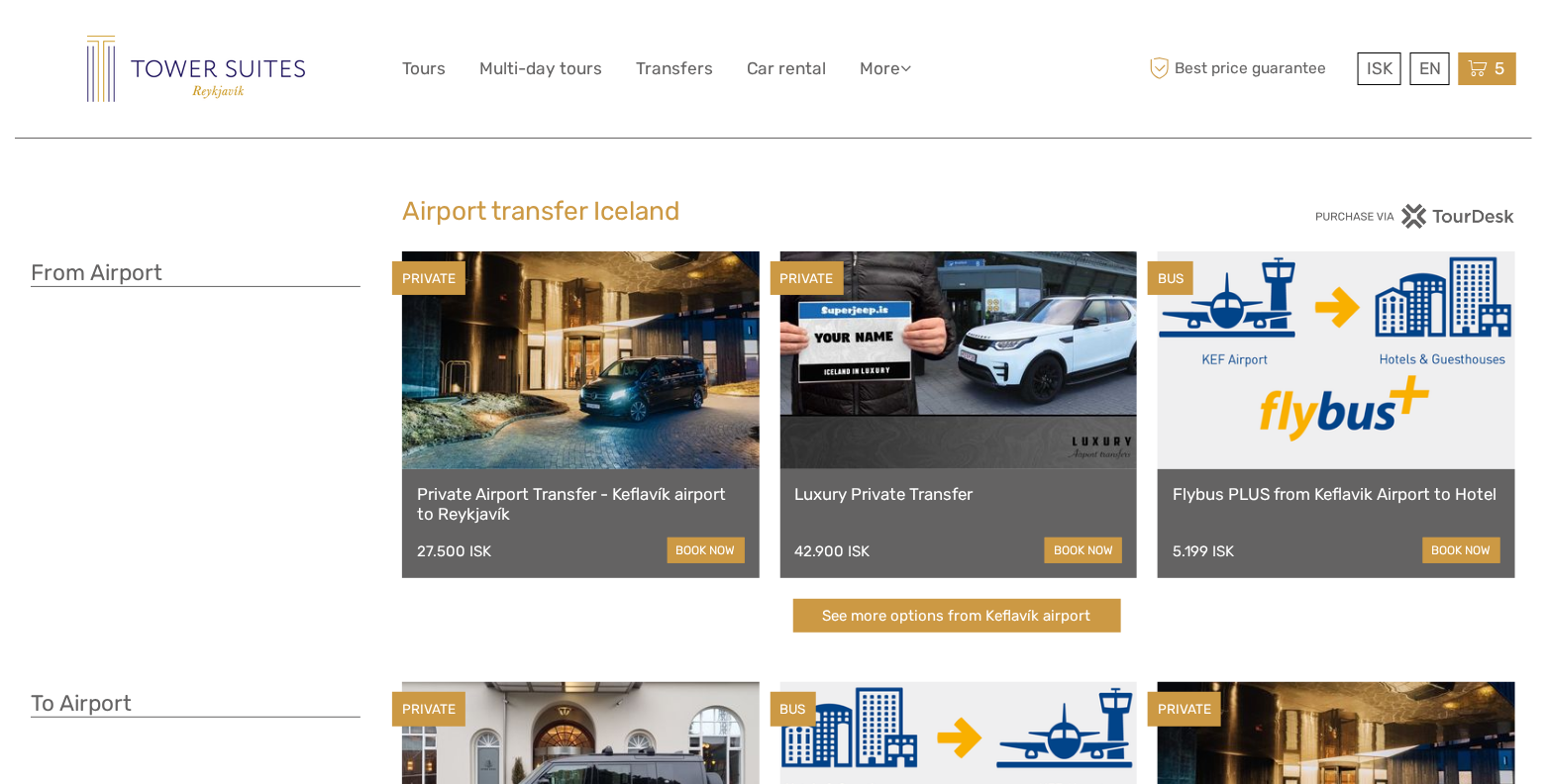 click at bounding box center [1478, 68] 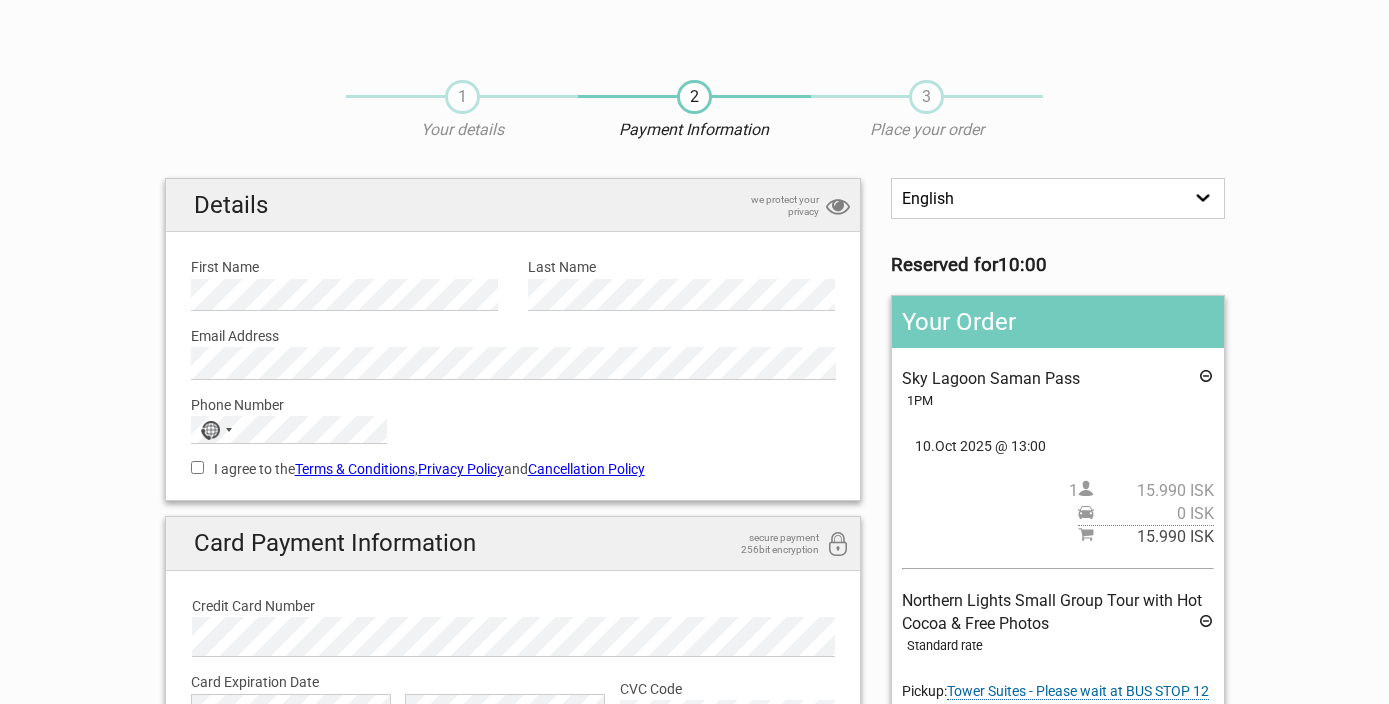 scroll, scrollTop: 0, scrollLeft: 0, axis: both 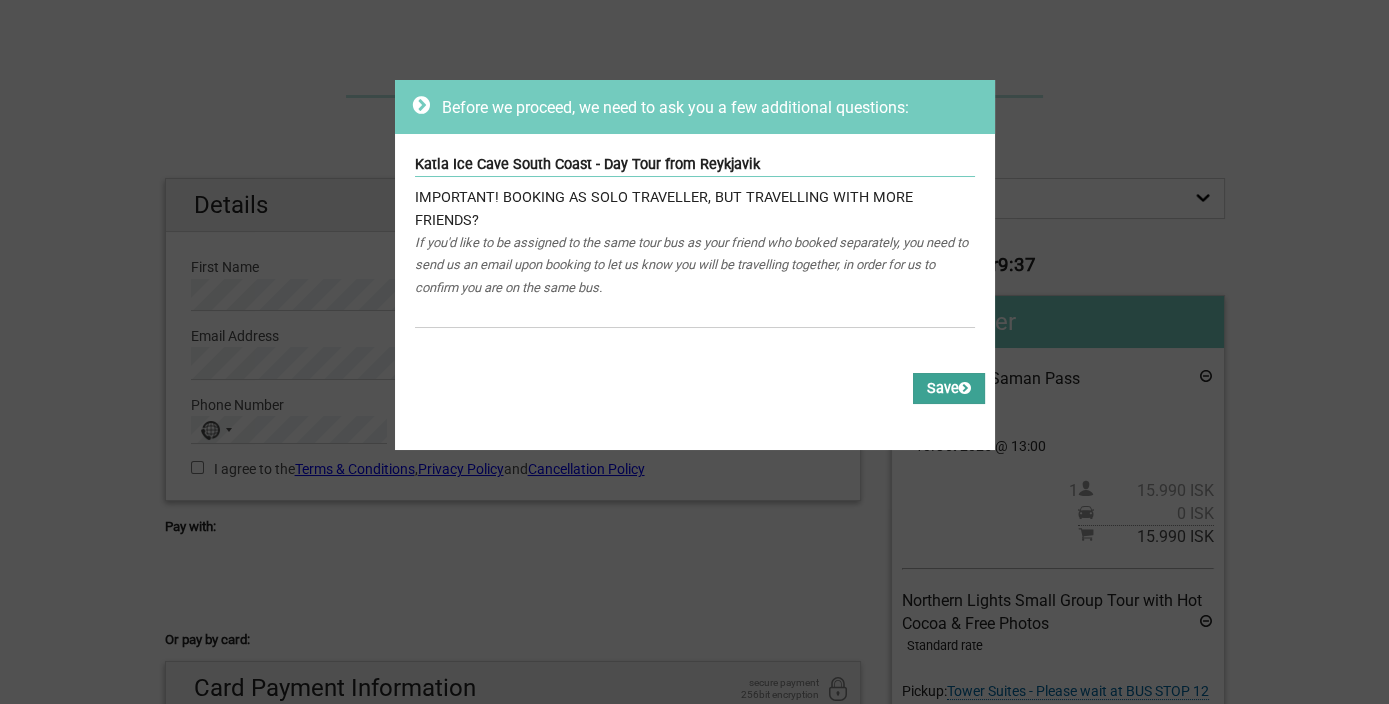 click on "Save" at bounding box center (949, 388) 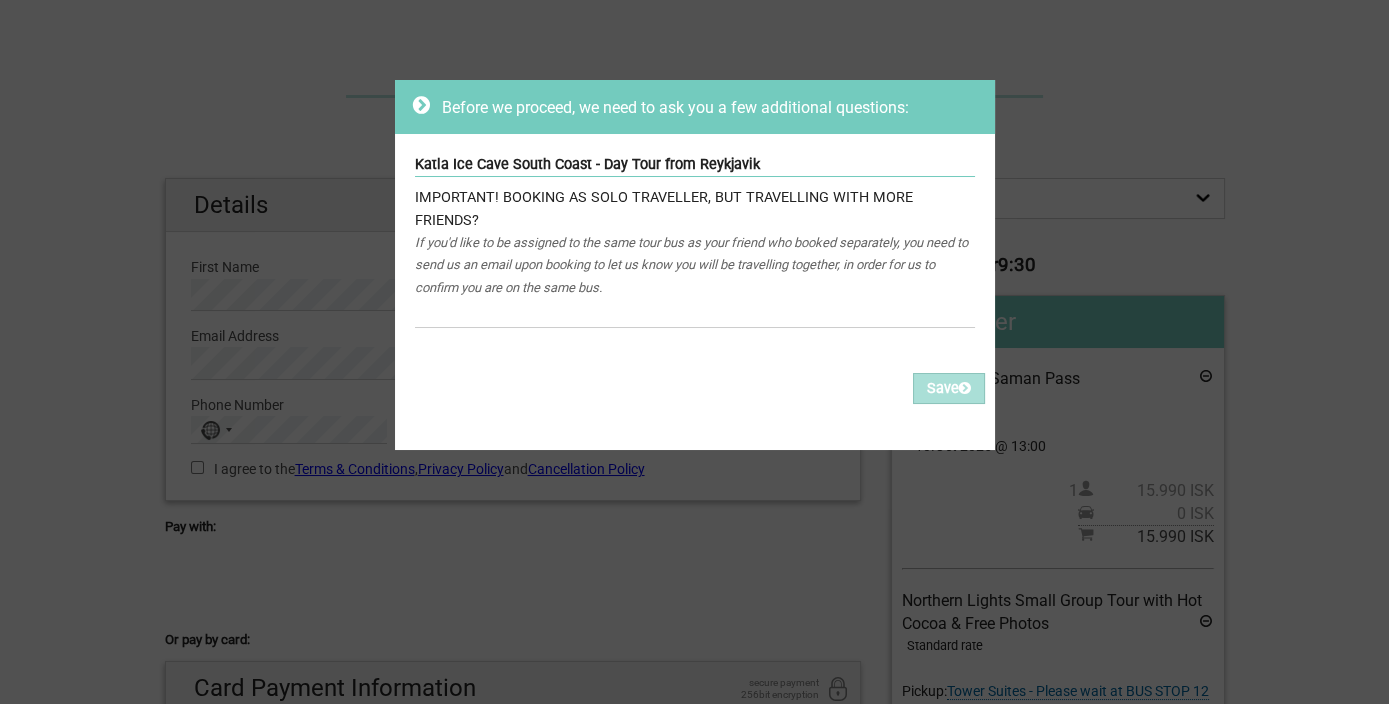 click on "If you'd like to be assigned to the same tour bus as your friend who booked separately, you need to send us an email upon booking to let us know you will be travelling together, in order for us to confirm you are on the same bus." at bounding box center (695, 265) 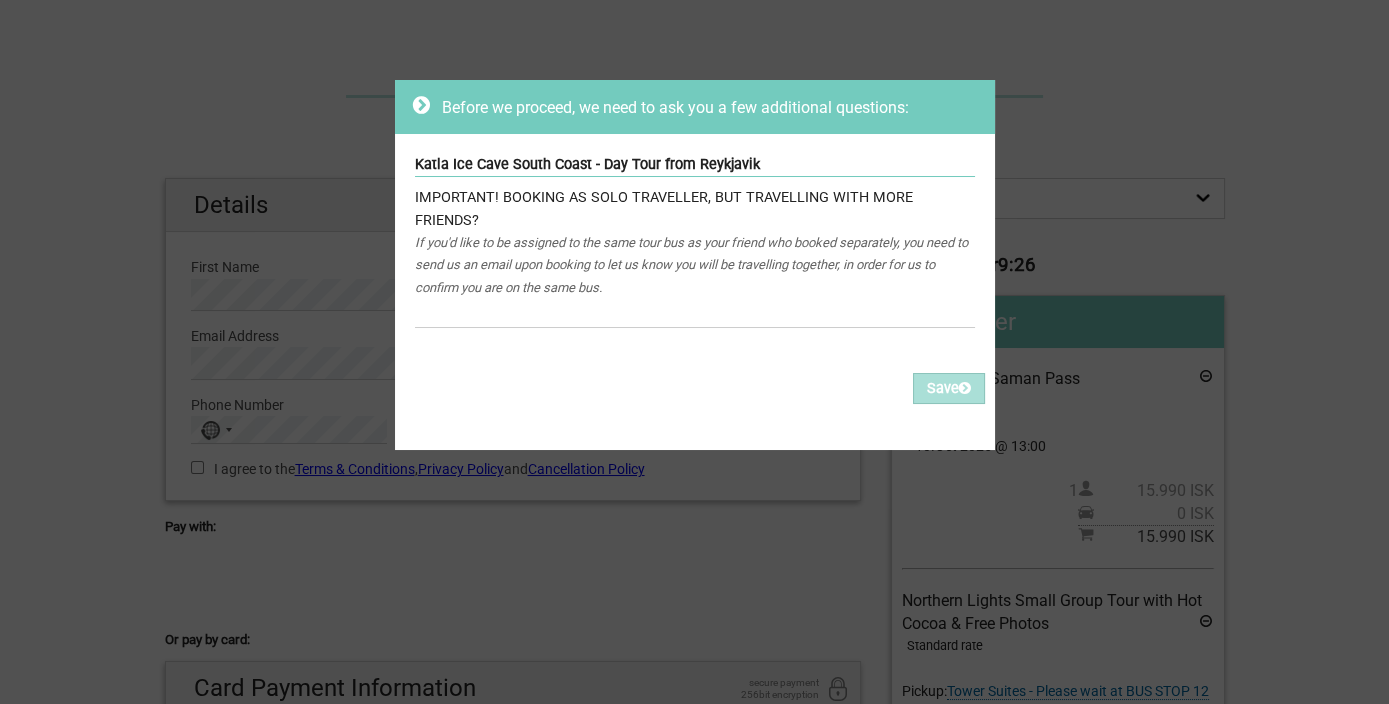 click on "Before we proceed, we need to ask you a few additional questions:
Katla Ice Cave South Coast - Day Tour from Reykjavik
IMPORTANT! BOOKING AS SOLO TRAVELLER, BUT TRAVELLING WITH MORE FRIENDS?
If you'd like to be assigned to the same tour bus as your friend who booked separately, you need to send us an email upon booking to let us know you will be travelling together, in order for us to confirm you are on the same bus.
Please fill out all the Required fields, for all items.
Please correct the values of some of the fields, for all items.
Save" at bounding box center (694, 352) 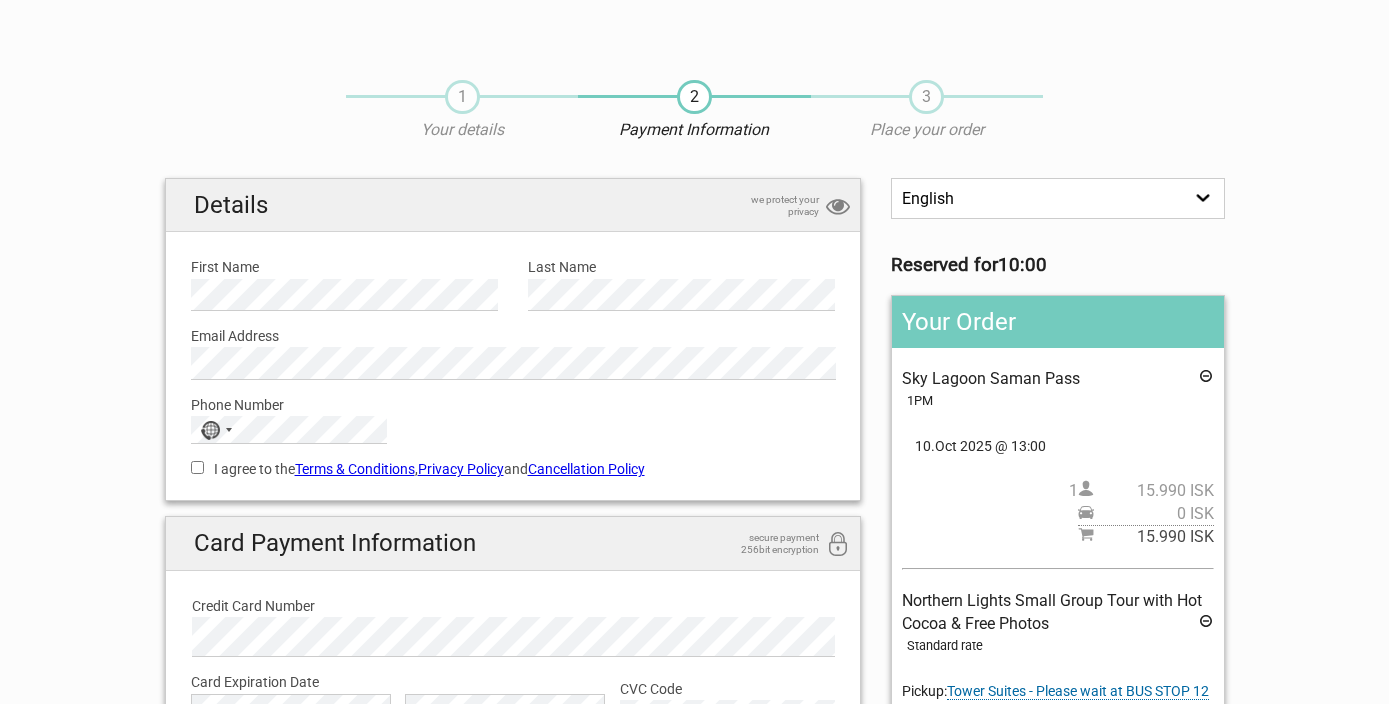 scroll, scrollTop: 0, scrollLeft: 0, axis: both 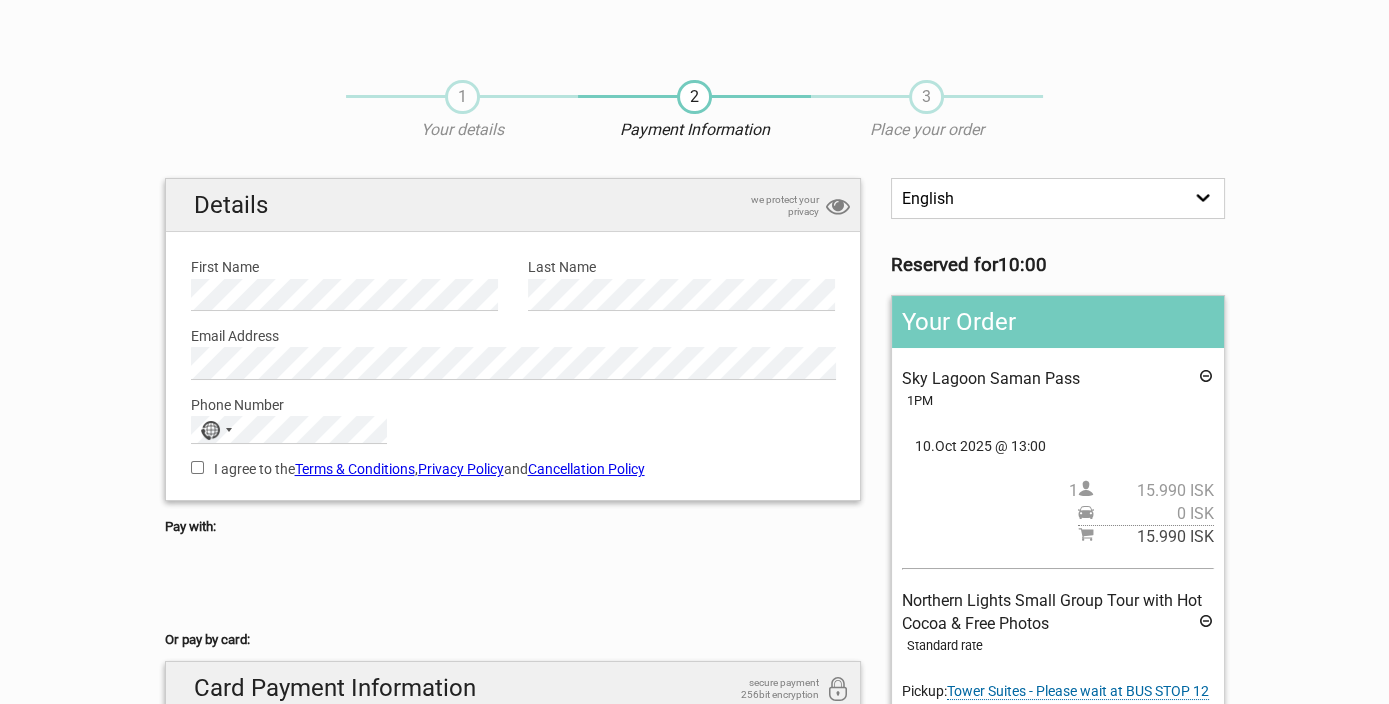 click on "1
Your details
2
Payment Information
3
Place your order" at bounding box center (695, 119) 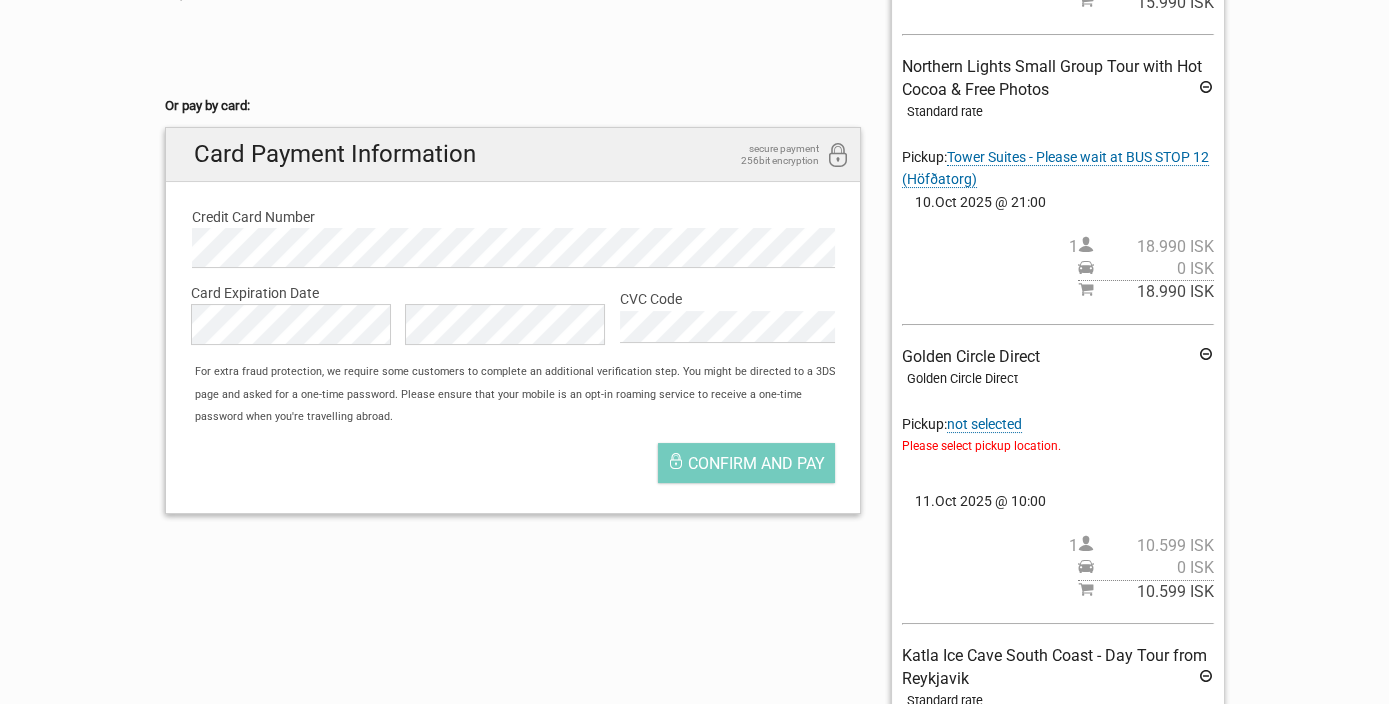 scroll, scrollTop: 555, scrollLeft: 0, axis: vertical 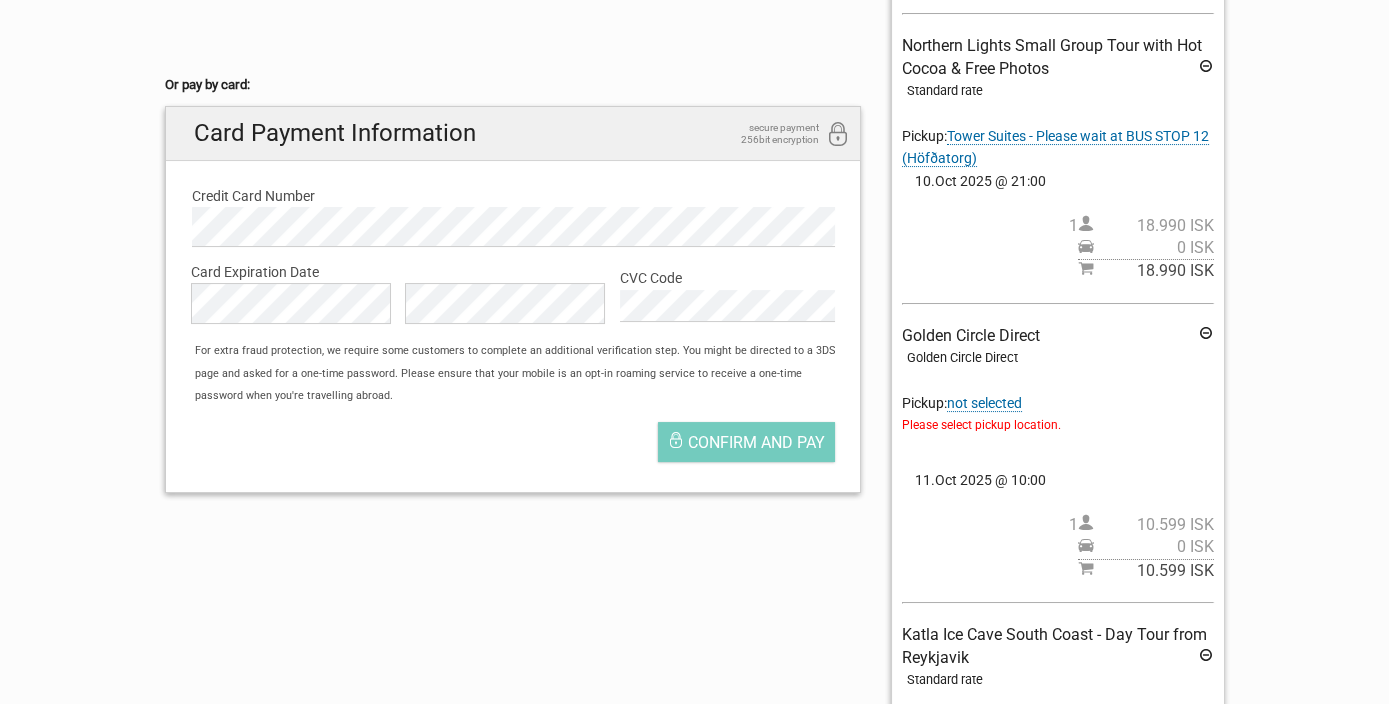 click on "not selected" at bounding box center [984, 403] 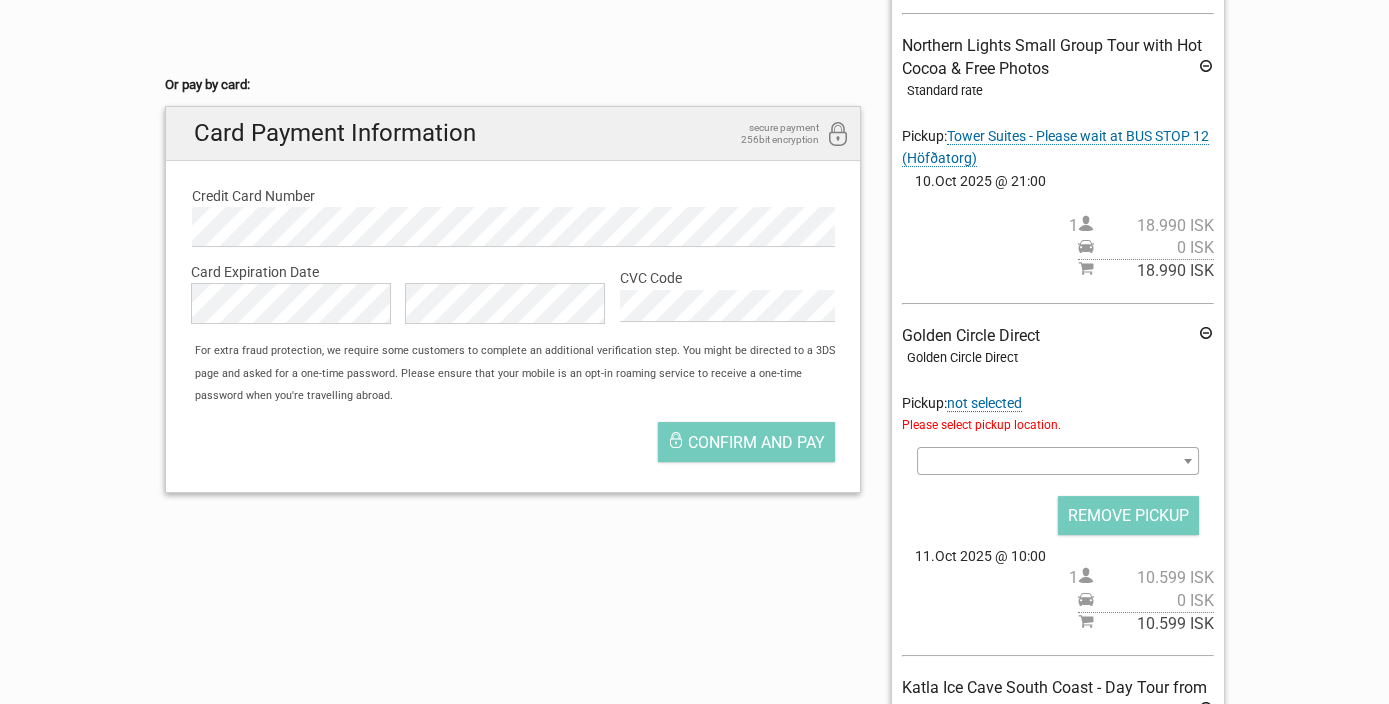 click at bounding box center [1188, 461] 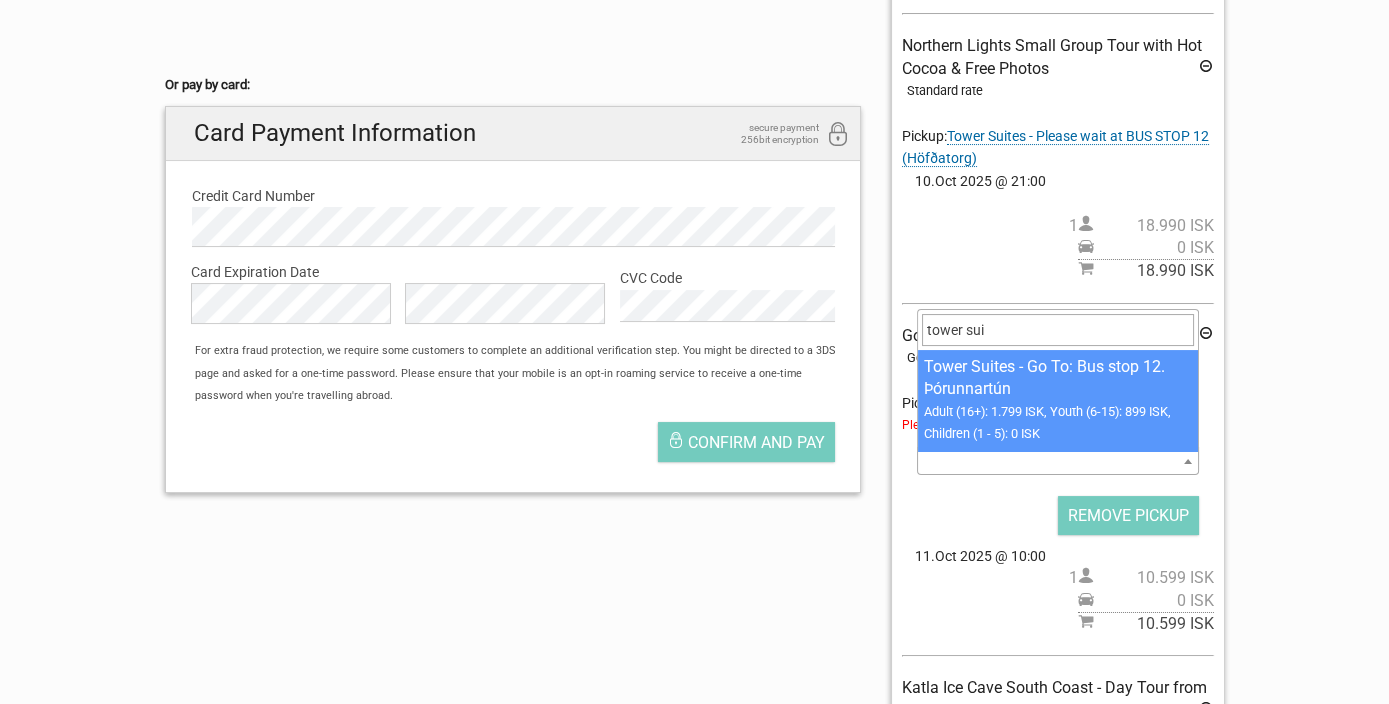 type on "tower sui" 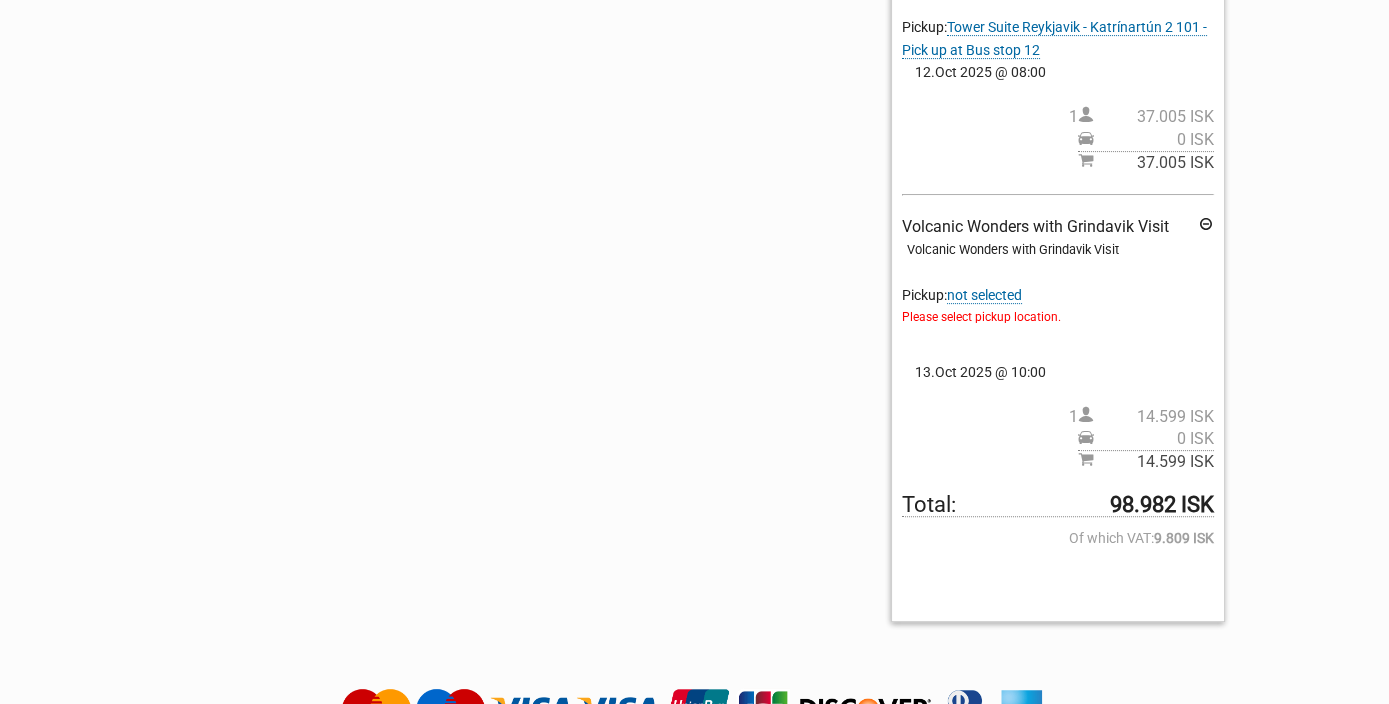 scroll, scrollTop: 1222, scrollLeft: 0, axis: vertical 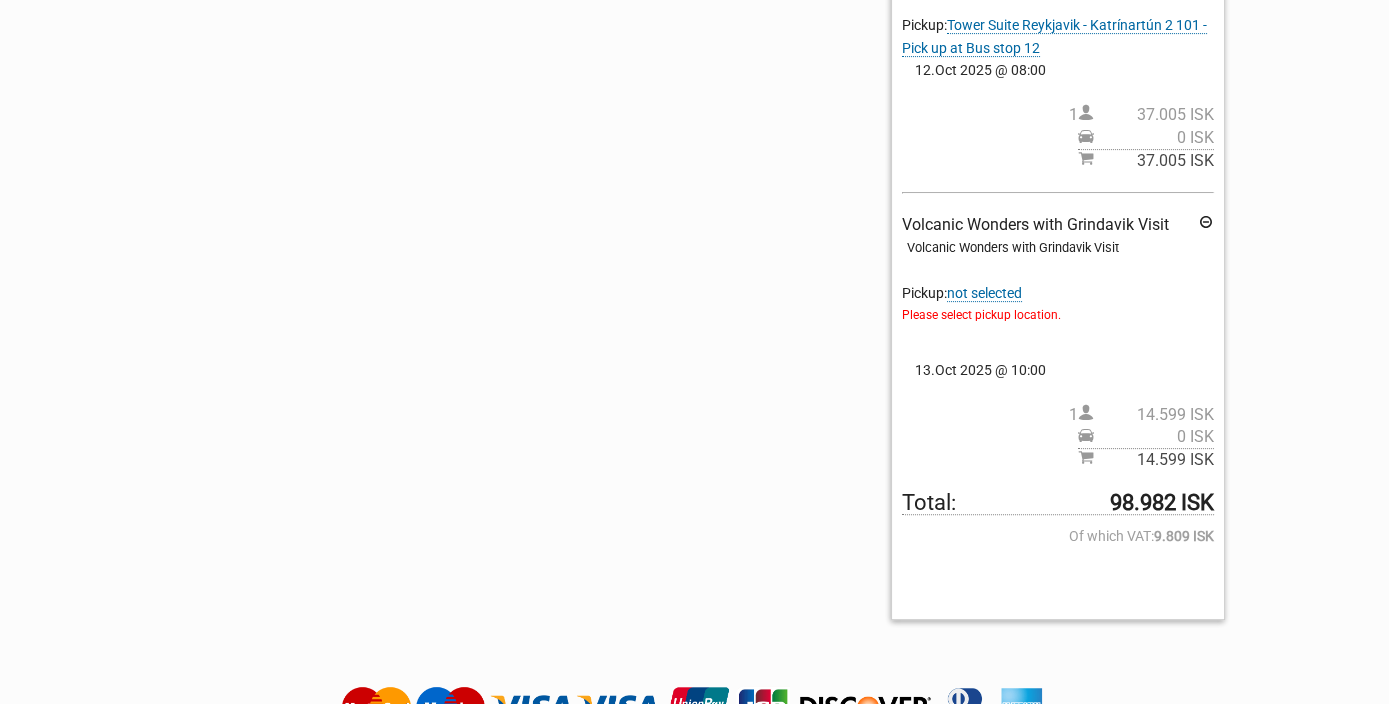 click on "not selected" at bounding box center [984, 293] 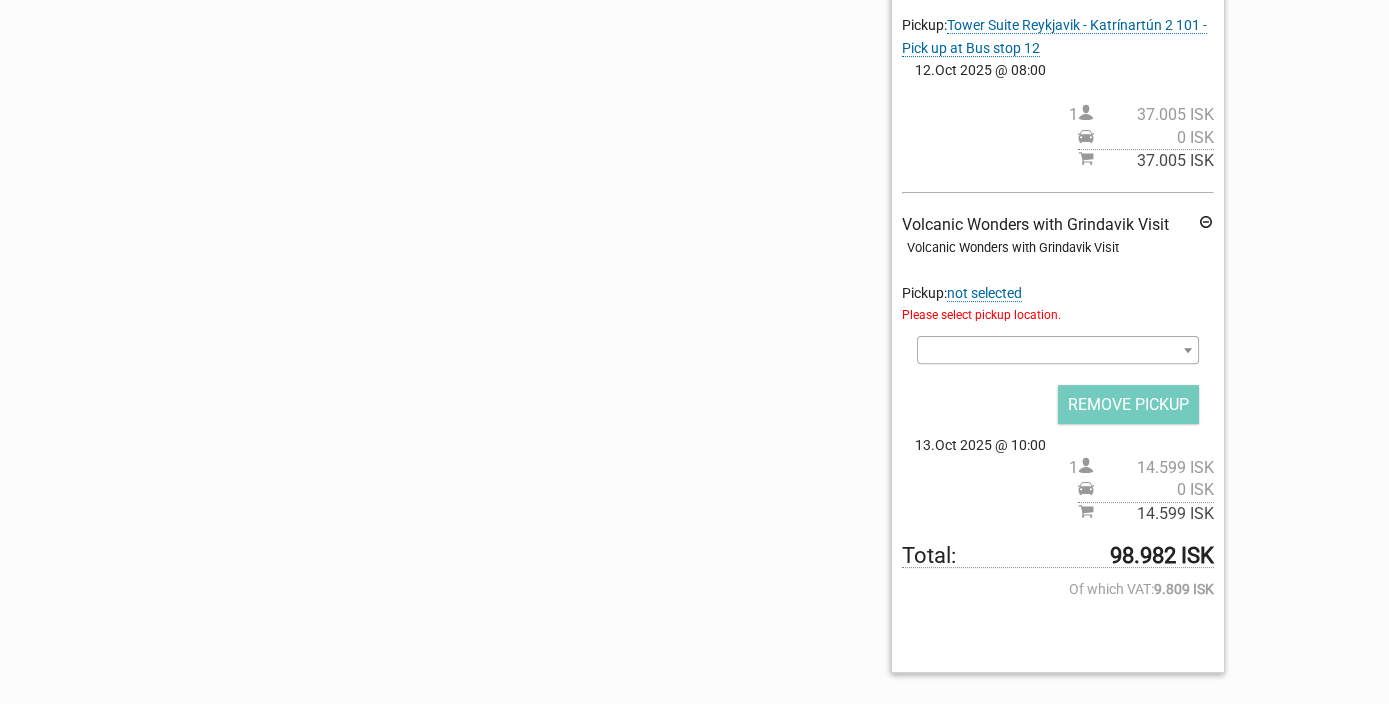 click at bounding box center [1057, 350] 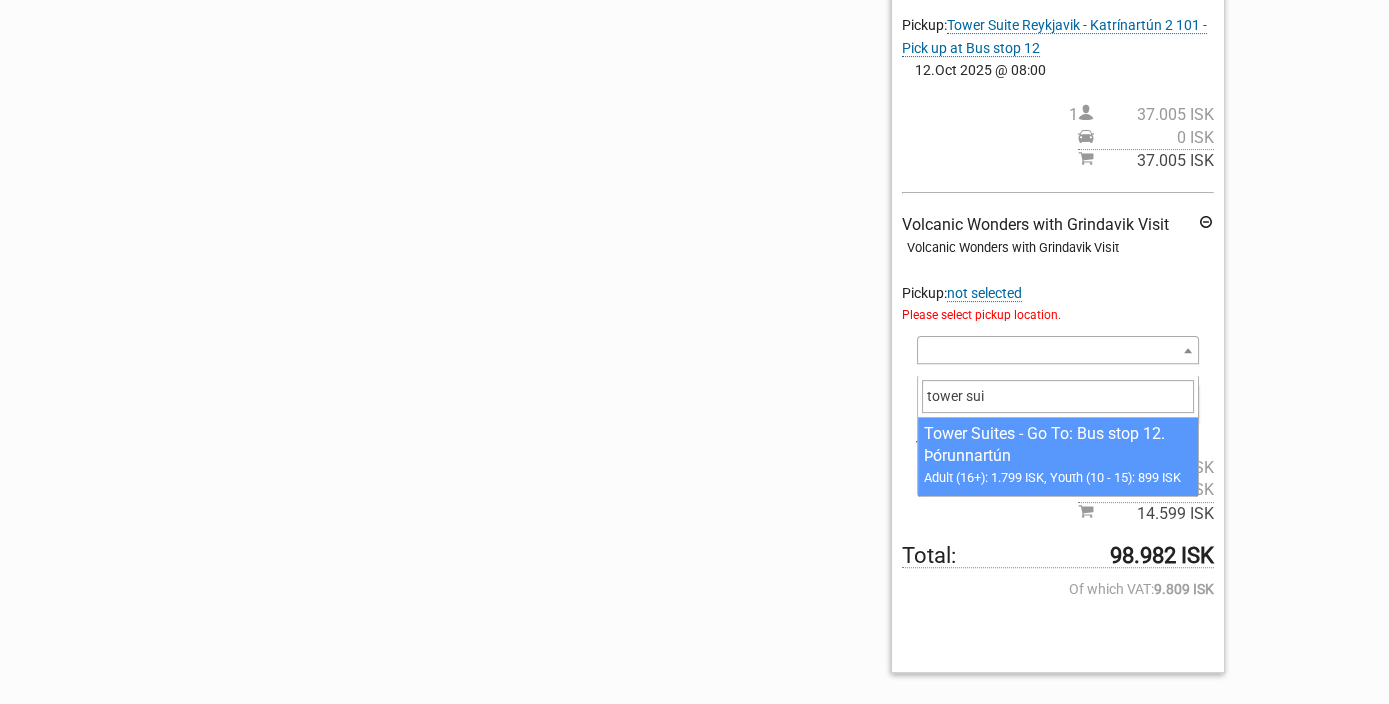 type on "tower sui" 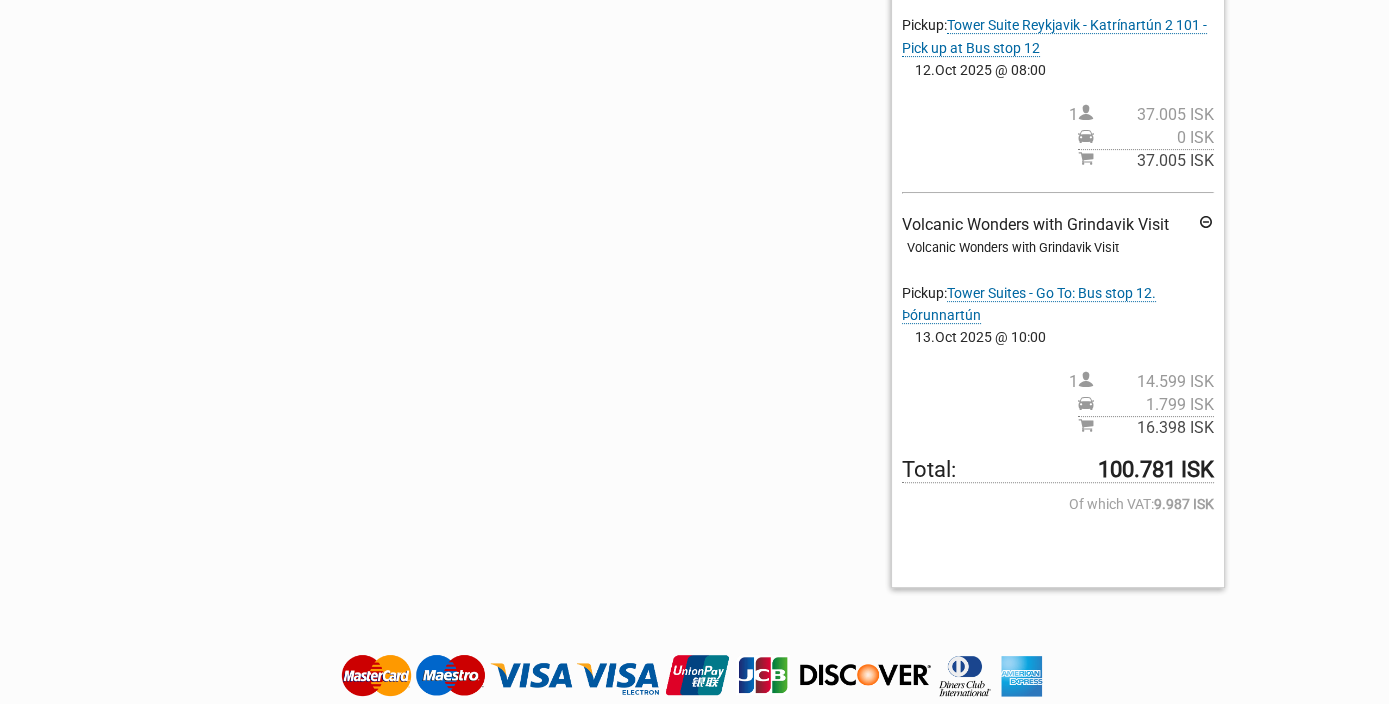 click on "1
Your details
2
Payment Information
3
Place your order
English
Español
Deutsch
Reserved for  9:02
Your Order
Sky Lagoon Saman Pass
1PM
Pickup:
Select an option
REMOVE PICKUP
10.Oct 2025 @ 13:00
1   15.990 ISK
0 ISK
15.990 ISK
Northern Lights Small Group Tour with Hot Cocoa & Free Photos
Standard rate
1  1" at bounding box center [694, -280] 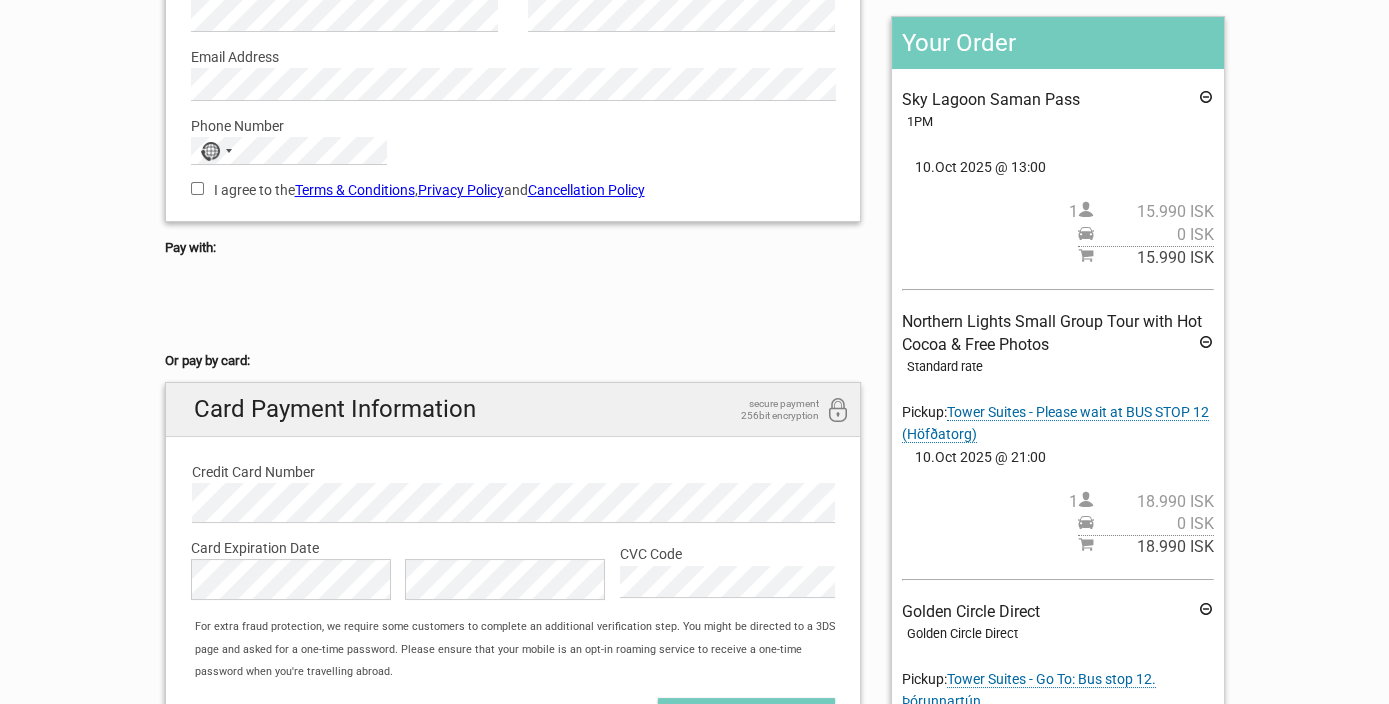 scroll, scrollTop: 0, scrollLeft: 0, axis: both 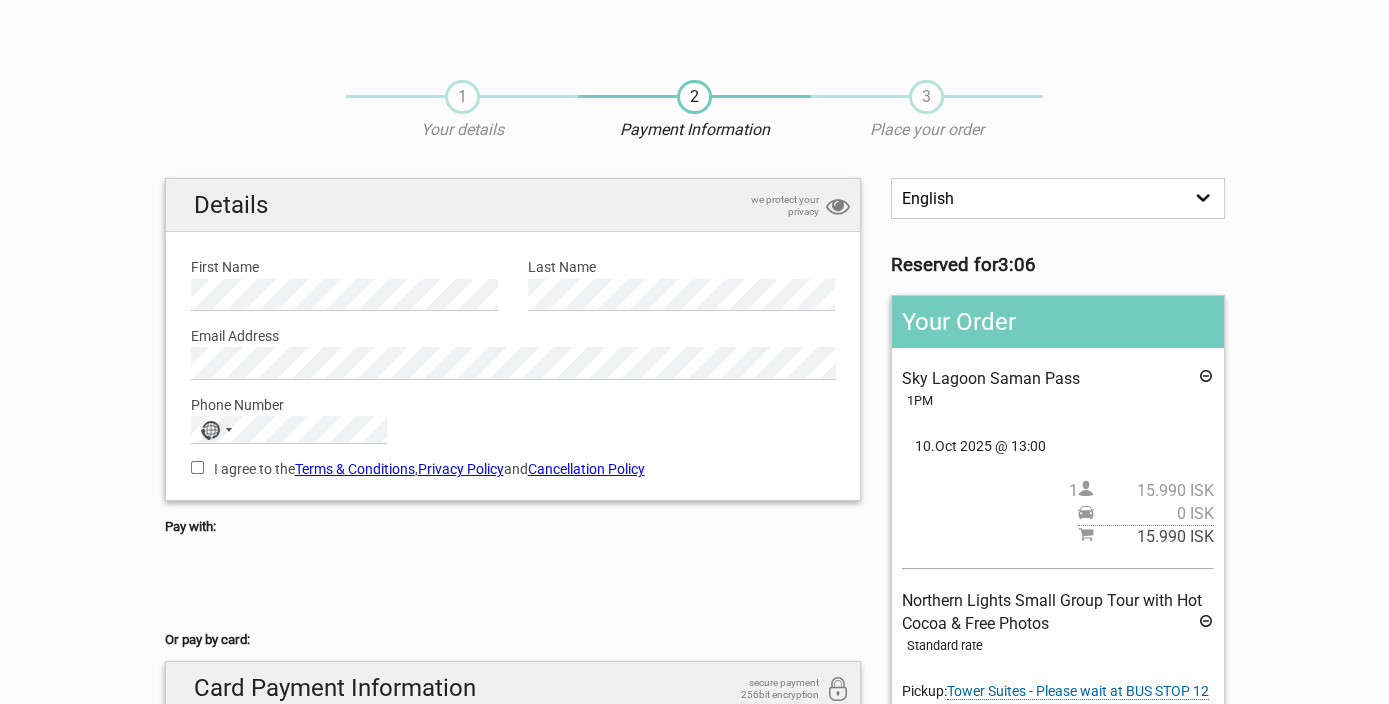 click on "I agree to the  Terms & Conditions ,  Privacy Policy  and  Cancellation Policy" at bounding box center [197, 467] 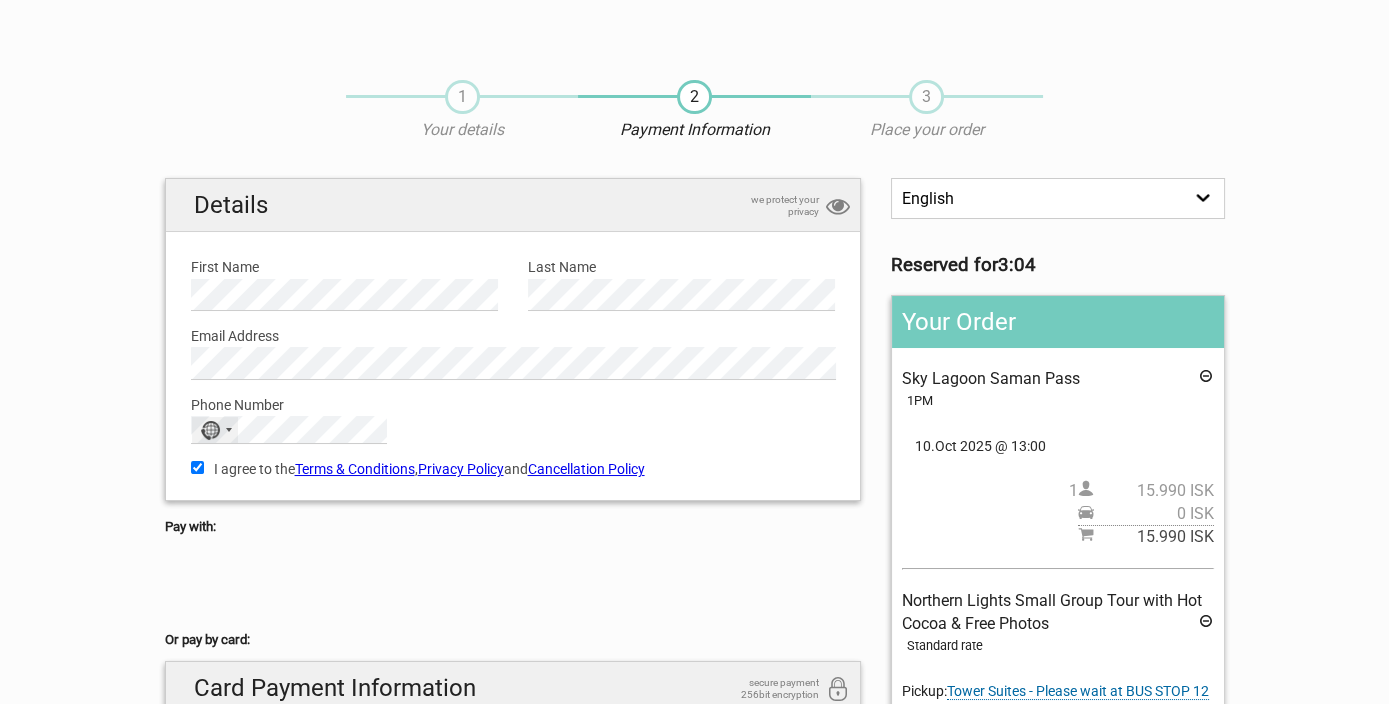 click on "No country selected" at bounding box center (215, 430) 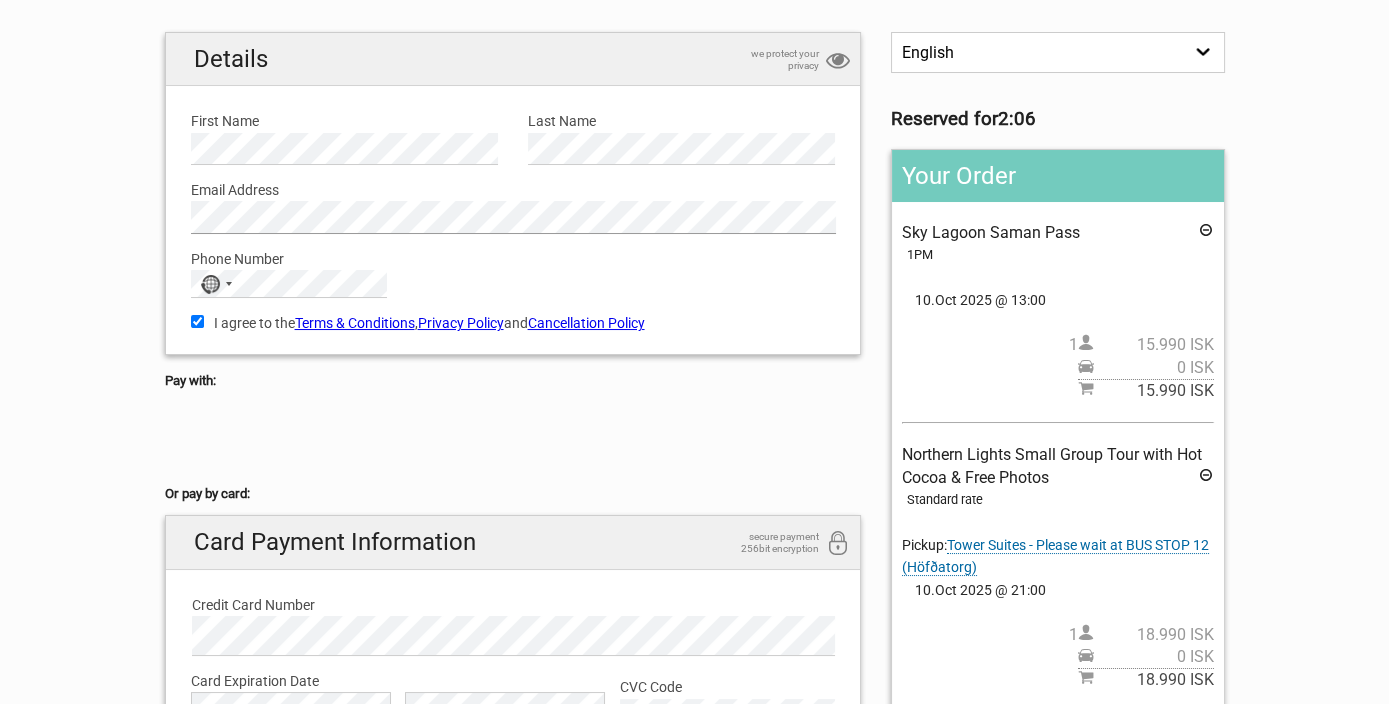 scroll, scrollTop: 111, scrollLeft: 0, axis: vertical 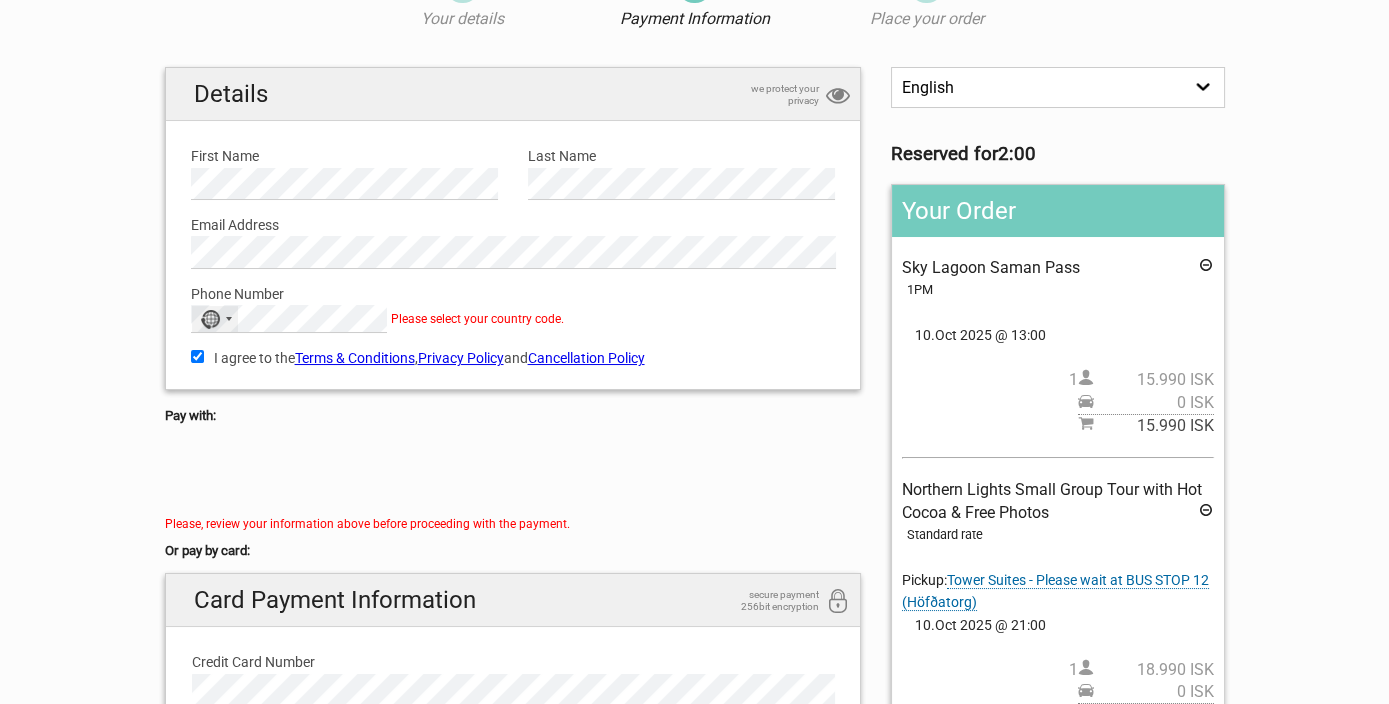 click on "No country selected" at bounding box center [215, 319] 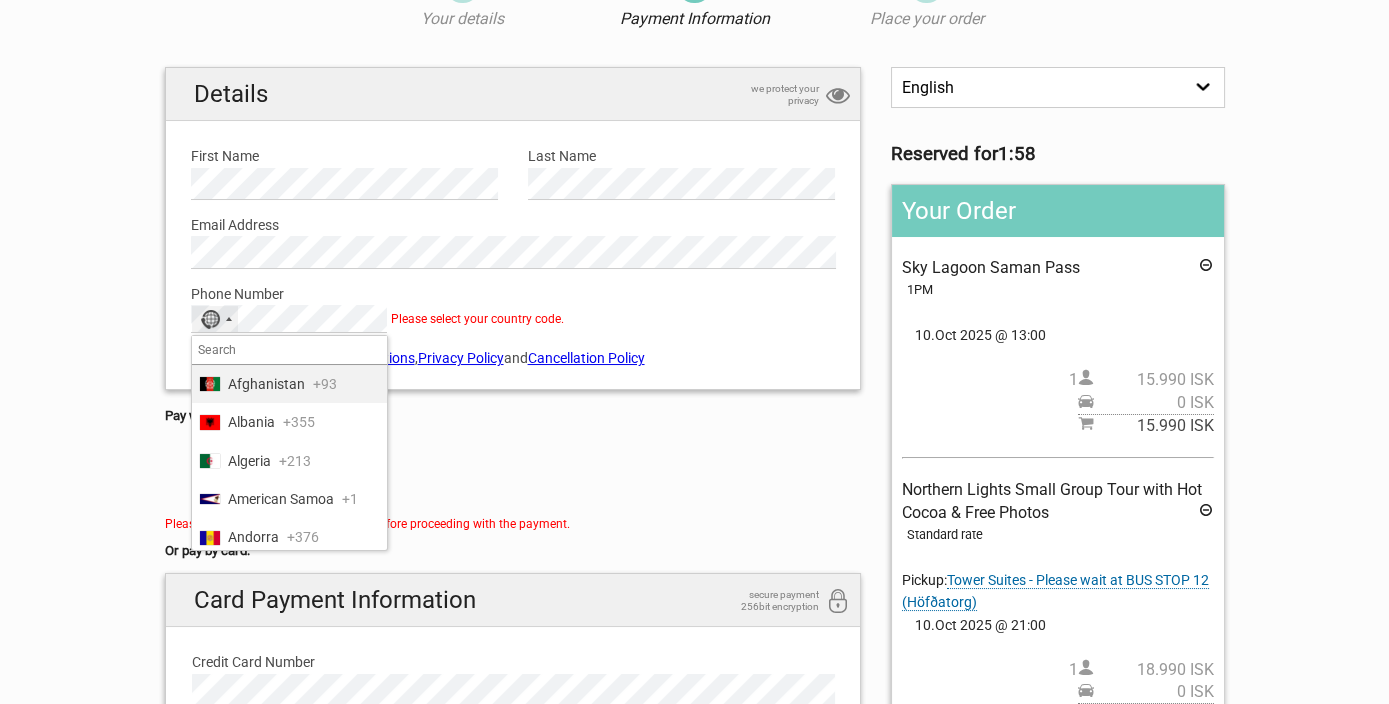 click at bounding box center (289, 350) 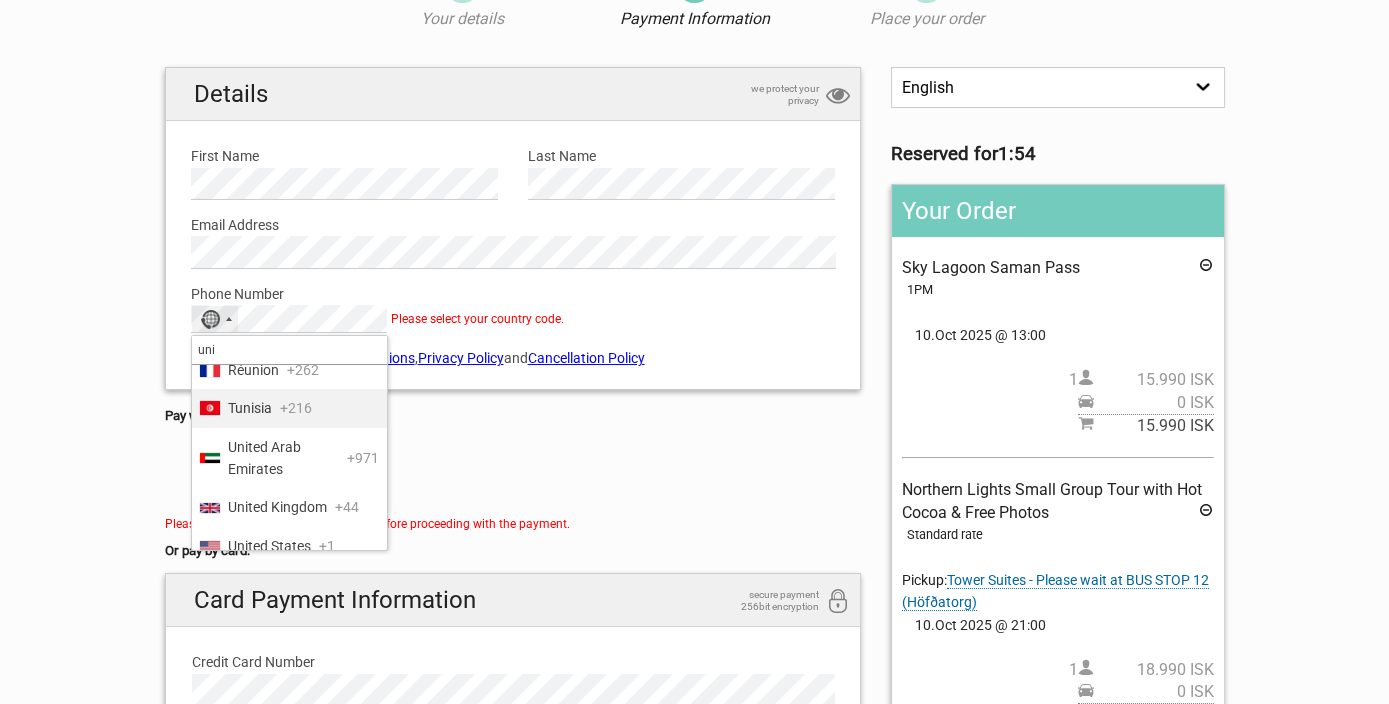 scroll, scrollTop: 28, scrollLeft: 0, axis: vertical 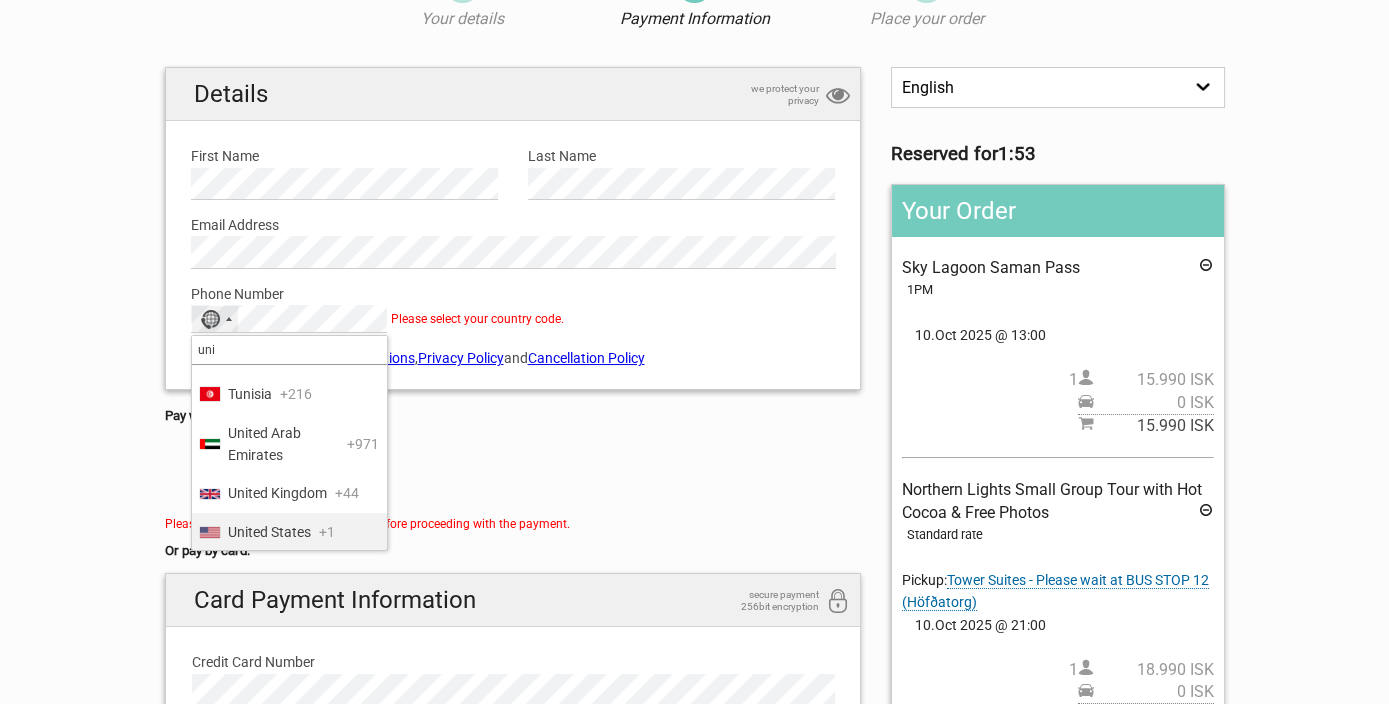type on "uni" 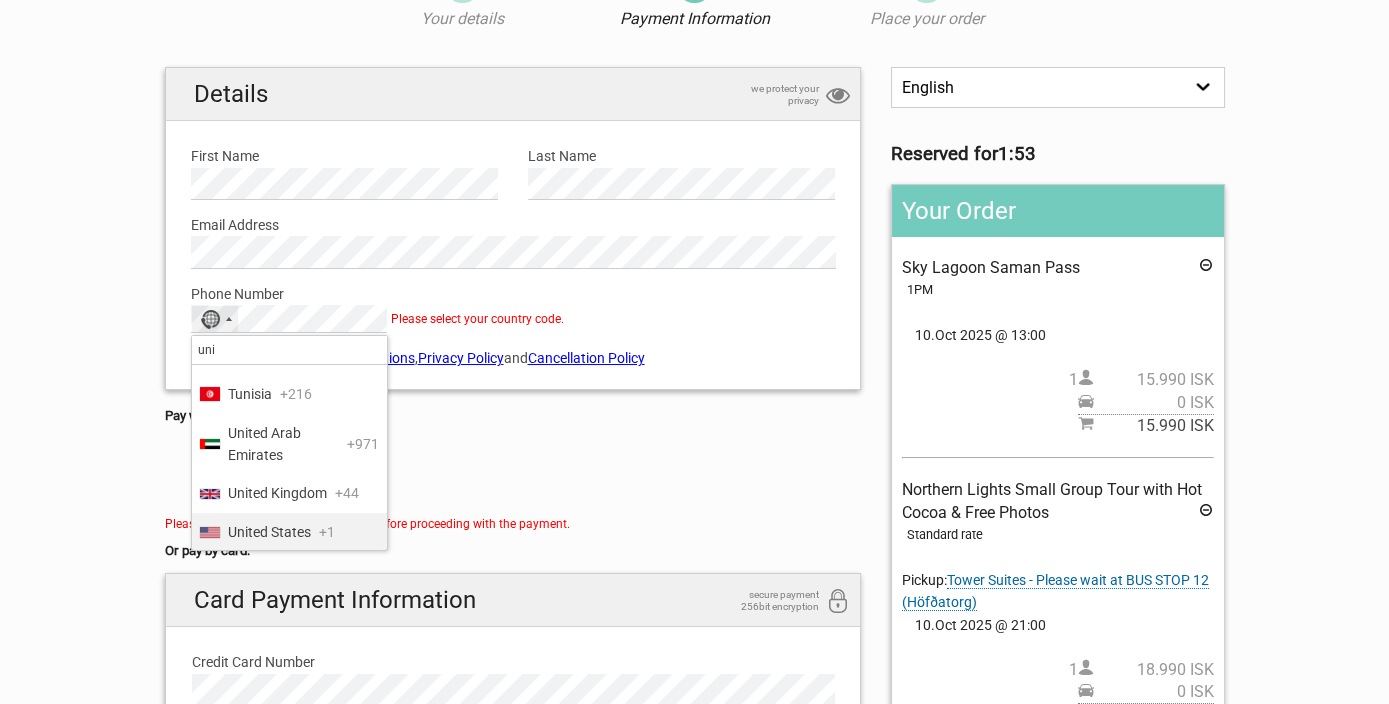 click on "United States" at bounding box center [269, 532] 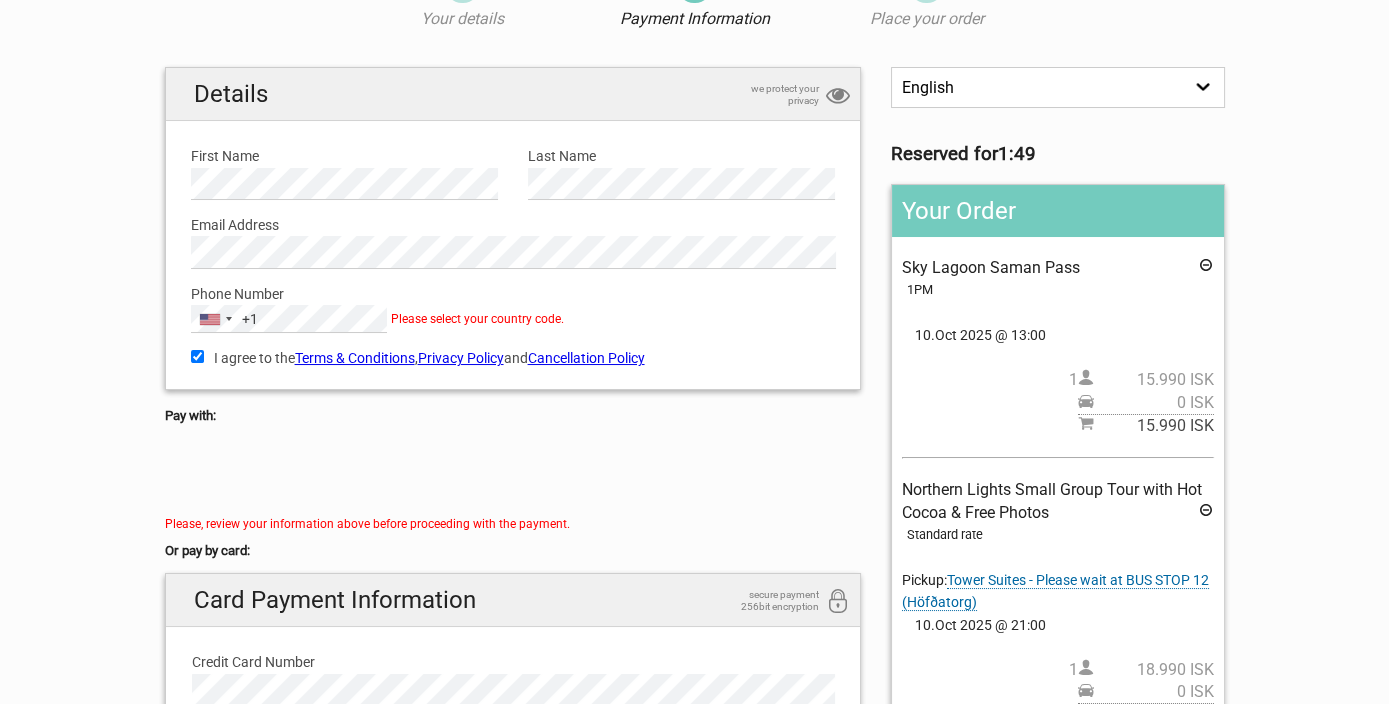 click at bounding box center (513, 473) 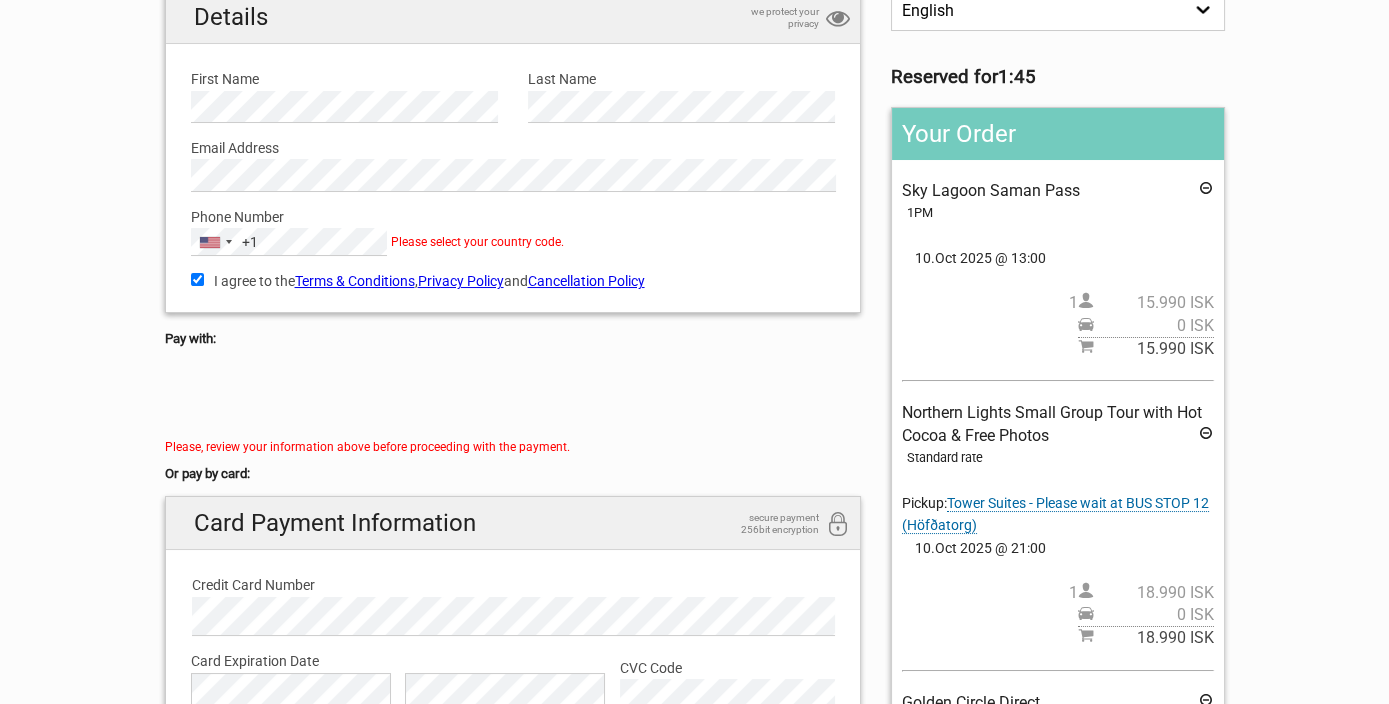 scroll, scrollTop: 222, scrollLeft: 0, axis: vertical 